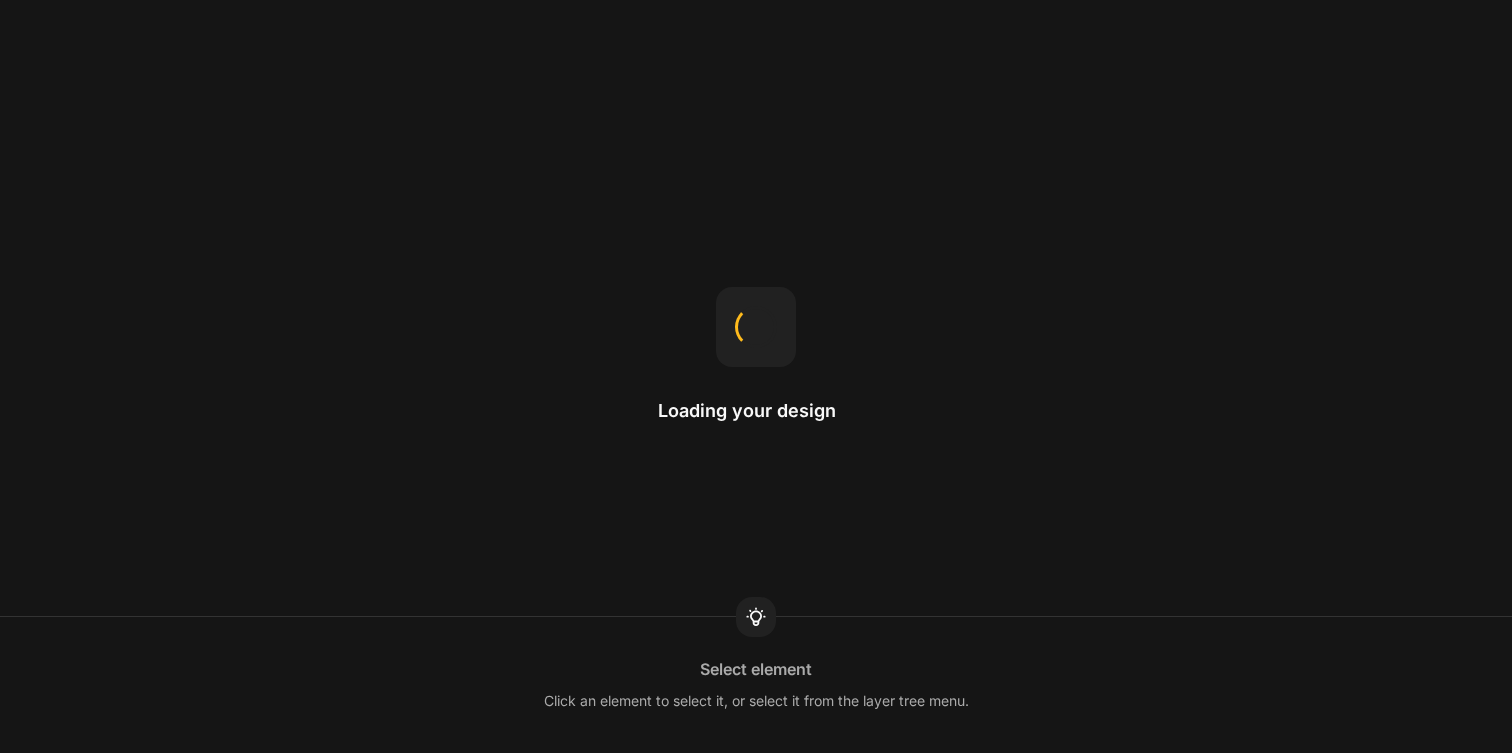 scroll, scrollTop: 0, scrollLeft: 0, axis: both 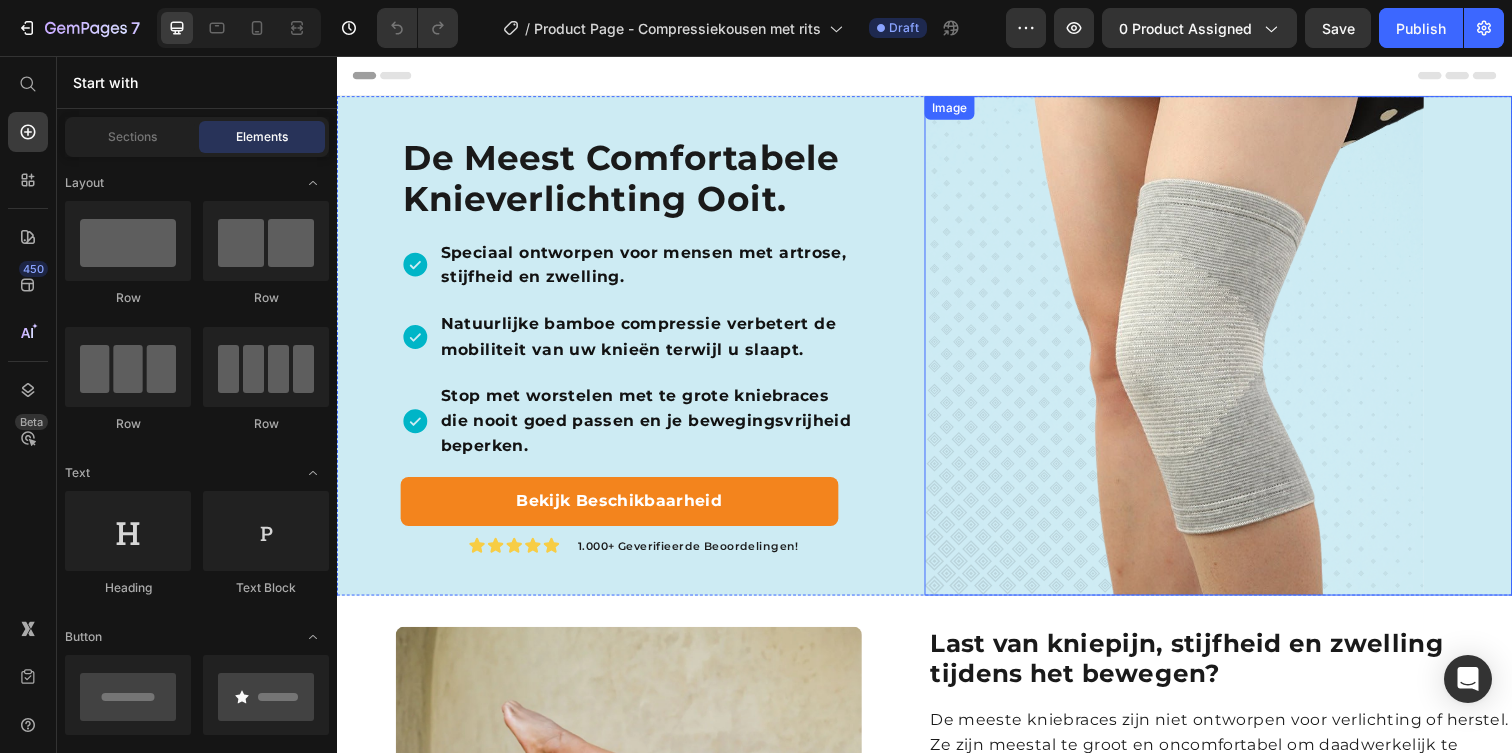 click at bounding box center [1237, 352] 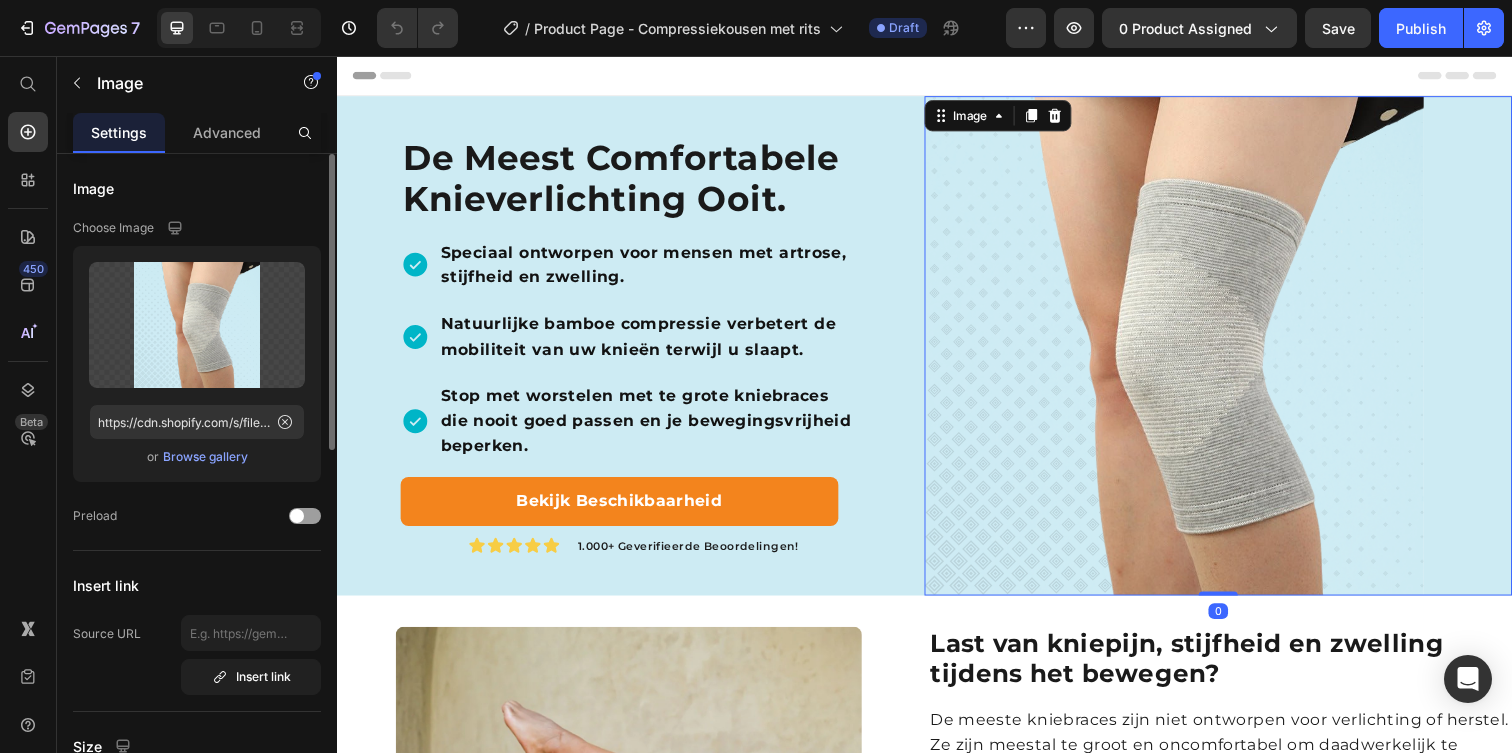 click on "Browse gallery" at bounding box center (205, 457) 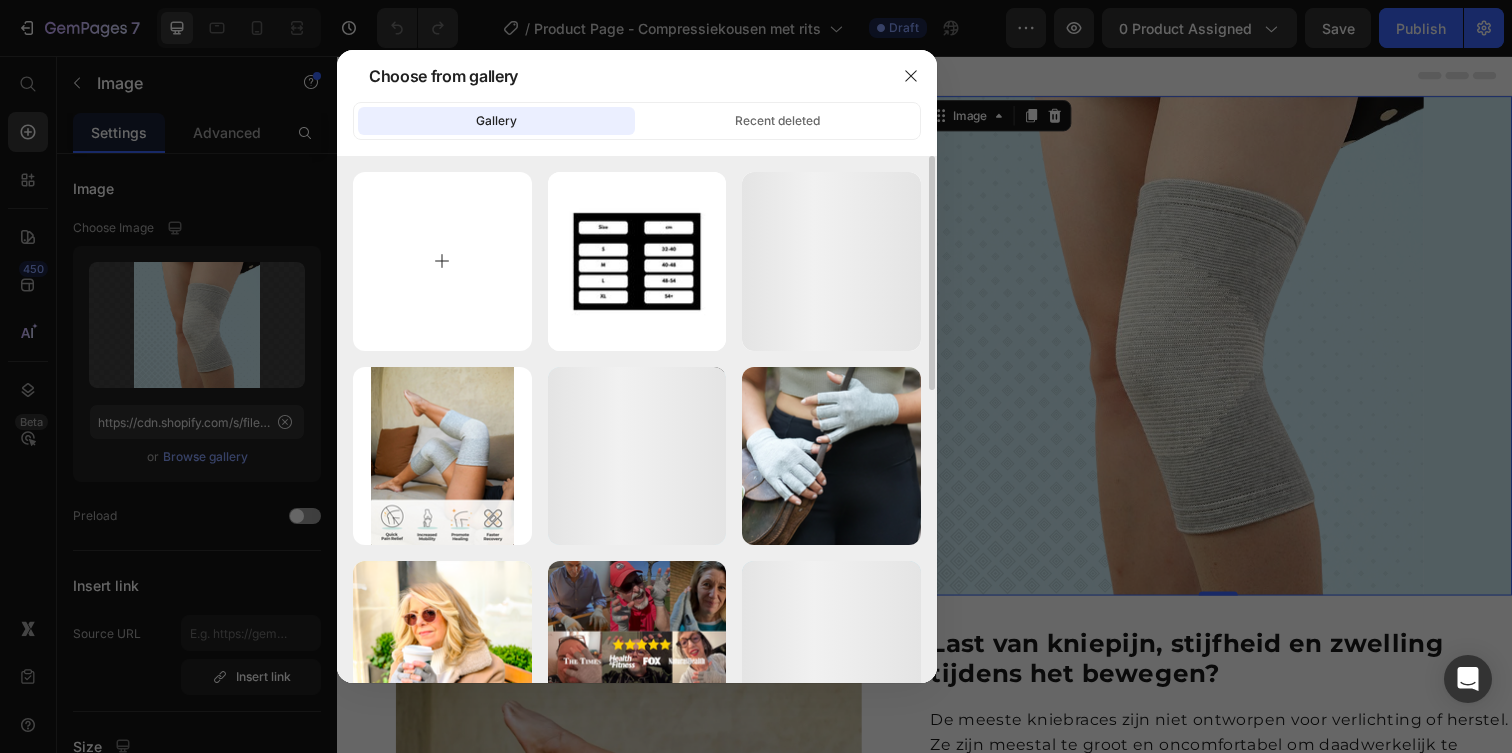 click at bounding box center (442, 261) 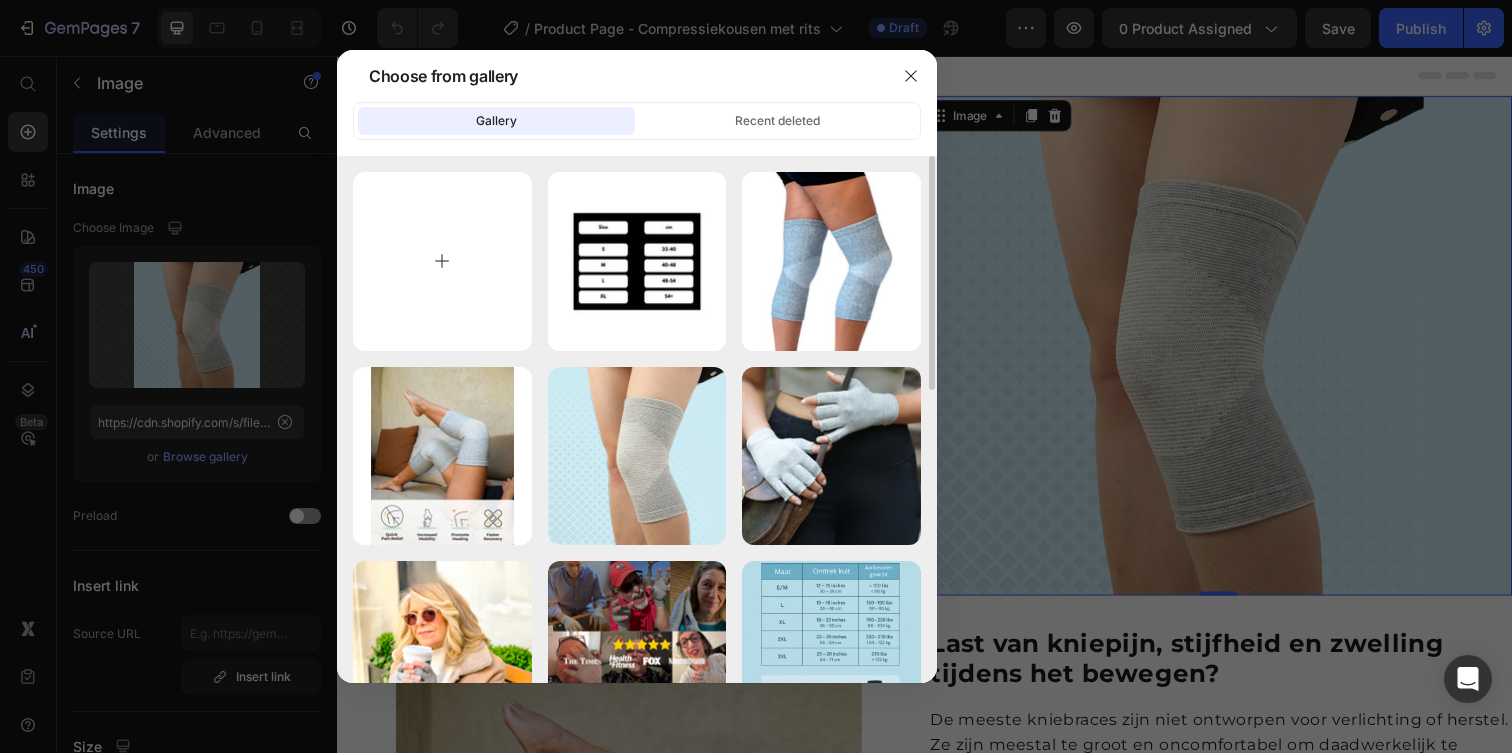 type on "C:\fakepath\Voorkom Spataderen (12).png" 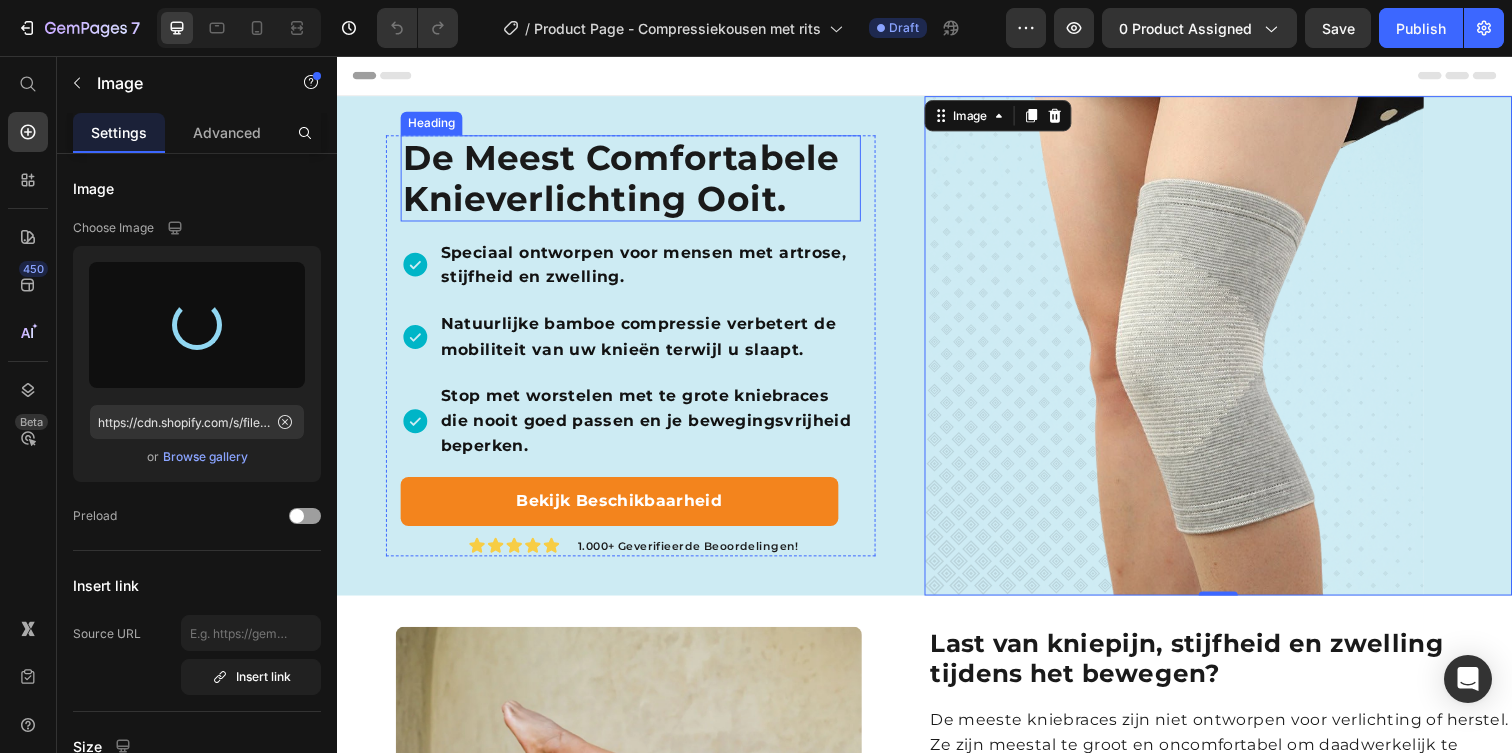 type on "https://cdn.shopify.com/s/files/1/0800/3374/3178/files/gempages_536158452691502131-0517ade1-37d5-4a90-8499-f36d240a6323.png" 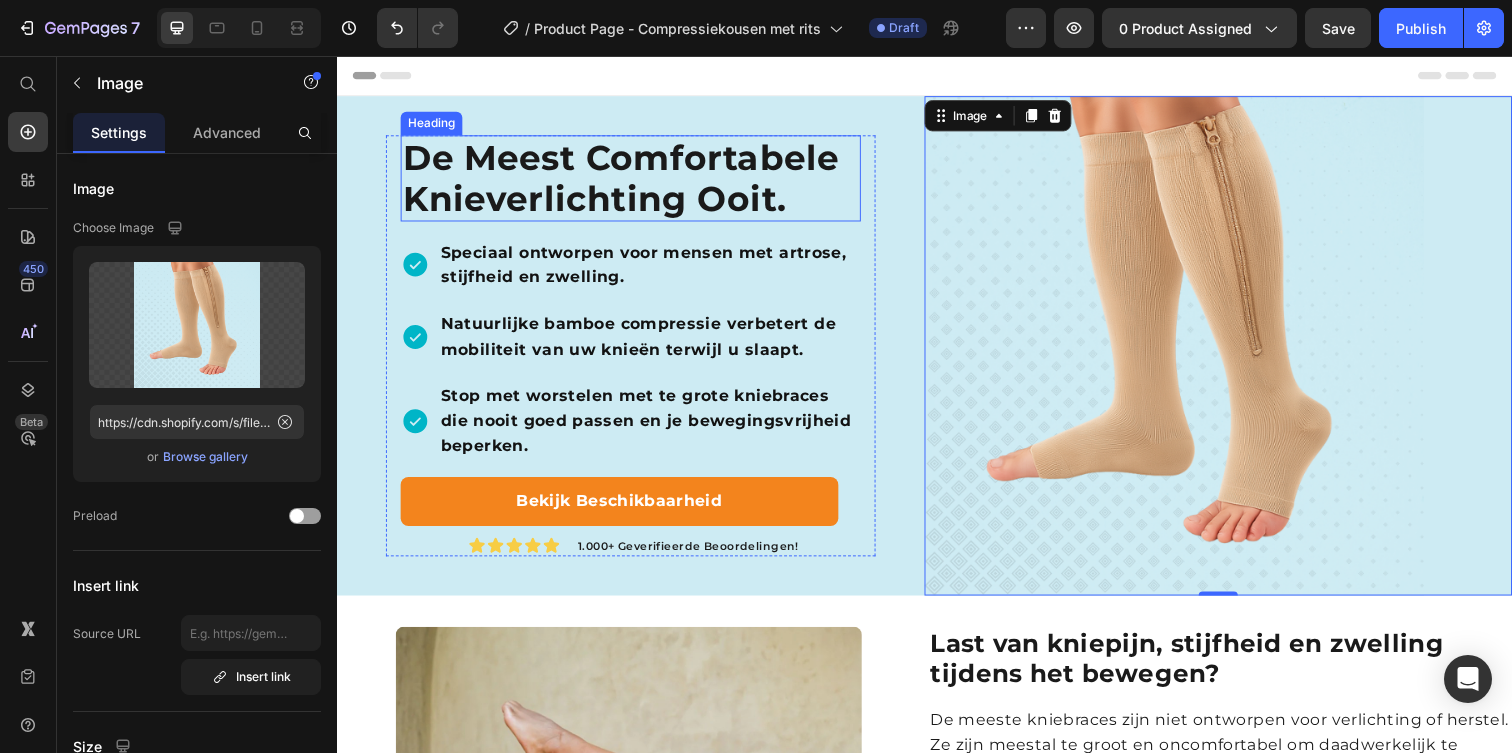 click on "De meest comfortabele knieverlichting ooit." at bounding box center [627, 180] 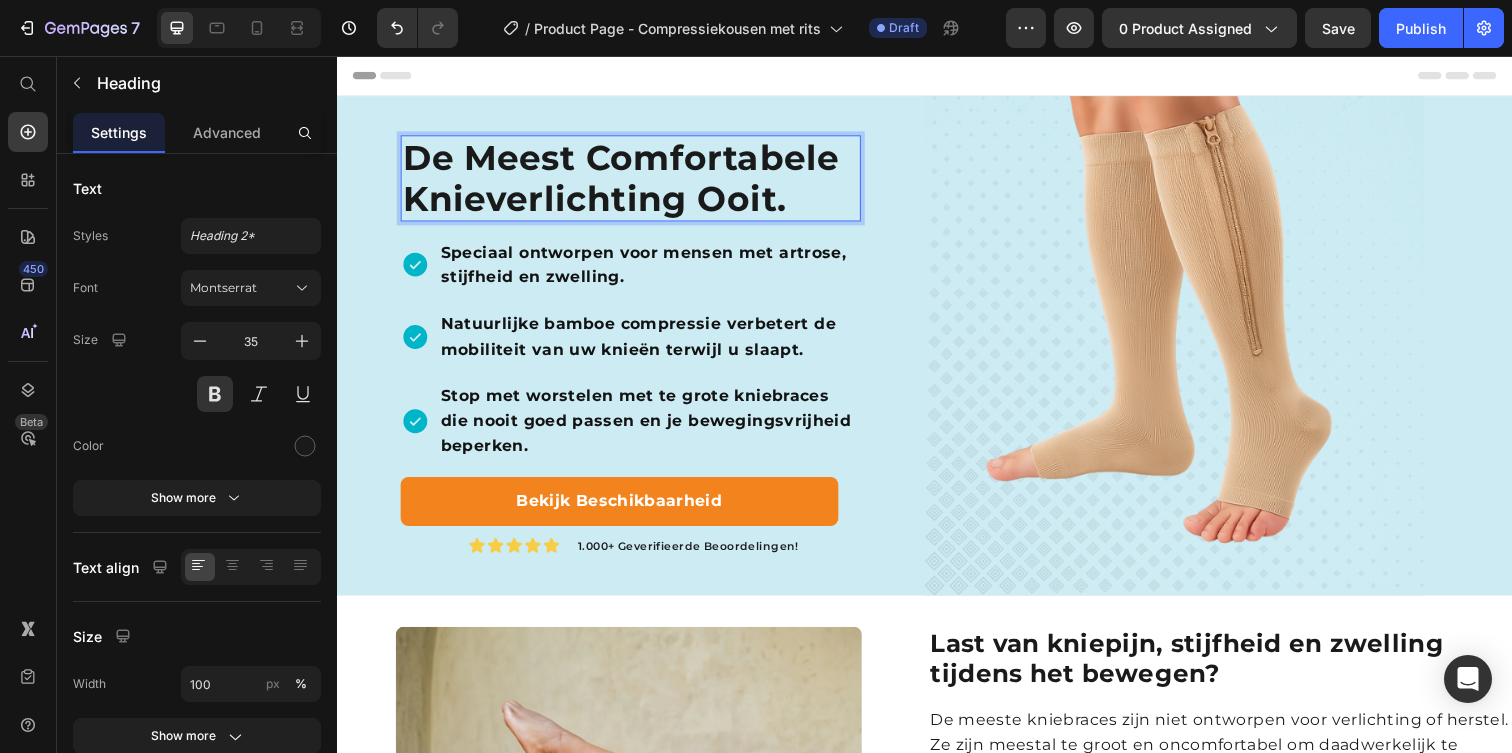 click on "De meest comfortabele knieverlichting ooit." at bounding box center (627, 180) 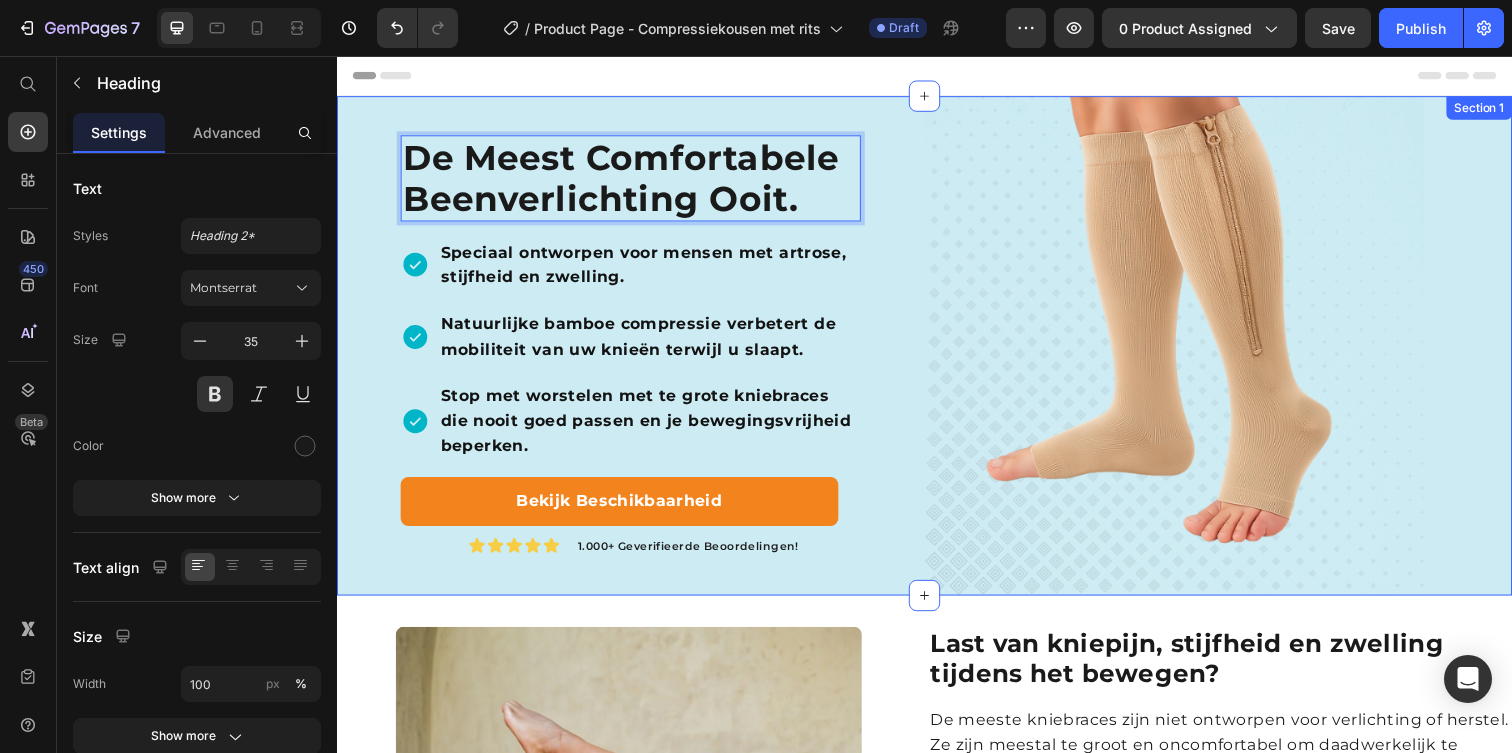 click on "De meest comfortabele Beenverlichting ooit. Heading   16 Speciaal ontworpen voor mensen met artrose, stijfheid en zwelling. Natuurlijke bamboe compressie verbetert de mobiliteit van uw knieën terwijl u slaapt. Stop met worstelen met te grote kniebraces die nooit goed passen en je bewegingsvrijheid beperken. Item List Bekijk Beschikbaarheid Button Icon Icon Icon Icon
Icon Icon List 1.000+ geverifieerde beoordelingen! Text Block Row Row" at bounding box center [637, 352] 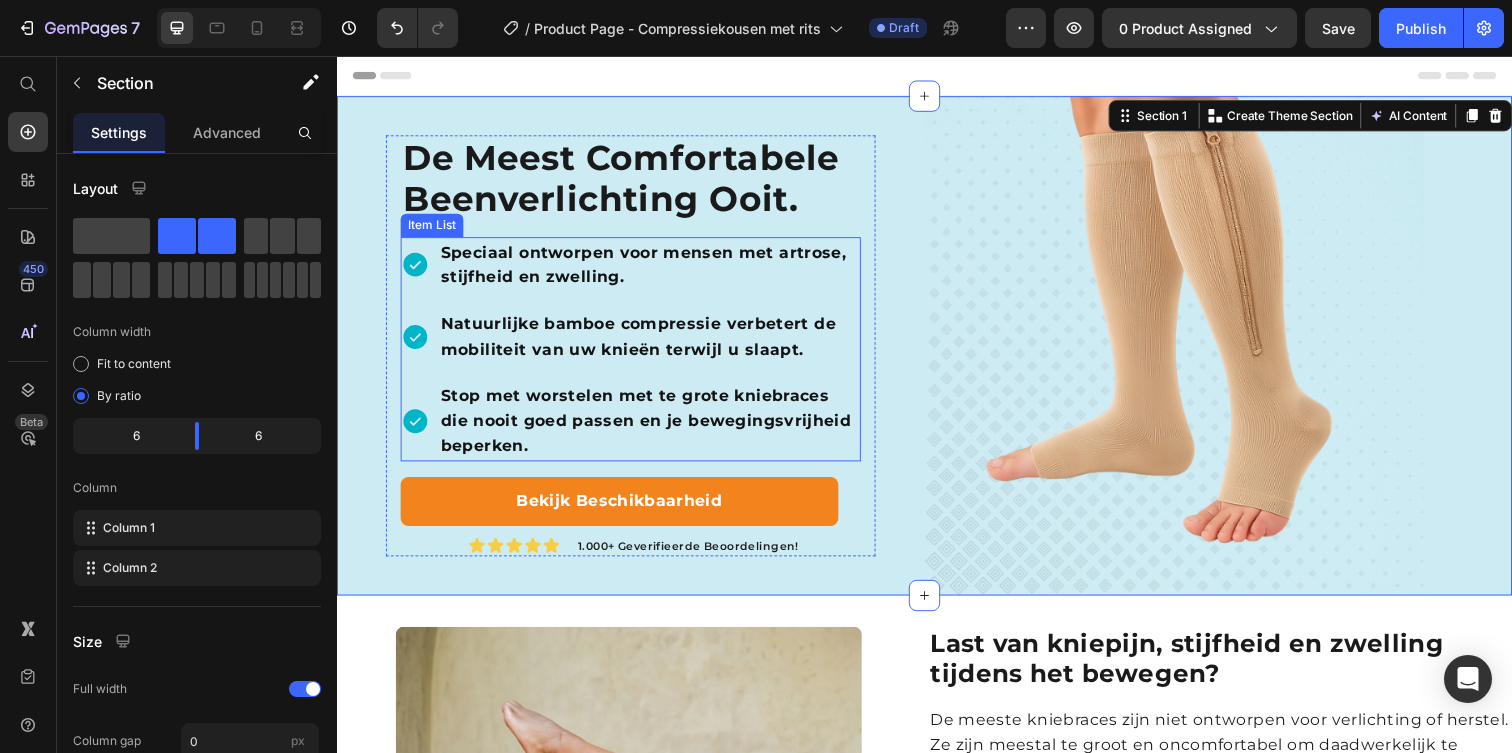 click on "Speciaal ontworpen voor mensen met artrose, stijfheid en zwelling." at bounding box center (656, 269) 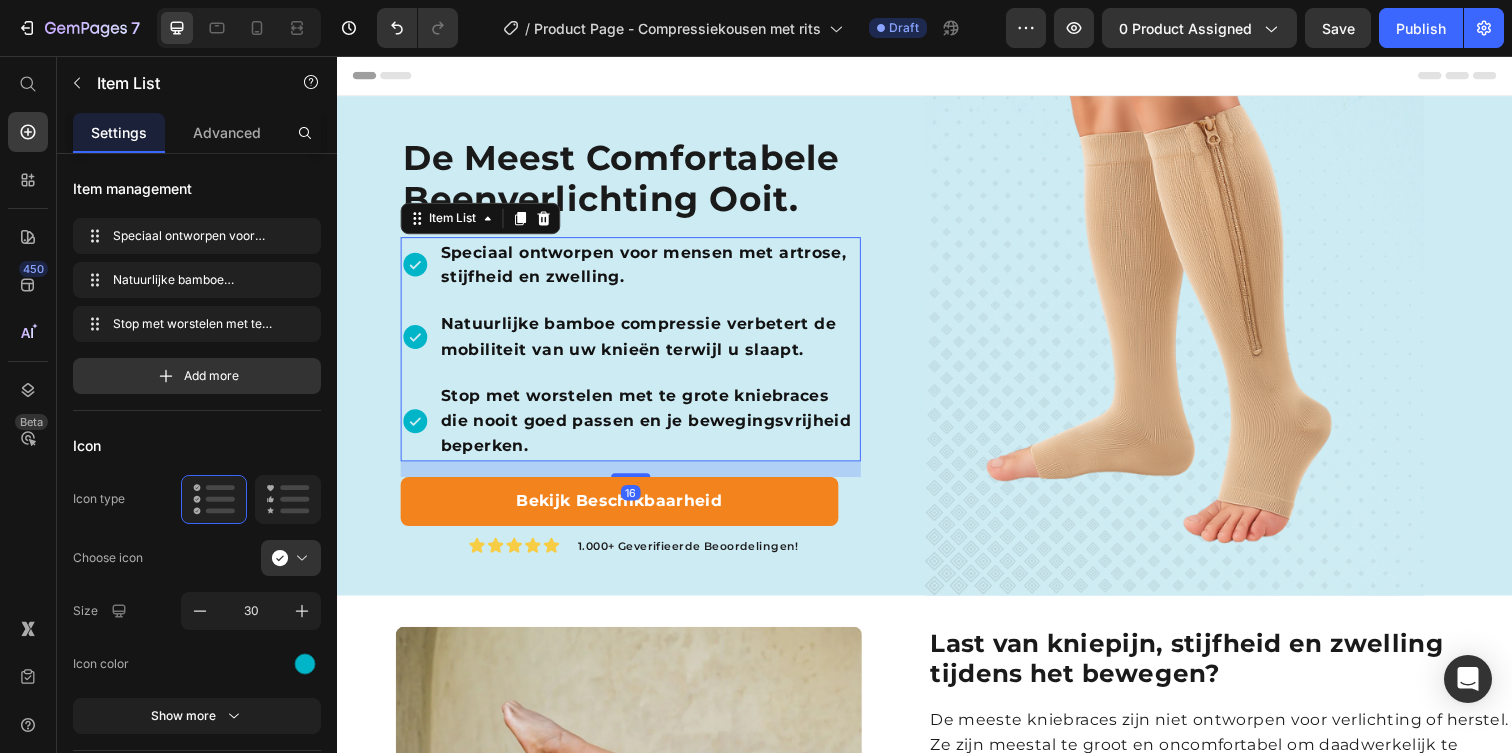 click on "Speciaal ontworpen voor mensen met artrose, stijfheid en zwelling." at bounding box center (656, 269) 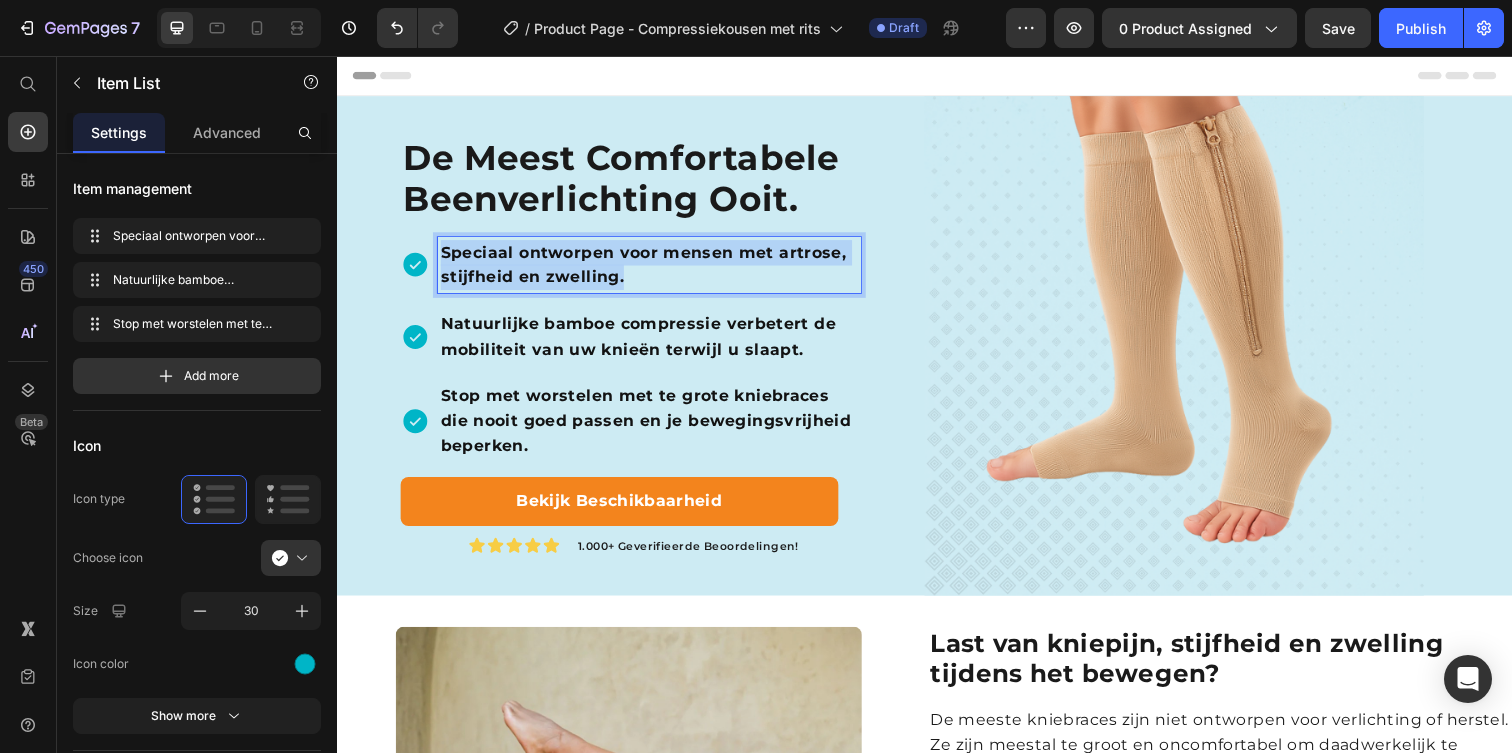 click on "Speciaal ontworpen voor mensen met artrose, stijfheid en zwelling." at bounding box center [656, 269] 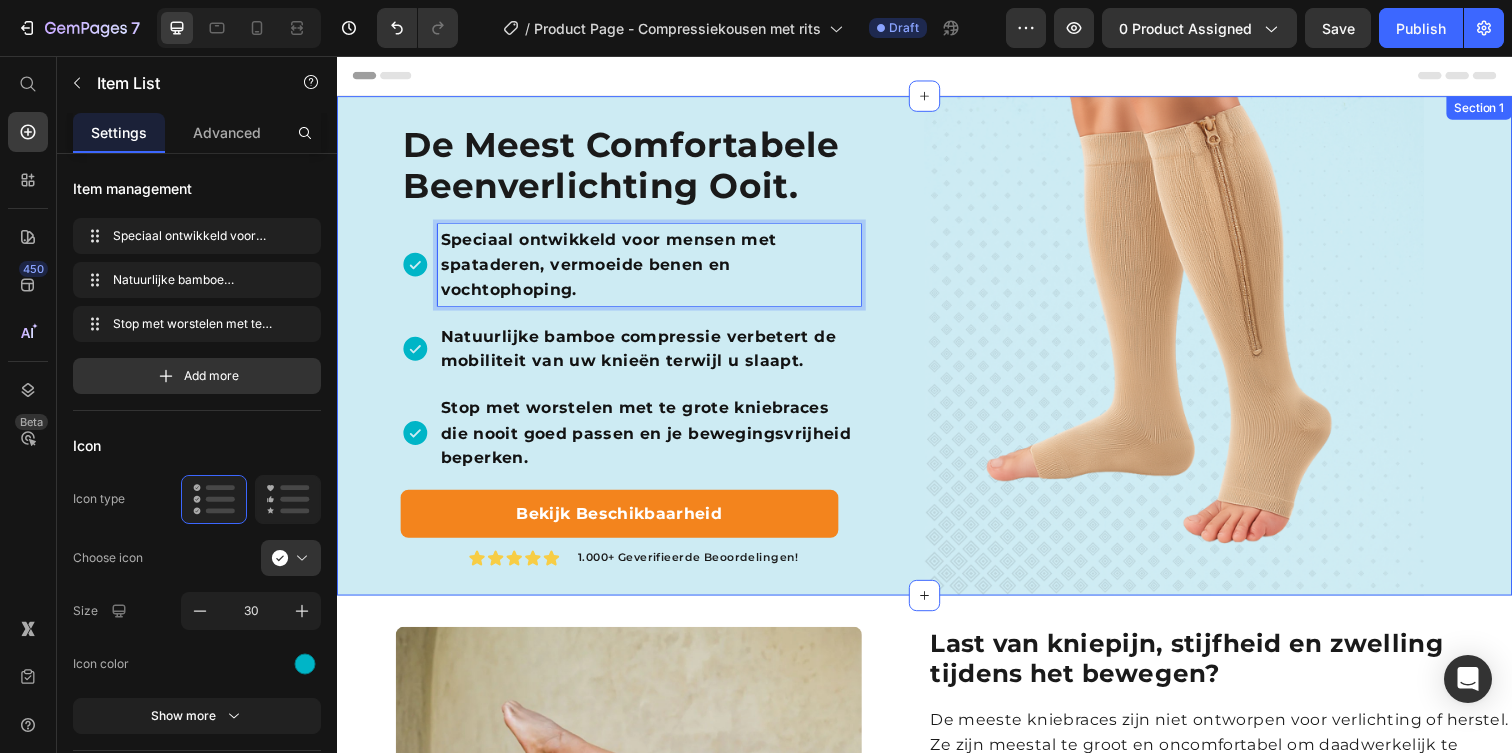click on "⁠⁠⁠⁠⁠⁠⁠ De meest comfortabele Beenverlichting ooit. Heading Speciaal ontwikkeld voor mensen met spataderen, vermoeide benen en vochtophoping. Natuurlijke bamboe compressie verbetert de mobiliteit van uw knieën terwijl u slaapt. Stop met worstelen met te grote kniebraces die nooit goed passen en je bewegingsvrijheid beperken. Item List   16 Bekijk Beschikbaarheid Button Icon Icon Icon Icon
Icon Icon List 1.000+ geverifieerde beoordelingen! Text Block Row Row" at bounding box center (637, 352) 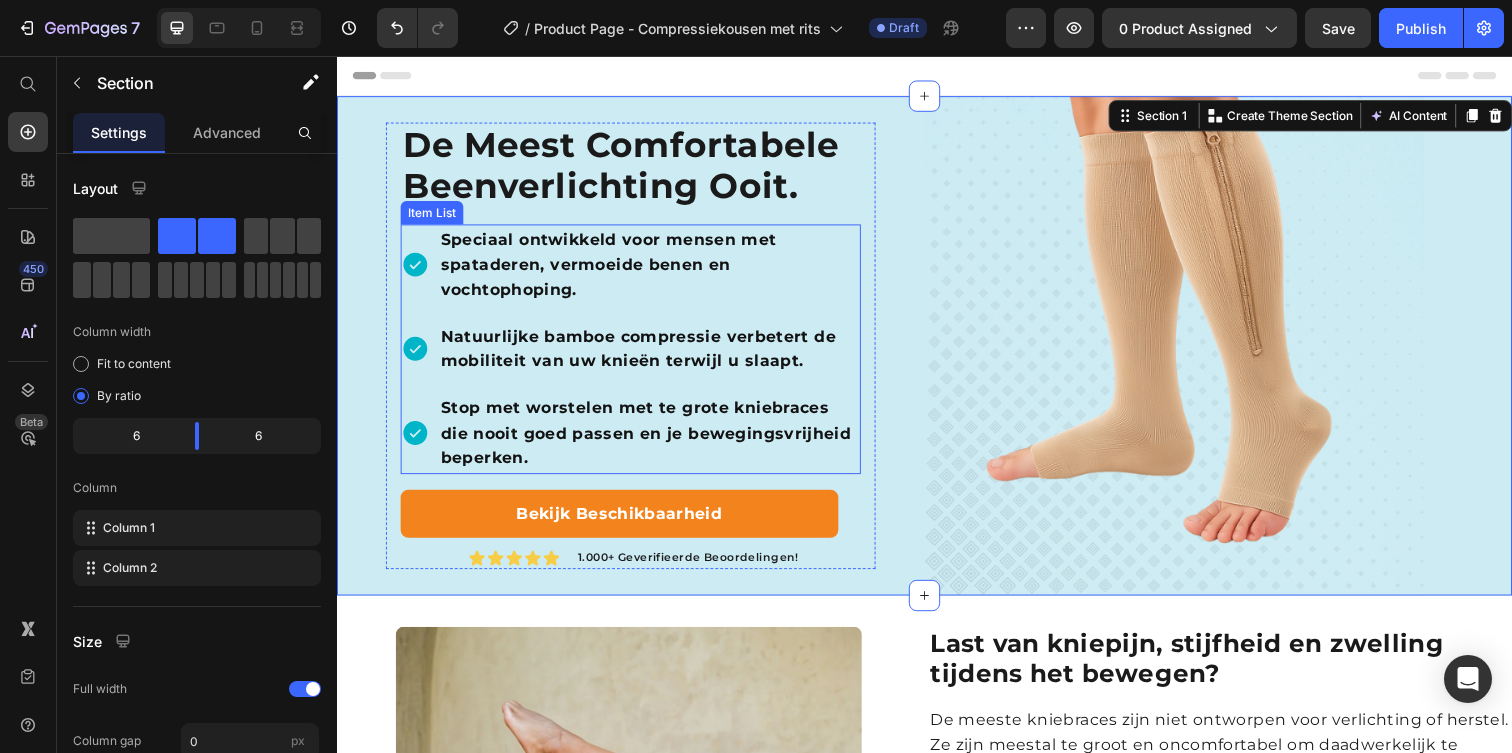 click on "Speciaal ontwikkeld voor mensen met spataderen, vermoeide benen en vochtophoping." at bounding box center (656, 269) 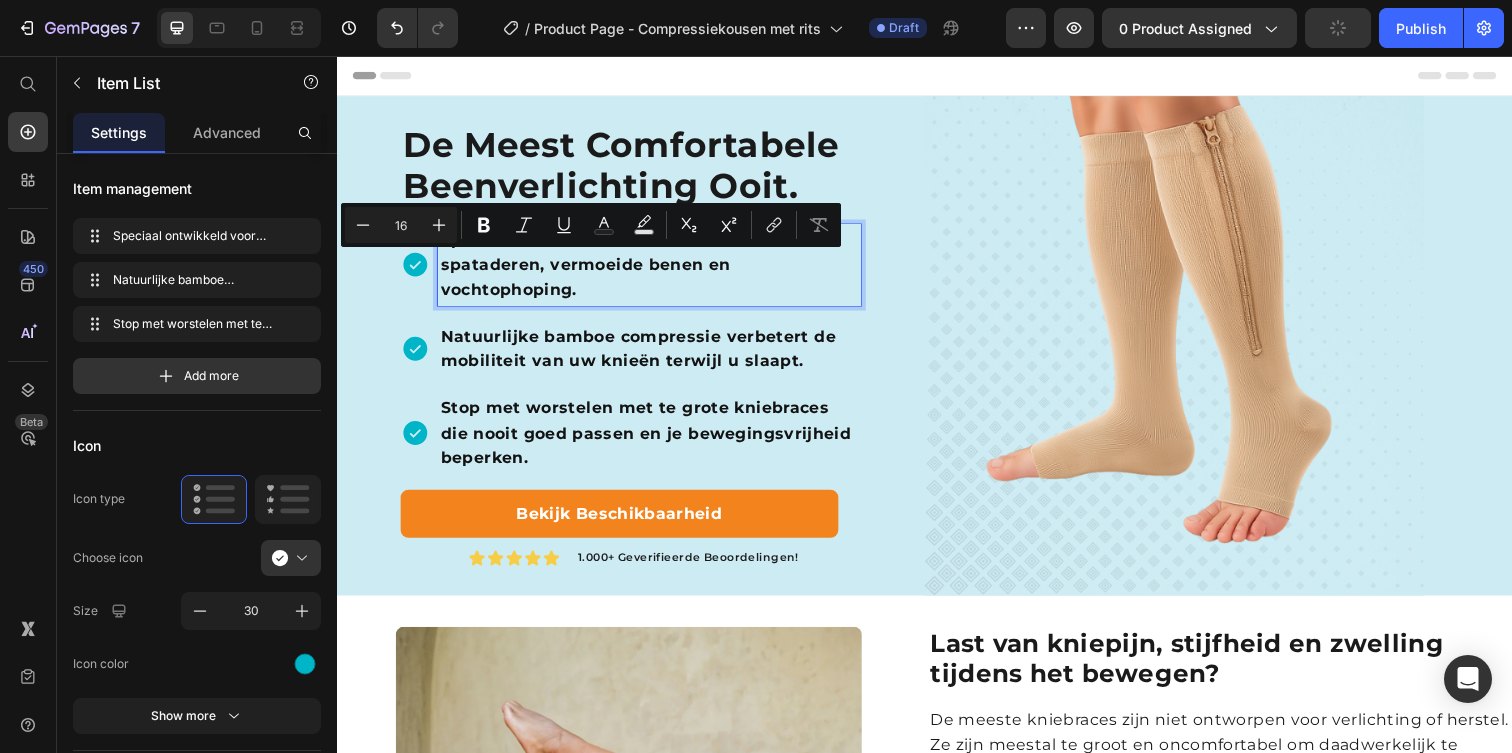 click on "Speciaal ontwikkeld voor mensen met spataderen, vermoeide benen en vochtophoping." at bounding box center [656, 269] 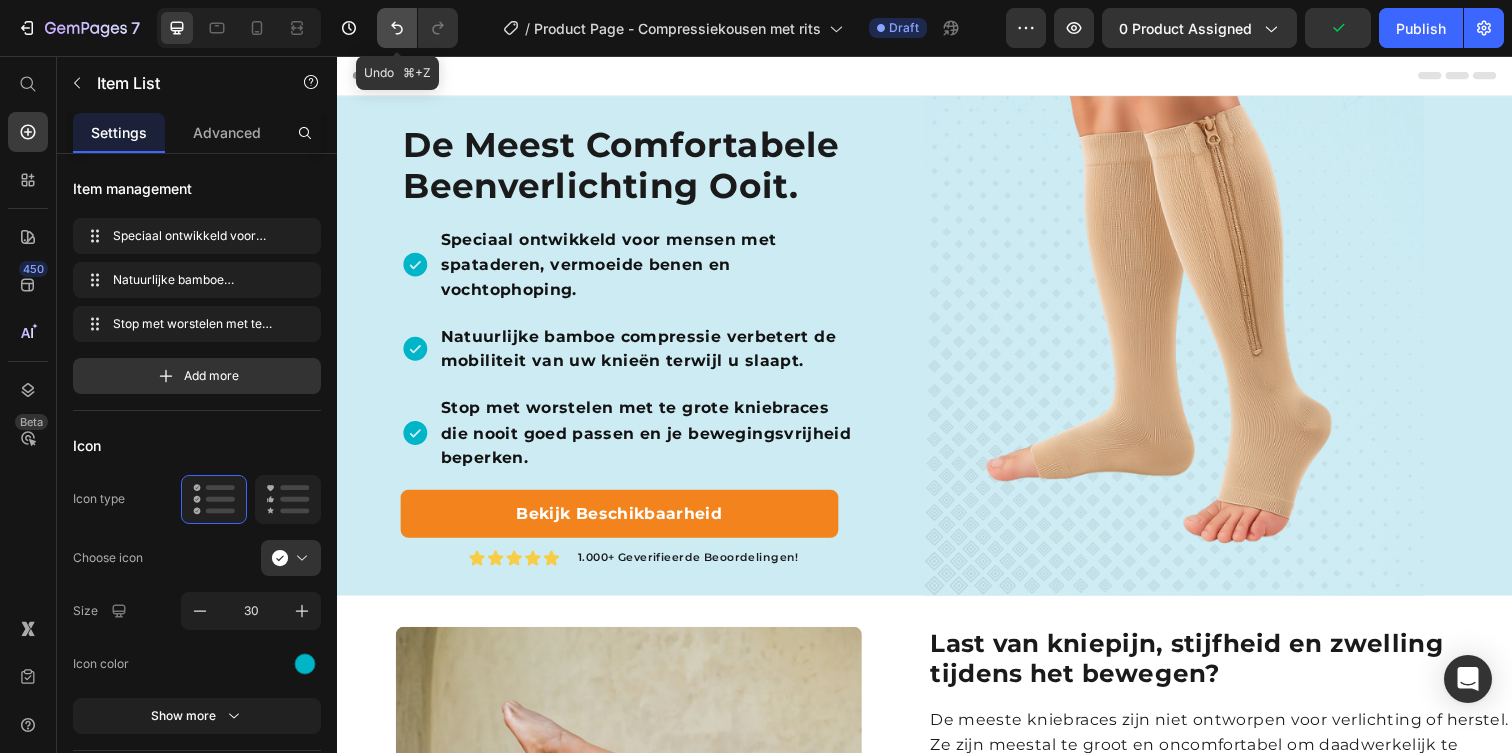 click 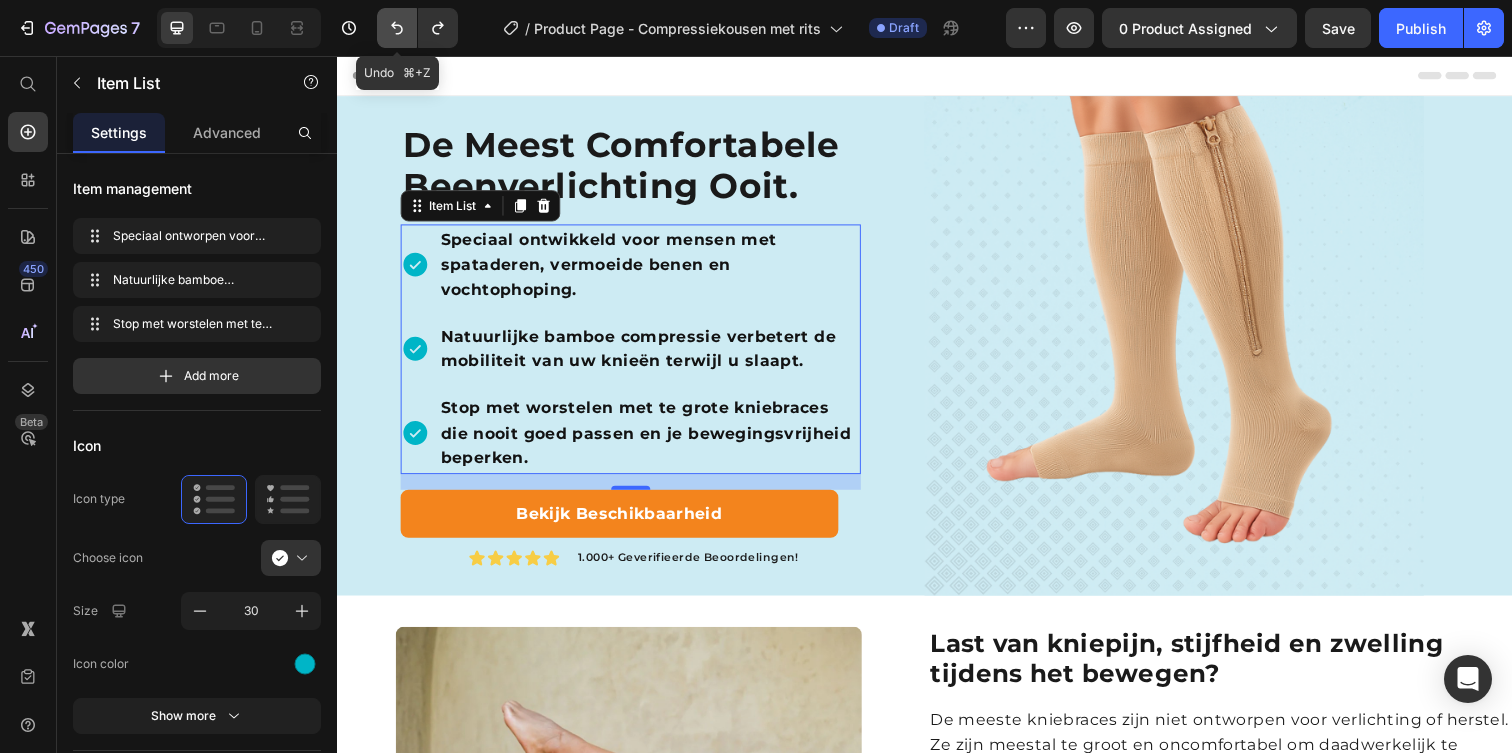click 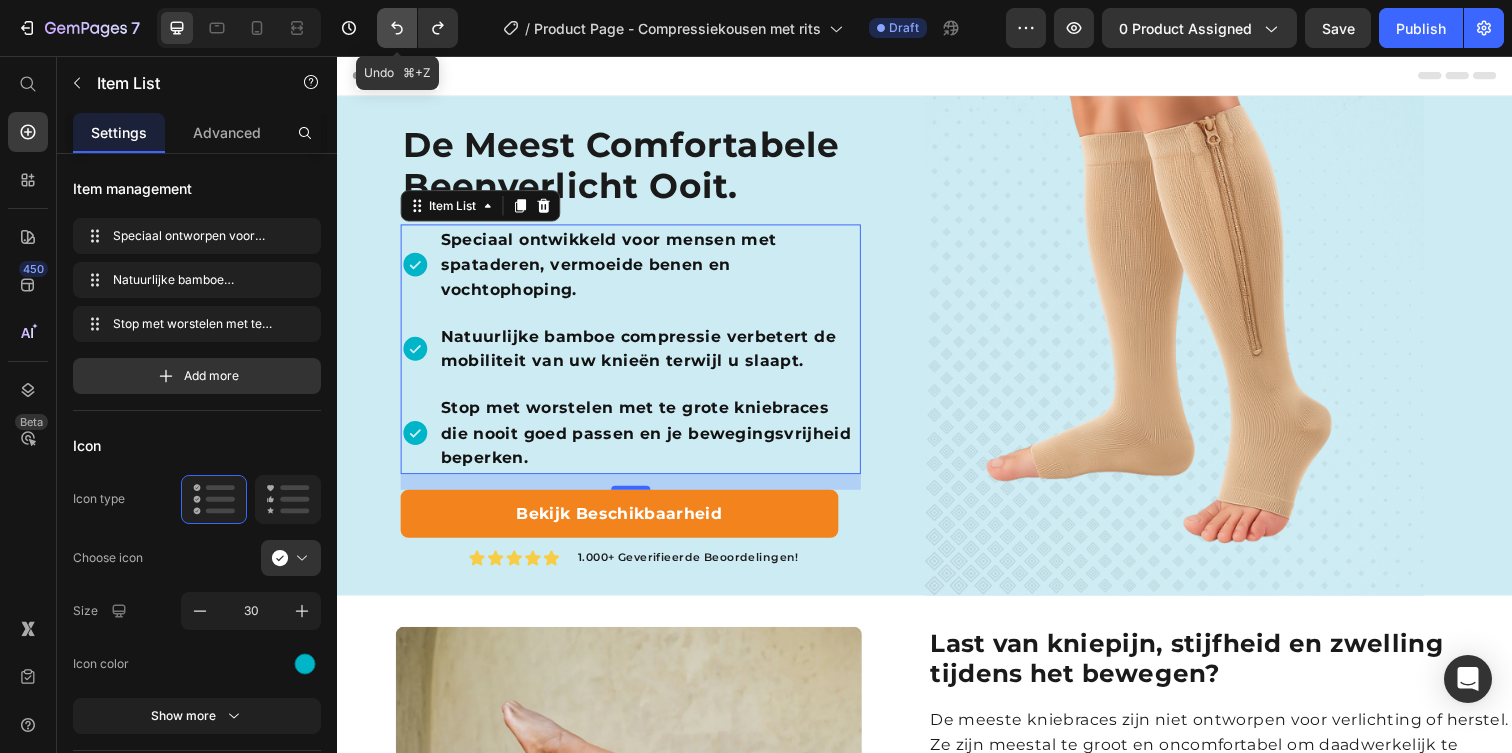 click 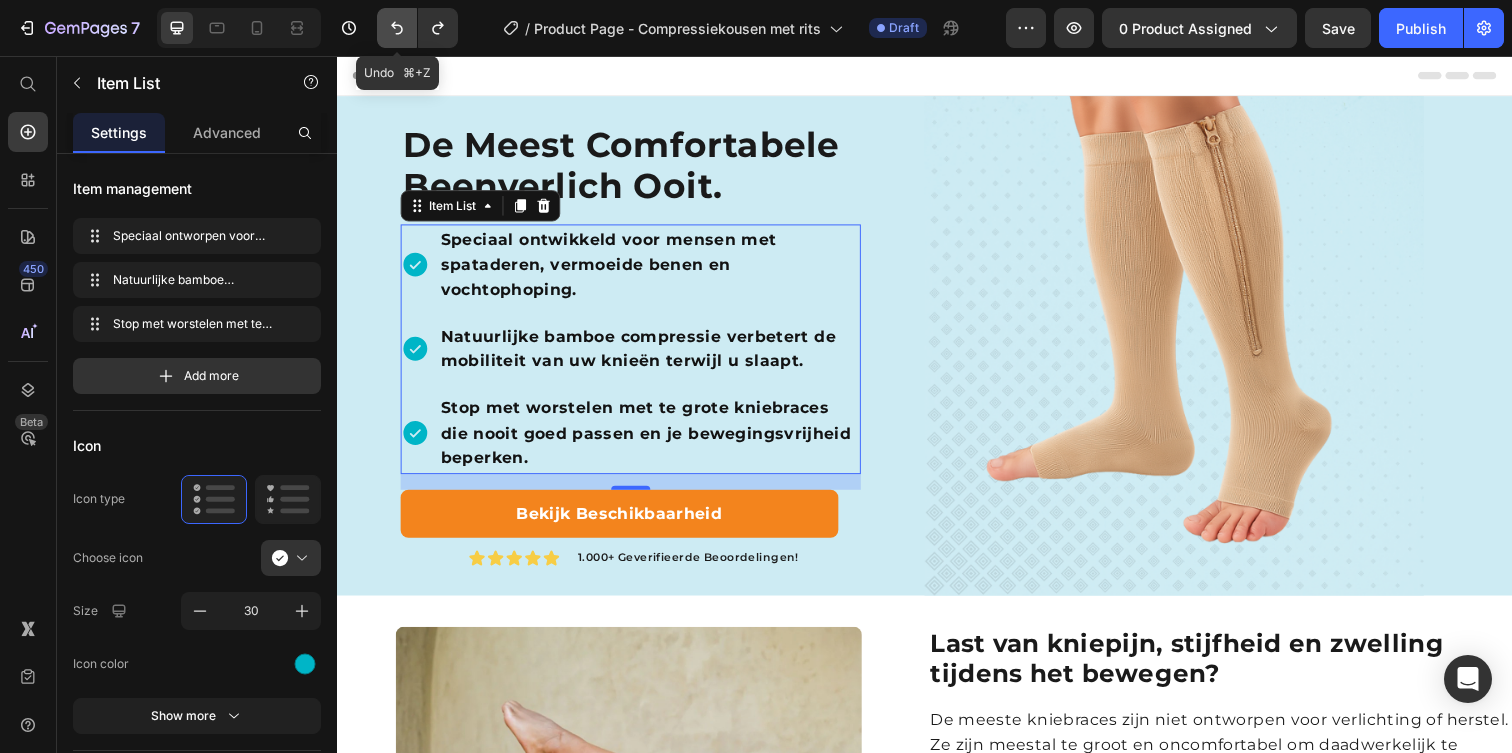 click 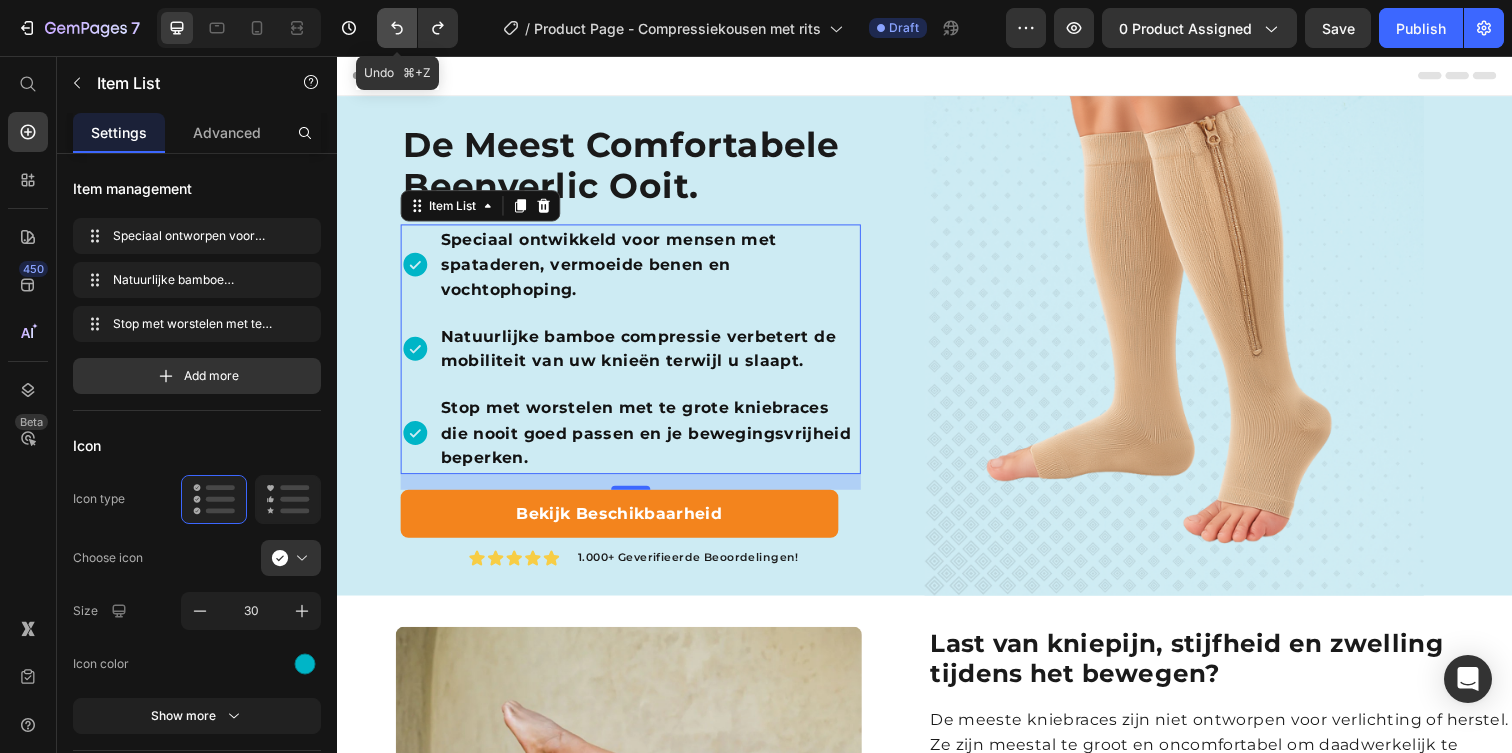 click 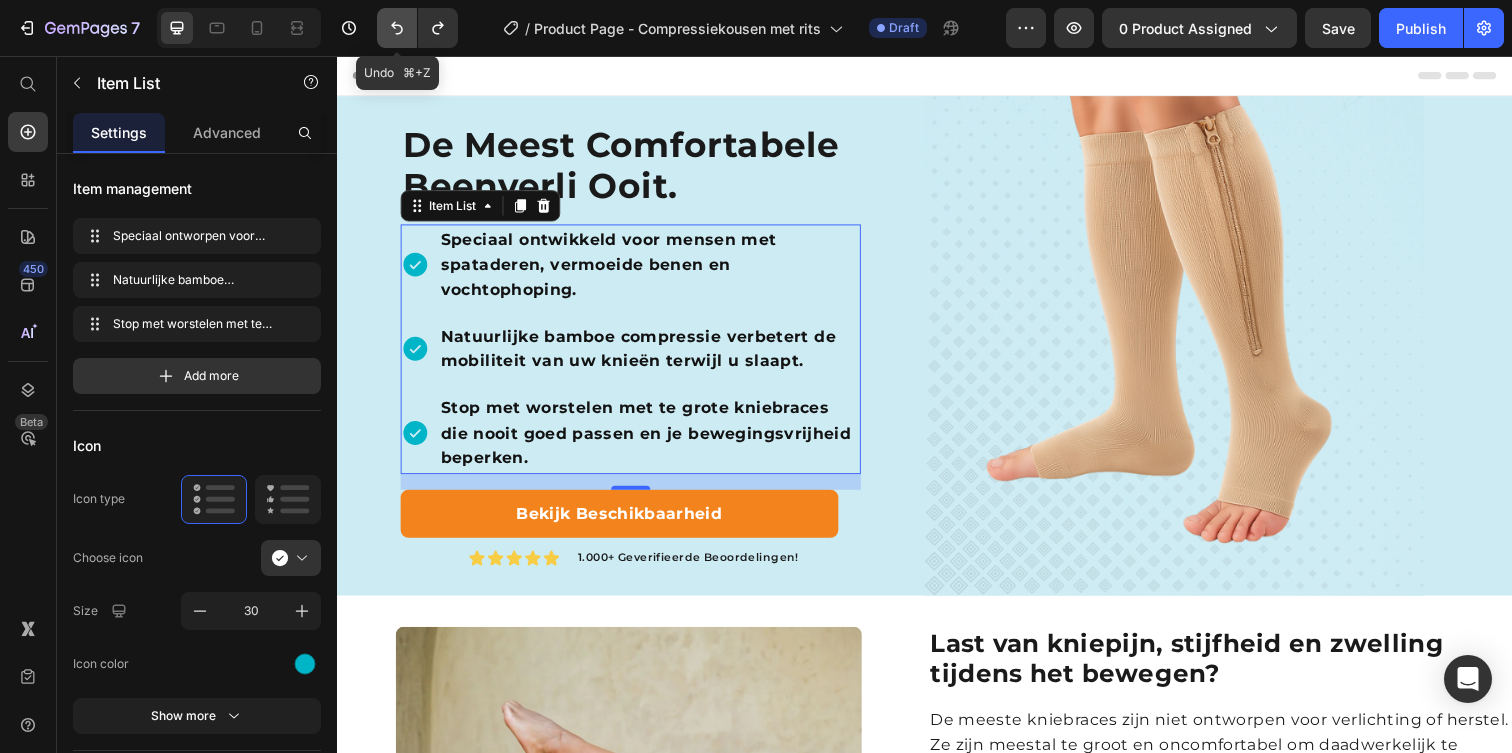 click 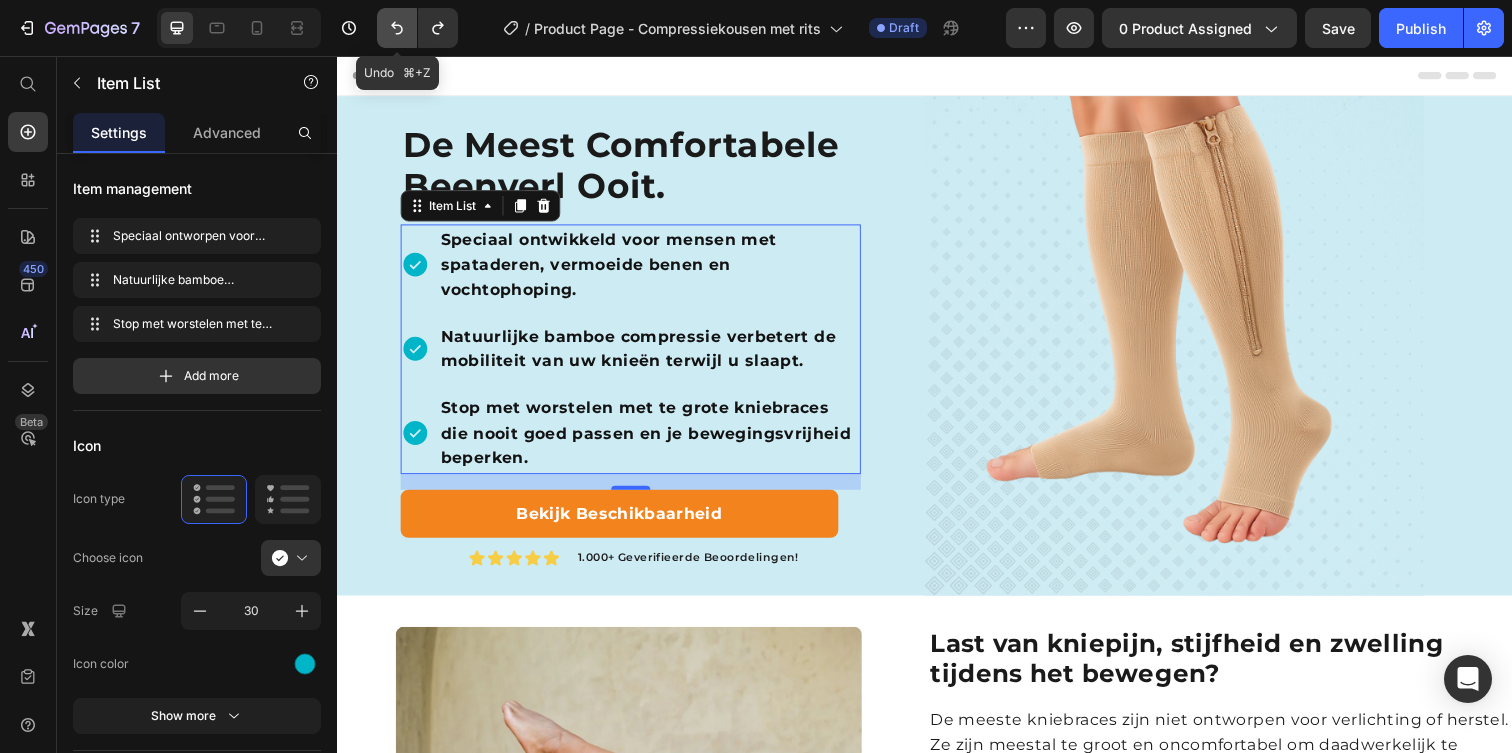 click 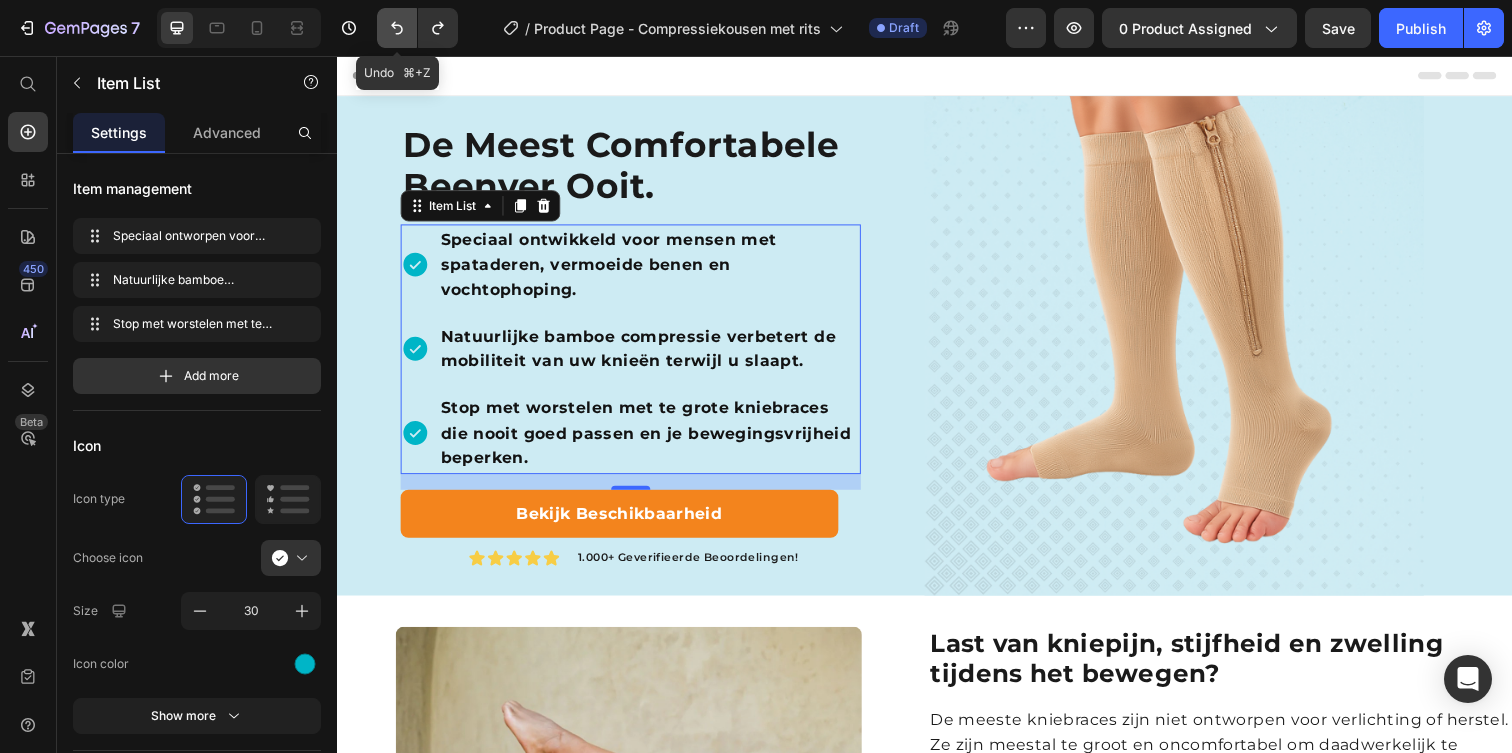 click 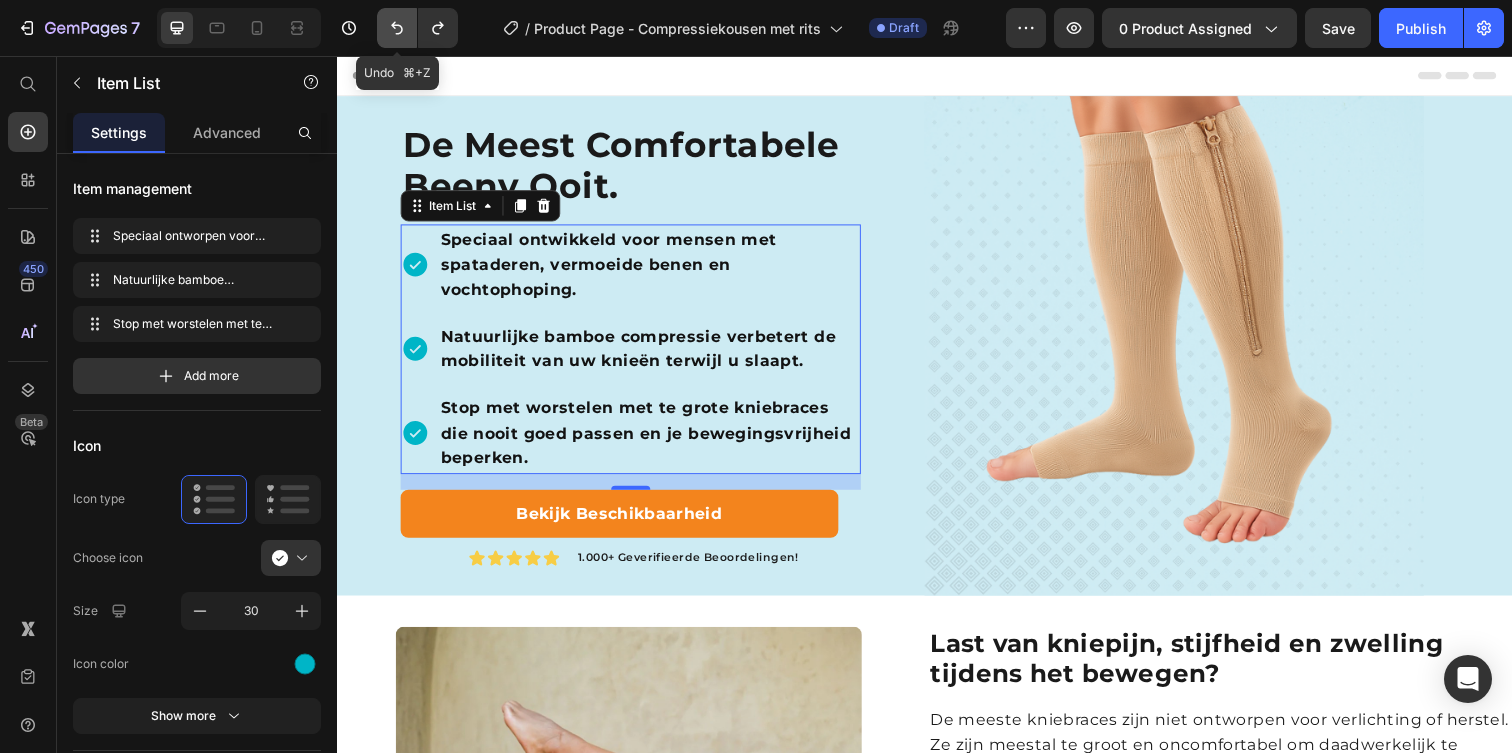 click 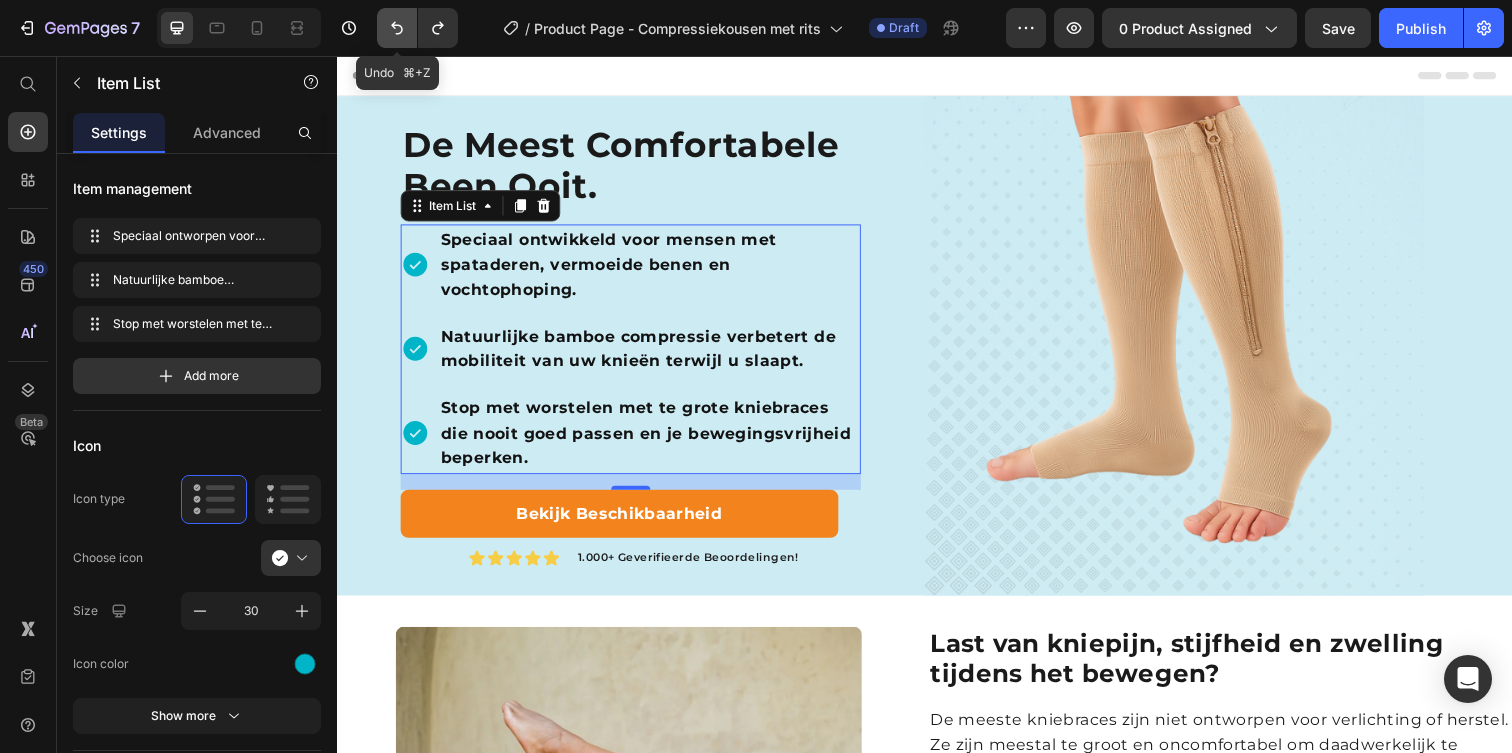 click 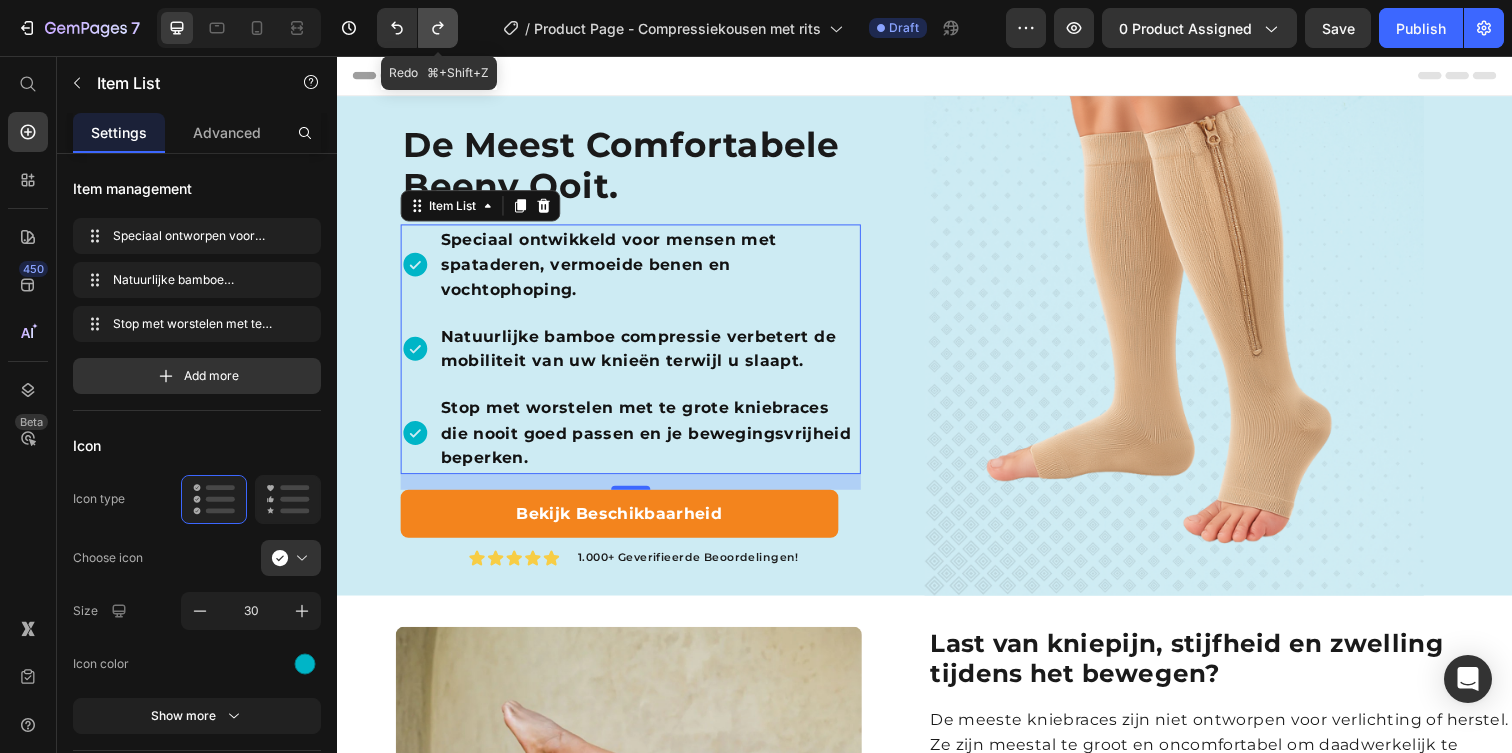 click 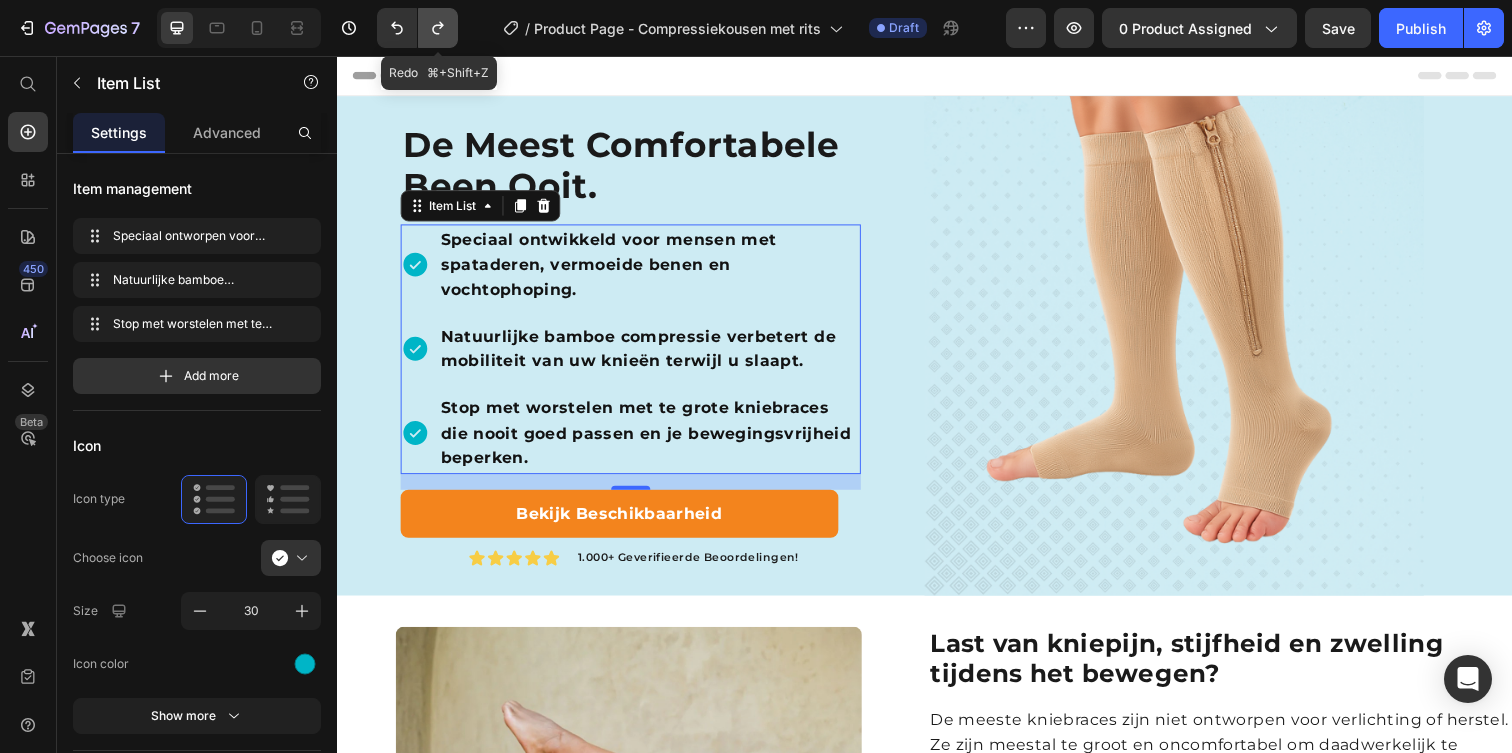 click 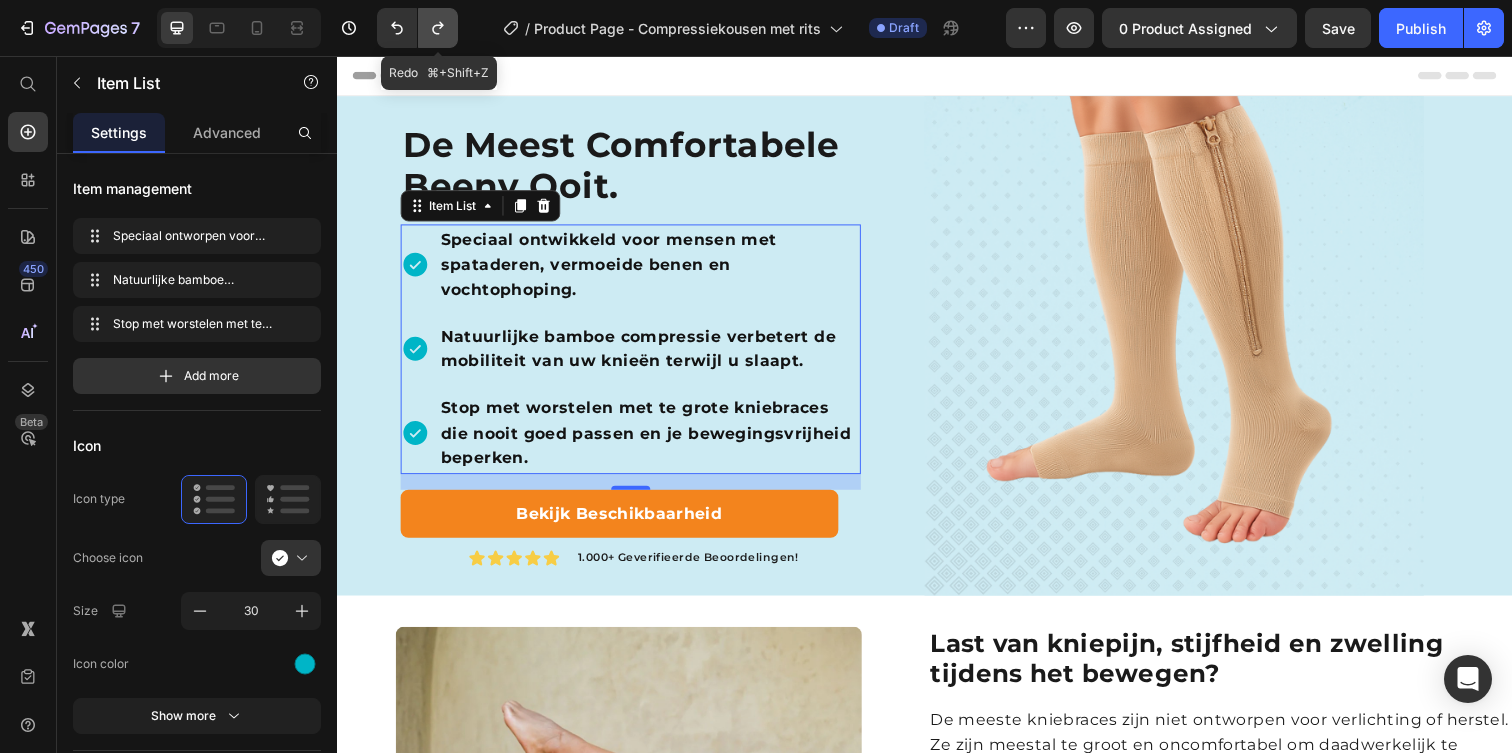 click 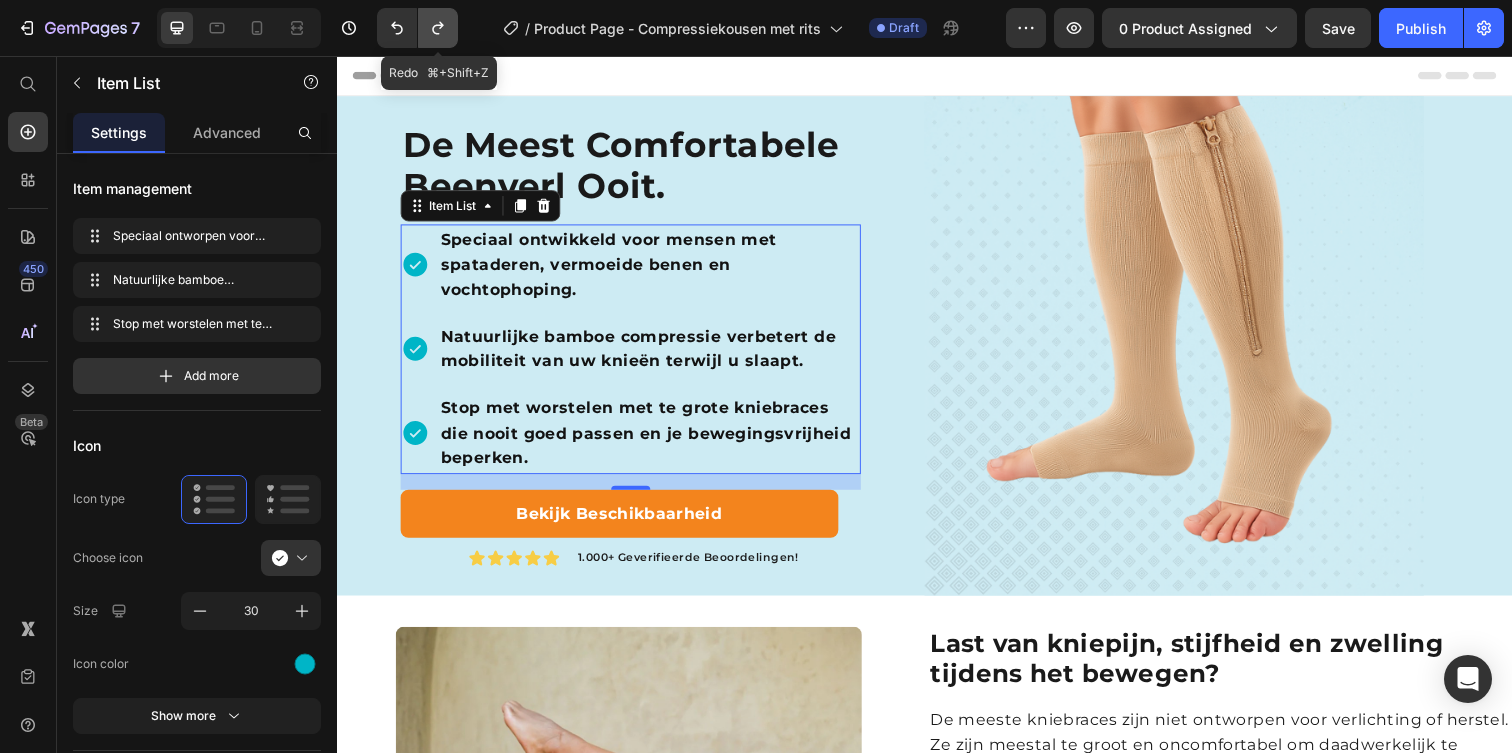 click 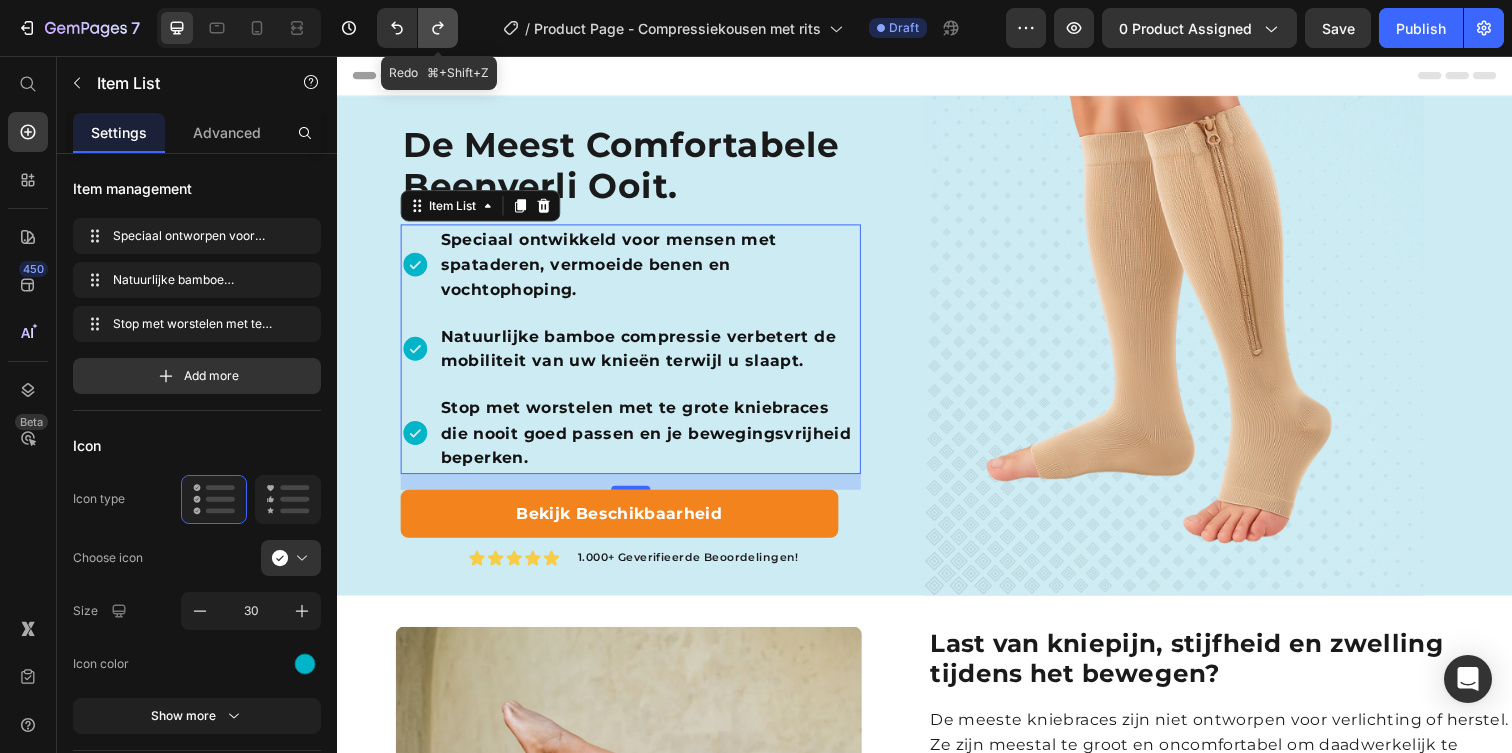 click 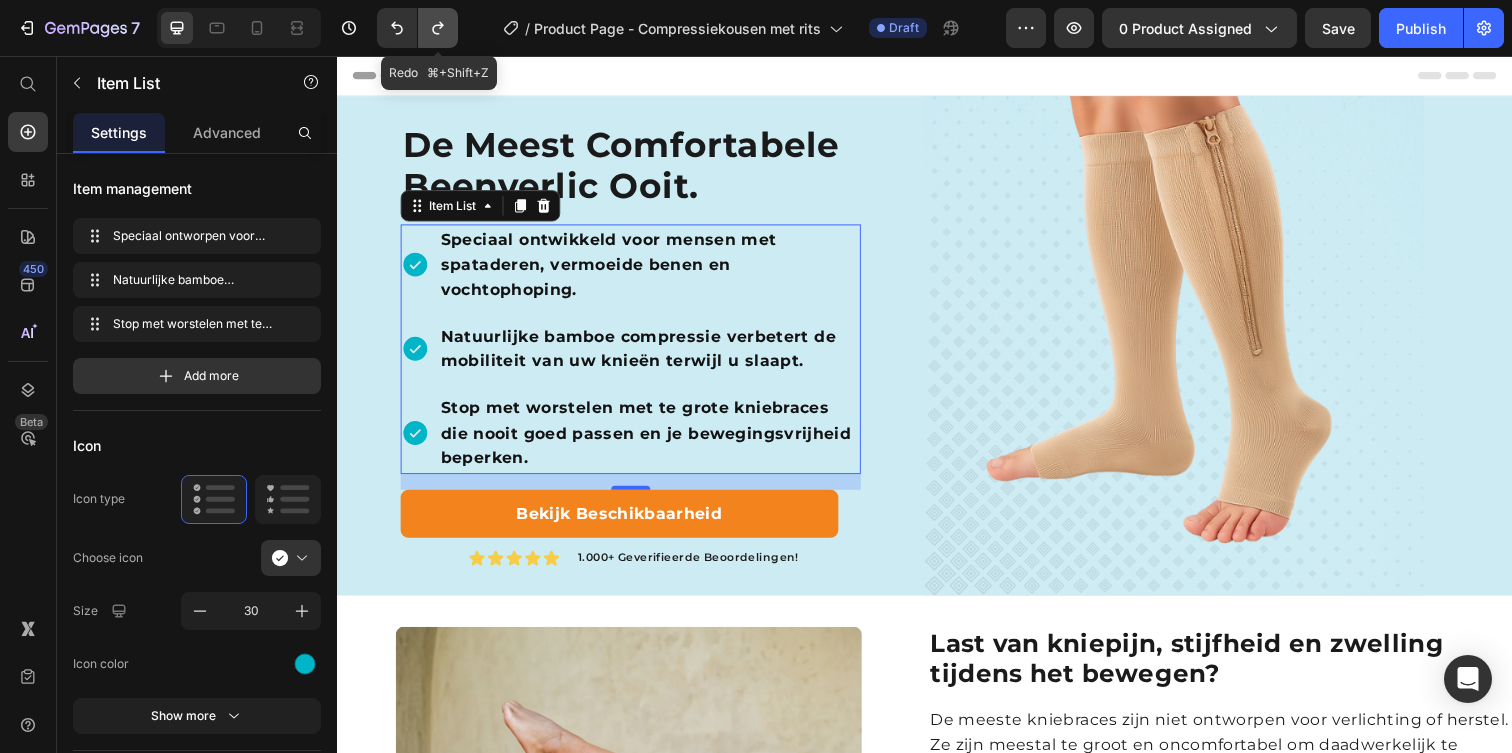 click 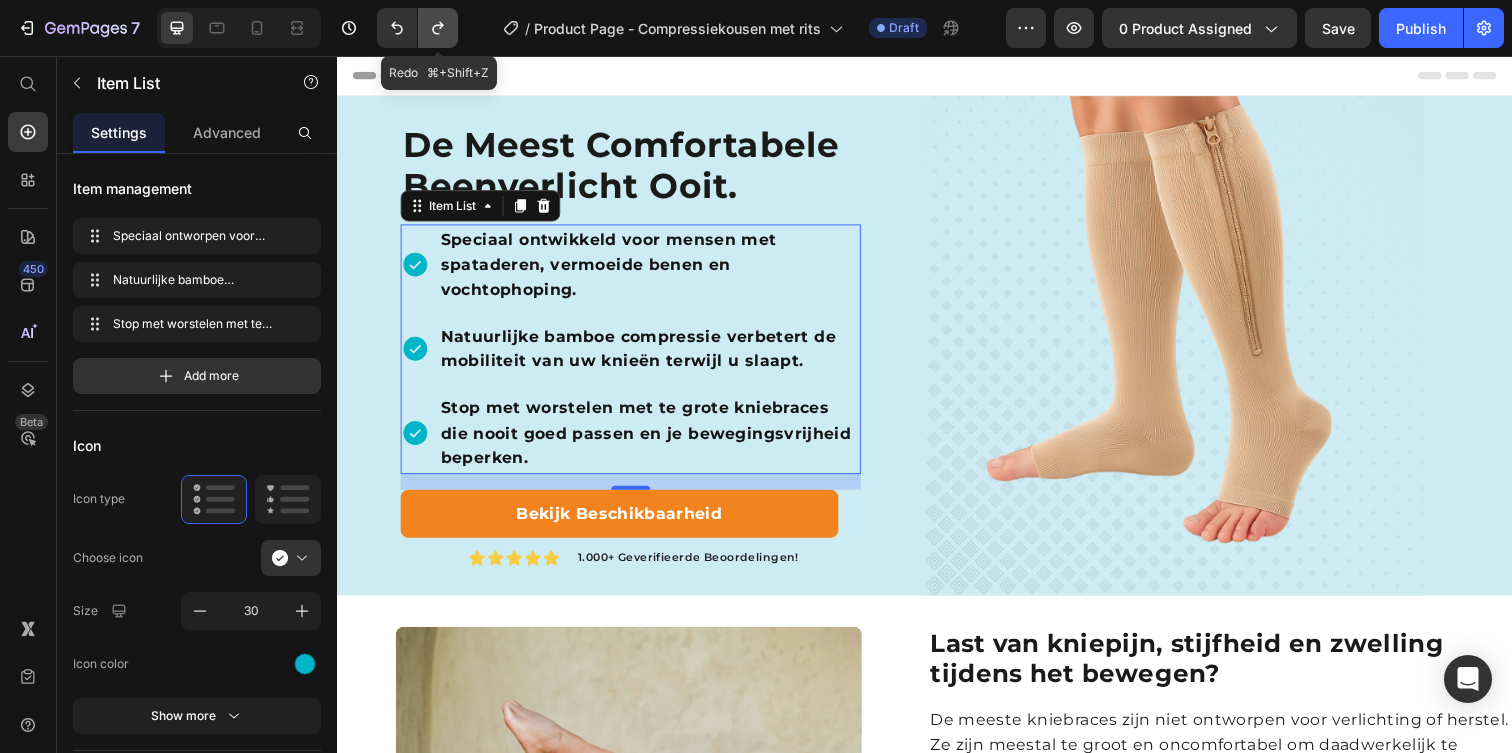 click 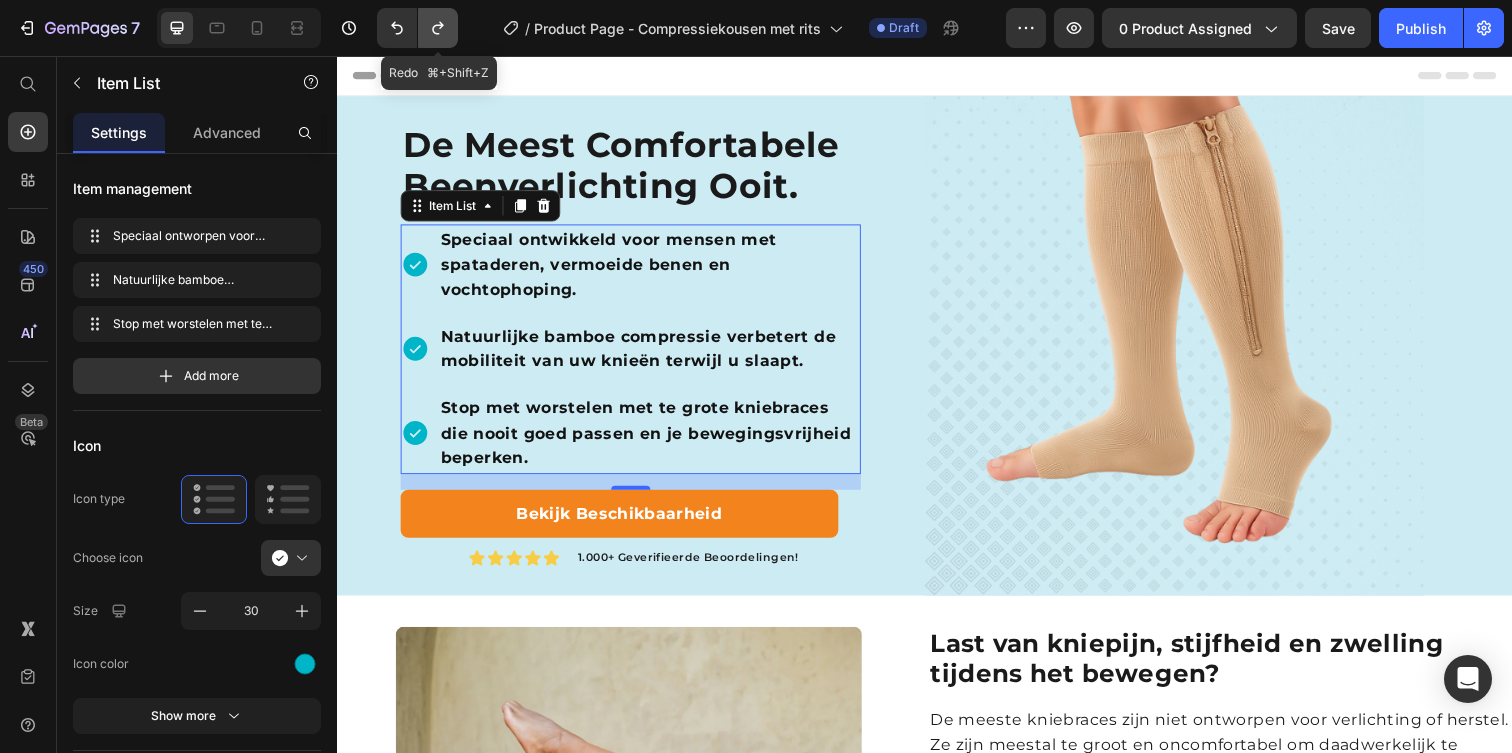 click 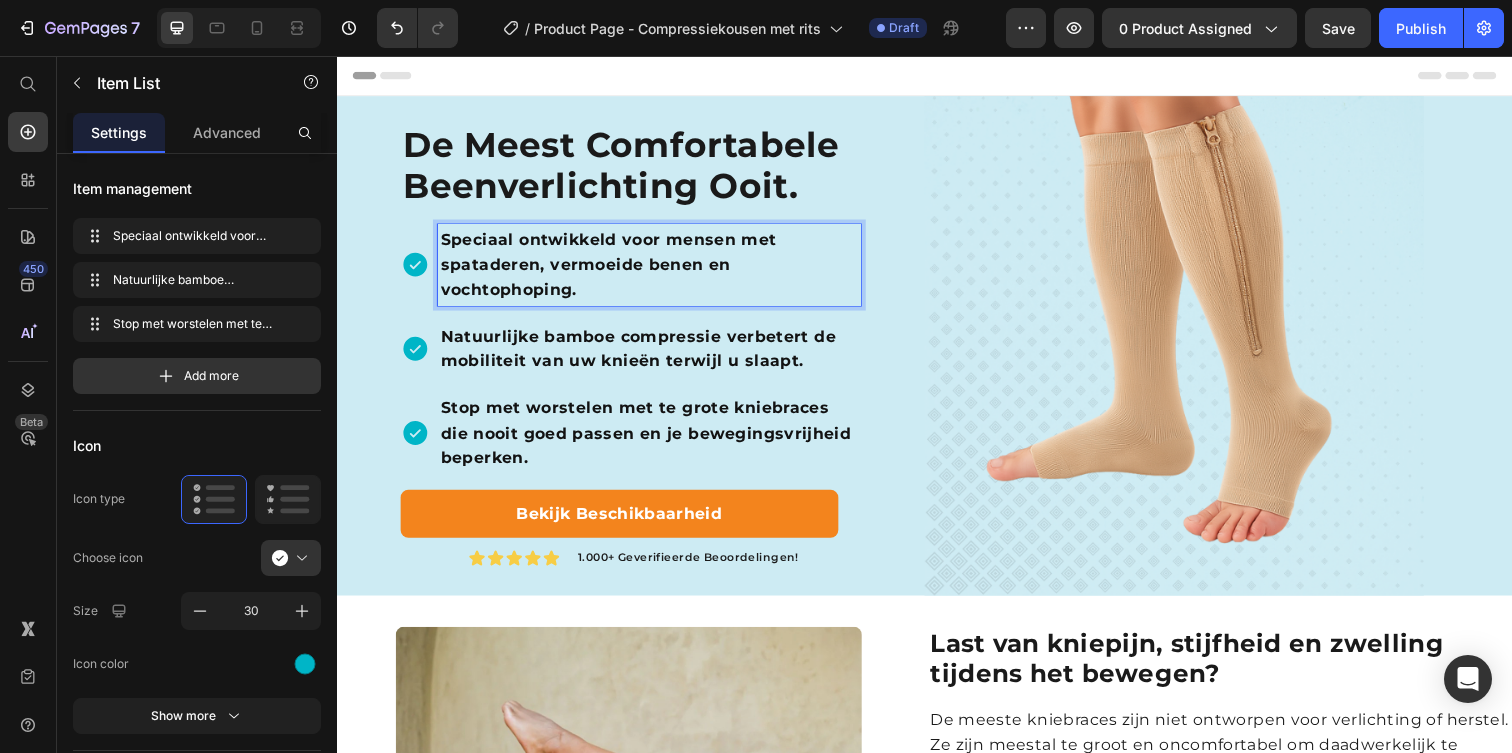 click on "Speciaal ontwikkeld voor mensen met spataderen, vermoeide benen en vochtophoping." at bounding box center (656, 269) 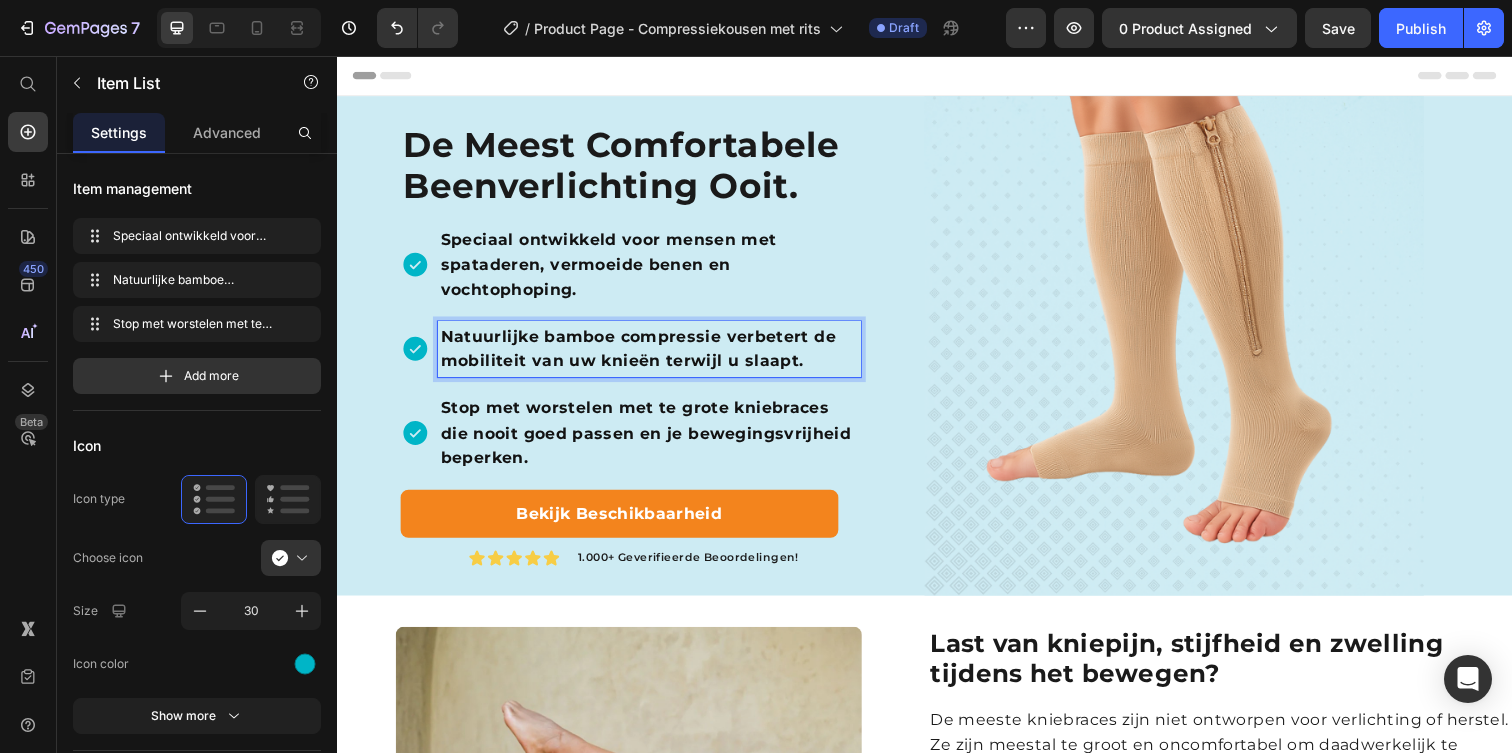 click on "Natuurlijke bamboe compressie verbetert de mobiliteit van uw knieën terwijl u slaapt." at bounding box center (656, 355) 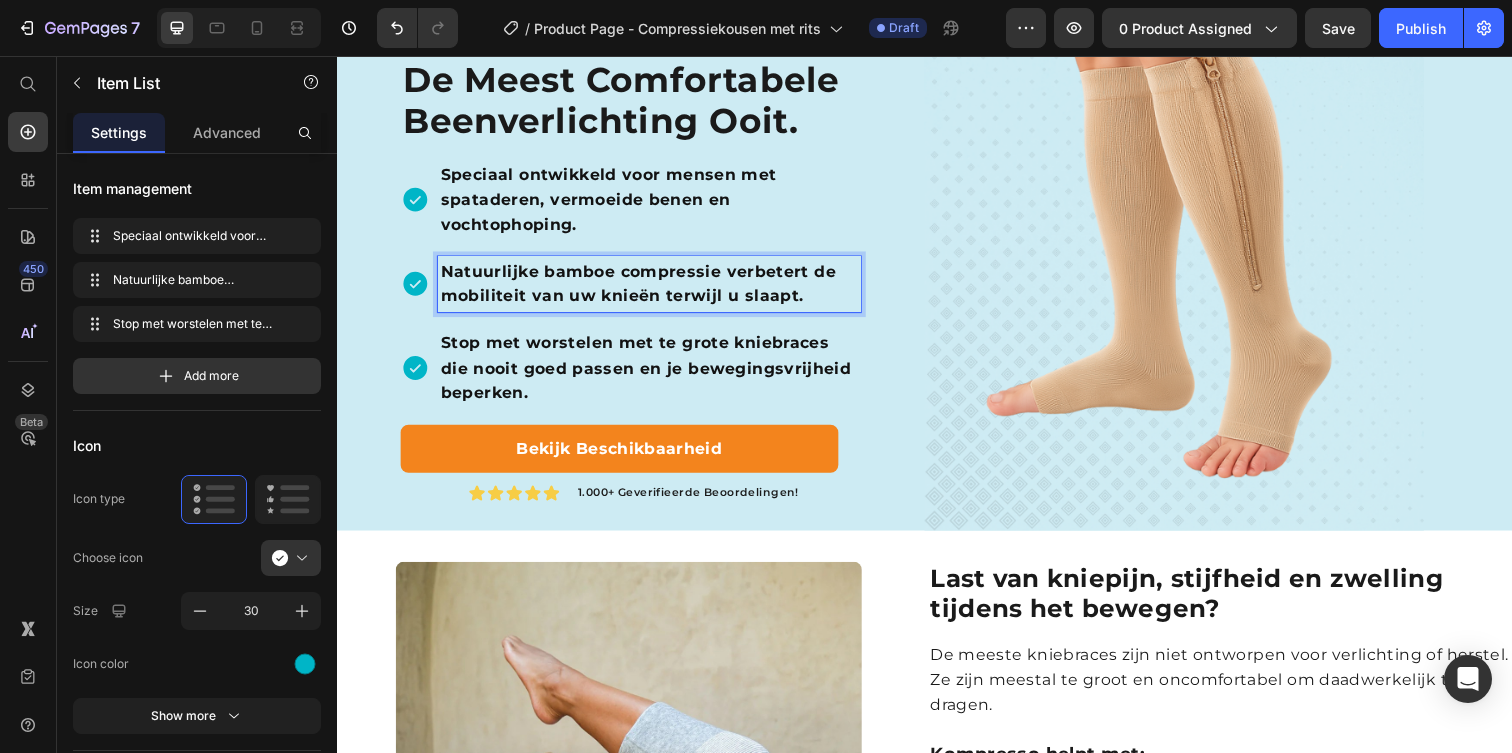 scroll, scrollTop: 71, scrollLeft: 0, axis: vertical 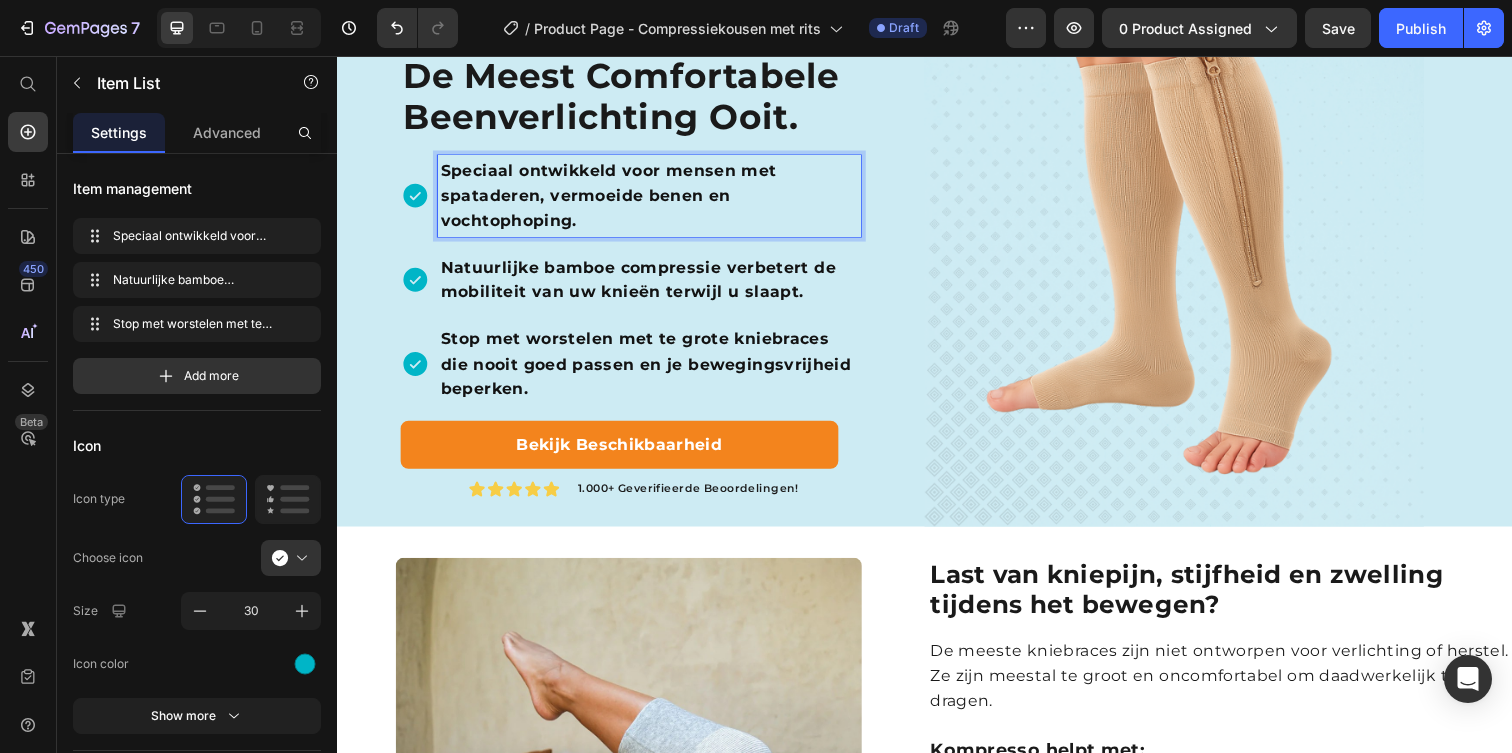 click on "Speciaal ontwikkeld voor mensen met spataderen, vermoeide benen en vochtophoping." at bounding box center [656, 198] 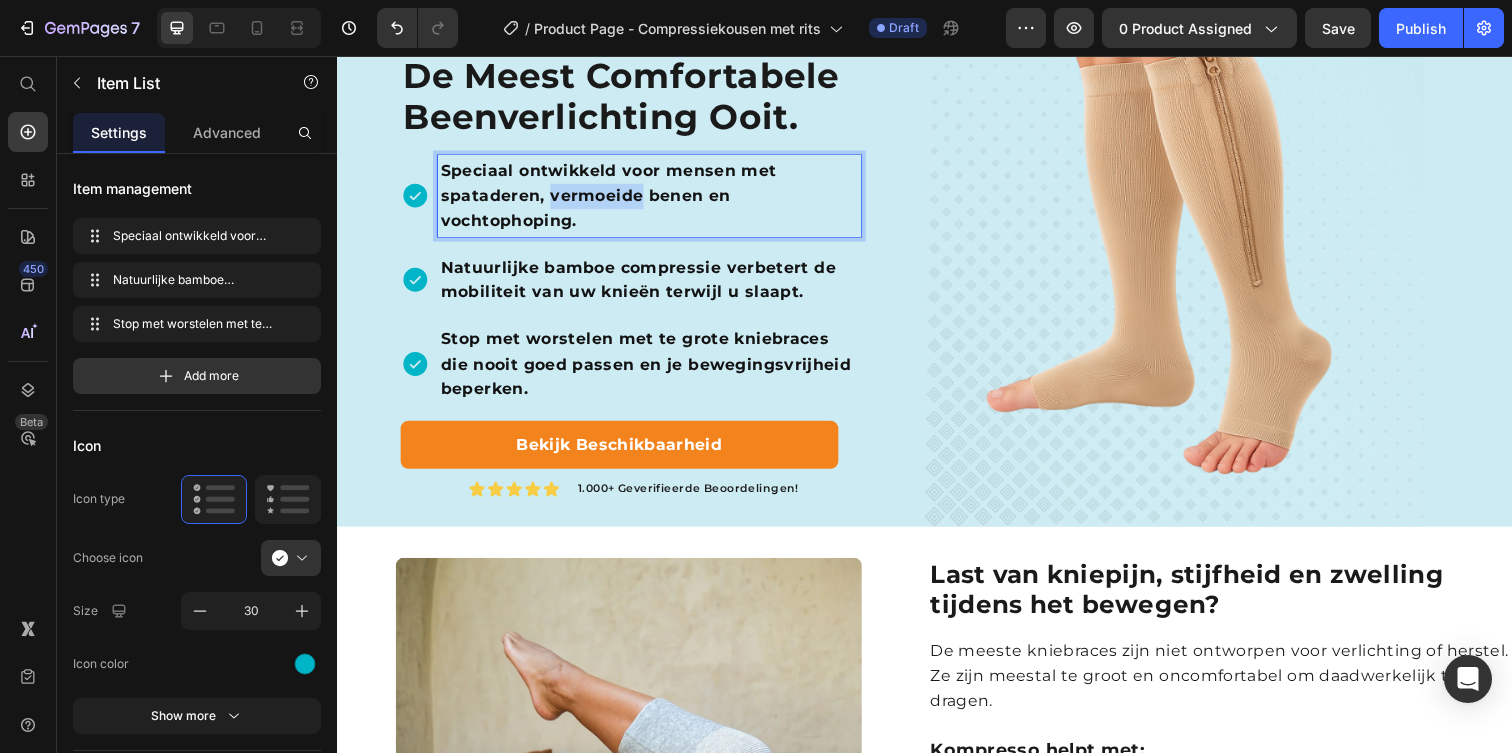 click on "Speciaal ontwikkeld voor mensen met spataderen, vermoeide benen en vochtophoping." at bounding box center (656, 198) 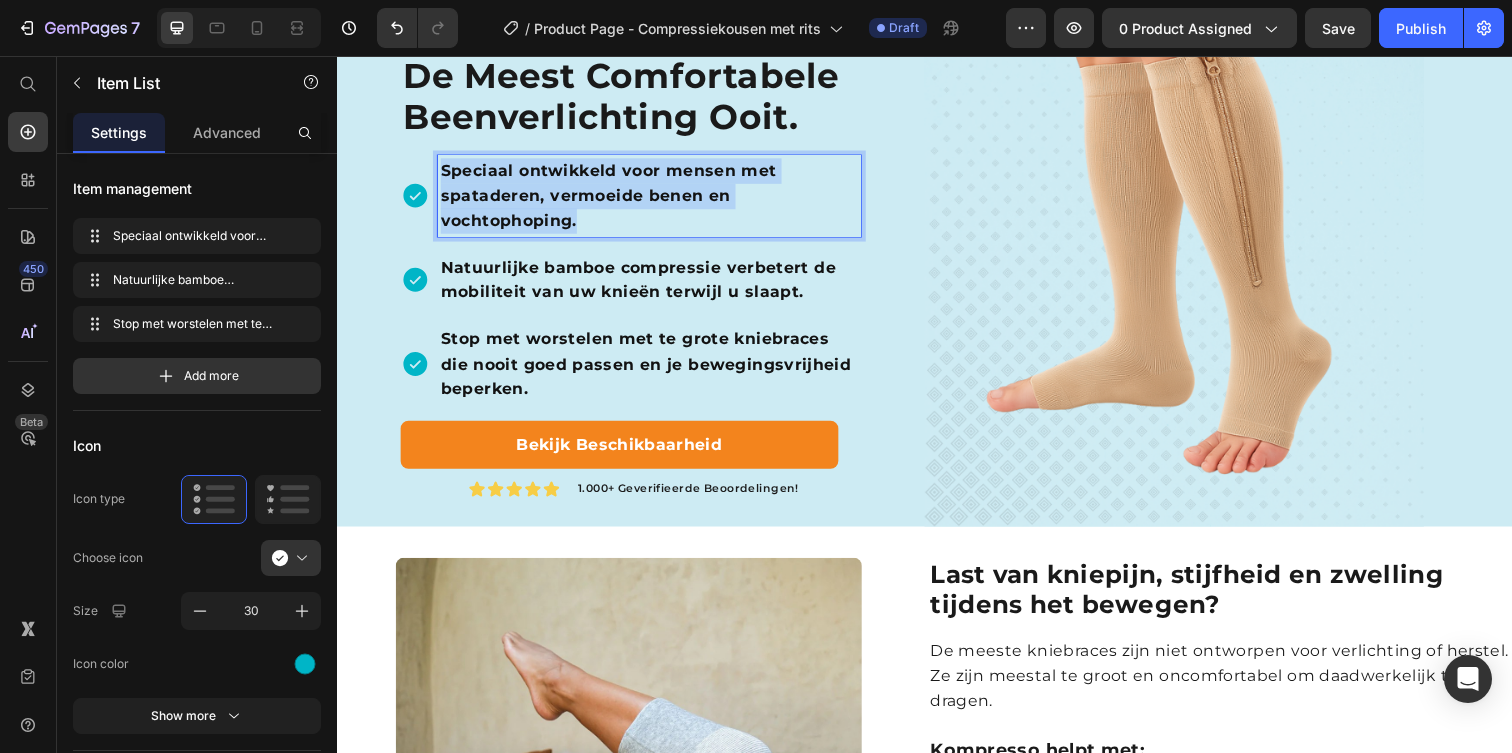 click on "Speciaal ontwikkeld voor mensen met spataderen, vermoeide benen en vochtophoping." at bounding box center (656, 198) 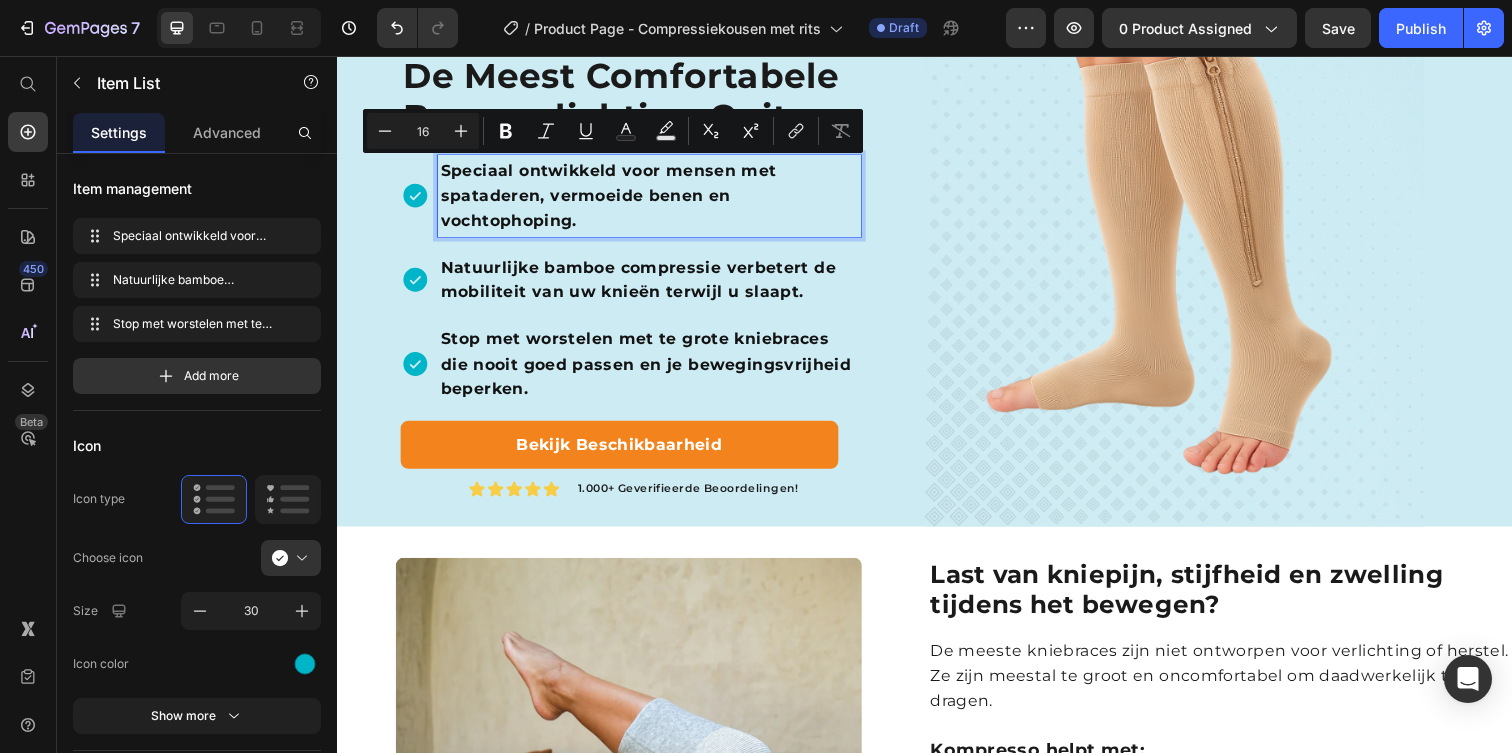 click on "Natuurlijke bamboe compressie verbetert de mobiliteit van uw knieën terwijl u slaapt." at bounding box center [656, 284] 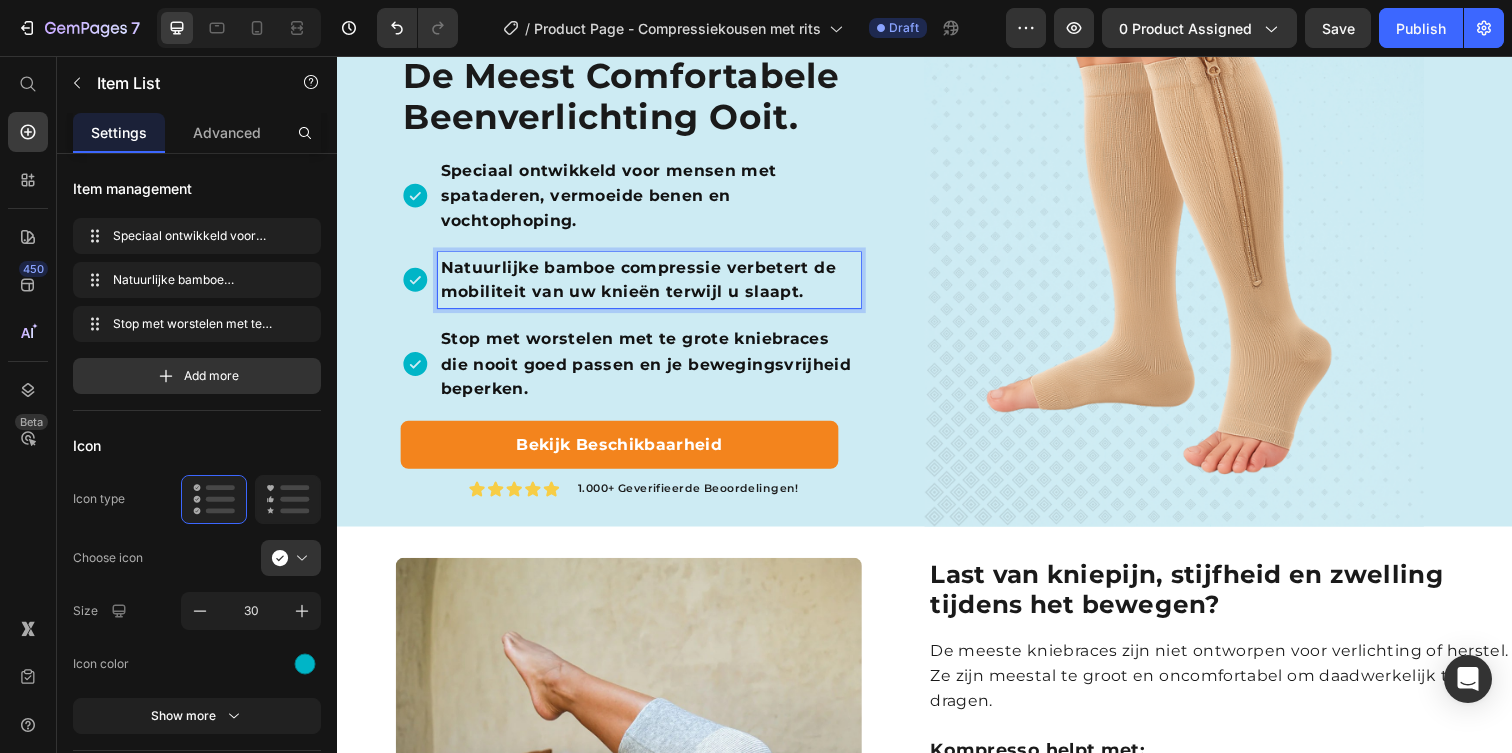 click on "Natuurlijke bamboe compressie verbetert de mobiliteit van uw knieën terwijl u slaapt." at bounding box center (656, 284) 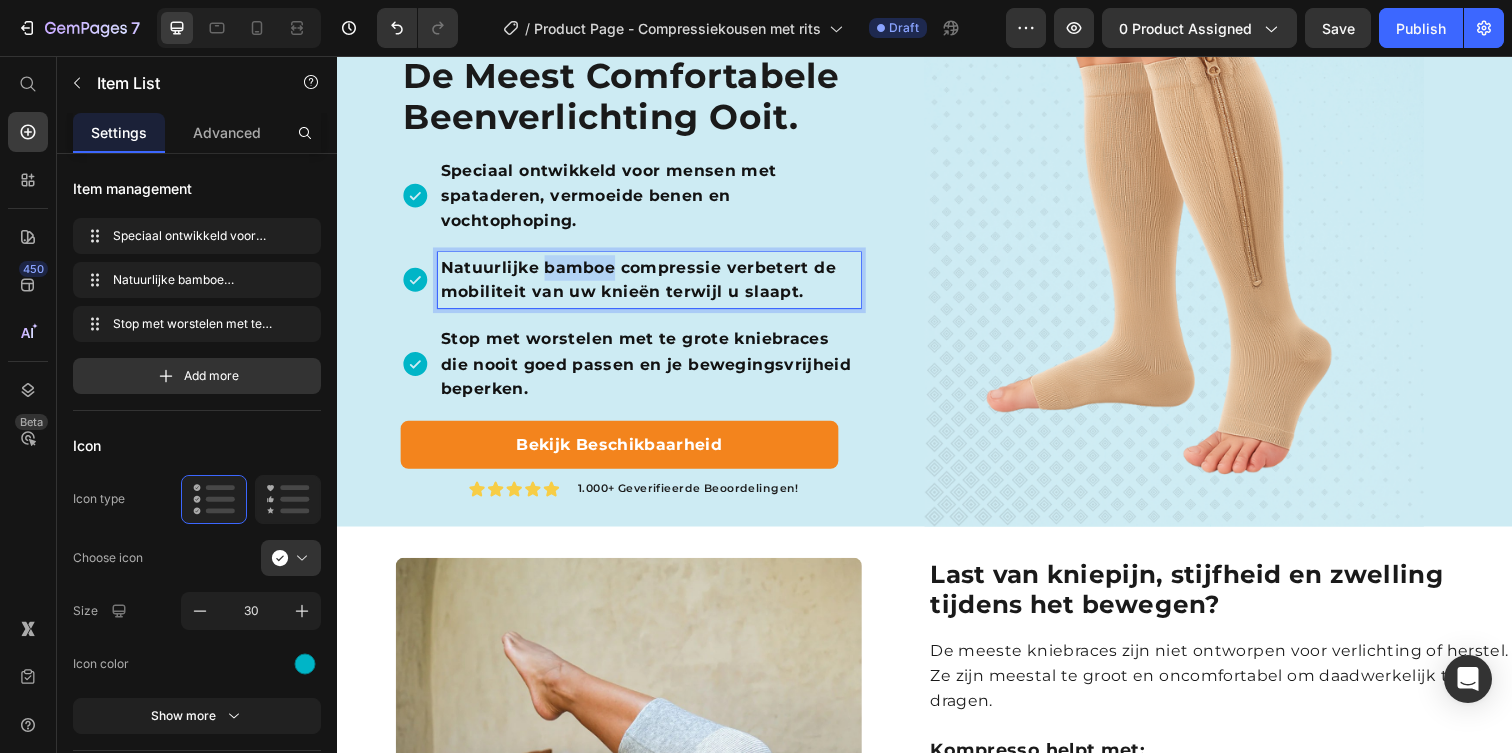 click on "Natuurlijke bamboe compressie verbetert de mobiliteit van uw knieën terwijl u slaapt." at bounding box center (656, 284) 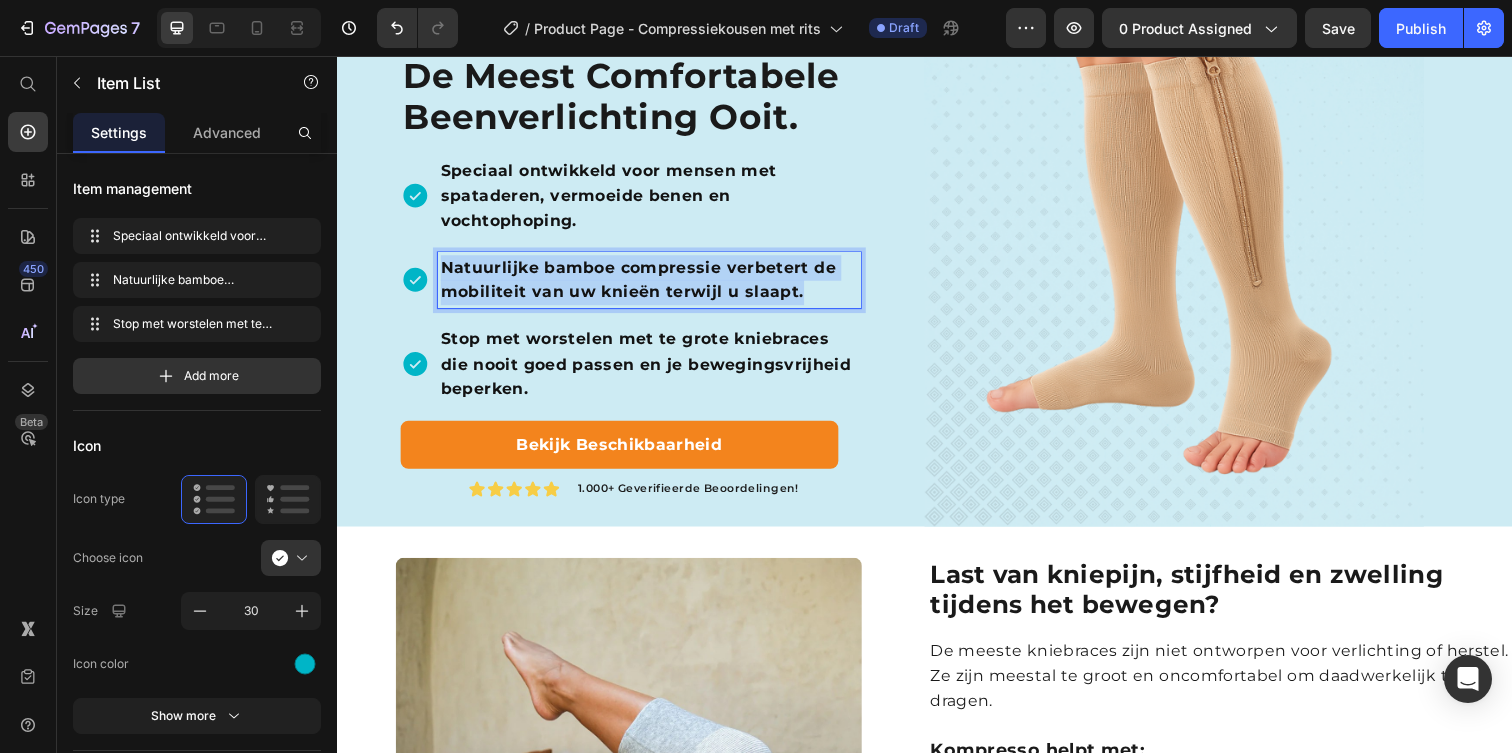click on "Natuurlijke bamboe compressie verbetert de mobiliteit van uw knieën terwijl u slaapt." at bounding box center (656, 284) 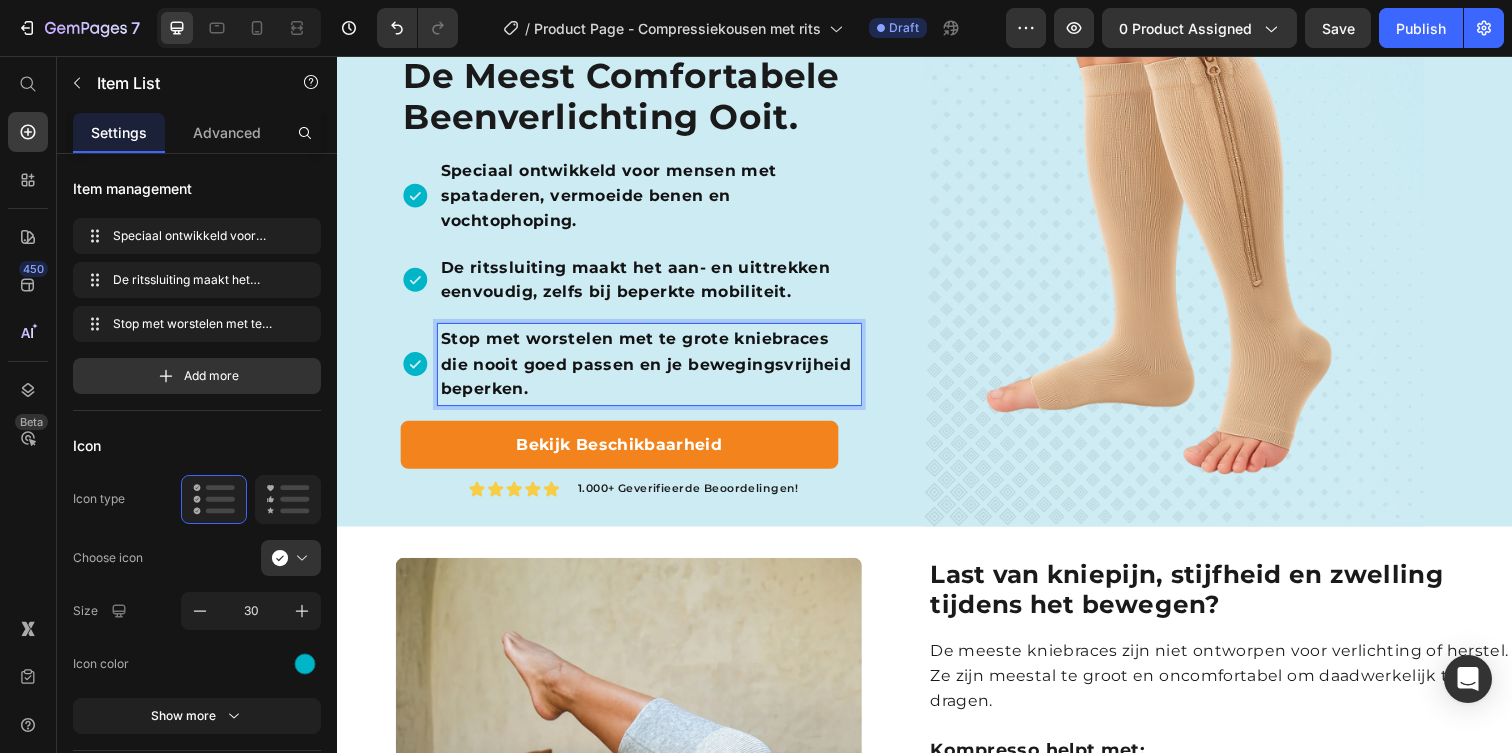 click on "Stop met worstelen met te grote kniebraces die nooit goed passen en je bewegingsvrijheid beperken." at bounding box center [656, 370] 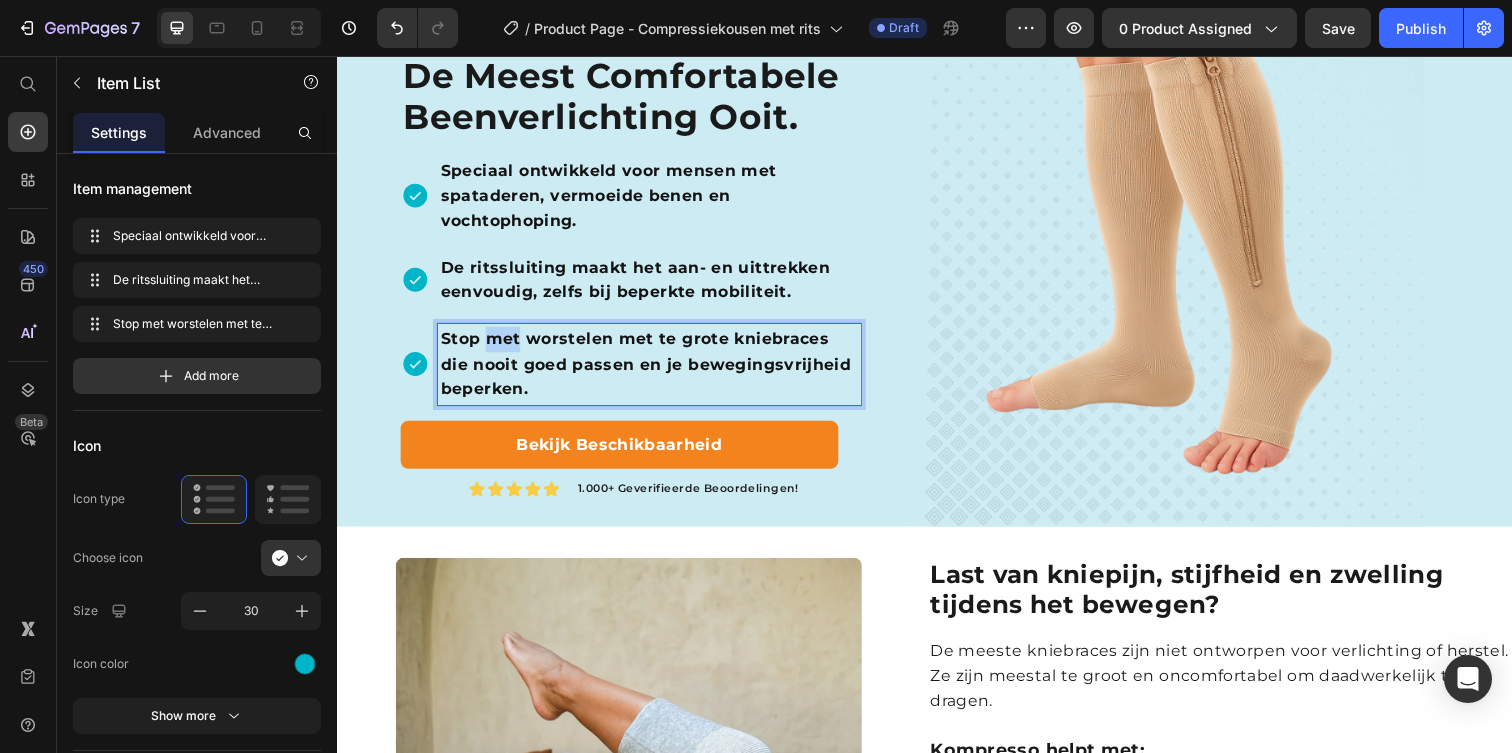 click on "Stop met worstelen met te grote kniebraces die nooit goed passen en je bewegingsvrijheid beperken." at bounding box center [656, 370] 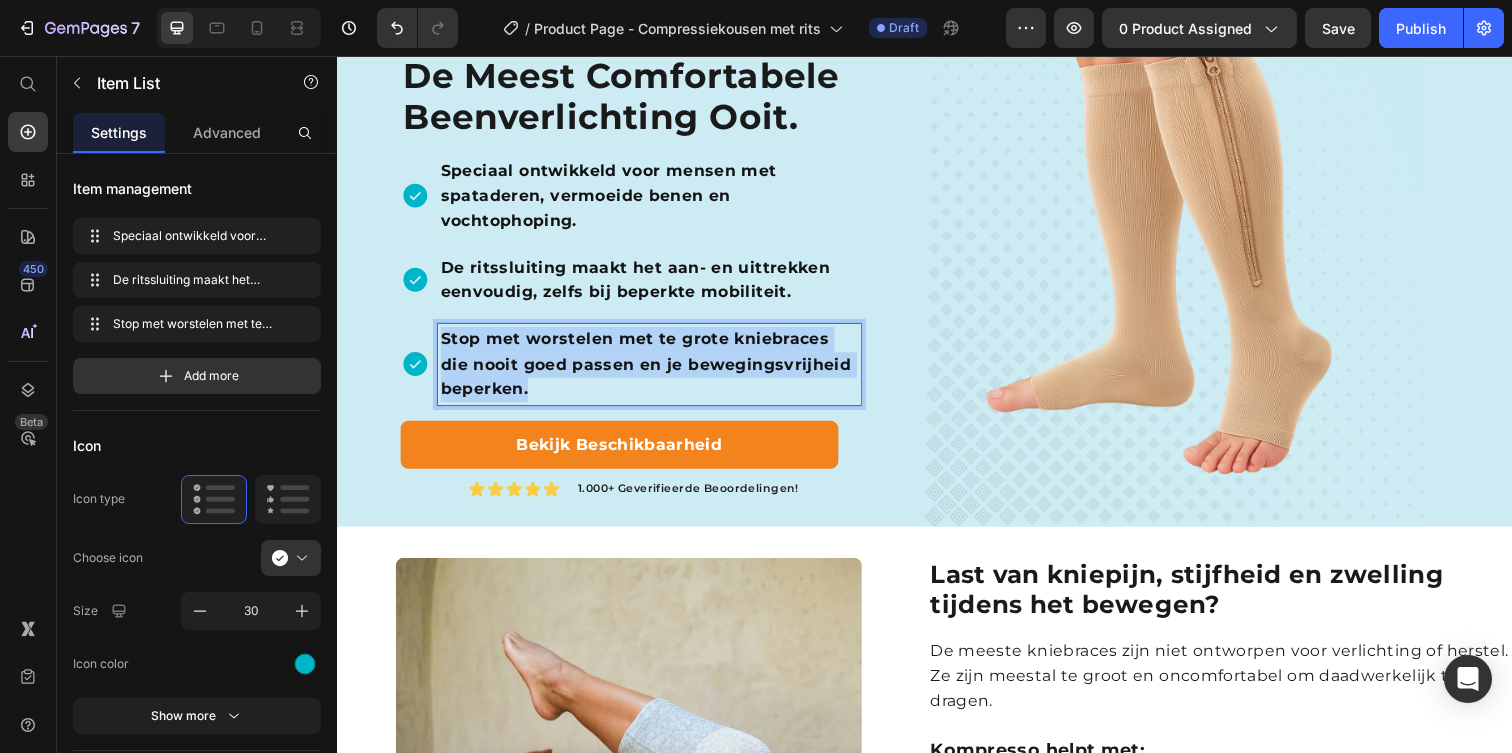 click on "Stop met worstelen met te grote kniebraces die nooit goed passen en je bewegingsvrijheid beperken." at bounding box center (656, 370) 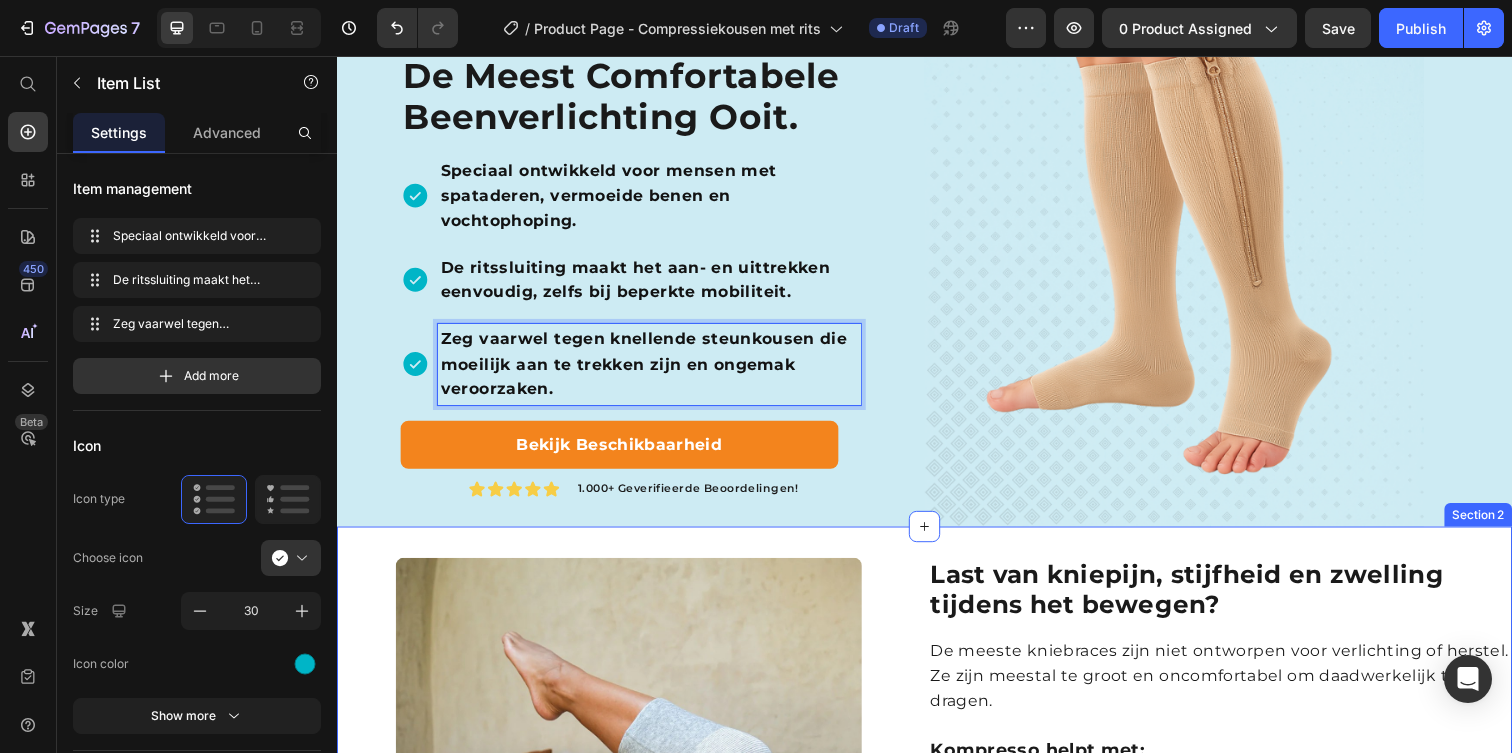 click on "Image Last van kniepijn, stijfheid en zwelling tijdens het bewegen? Heading De meeste kniebraces zijn niet ontworpen voor verlichting of herstel. Ze zijn meestal te groot en oncomfortabel om daadwerkelijk te dragen.   Kompresso helpt met: Text Block Artrose Patellaire tendinitis Reumatoïde artritis Bursitis Zwelling Lupus Stijfheid Vermoeidheid Item List Row Section 2" at bounding box center (937, 866) 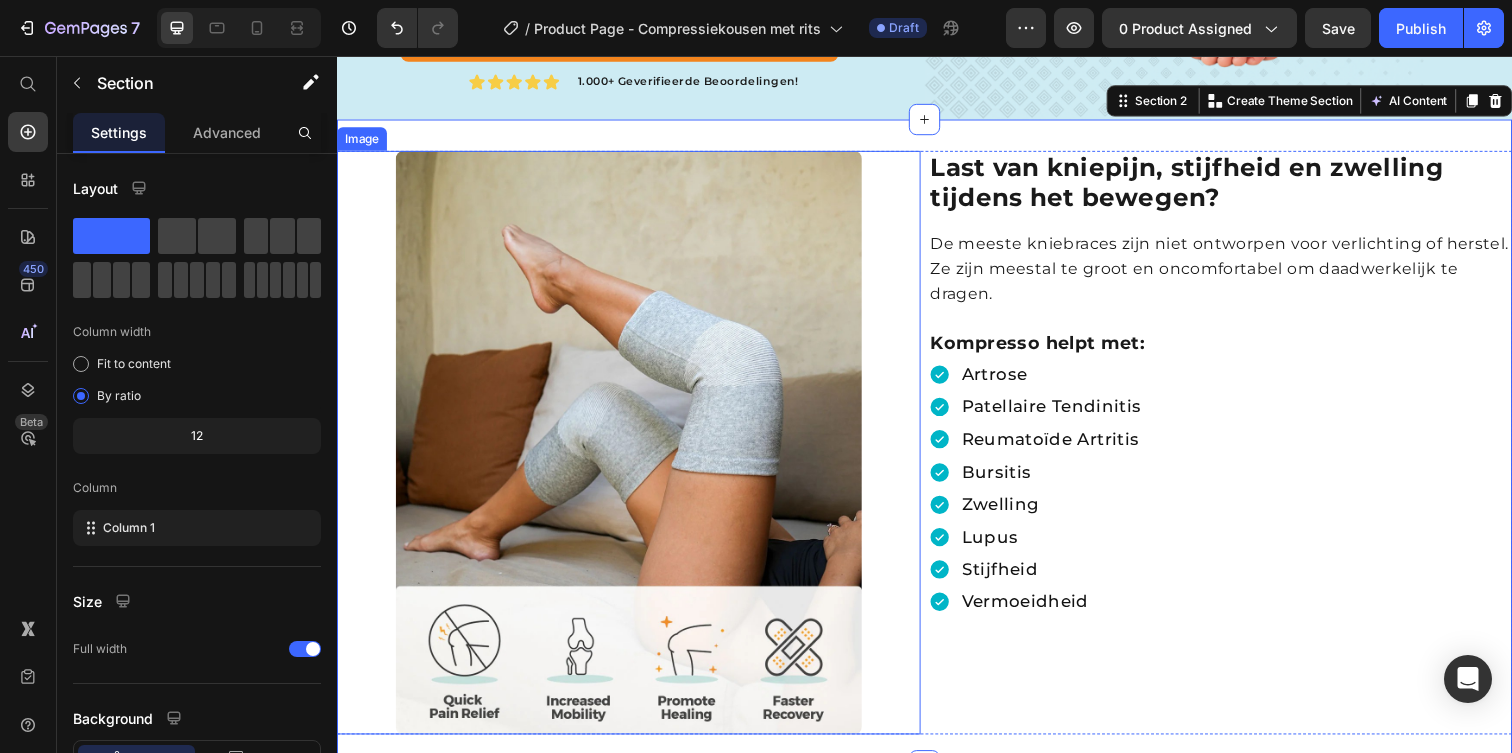 scroll, scrollTop: 511, scrollLeft: 0, axis: vertical 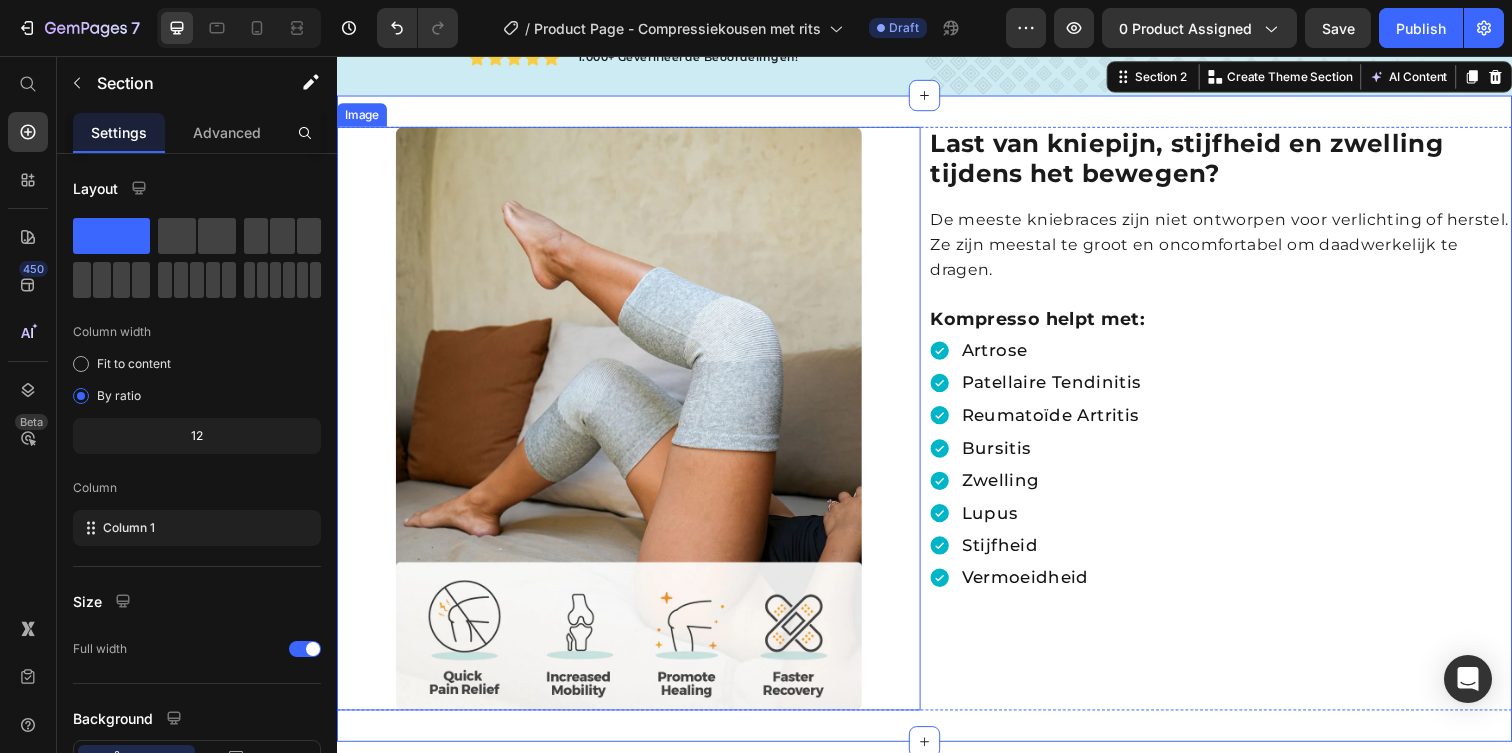 click at bounding box center [635, 426] 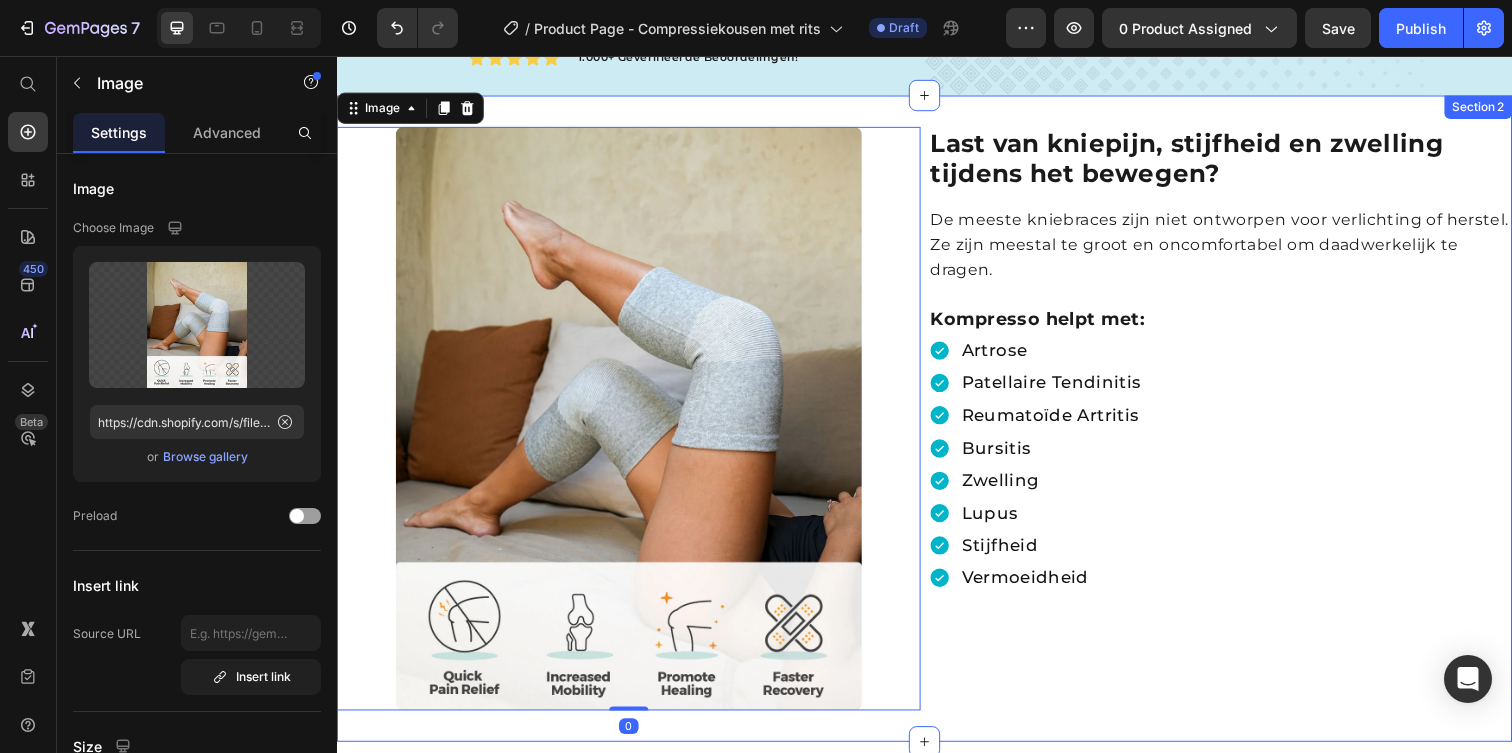 click on "Image   0 Last van kniepijn, stijfheid en zwelling tijdens het bewegen? Heading De meeste kniebraces zijn niet ontworpen voor verlichting of herstel. Ze zijn meestal te groot en oncomfortabel om daadwerkelijk te dragen.   Kompresso helpt met: Text Block Artrose Patellaire tendinitis Reumatoïde artritis Bursitis Zwelling Lupus Stijfheid Vermoeidheid Item List Row Section 2" at bounding box center (937, 426) 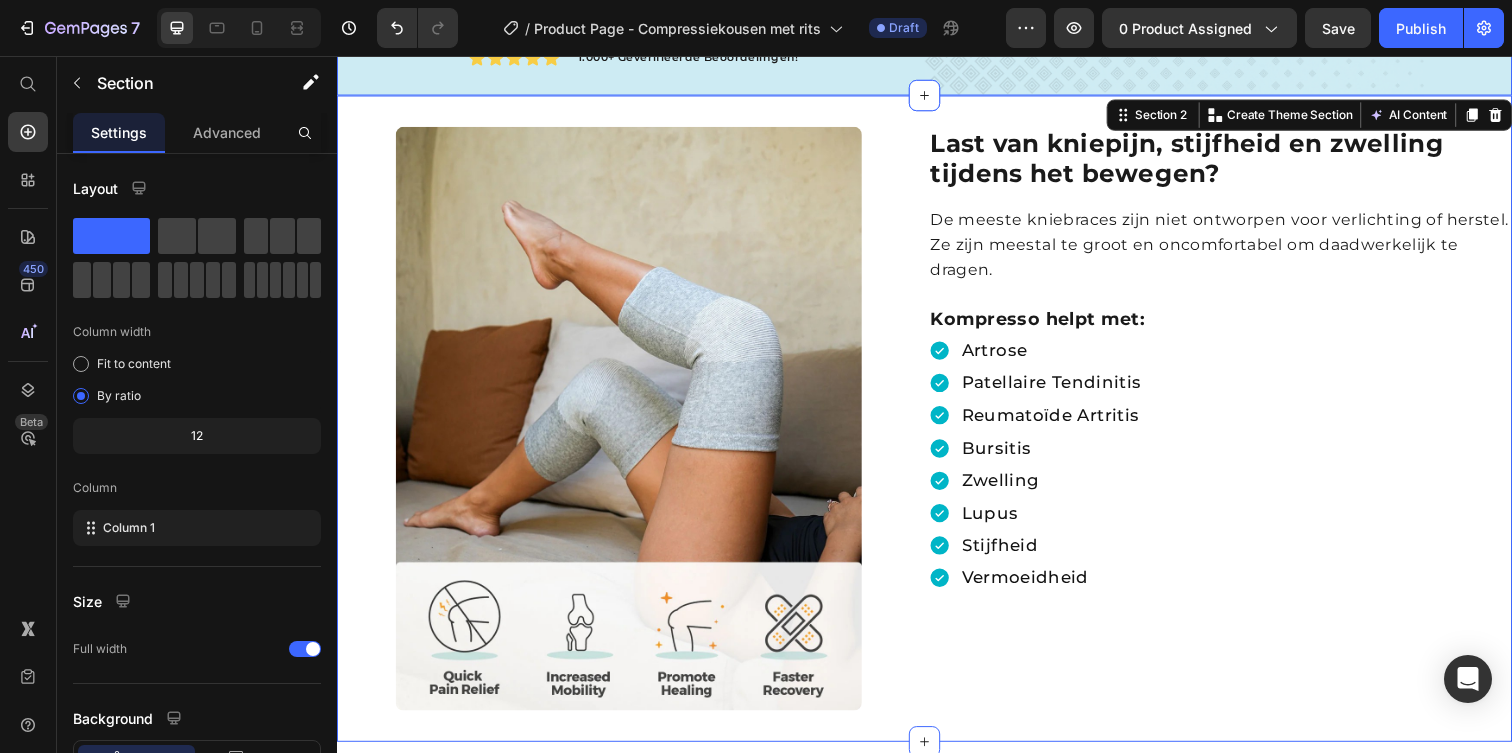 click on "De meest comfortabele Beenverlichting ooit. Heading Speciaal ontwikkeld voor mensen met spataderen, vermoeide benen en vochtophoping. De ritssluiting maakt het aan- en uittrekken eenvoudig, zelfs bij beperkte mobiliteit. Zeg vaarwel tegen knellende steunkousen die moeilijk aan te trekken zijn en ongemak veroorzaken. Item List Bekijk Beschikbaarheid Button Icon Icon Icon Icon
Icon Icon List 1.000+ geverifieerde beoordelingen! Text Block Row Row" at bounding box center [637, -159] 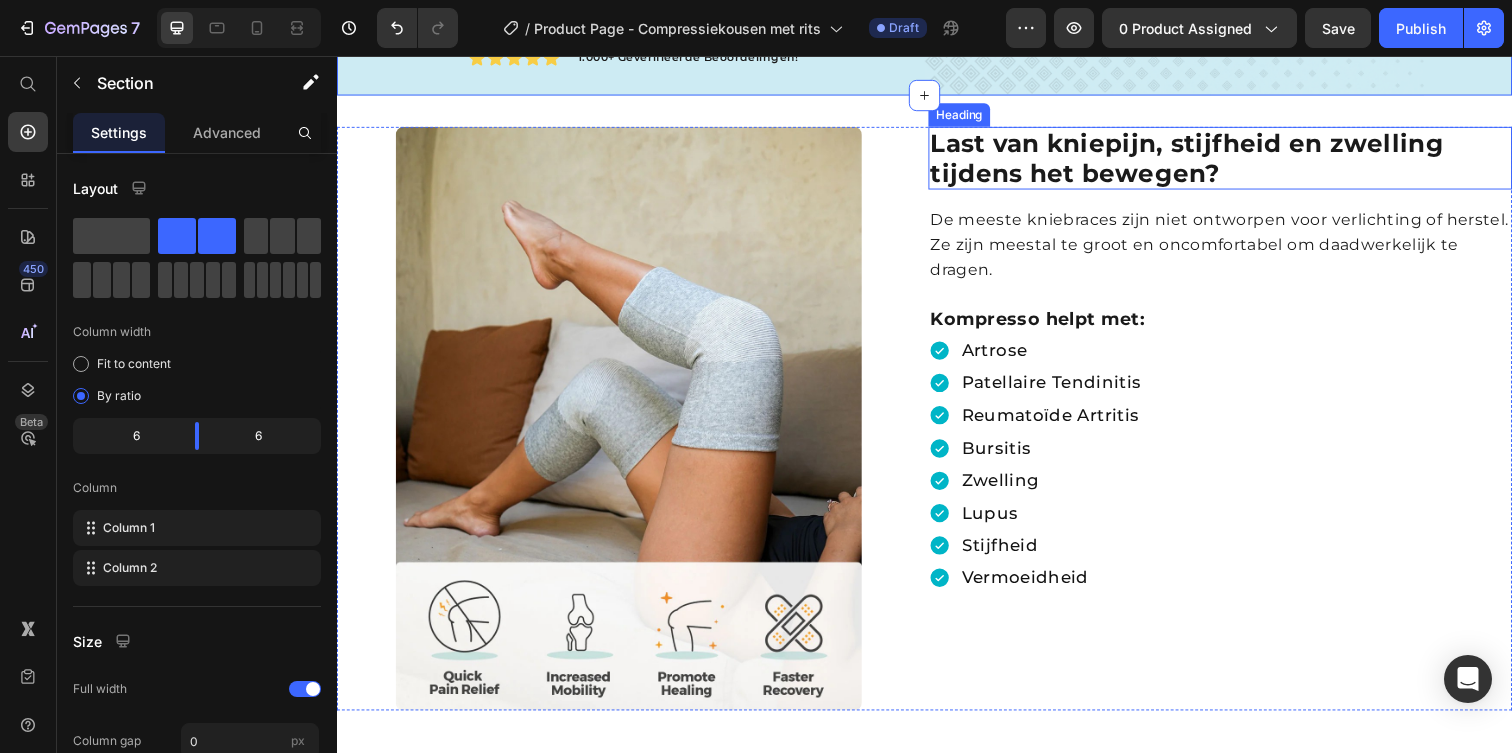 click on "Last van kniepijn, stijfheid en zwelling tijdens het bewegen?" at bounding box center [1205, 160] 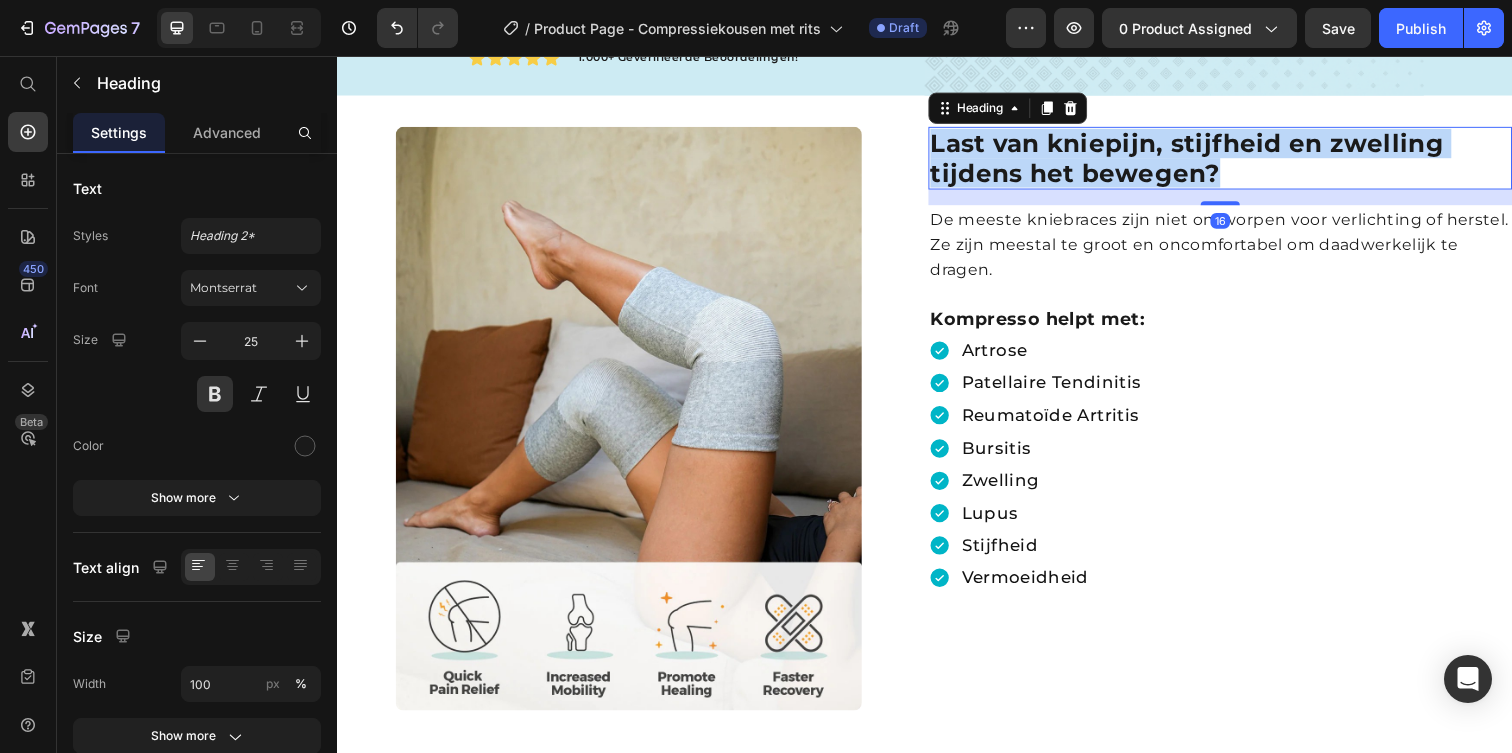 click on "Last van kniepijn, stijfheid en zwelling tijdens het bewegen?" at bounding box center (1205, 160) 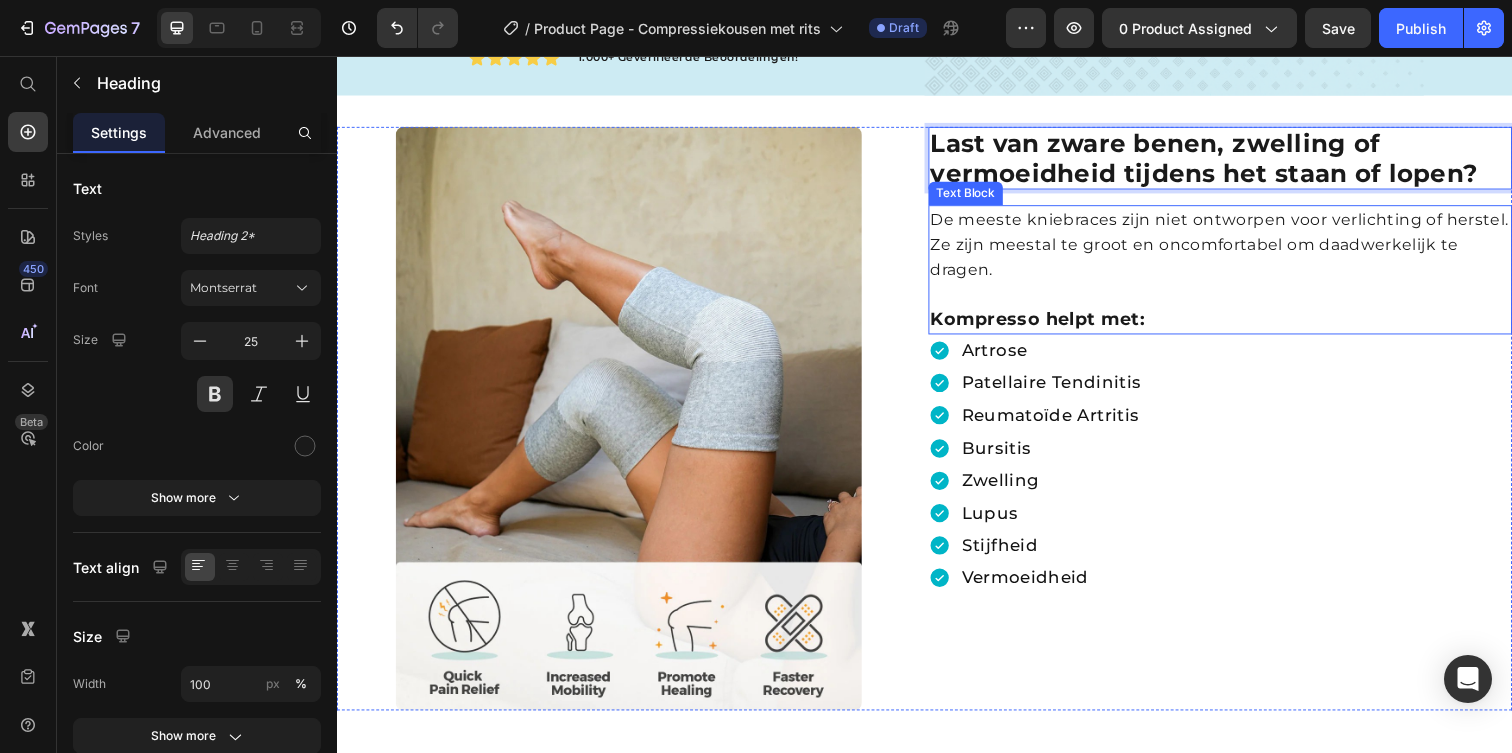 click on "De meeste kniebraces zijn niet ontworpen voor verlichting of herstel. Ze zijn meestal te groot en oncomfortabel om daadwerkelijk te dragen." at bounding box center [1239, 248] 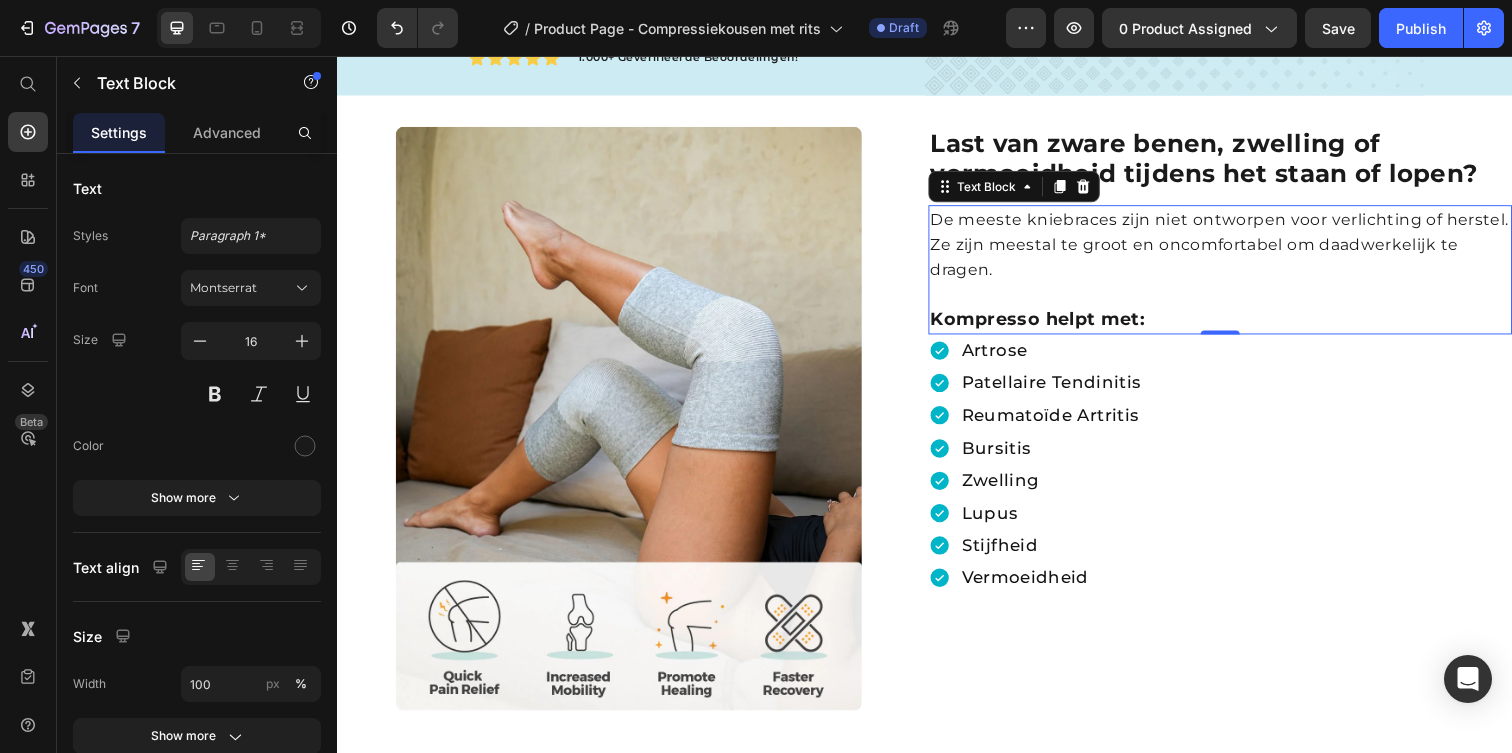 click on "De meeste kniebraces zijn niet ontworpen voor verlichting of herstel. Ze zijn meestal te groot en oncomfortabel om daadwerkelijk te dragen." at bounding box center [1238, 248] 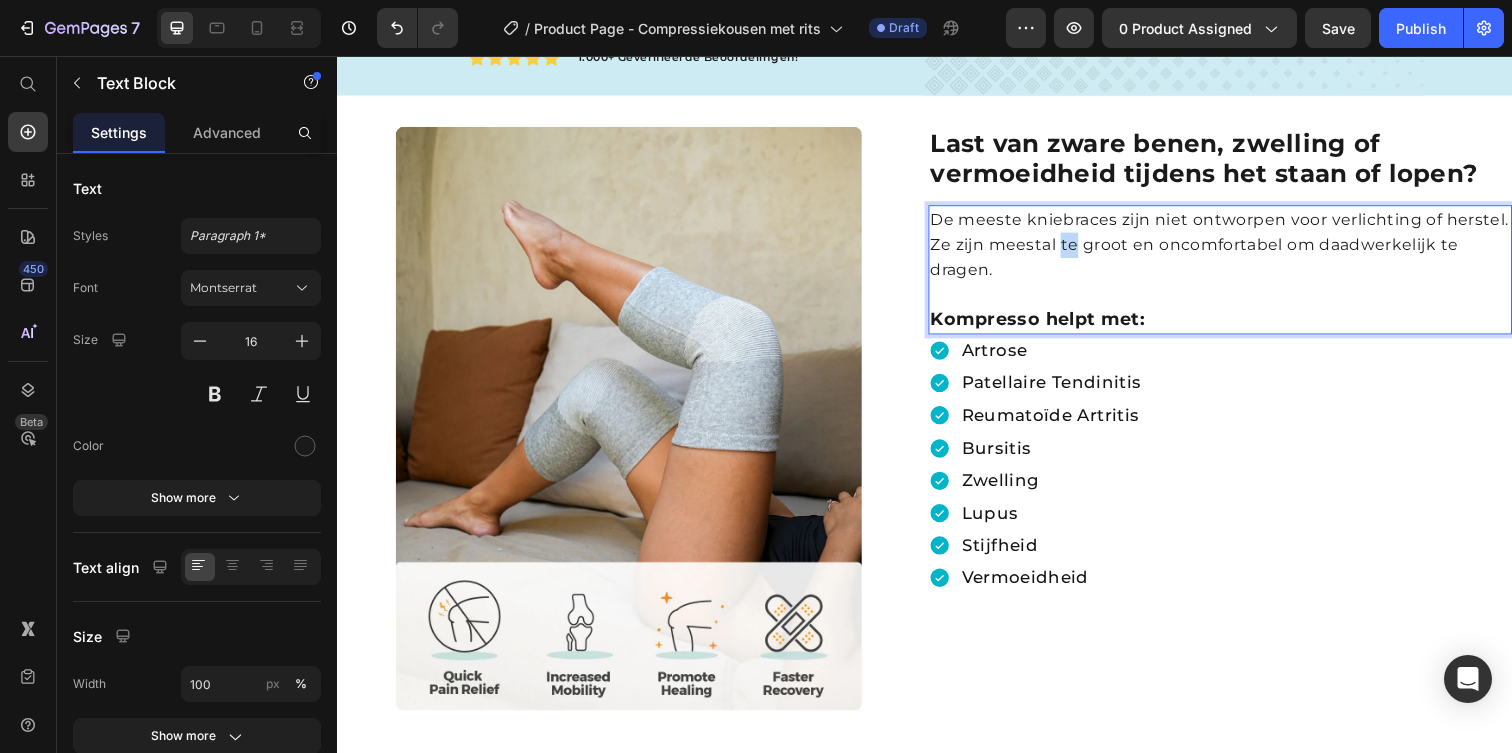 click on "De meeste kniebraces zijn niet ontworpen voor verlichting of herstel. Ze zijn meestal te groot en oncomfortabel om daadwerkelijk te dragen." at bounding box center [1238, 248] 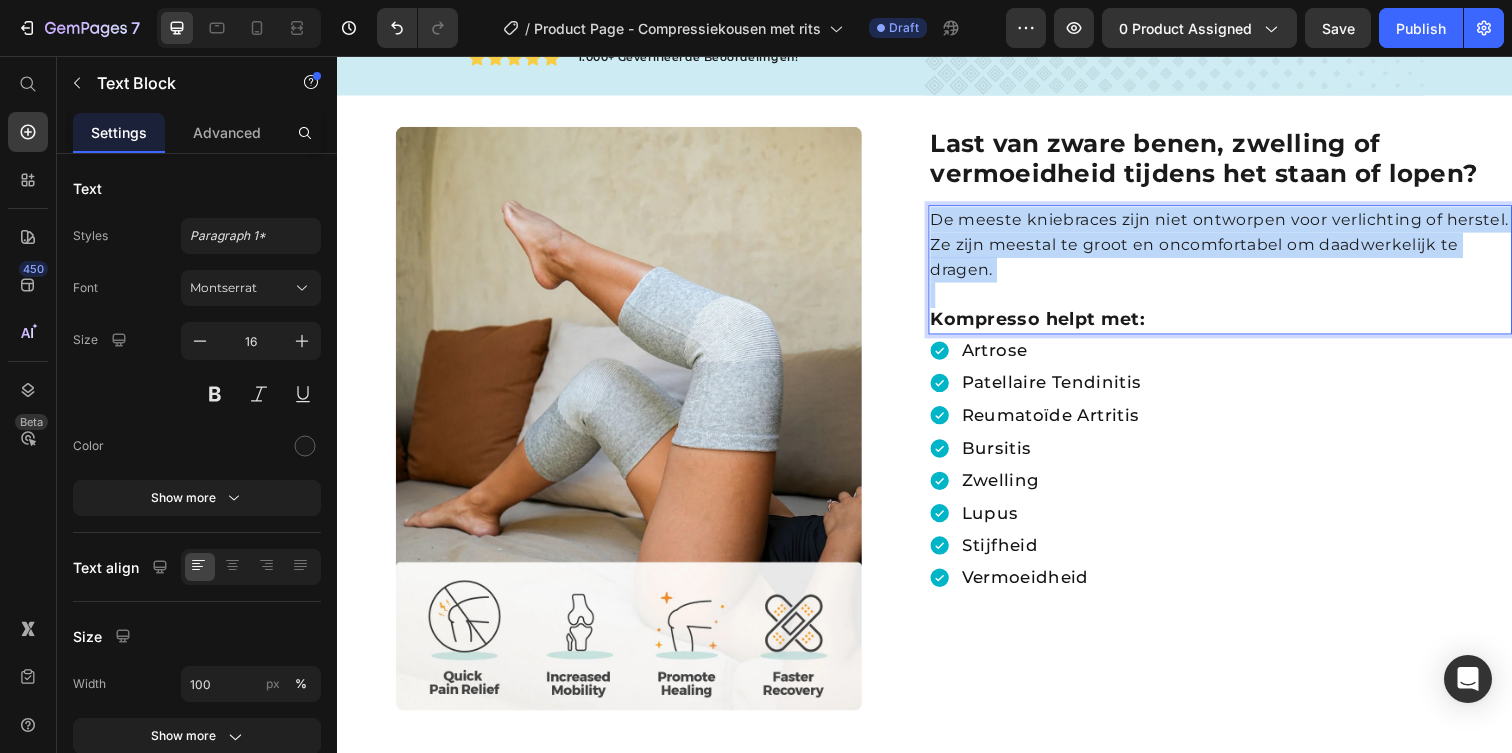 click on "De meeste kniebraces zijn niet ontworpen voor verlichting of herstel. Ze zijn meestal te groot en oncomfortabel om daadwerkelijk te dragen." at bounding box center (1238, 248) 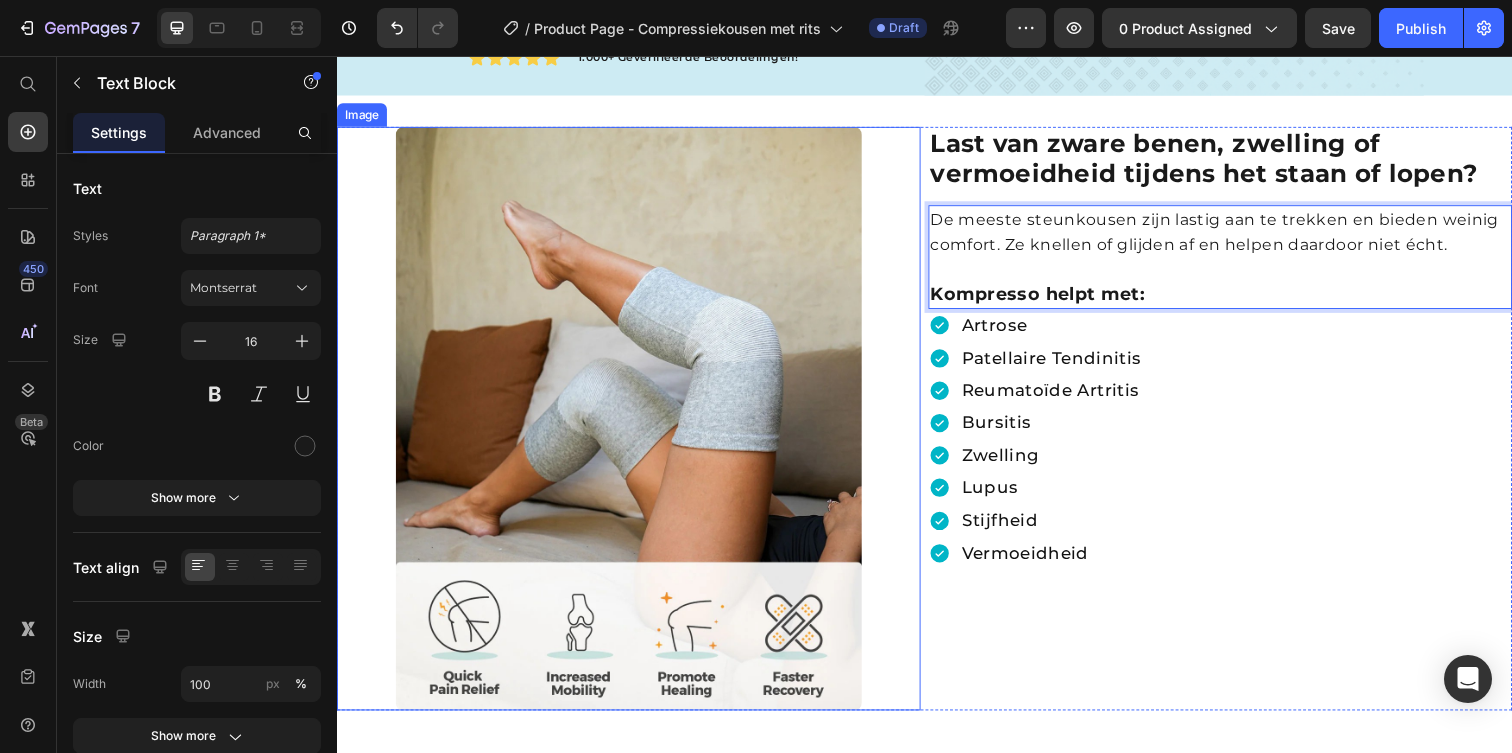 click at bounding box center [635, 426] 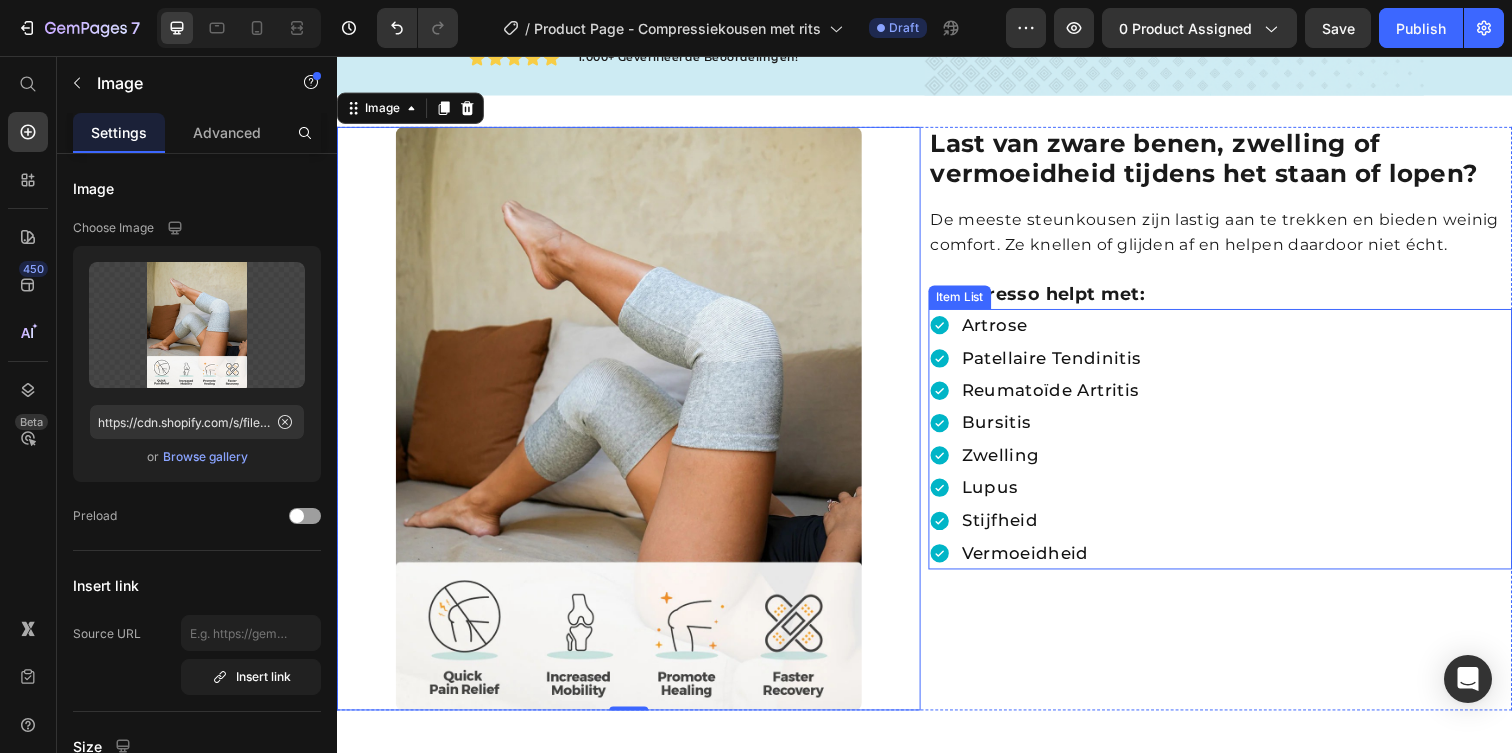 click on "Artrose" at bounding box center [1067, 330] 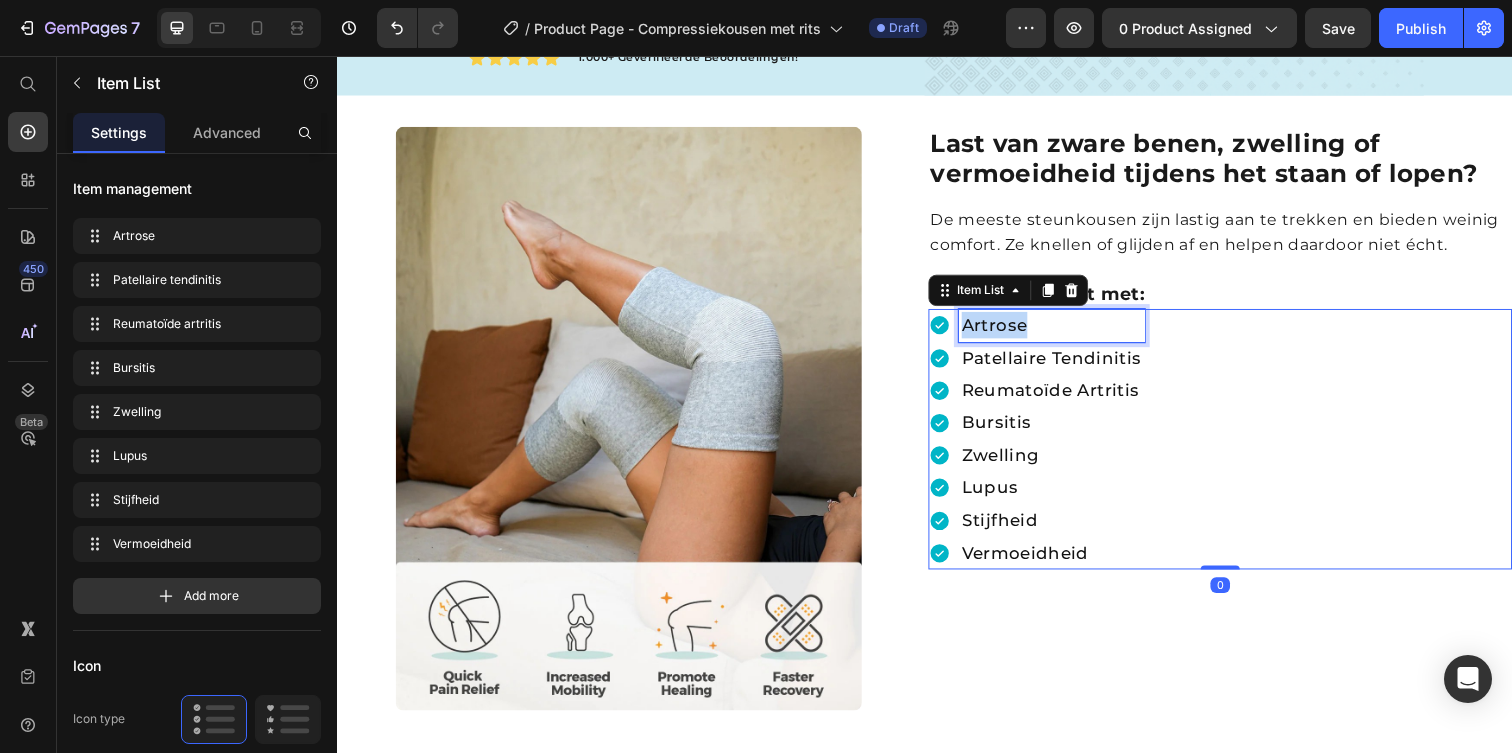 click on "Artrose" at bounding box center (1067, 330) 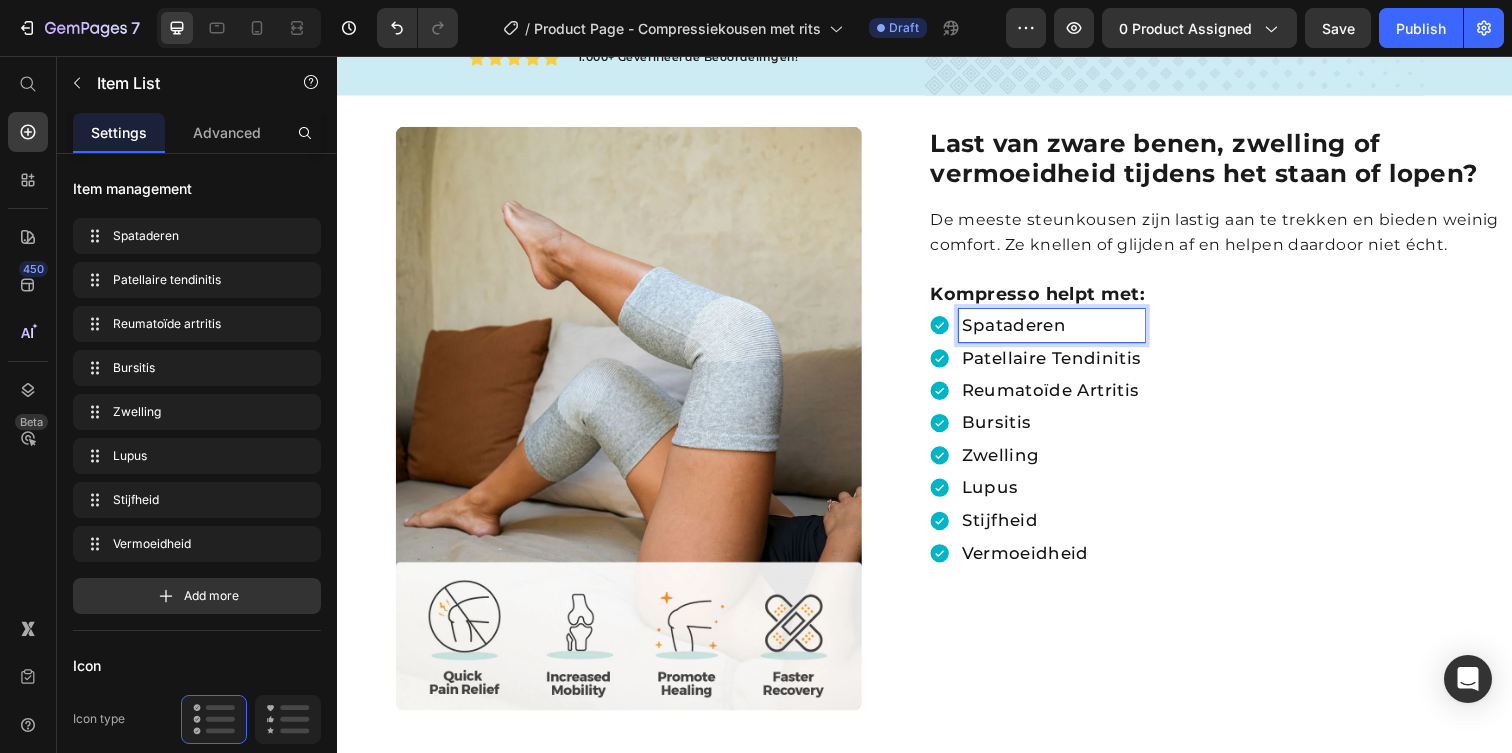 click on "Patellaire tendinitis" at bounding box center [1067, 364] 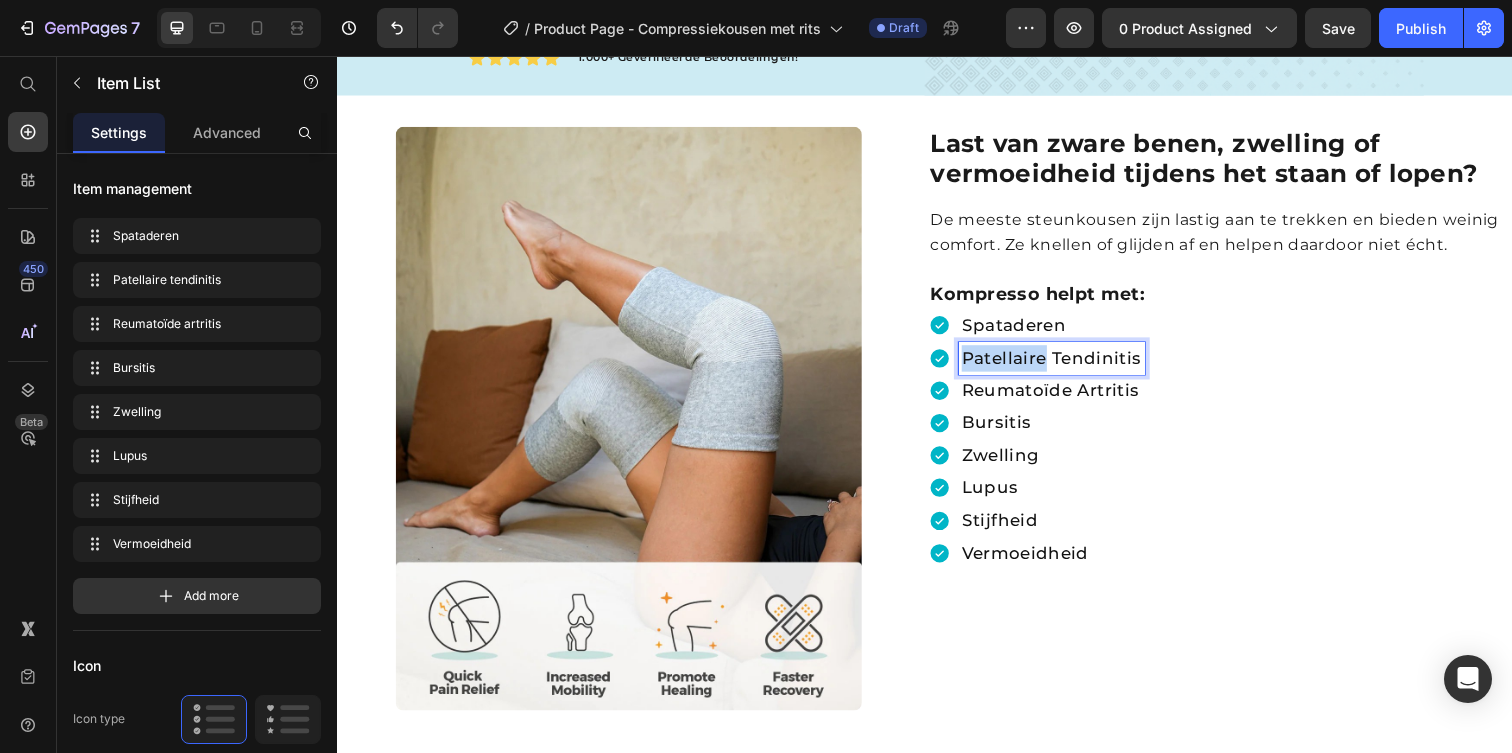 click on "Patellaire tendinitis" at bounding box center (1067, 364) 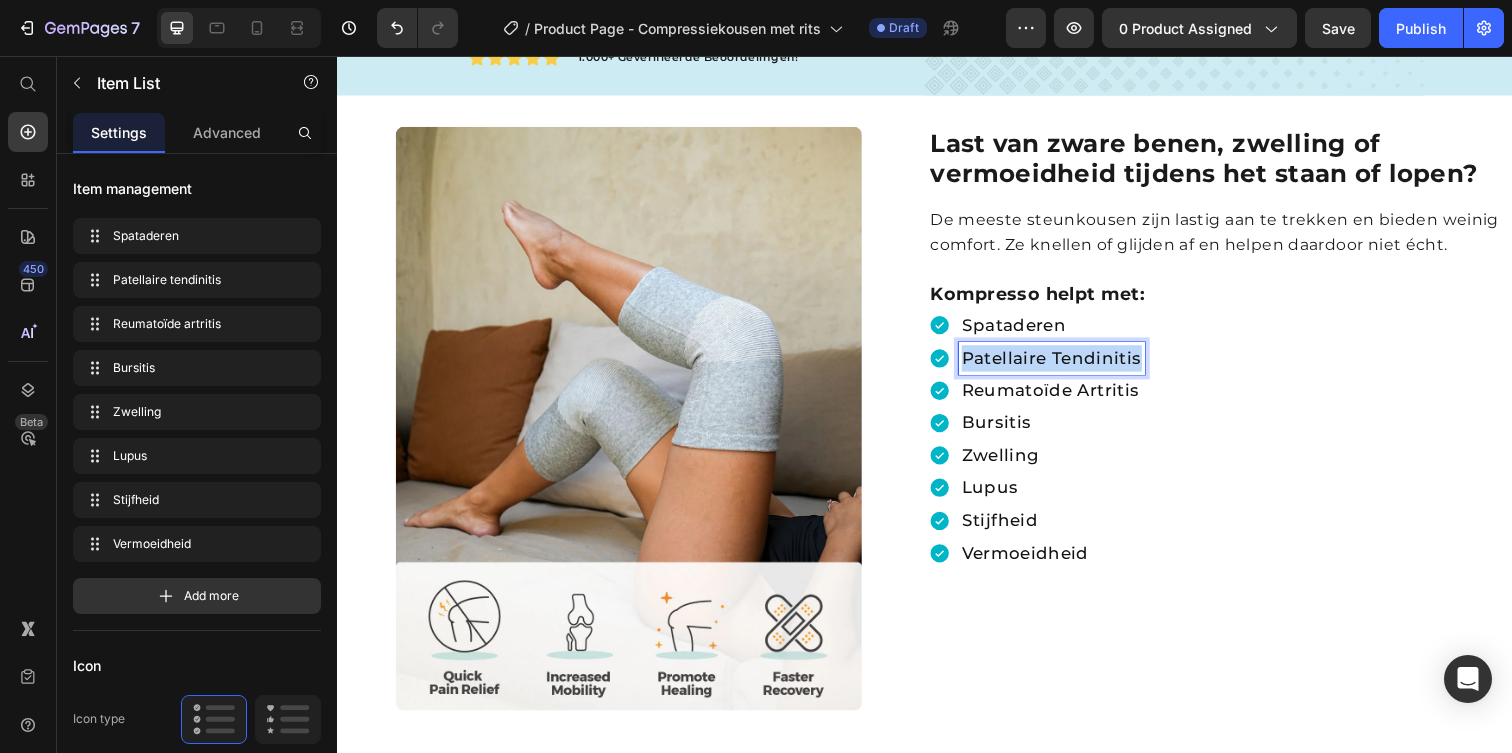 click on "Patellaire tendinitis" at bounding box center [1067, 364] 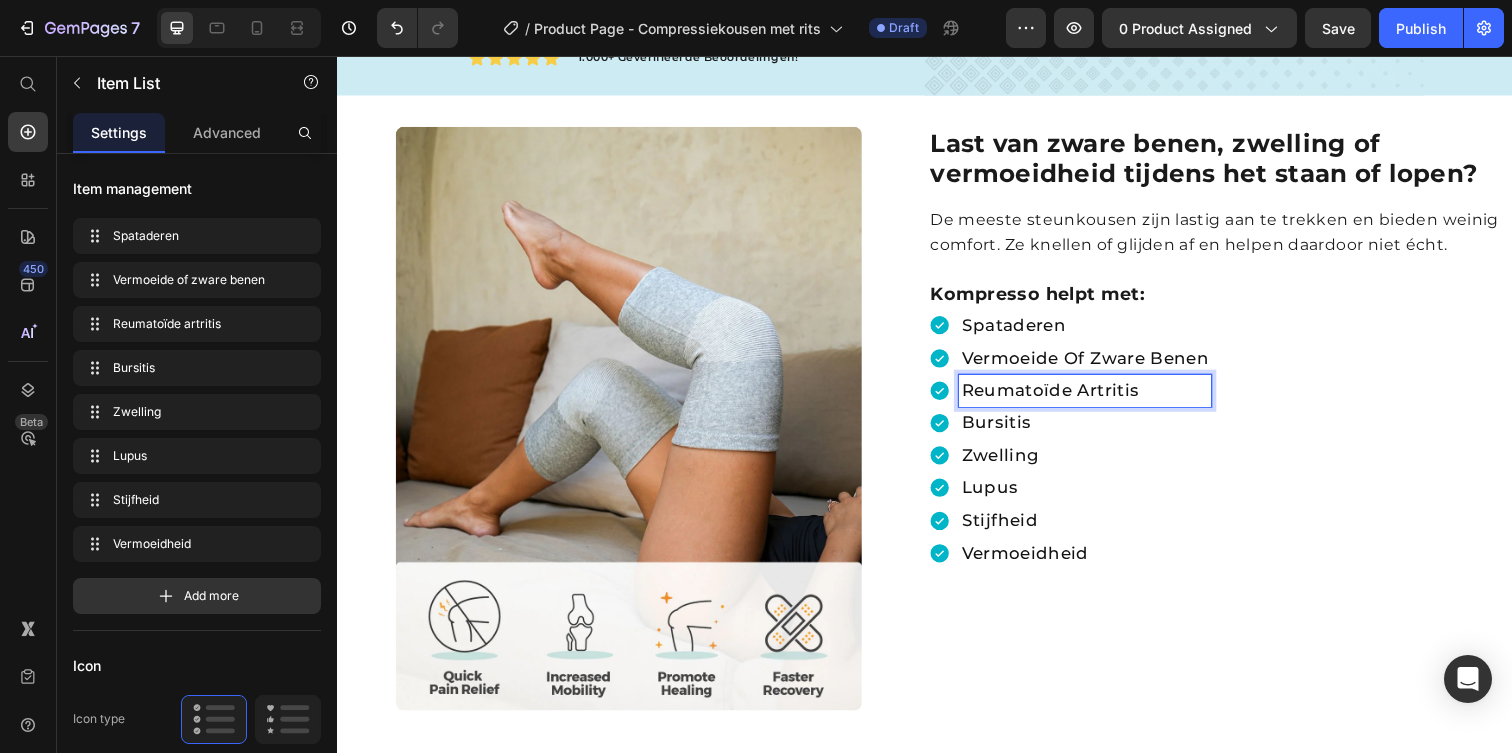 click on "Reumatoïde artritis" at bounding box center (1101, 397) 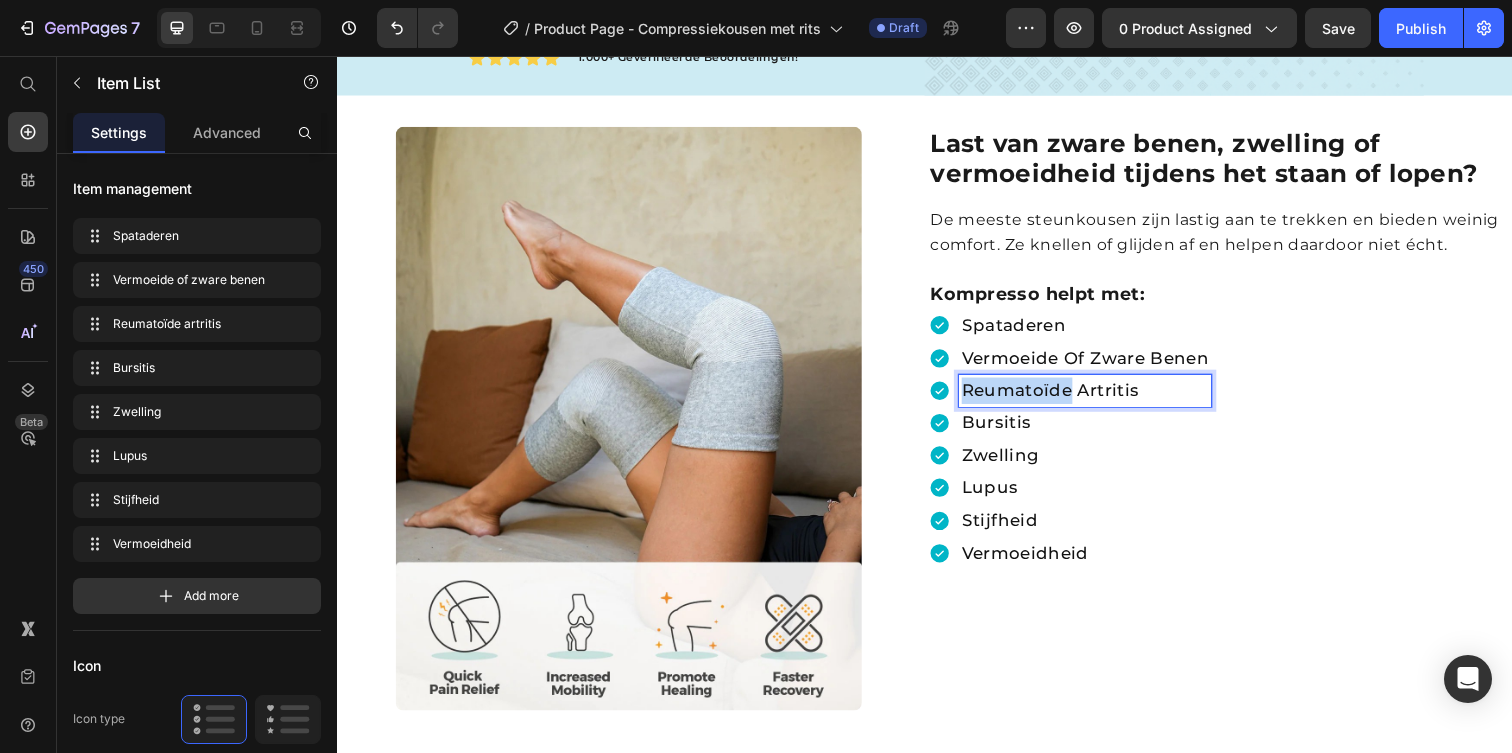 click on "Reumatoïde artritis" at bounding box center (1101, 397) 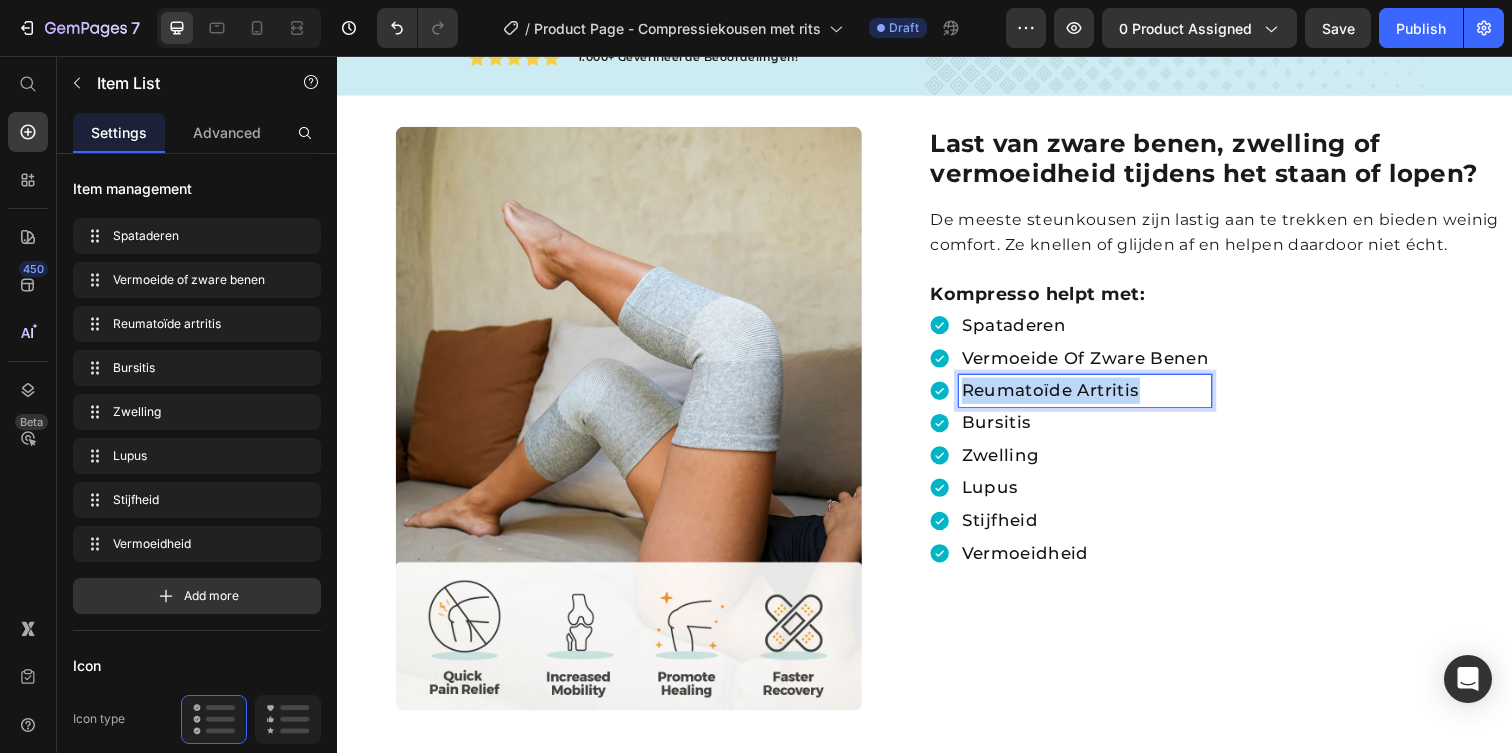 click on "Reumatoïde artritis" at bounding box center (1101, 397) 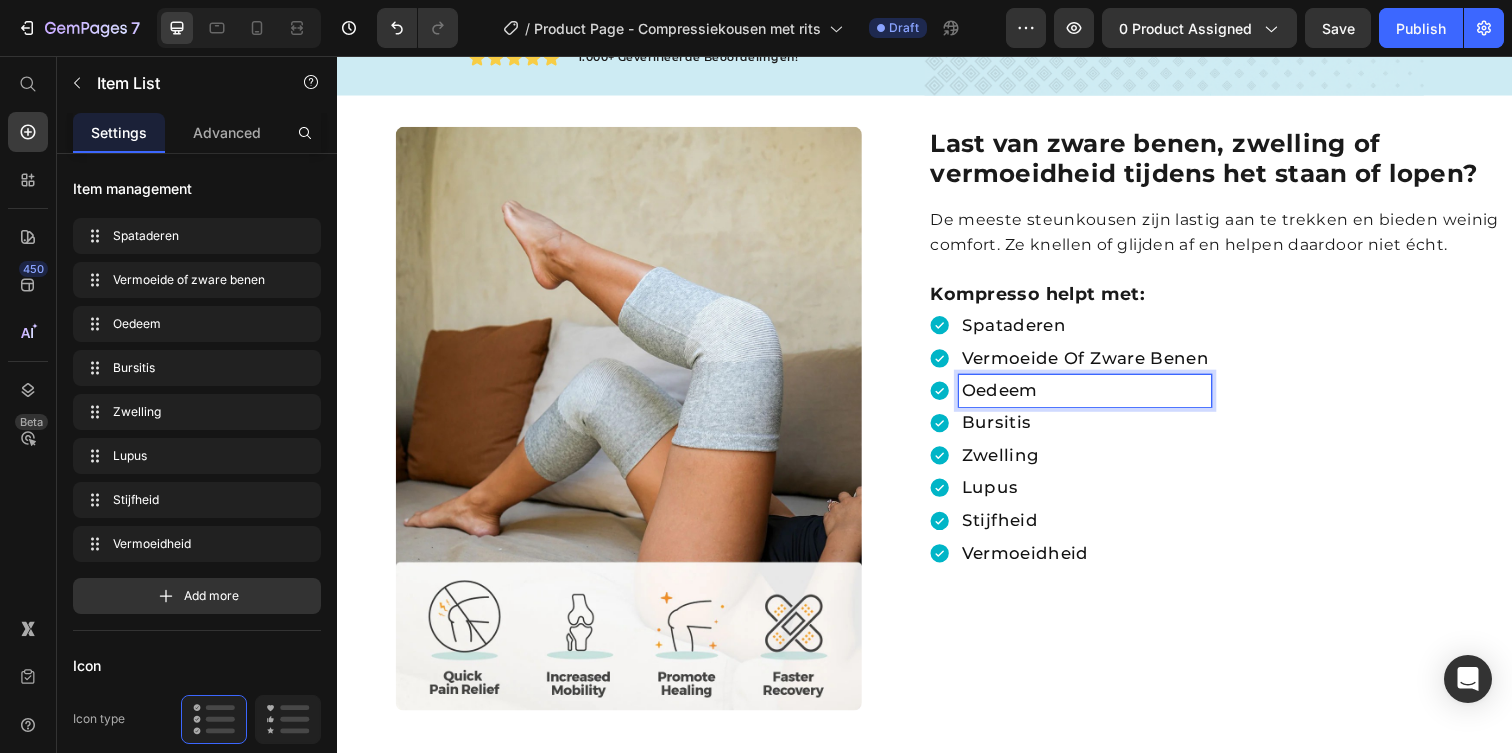 click on "Bursitis" at bounding box center [1101, 430] 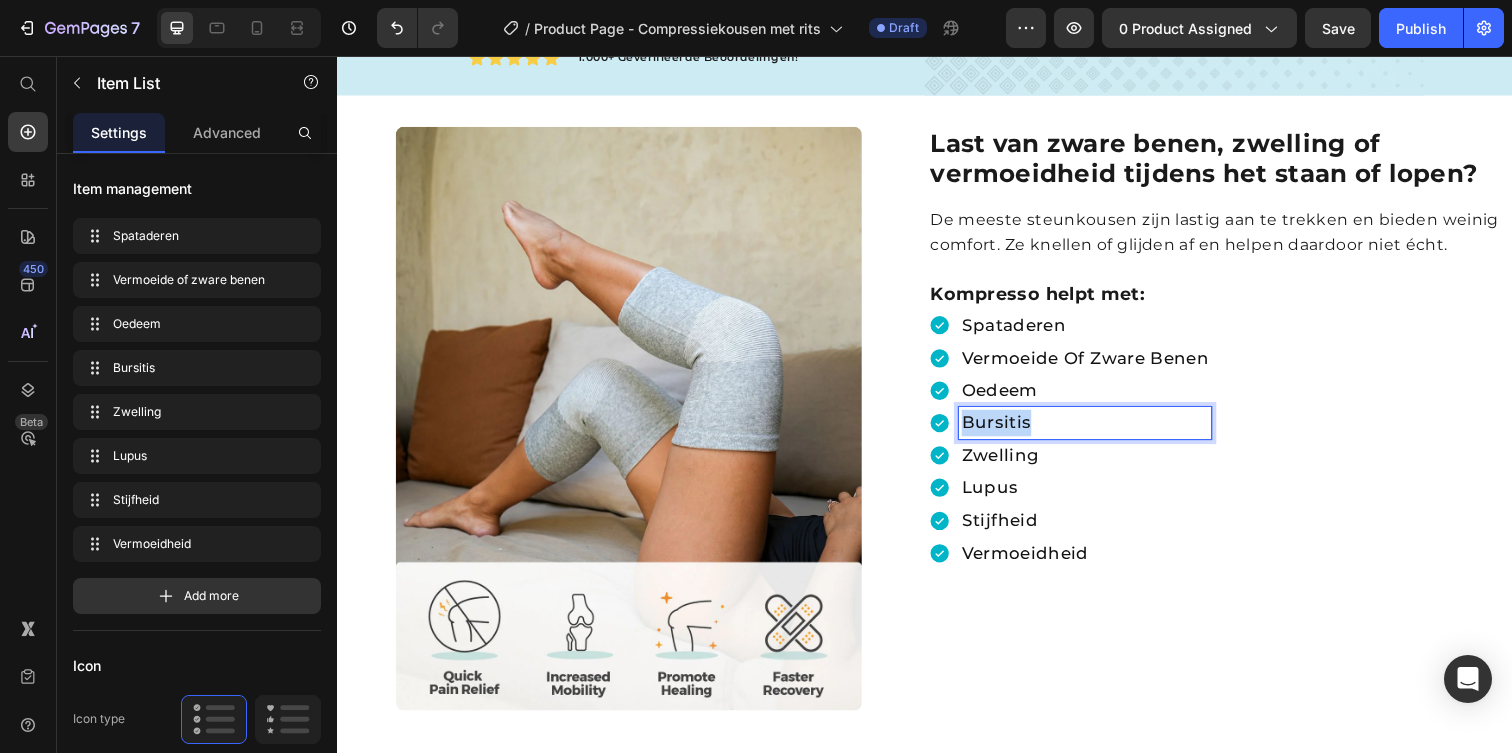 click on "Bursitis" at bounding box center [1101, 430] 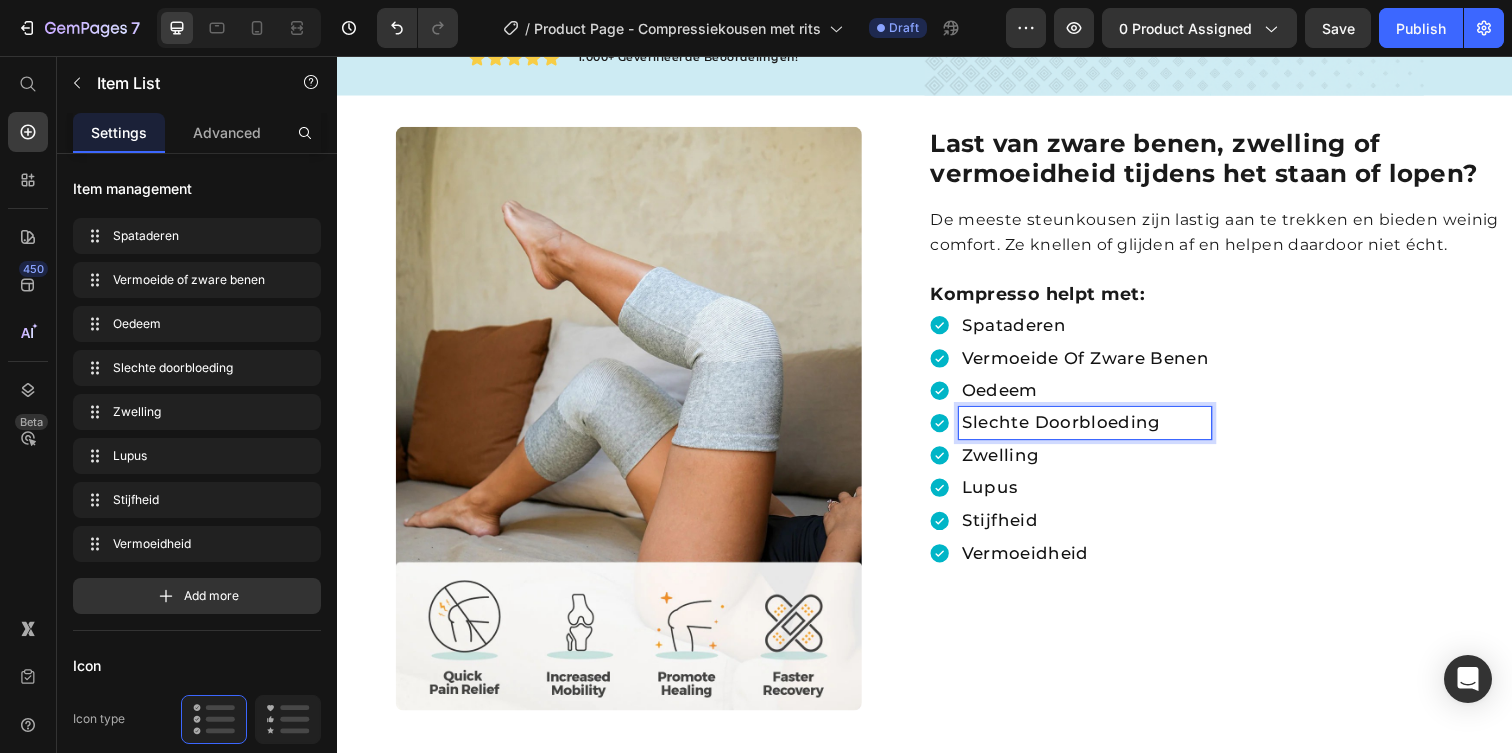 click on "Zwelling" at bounding box center [1101, 463] 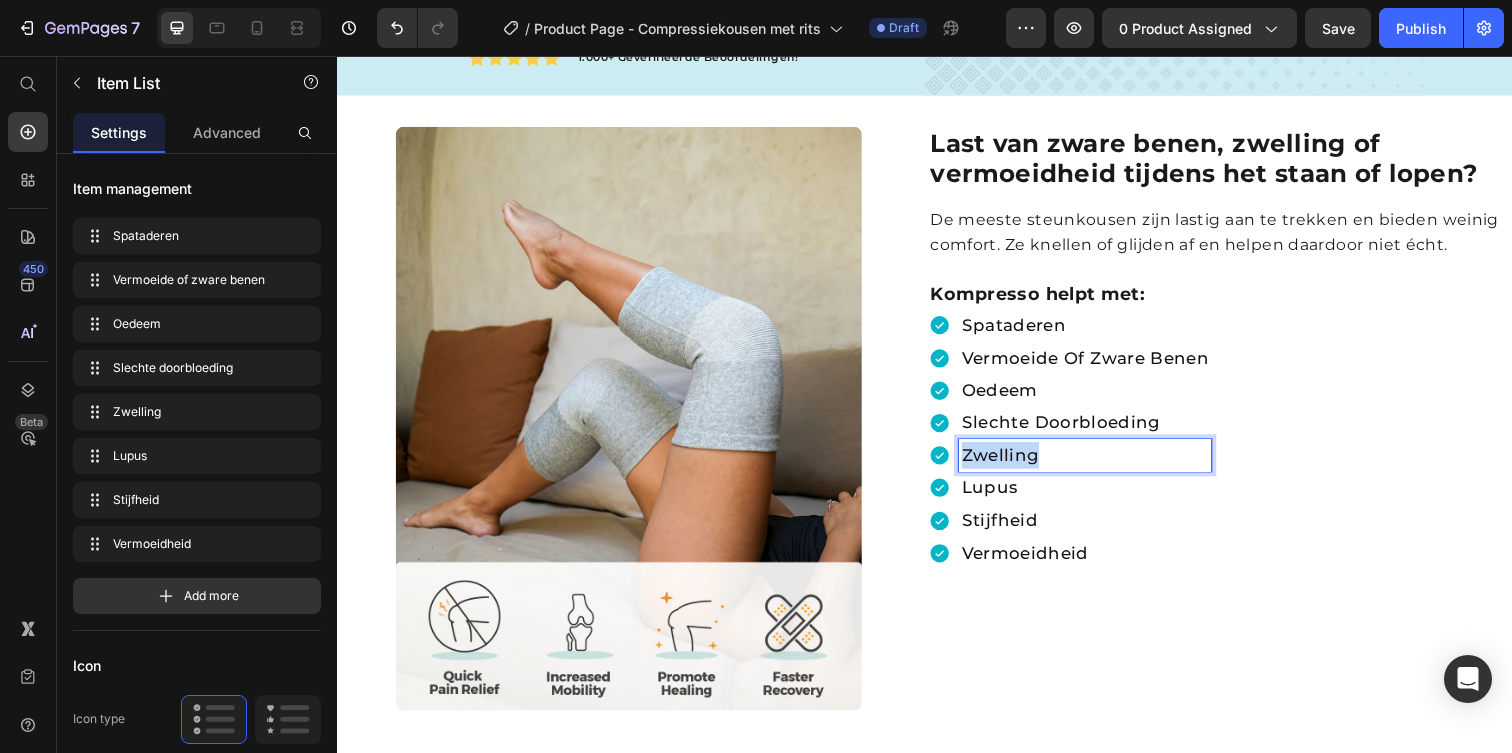 click on "Zwelling" at bounding box center (1101, 463) 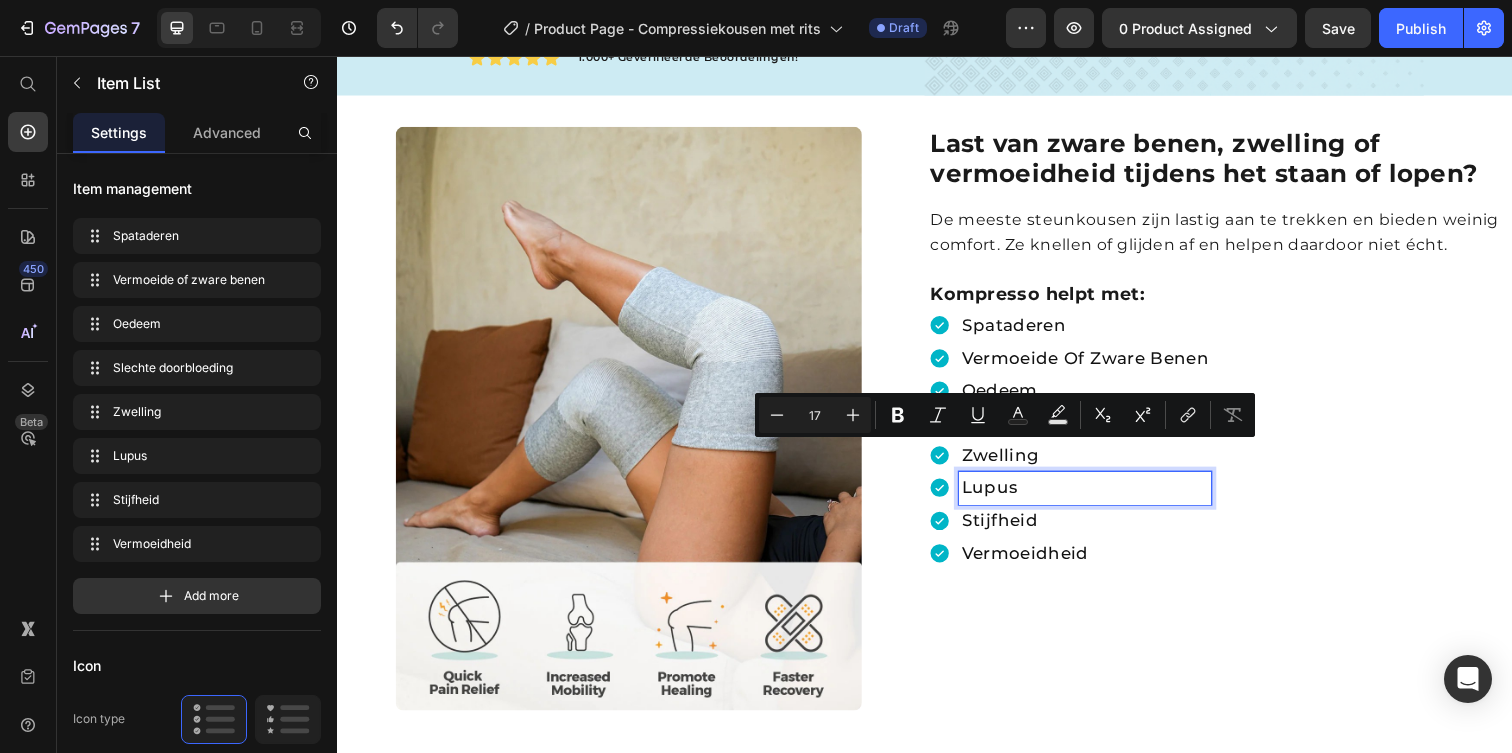click on "Lupus" at bounding box center [1101, 496] 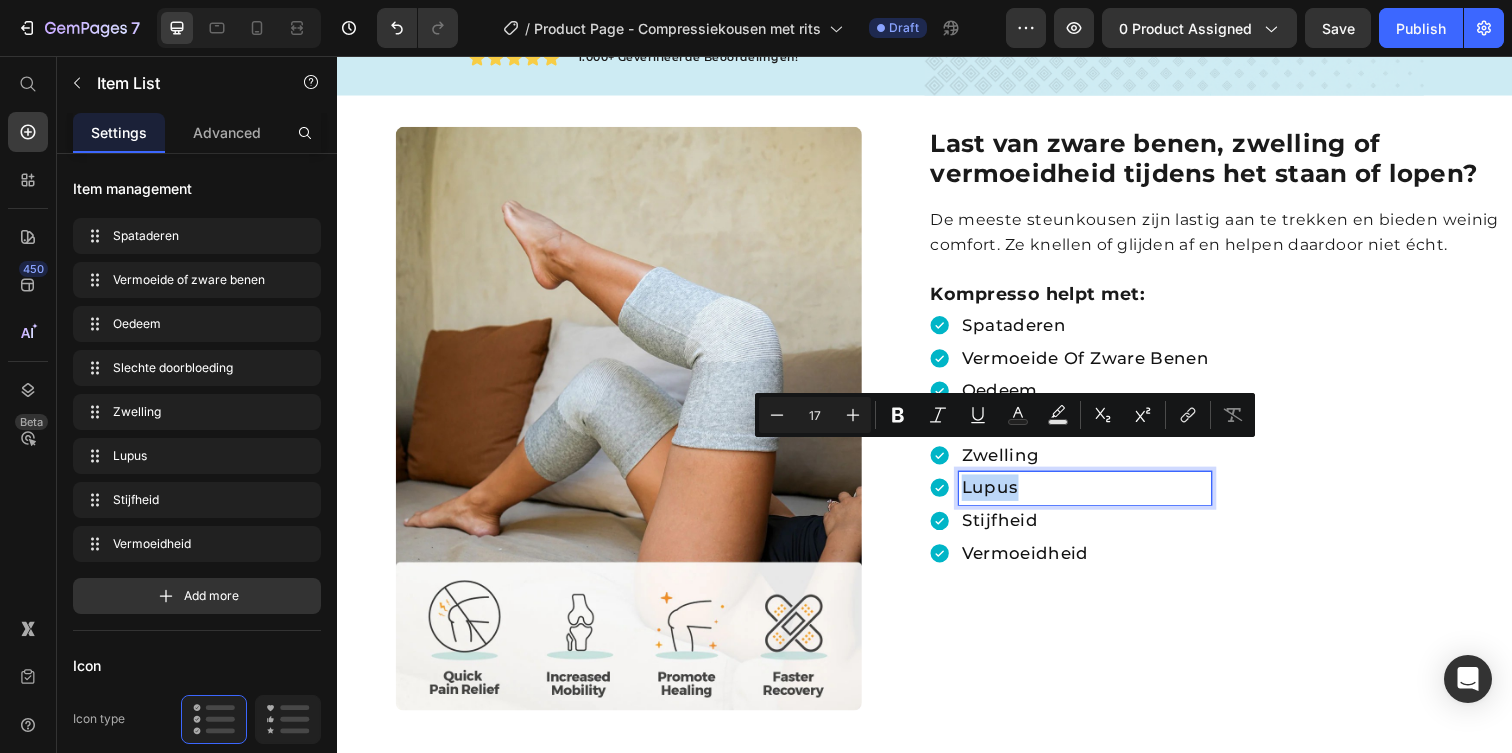 click on "Lupus" at bounding box center [1101, 496] 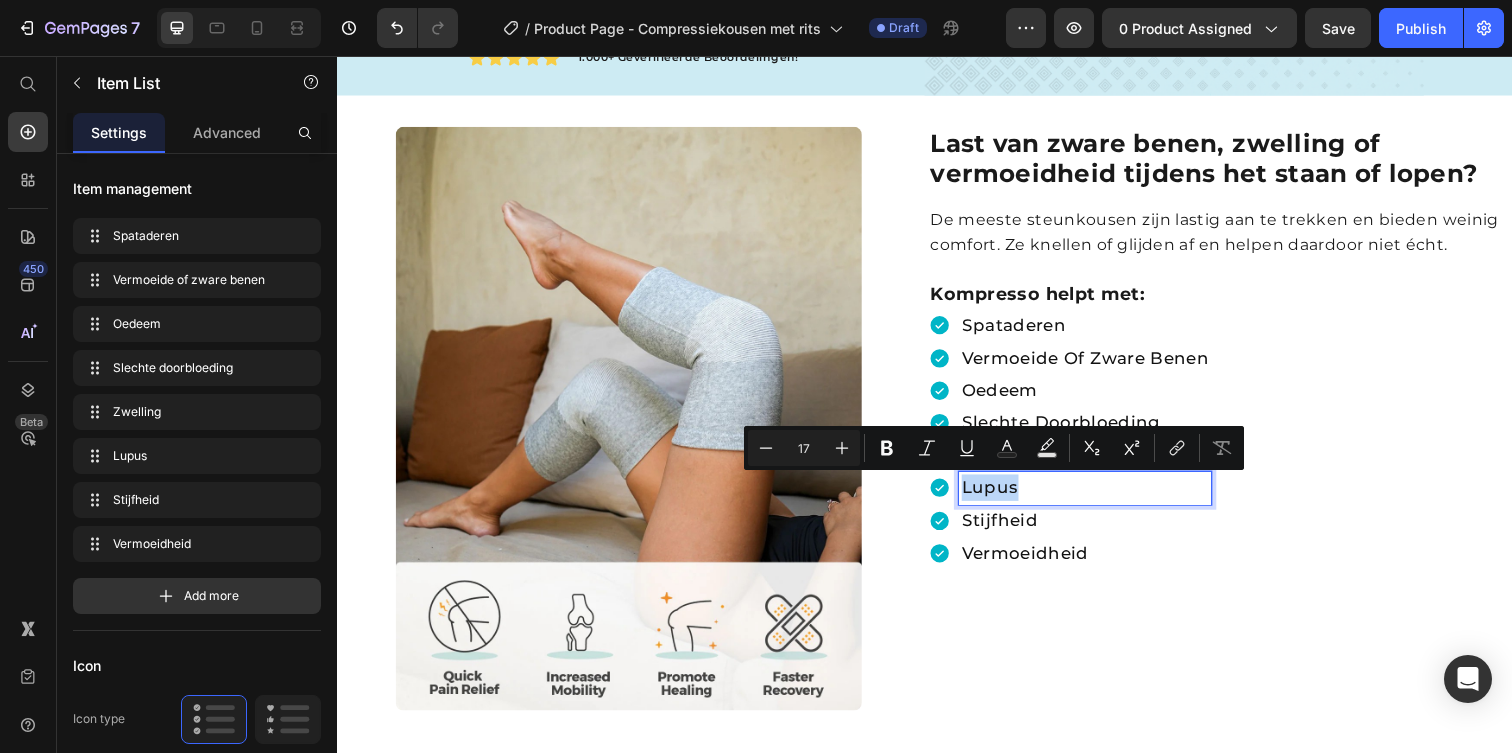 click on "Lupus" at bounding box center [1101, 496] 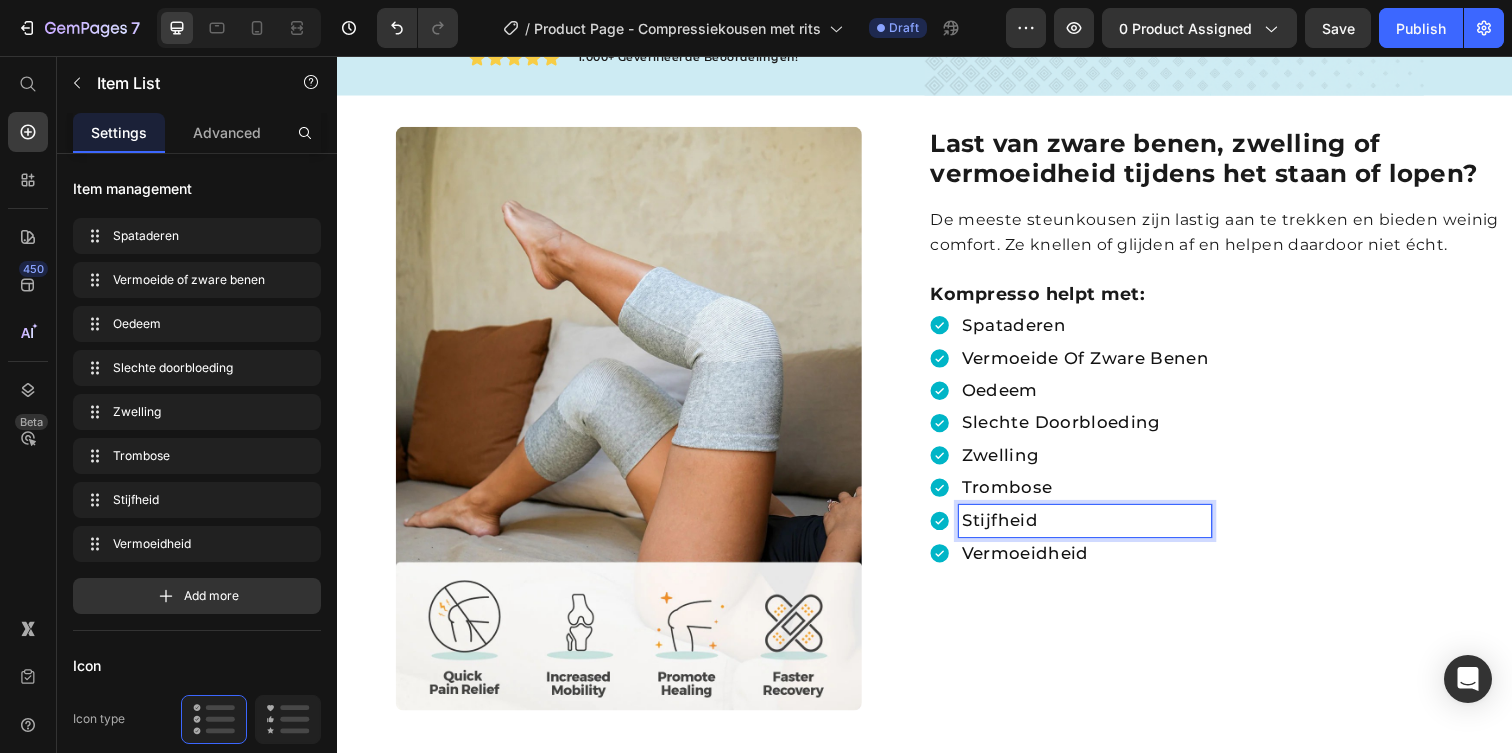 click on "Stijfheid" at bounding box center [1101, 530] 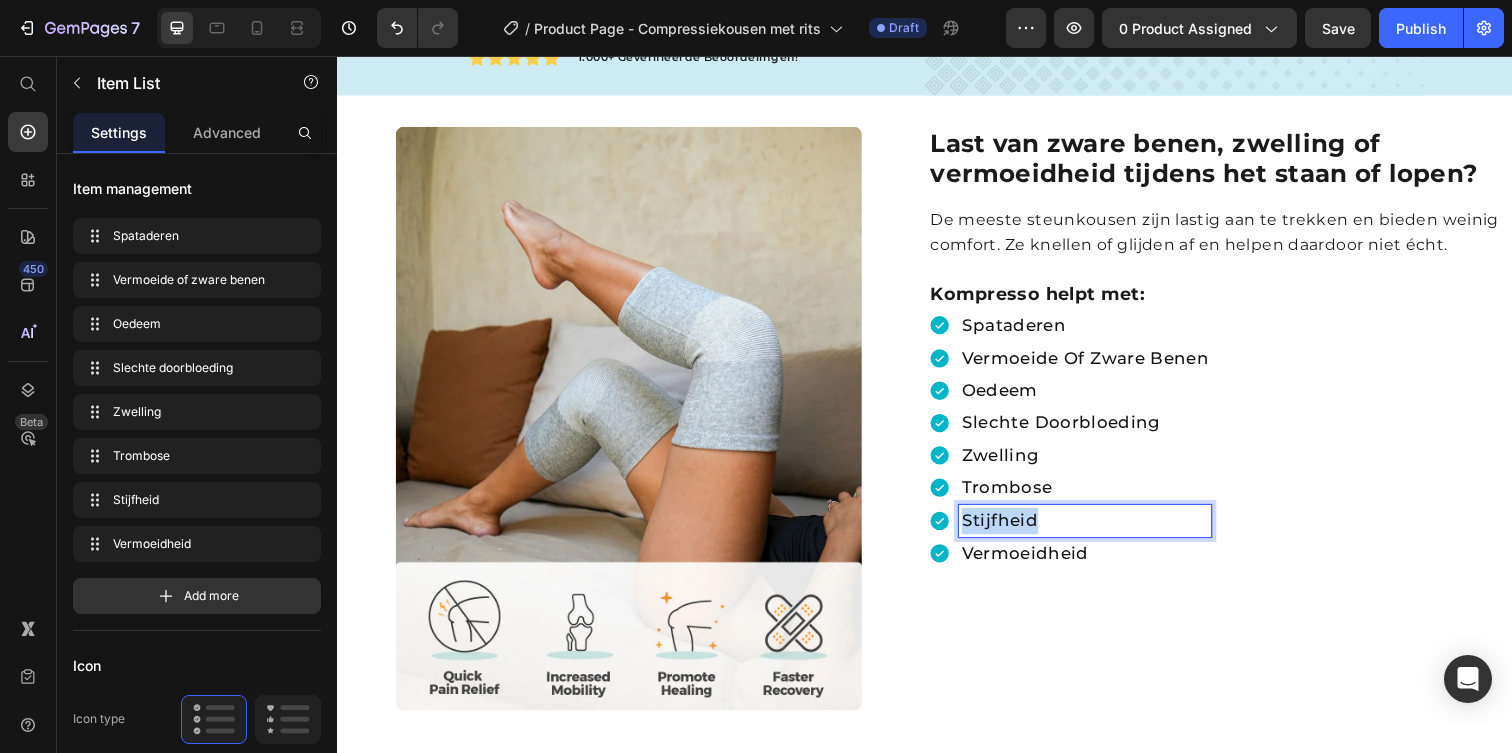 click on "Stijfheid" at bounding box center [1101, 530] 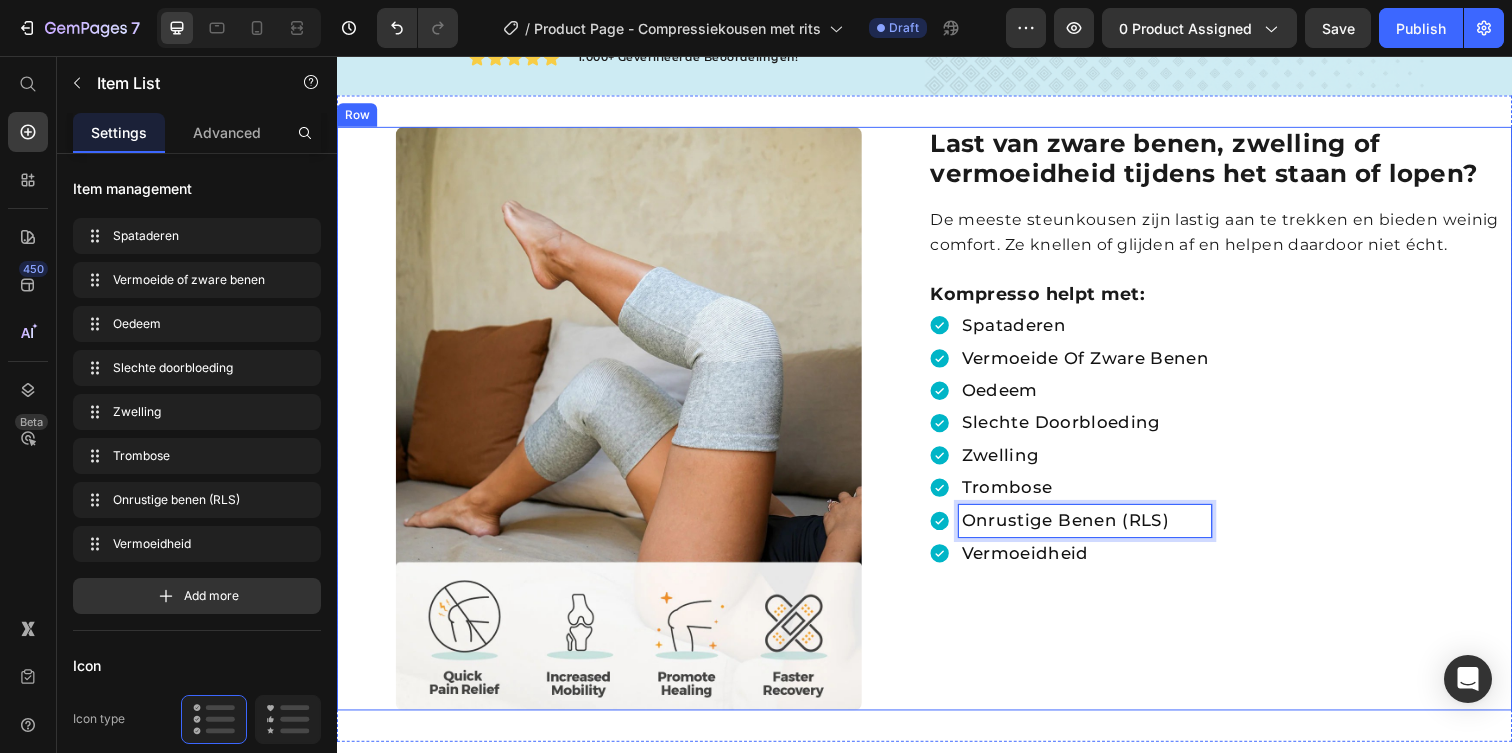 click on "⁠⁠⁠⁠⁠⁠⁠ Last van zware benen, zwelling of vermoeidheid tijdens het staan of lopen? Heading De meeste steunkousen zijn lastig aan te trekken en bieden weinig comfort. Ze knellen of glijden af en helpen daardoor niet écht. Kompresso helpt met: Text Block Spataderen Vermoeide of zware benen Oedeem Slechte doorbloeding Zwelling Trombose Onrustige benen (RLS) Vermoeidheid Item List   0" at bounding box center [1239, 426] 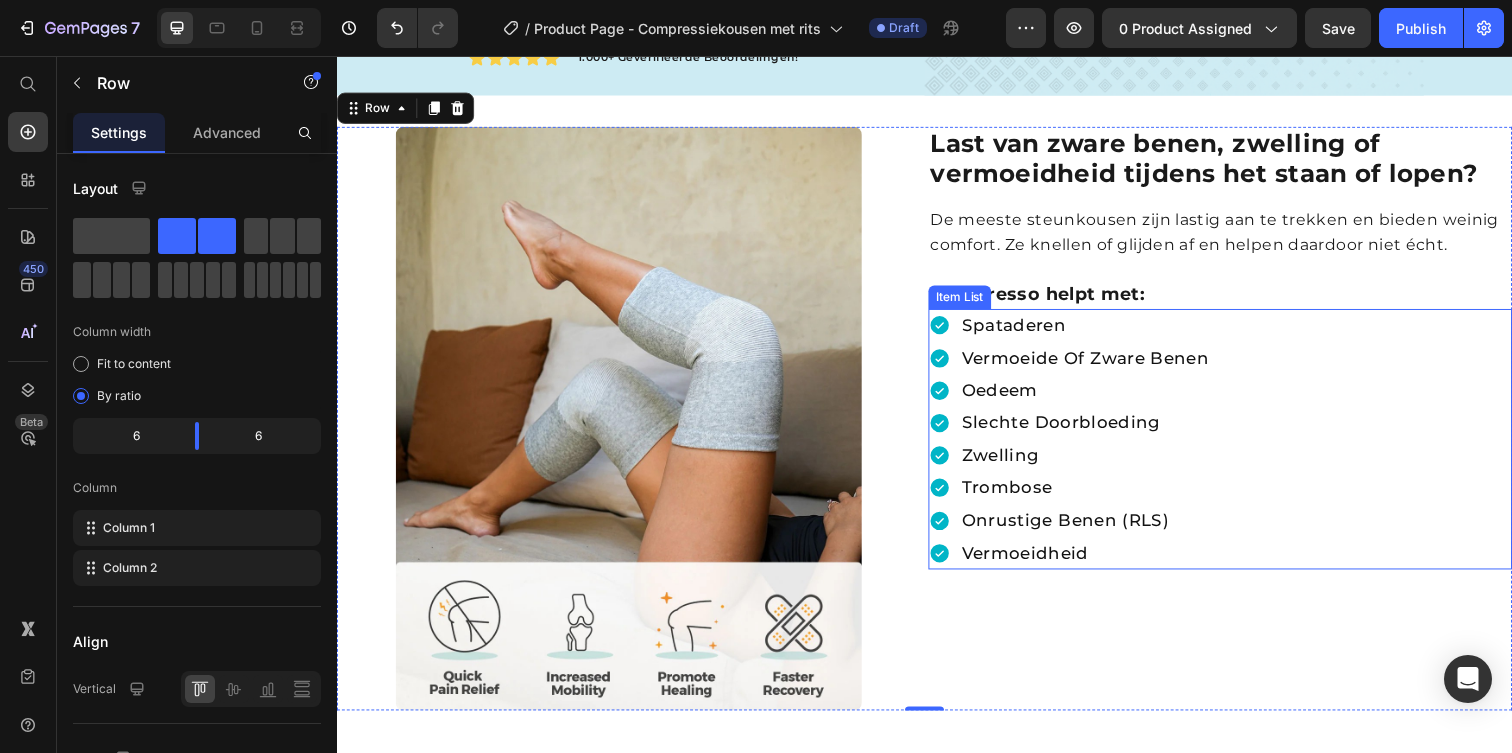 click on "Vermoeidheid" at bounding box center [1101, 563] 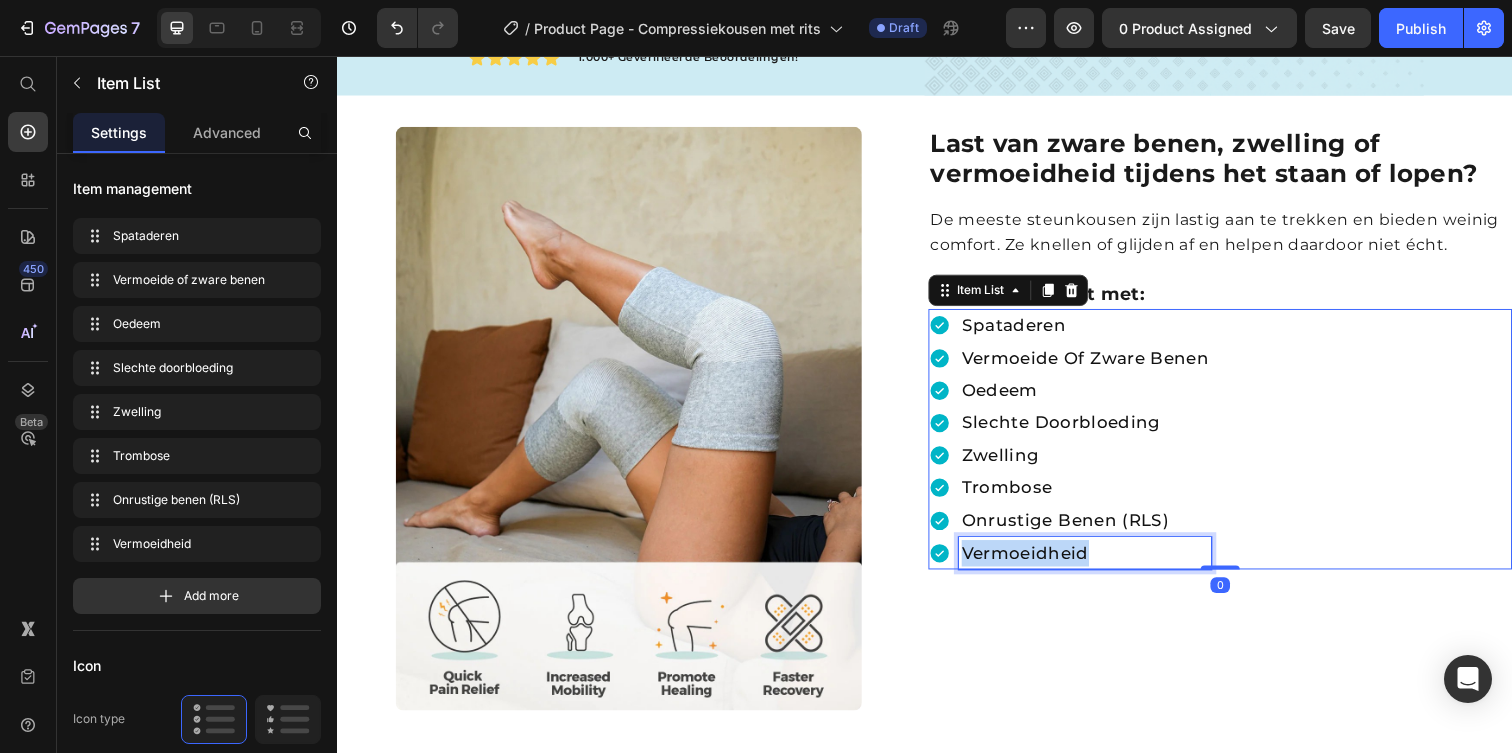 click on "Vermoeidheid" at bounding box center [1101, 563] 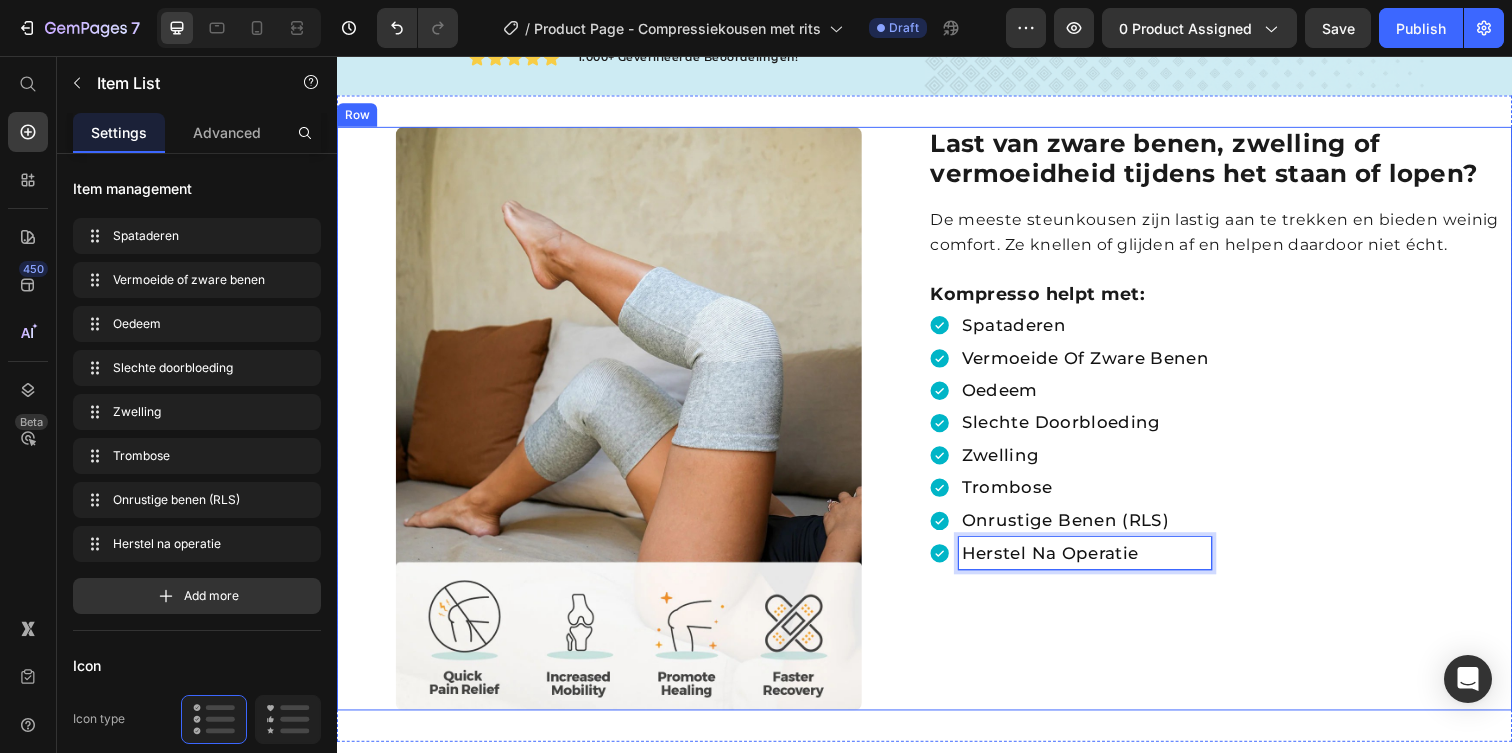 click on "⁠⁠⁠⁠⁠⁠⁠ Last van zware benen, zwelling of vermoeidheid tijdens het staan of lopen? Heading De meeste steunkousen zijn lastig aan te trekken en bieden weinig comfort. Ze knellen of glijden af en helpen daardoor niet écht. Kompresso helpt met: Text Block Spataderen Vermoeide of zware benen Oedeem Slechte doorbloeding Zwelling Trombose Onrustige benen (RLS) Herstel na operatie Item List   0" at bounding box center (1239, 426) 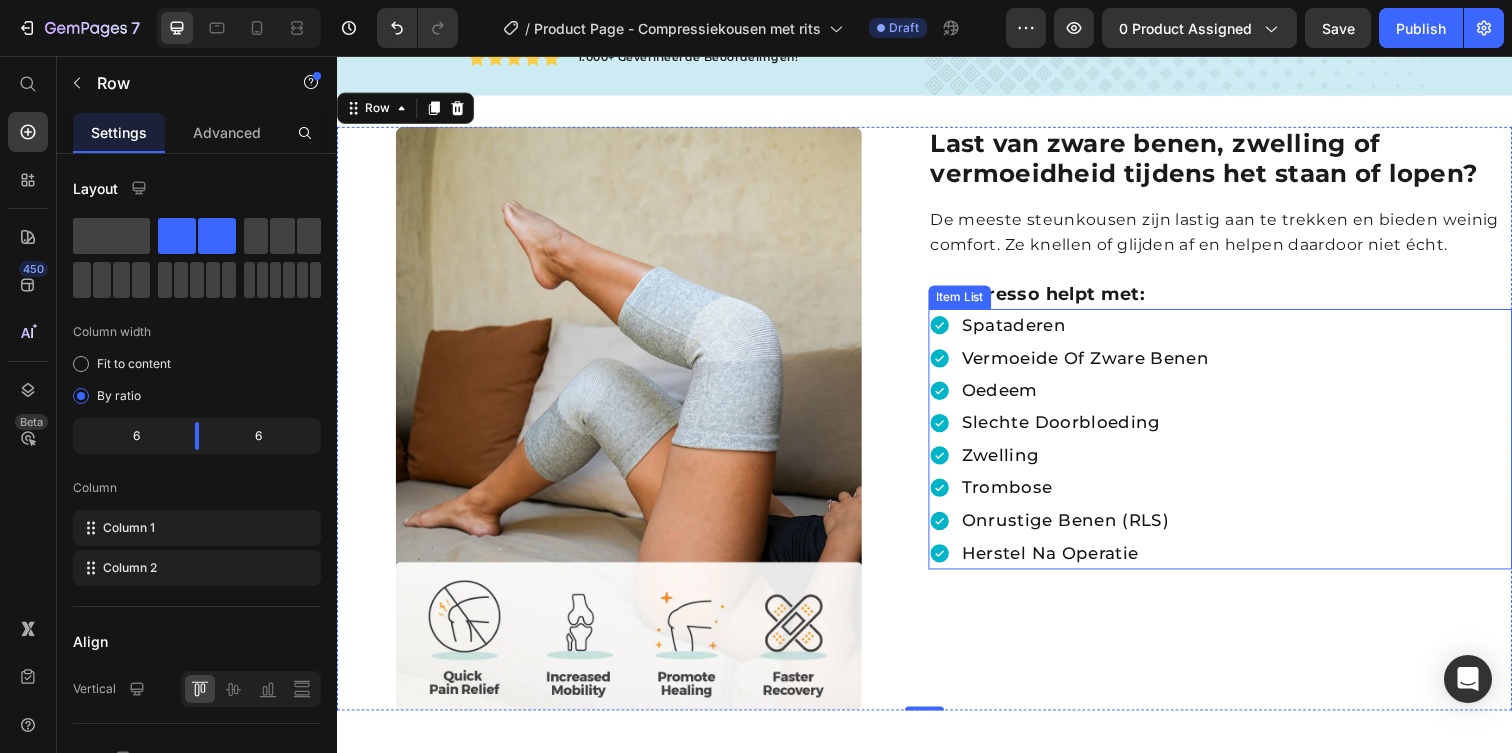 click on "Spataderen Vermoeide of zware benen Oedeem Slechte doorbloeding Zwelling Trombose Onrustige benen (RLS) Herstel na operatie" at bounding box center [1239, 447] 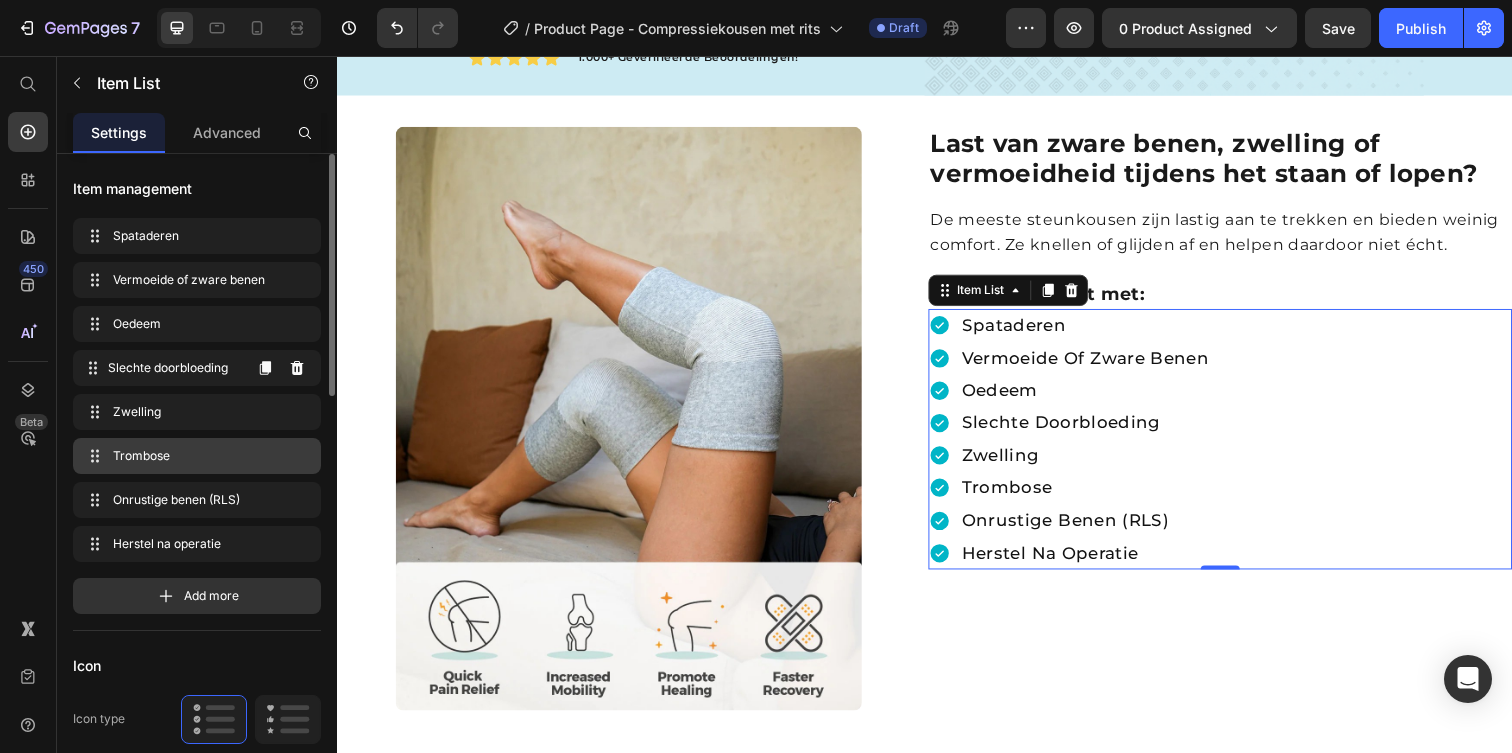 type 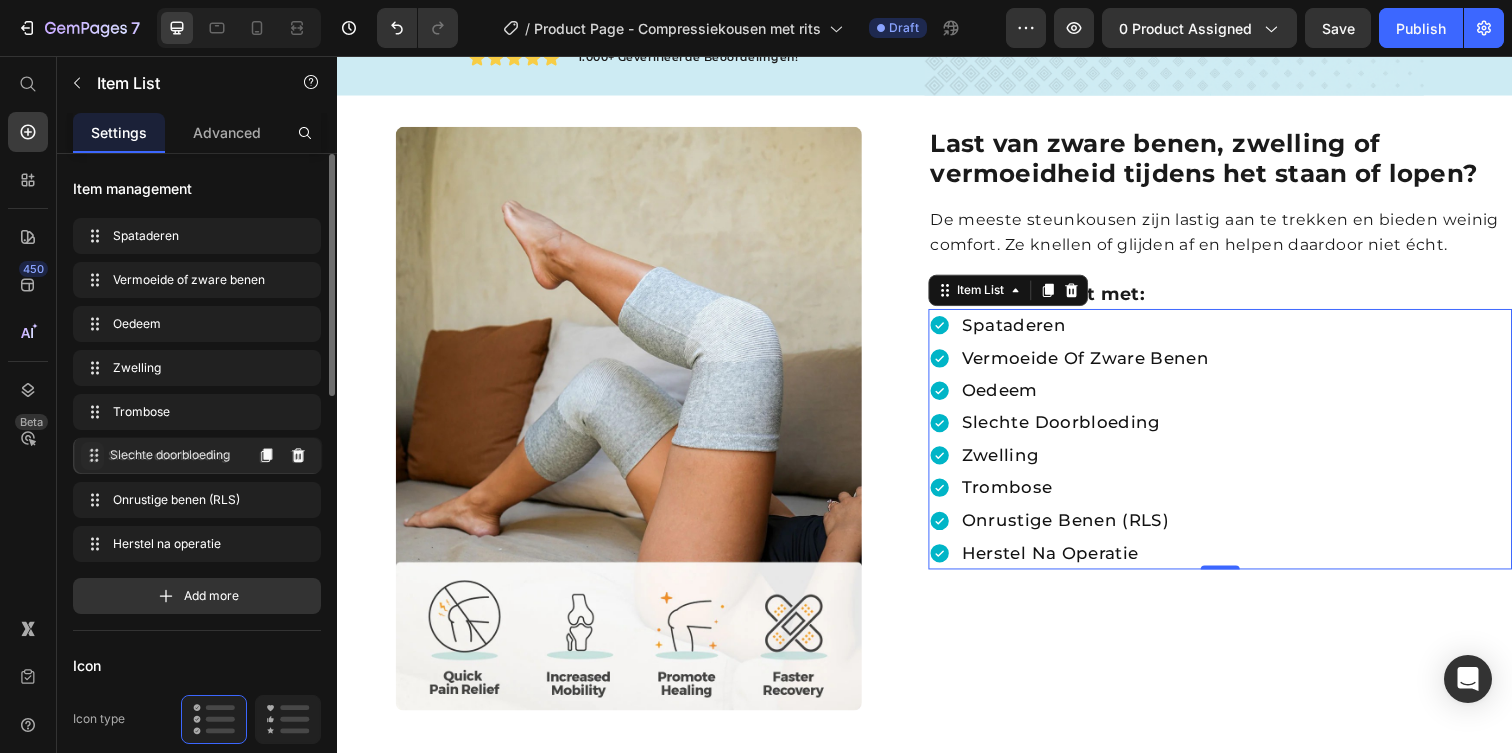 drag, startPoint x: 96, startPoint y: 375, endPoint x: 98, endPoint y: 462, distance: 87.02299 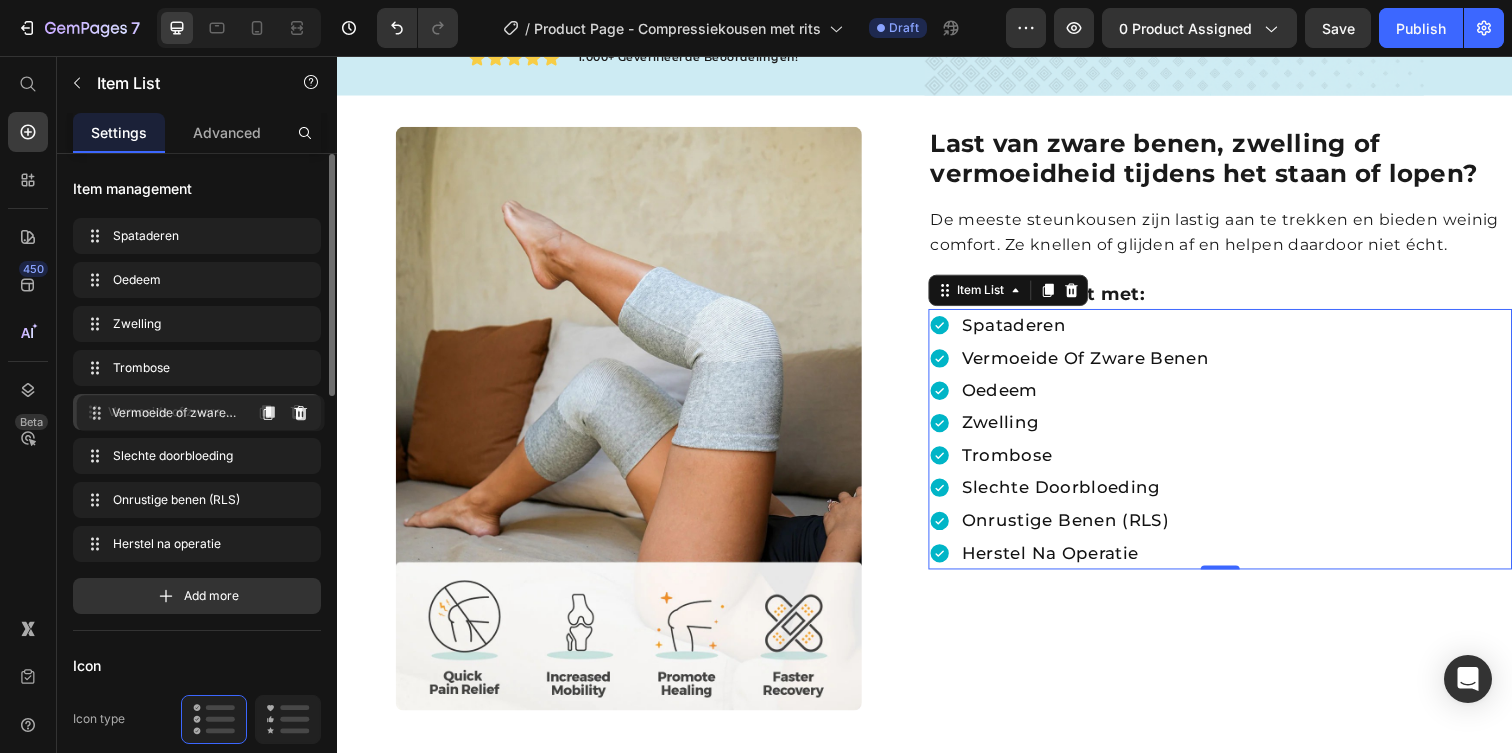 drag, startPoint x: 92, startPoint y: 282, endPoint x: 96, endPoint y: 415, distance: 133.06013 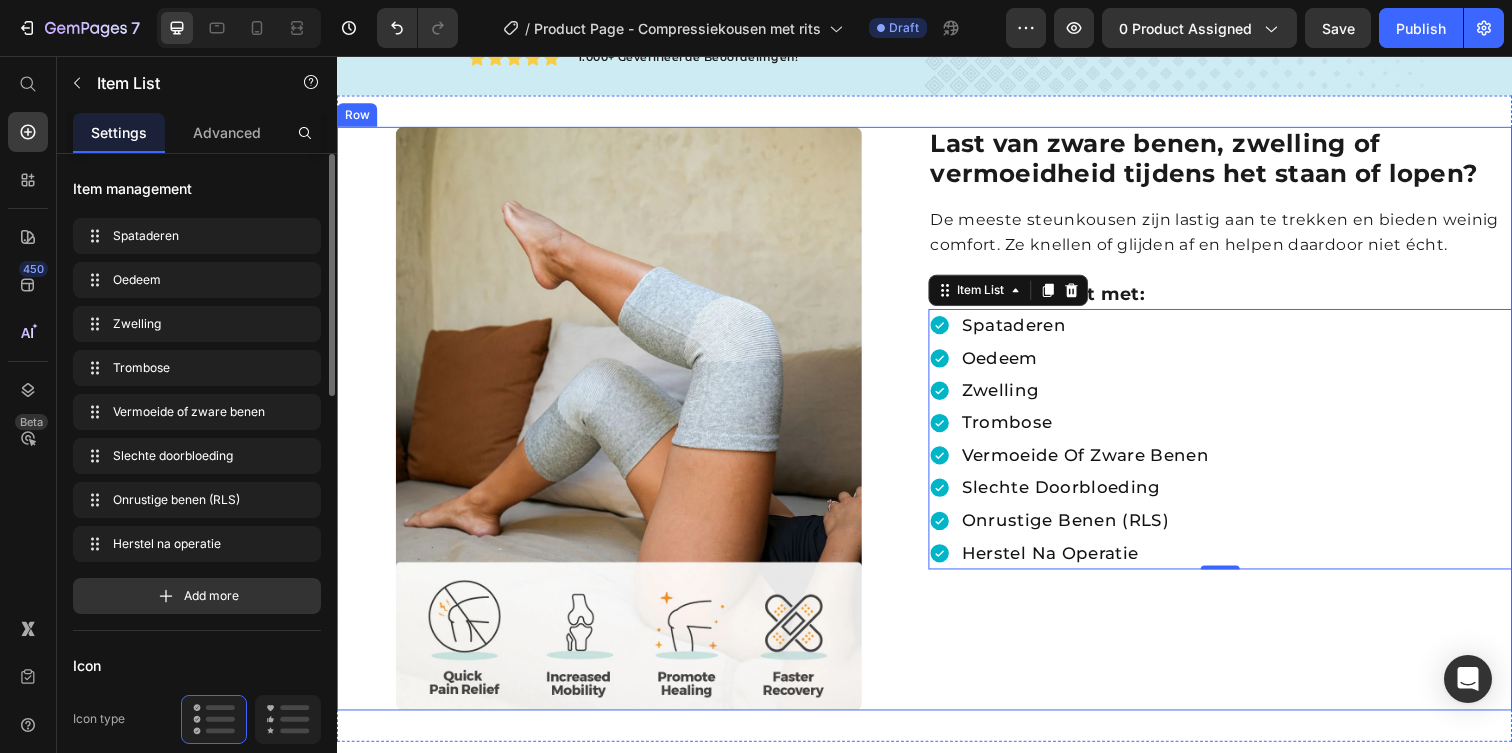 click on "⁠⁠⁠⁠⁠⁠⁠ Last van zware benen, zwelling of vermoeidheid tijdens het staan of lopen? Heading De meeste steunkousen zijn lastig aan te trekken en bieden weinig comfort. Ze knellen of glijden af en helpen daardoor niet écht. Kompresso helpt met: Text Block Spataderen Oedeem Zwelling Trombose Vermoeide of zware benen Slechte doorbloeding Onrustige benen (RLS) Herstel na operatie Item List   0" at bounding box center (1239, 426) 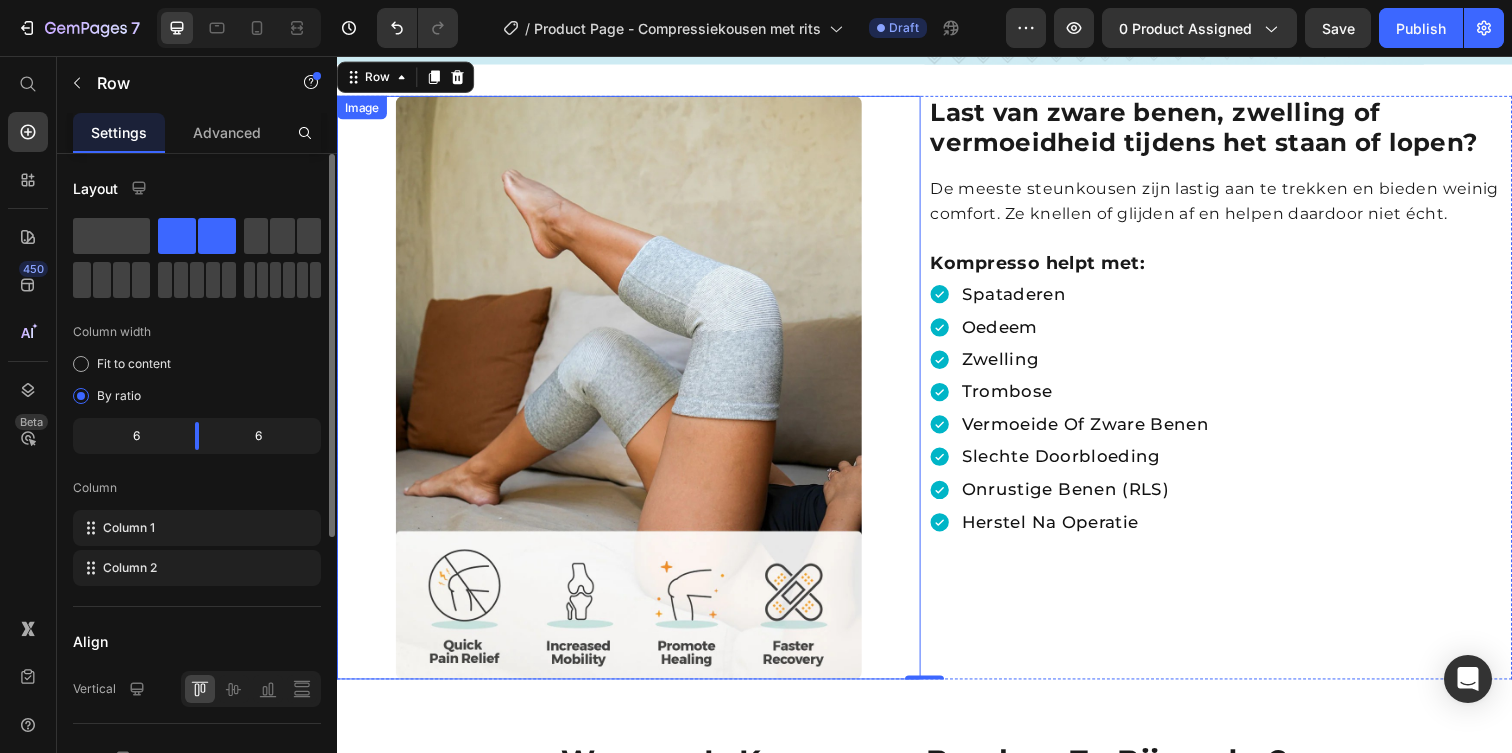 scroll, scrollTop: 546, scrollLeft: 0, axis: vertical 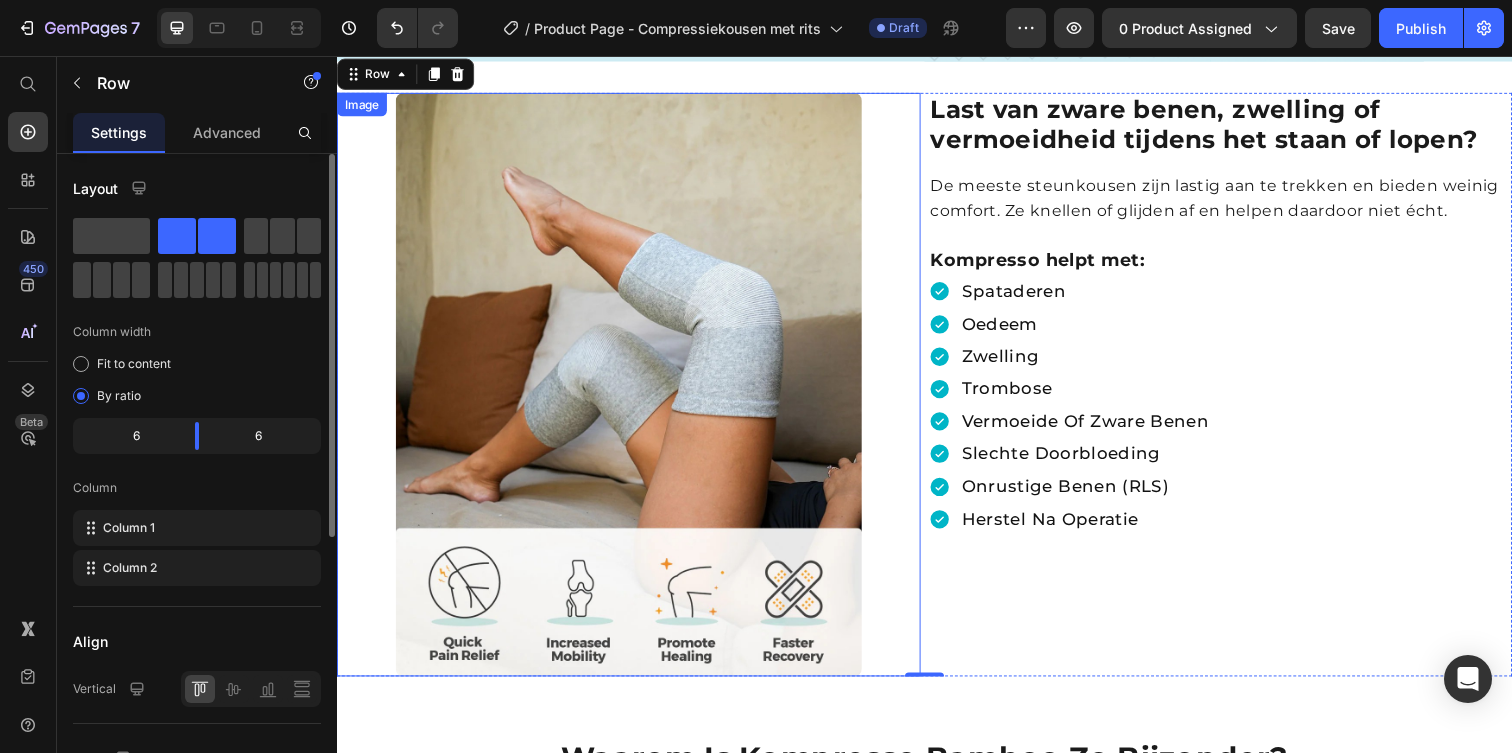 click at bounding box center [635, 391] 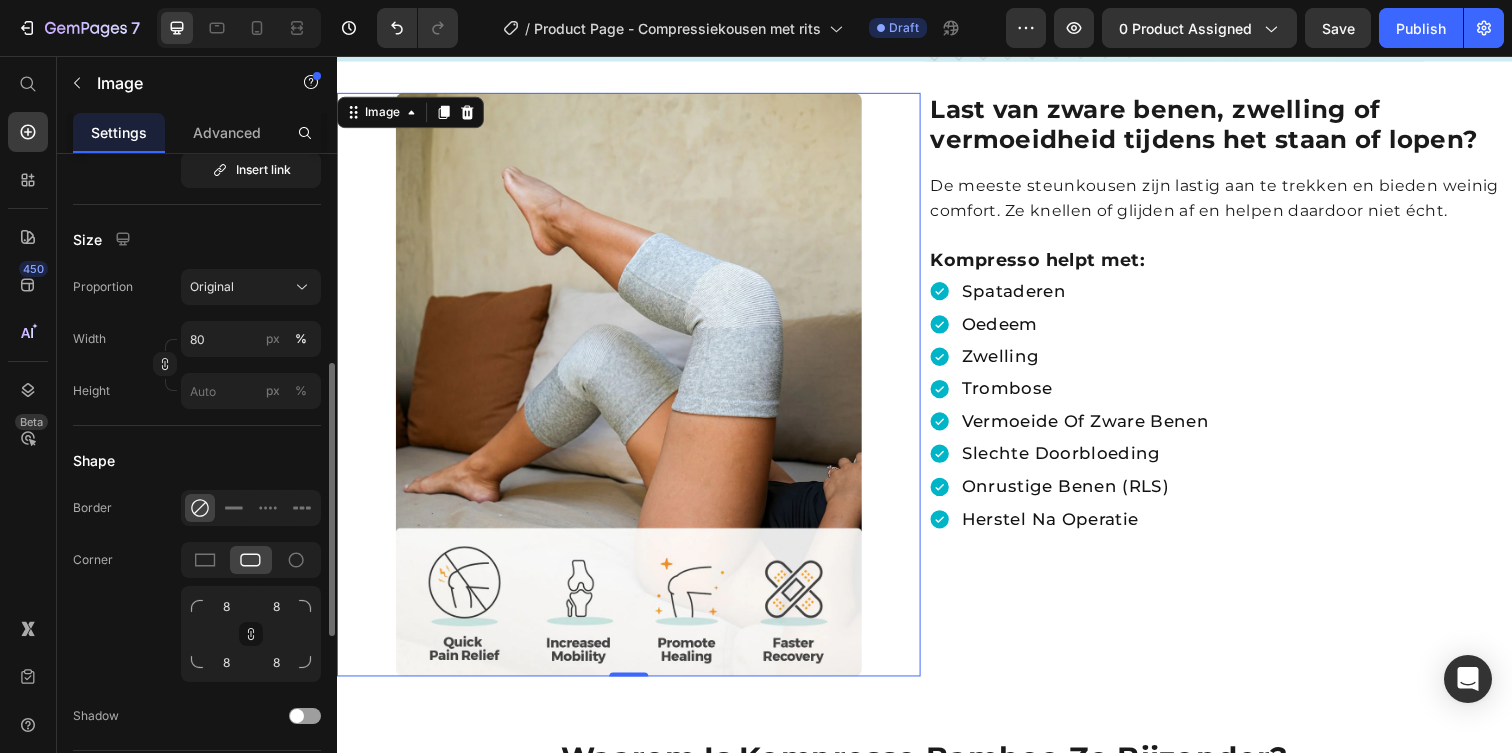 scroll, scrollTop: 511, scrollLeft: 0, axis: vertical 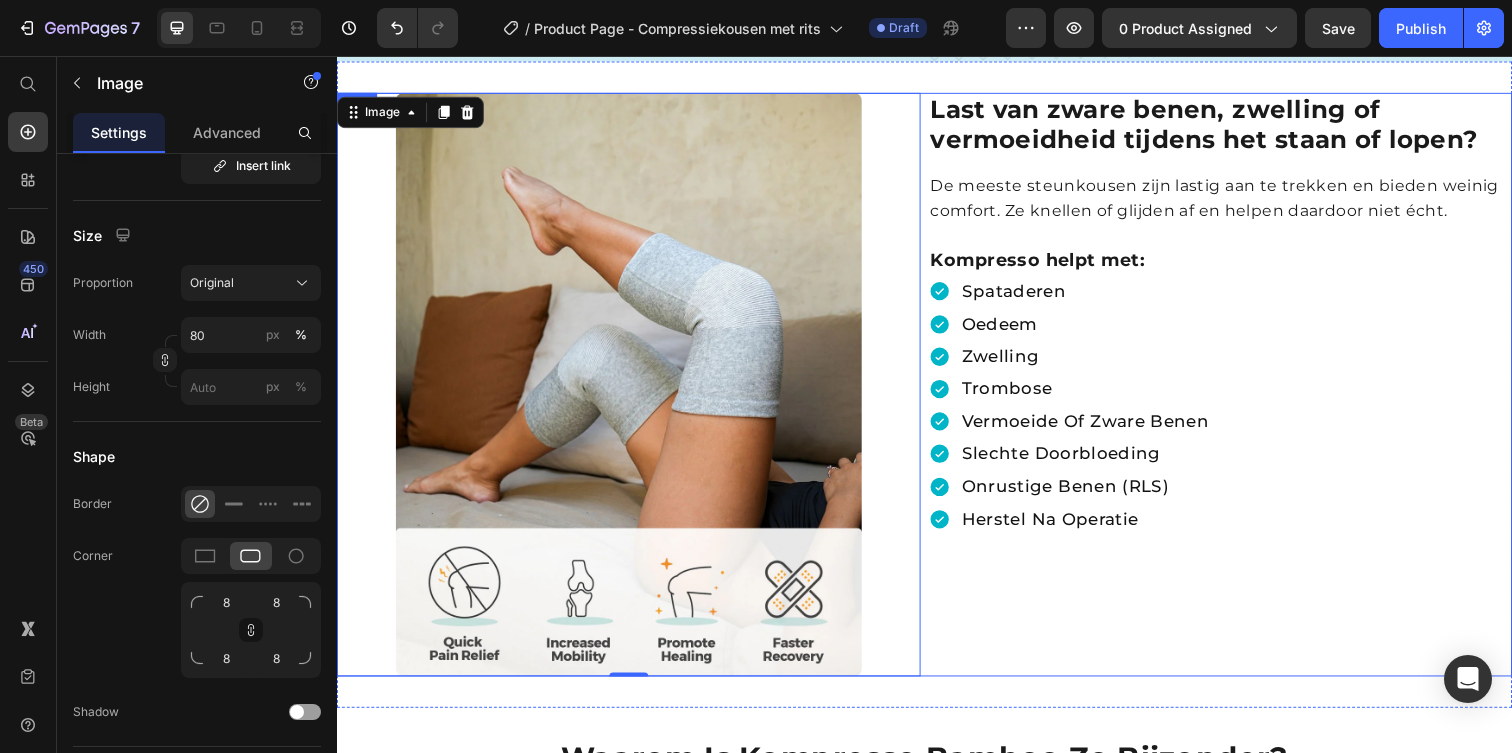 click on "⁠⁠⁠⁠⁠⁠⁠ Last van zware benen, zwelling of vermoeidheid tijdens het staan of lopen? Heading De meeste steunkousen zijn lastig aan te trekken en bieden weinig comfort. Ze knellen of glijden af en helpen daardoor niet écht. Kompresso helpt met: Text Block Spataderen Oedeem Zwelling Trombose Vermoeide of zware benen Slechte doorbloeding Onrustige benen (RLS) Herstel na operatie Item List" at bounding box center (1239, 391) 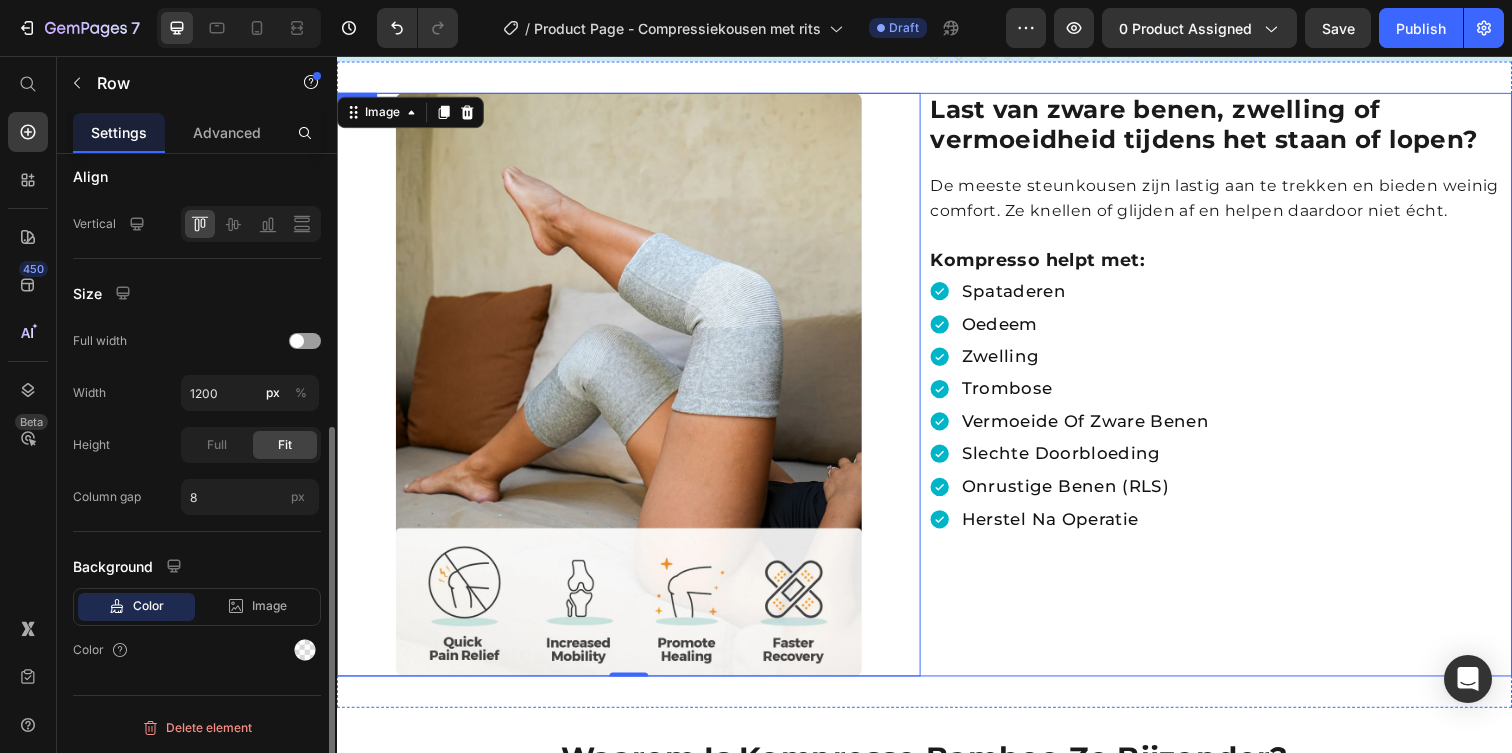 scroll, scrollTop: 0, scrollLeft: 0, axis: both 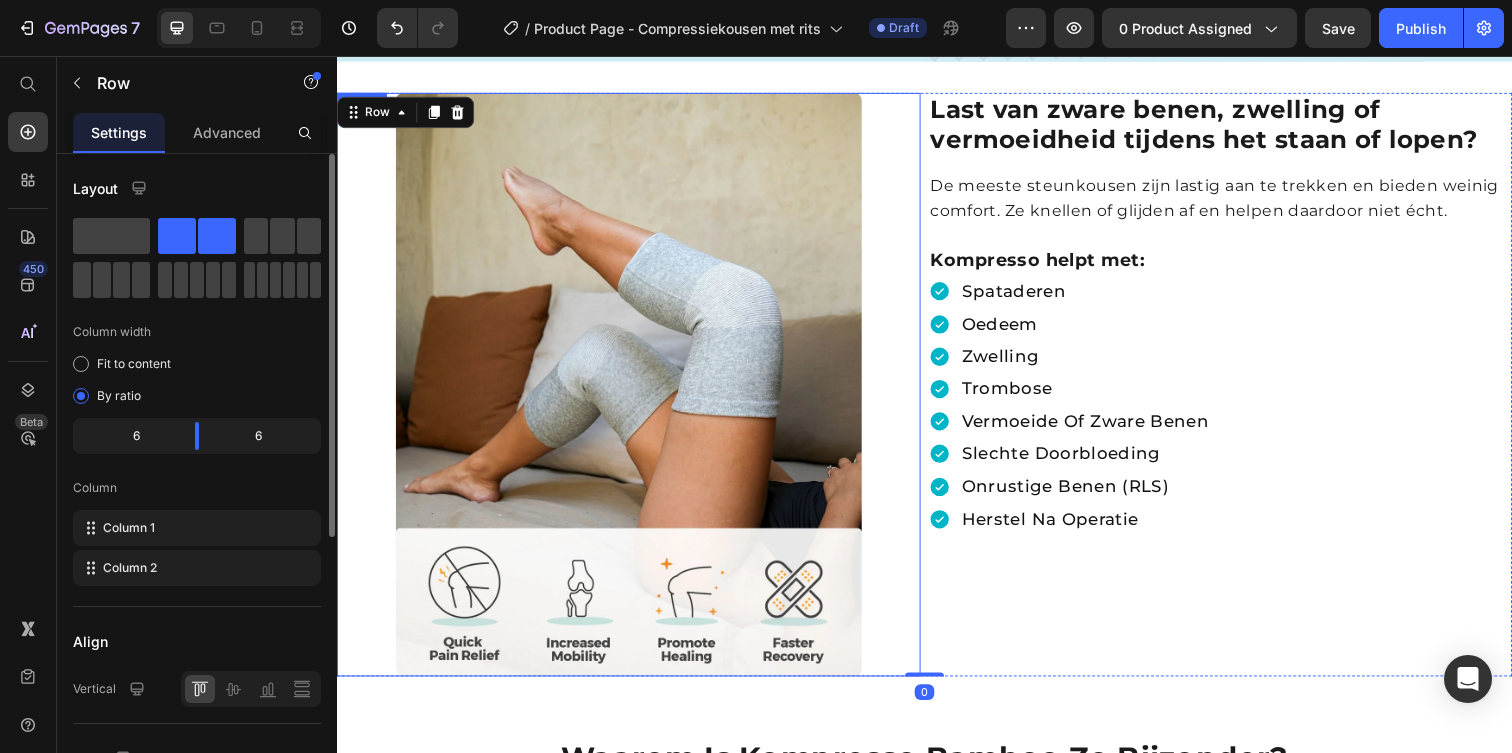 click at bounding box center [635, 391] 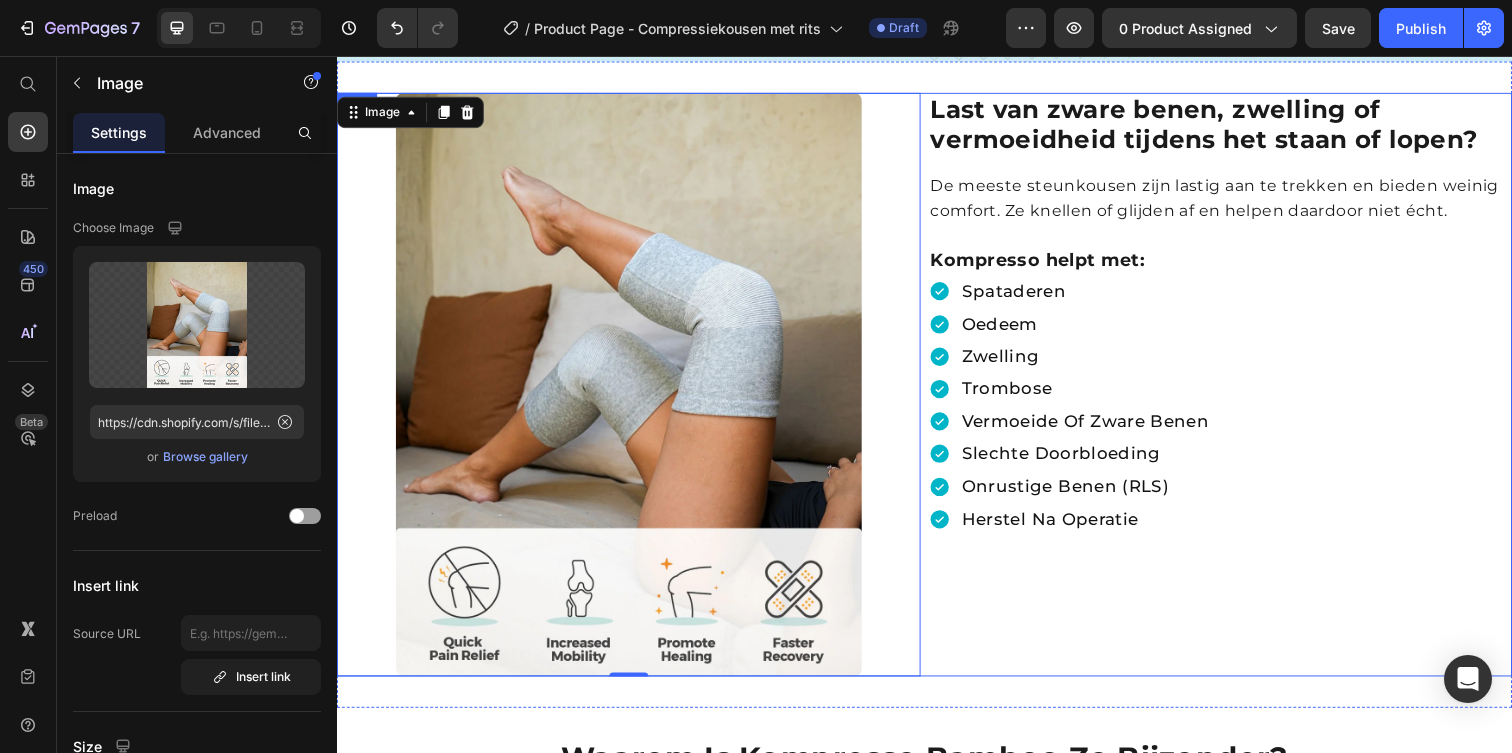 click on "⁠⁠⁠⁠⁠⁠⁠ Last van zware benen, zwelling of vermoeidheid tijdens het staan of lopen? Heading De meeste steunkousen zijn lastig aan te trekken en bieden weinig comfort. Ze knellen of glijden af en helpen daardoor niet écht. Kompresso helpt met: Text Block Spataderen Oedeem Zwelling Trombose Vermoeide of zware benen Slechte doorbloeding Onrustige benen (RLS) Herstel na operatie Item List" at bounding box center (1239, 391) 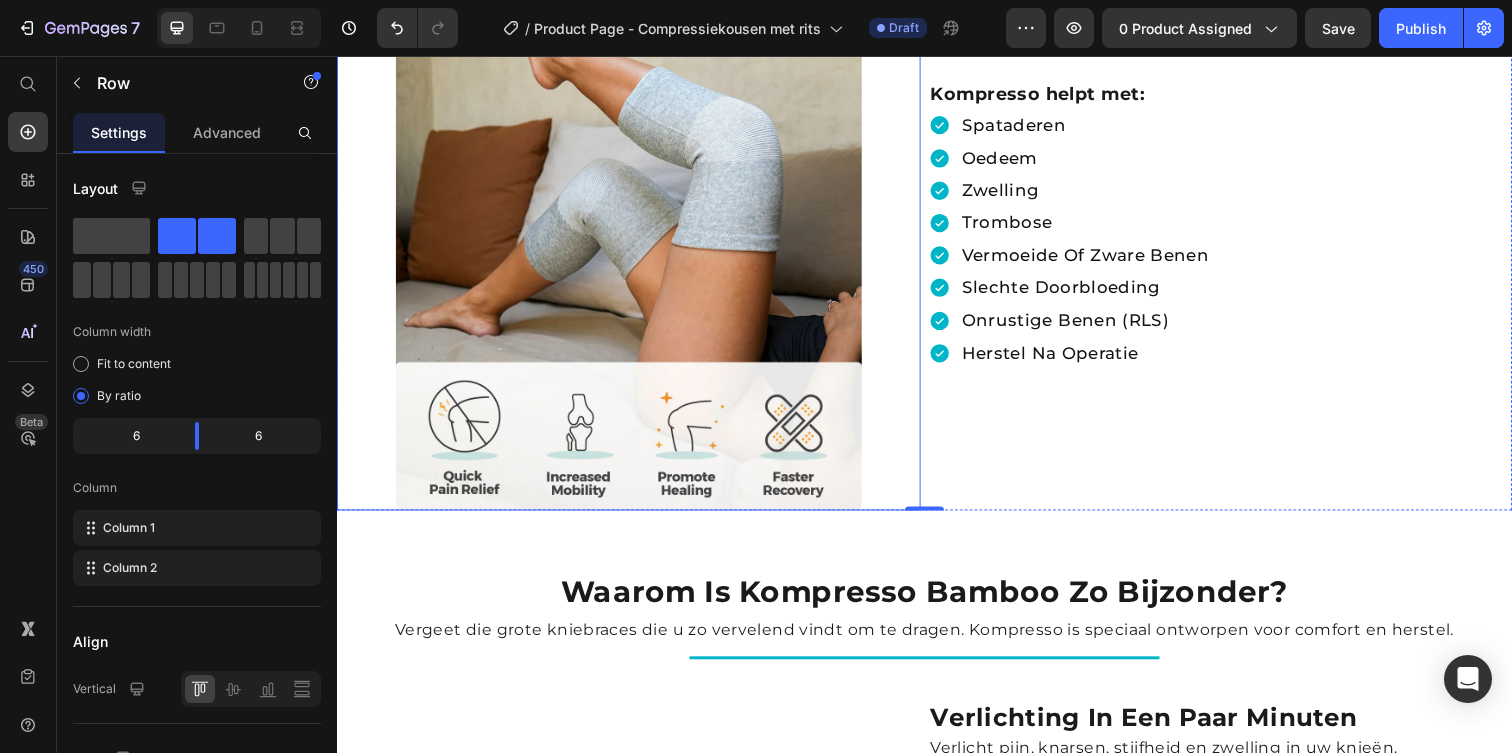 scroll, scrollTop: 717, scrollLeft: 0, axis: vertical 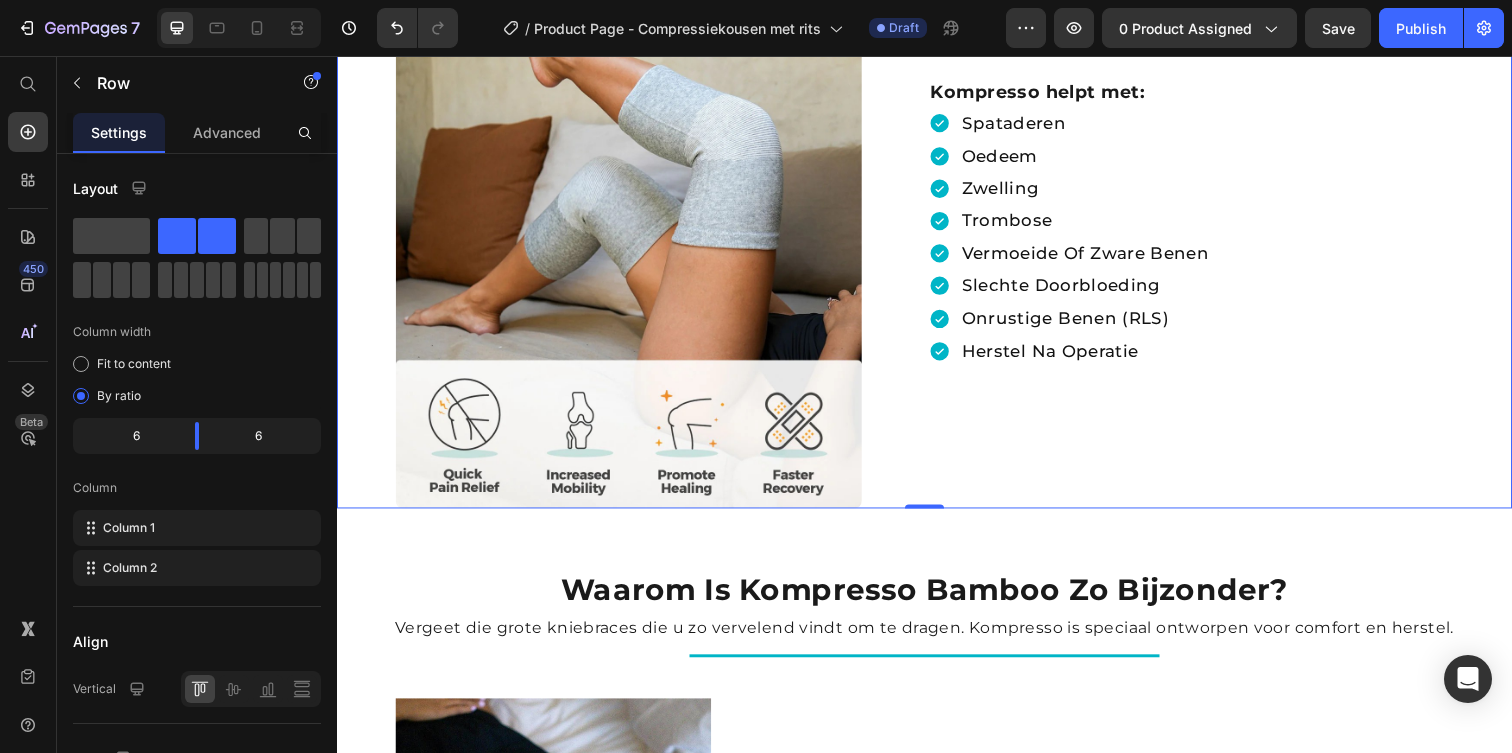click on "⁠⁠⁠⁠⁠⁠⁠ Last van zware benen, zwelling of vermoeidheid tijdens het staan of lopen? Heading De meeste steunkousen zijn lastig aan te trekken en bieden weinig comfort. Ze knellen of glijden af en helpen daardoor niet écht. Kompresso helpt met: Text Block Spataderen Oedeem Zwelling Trombose Vermoeide of zware benen Slechte doorbloeding Onrustige benen (RLS) Herstel na operatie Item List" at bounding box center (1239, 220) 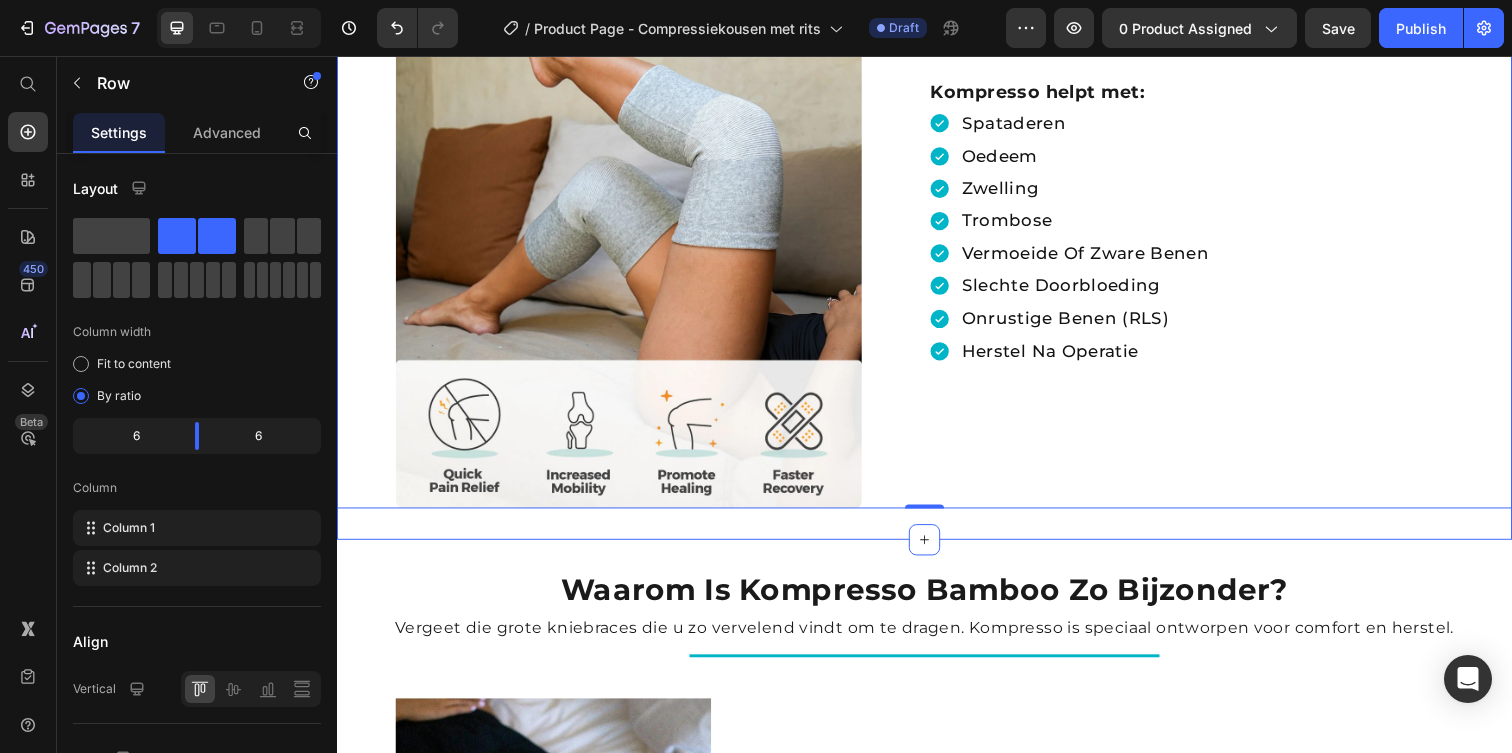 click on "Image ⁠⁠⁠⁠⁠⁠⁠ Last van zware benen, zwelling of vermoeidheid tijdens het staan of lopen? Heading De meeste steunkousen zijn lastig aan te trekken en bieden weinig comfort. Ze knellen of glijden af en helpen daardoor niet écht. Kompresso helpt met: Text Block Spataderen Oedeem Zwelling Trombose Vermoeide of zware benen Slechte doorbloeding Onrustige benen (RLS) Herstel na operatie Item List Row   0 Section 2" at bounding box center (937, 220) 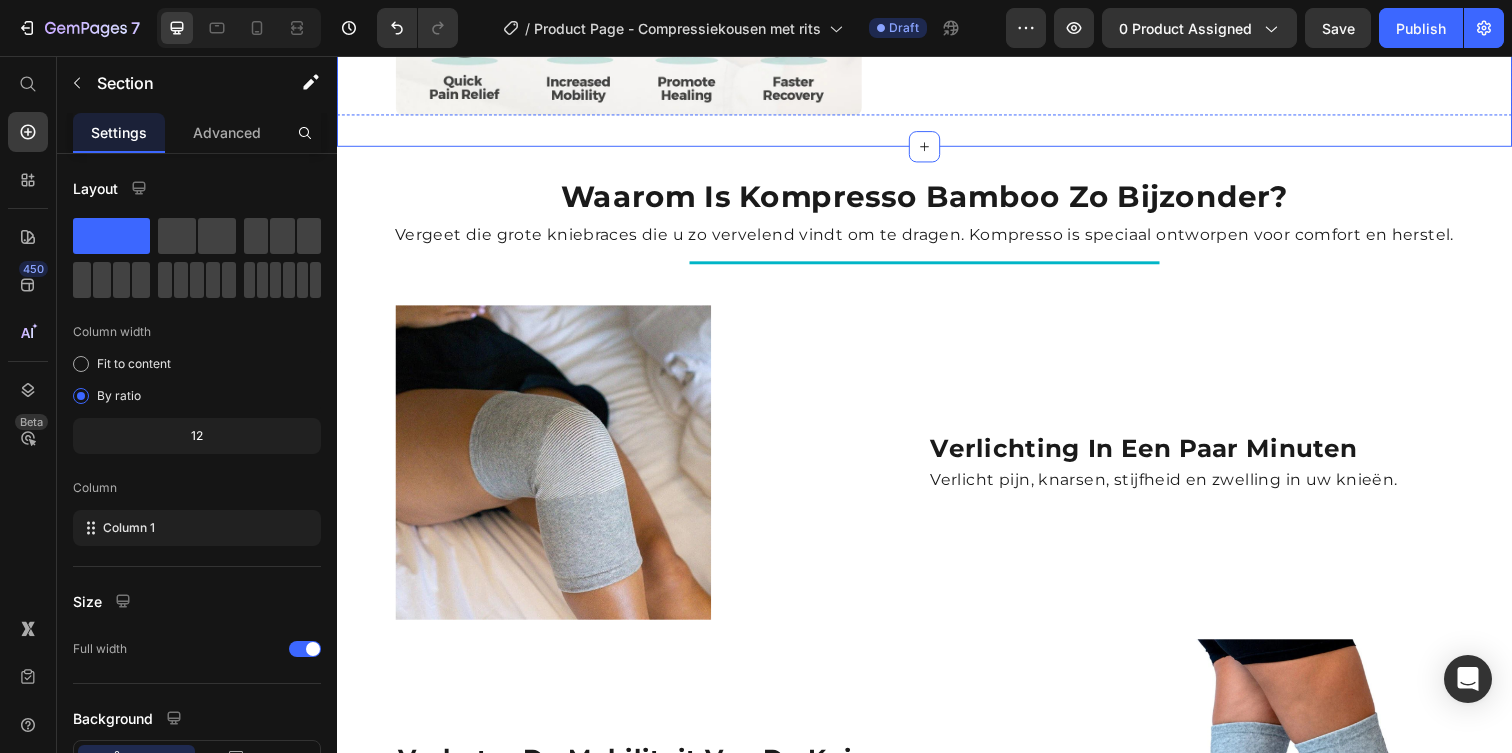 scroll, scrollTop: 1156, scrollLeft: 0, axis: vertical 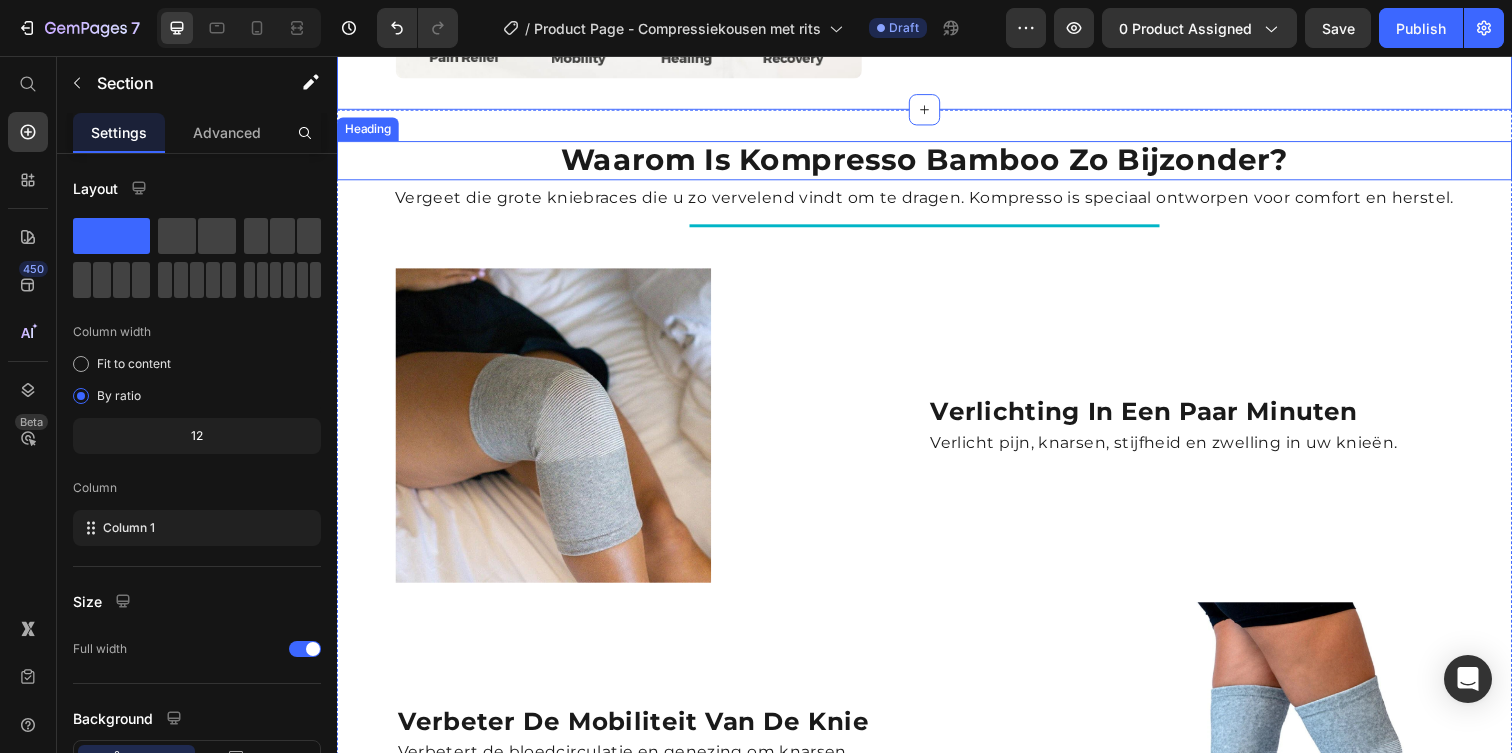 click on "Waarom is Kompresso Bamboo zo bijzonder?" at bounding box center [937, 163] 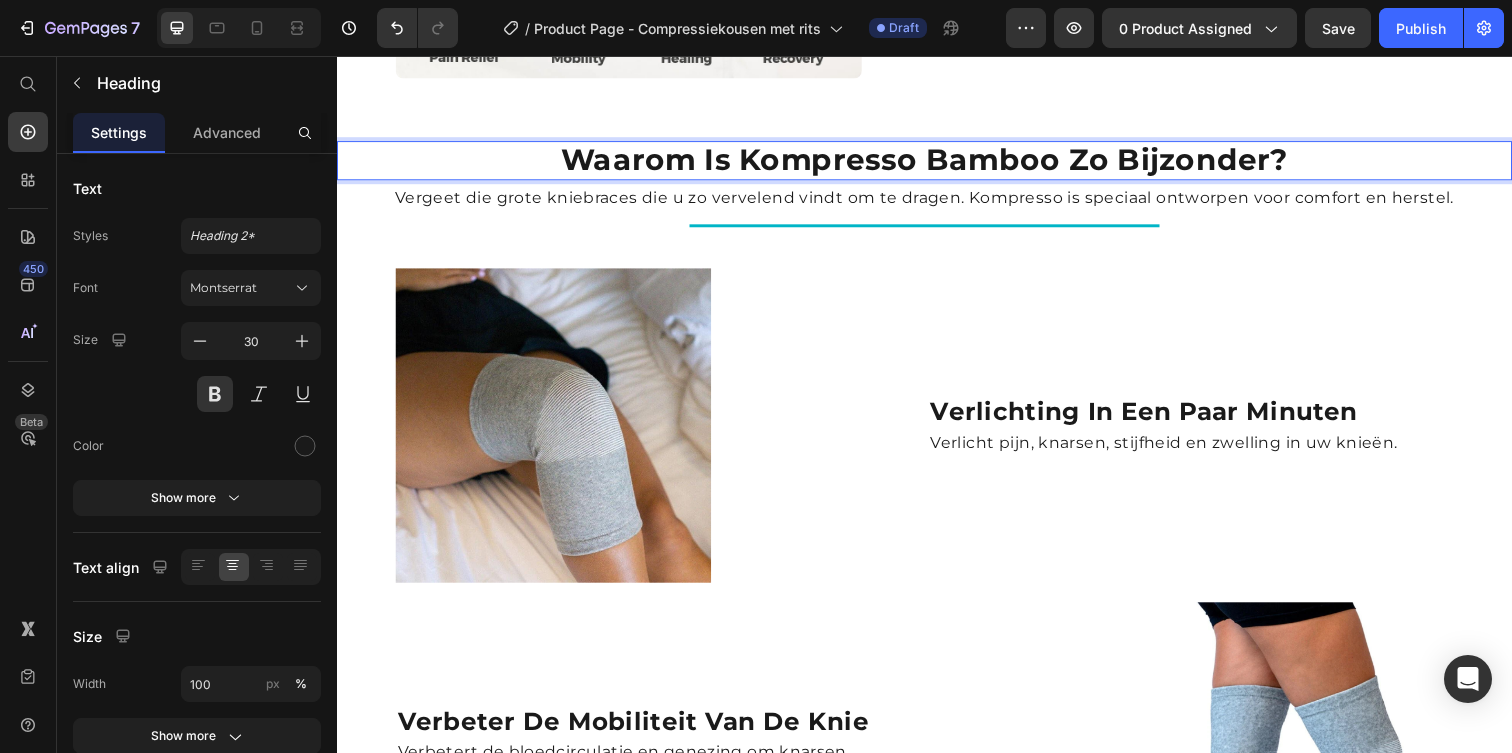 click on "Waarom is Kompresso Bamboo zo bijzonder?" at bounding box center (937, 163) 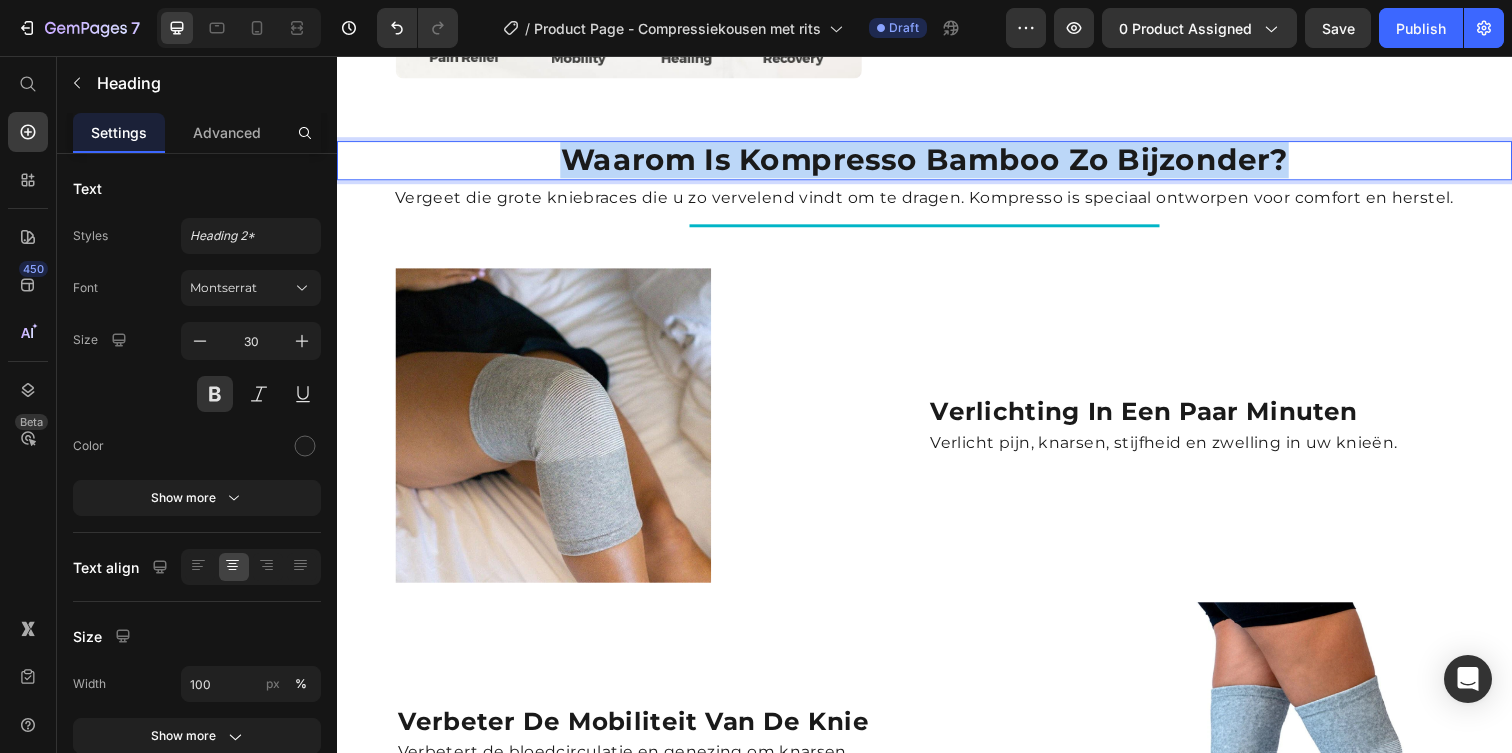 click on "Waarom is Kompresso Bamboo zo bijzonder?" at bounding box center [937, 163] 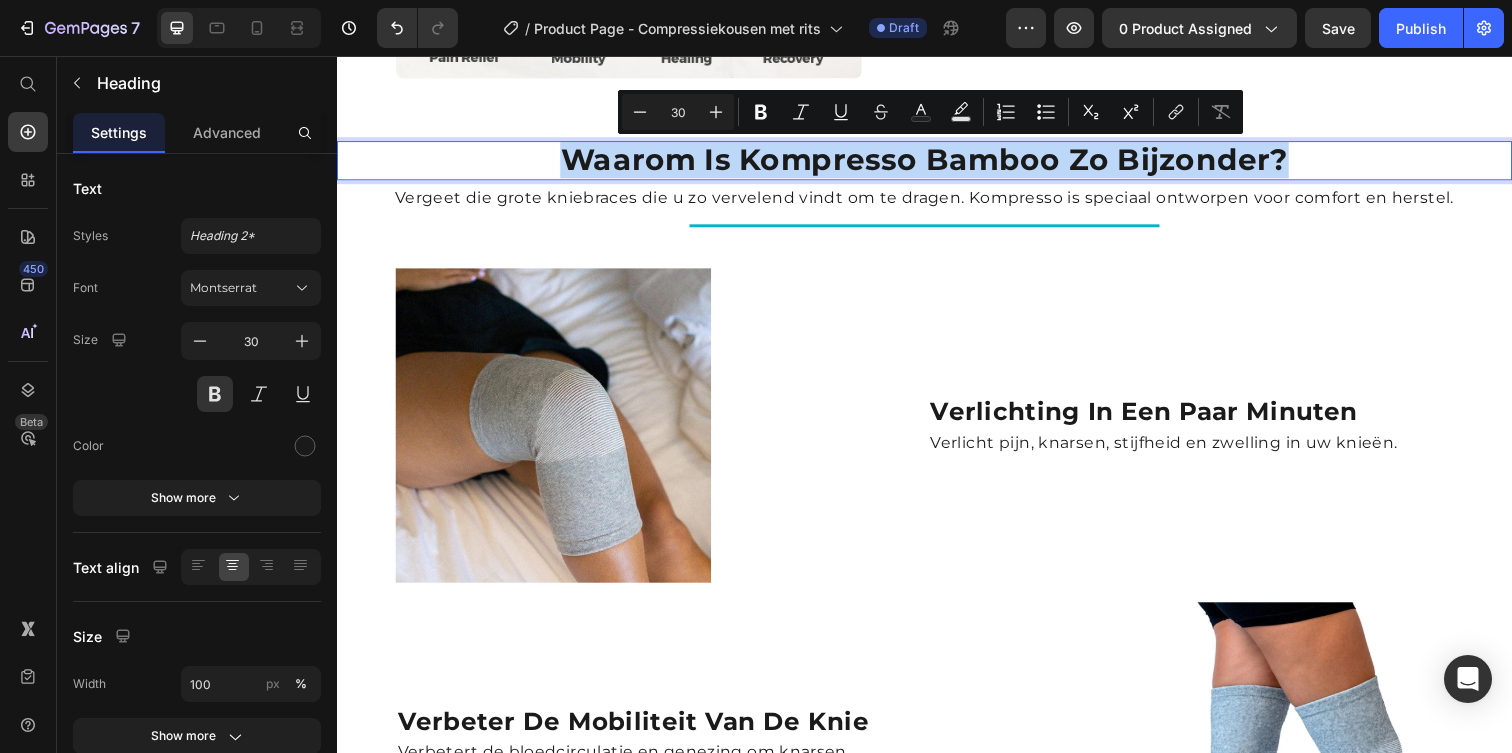 click on "Waarom is Kompresso Bamboo zo bijzonder?" at bounding box center (937, 163) 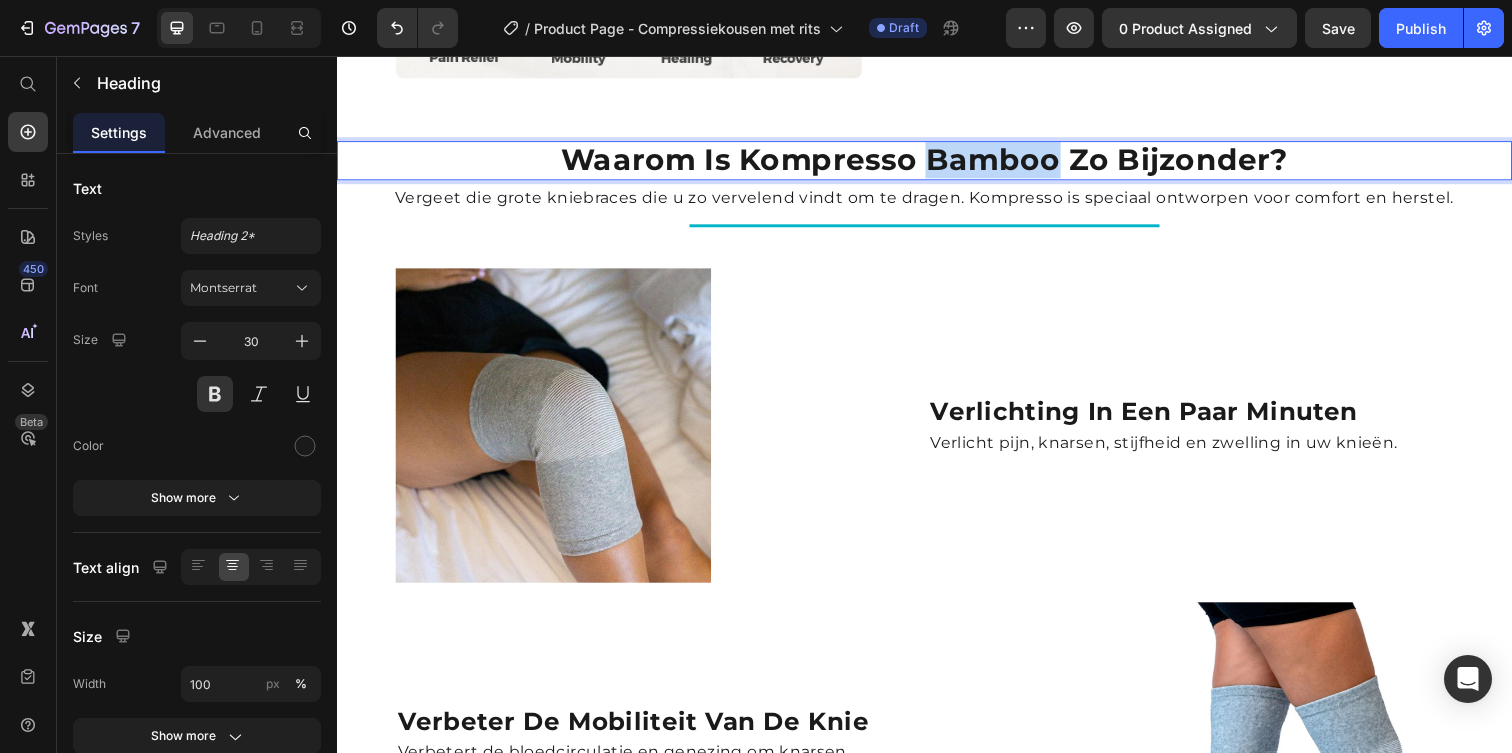 click on "Waarom is Kompresso Bamboo zo bijzonder?" at bounding box center [937, 163] 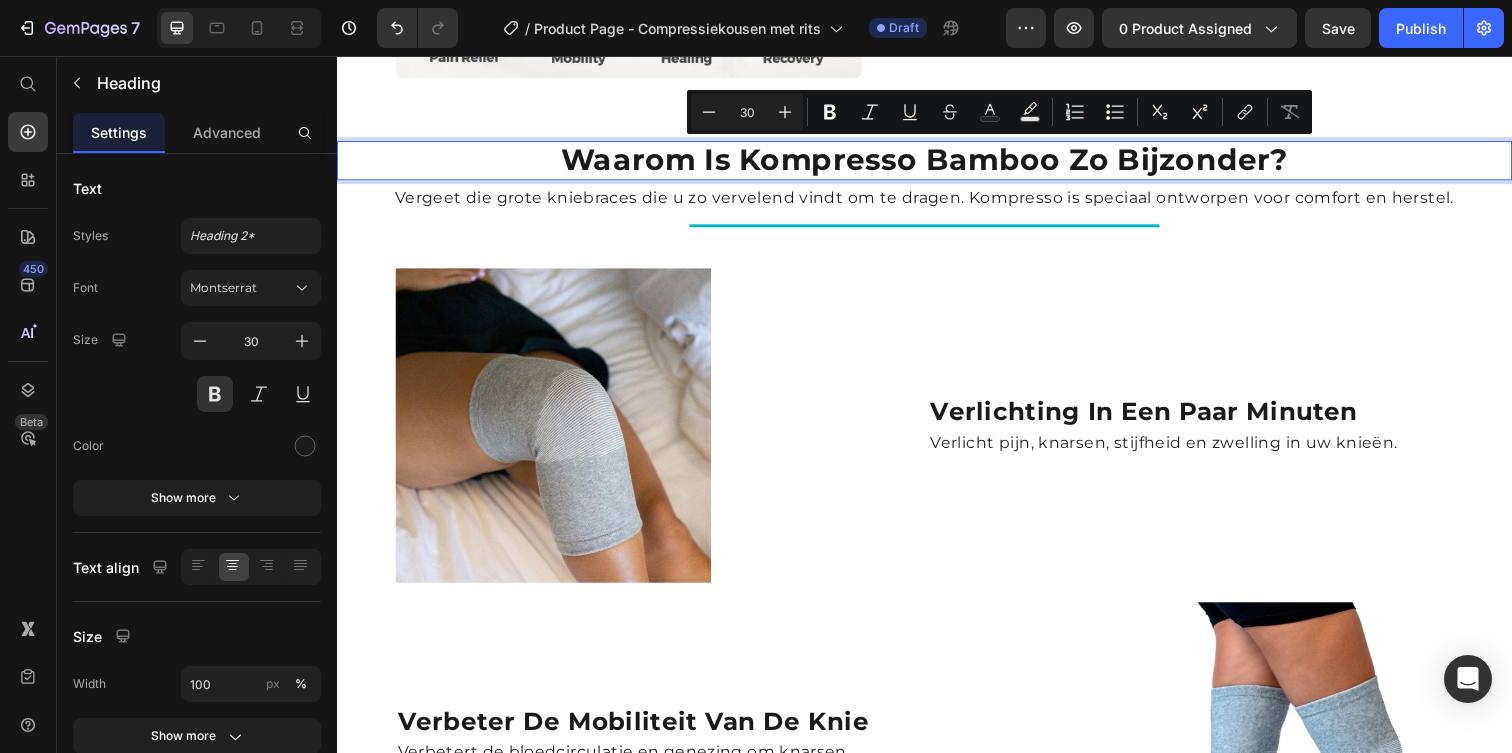 click on "Waarom is Kompresso Bamboo zo bijzonder?" at bounding box center (937, 163) 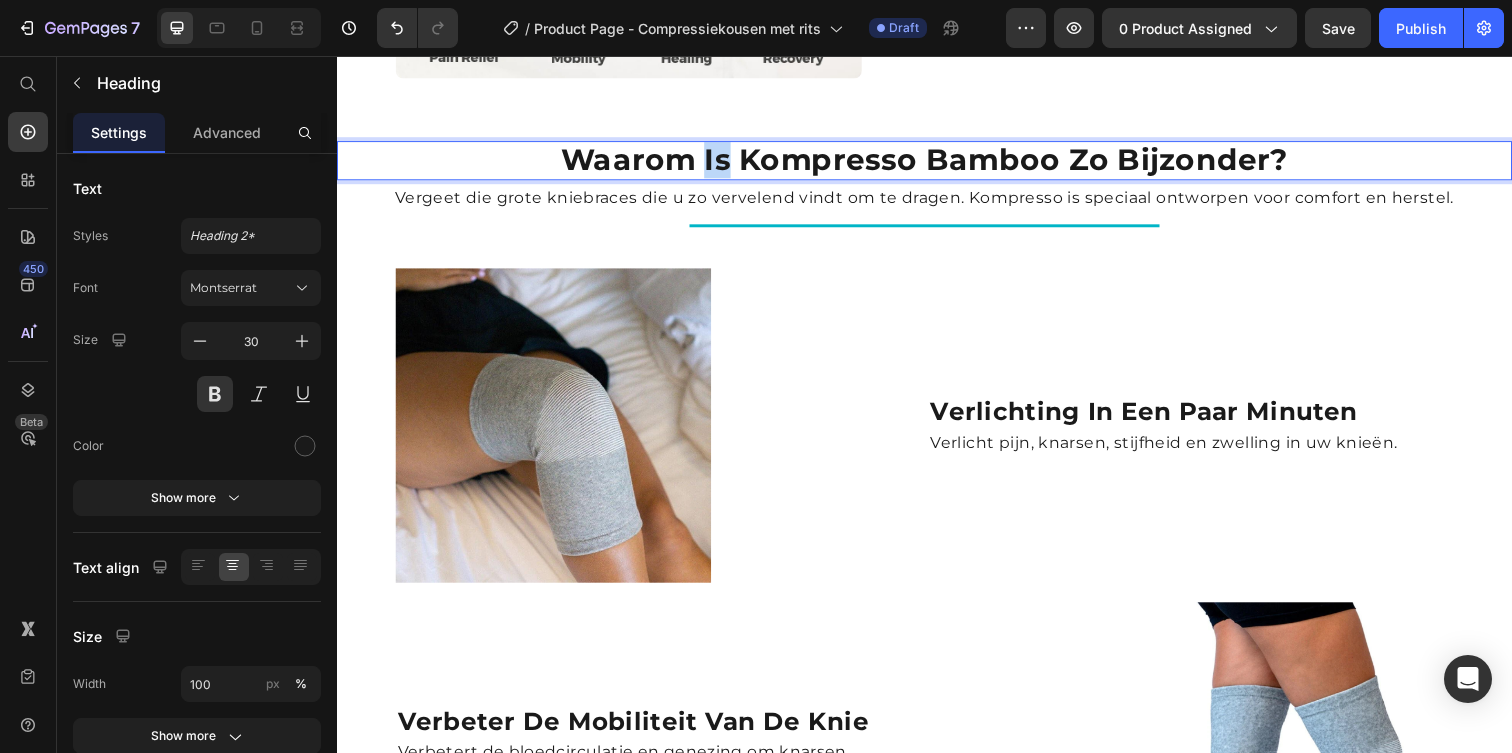click on "Waarom is Kompresso Bamboo zo bijzonder?" at bounding box center [937, 163] 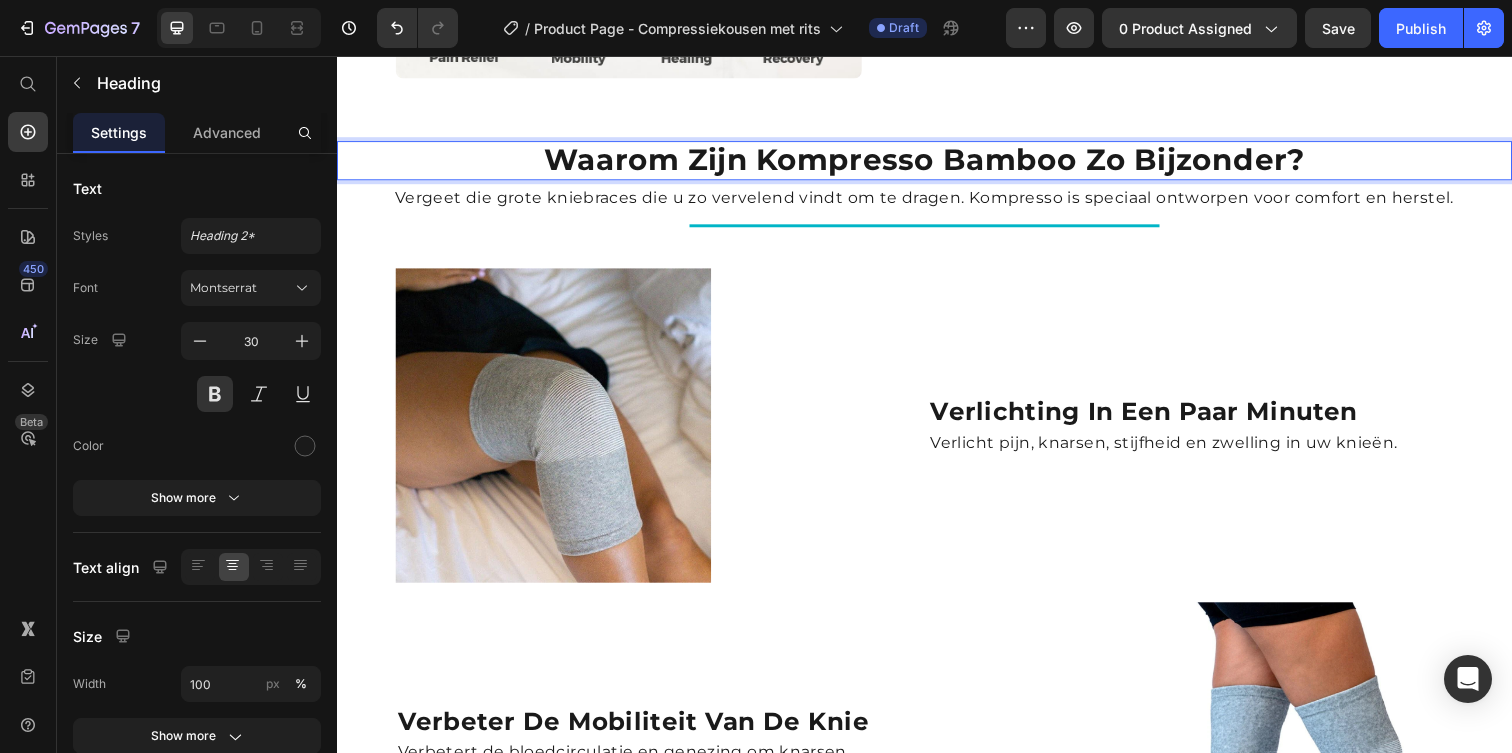 click on "Waarom zijn Kompresso Bamboo zo bijzonder?" at bounding box center [937, 163] 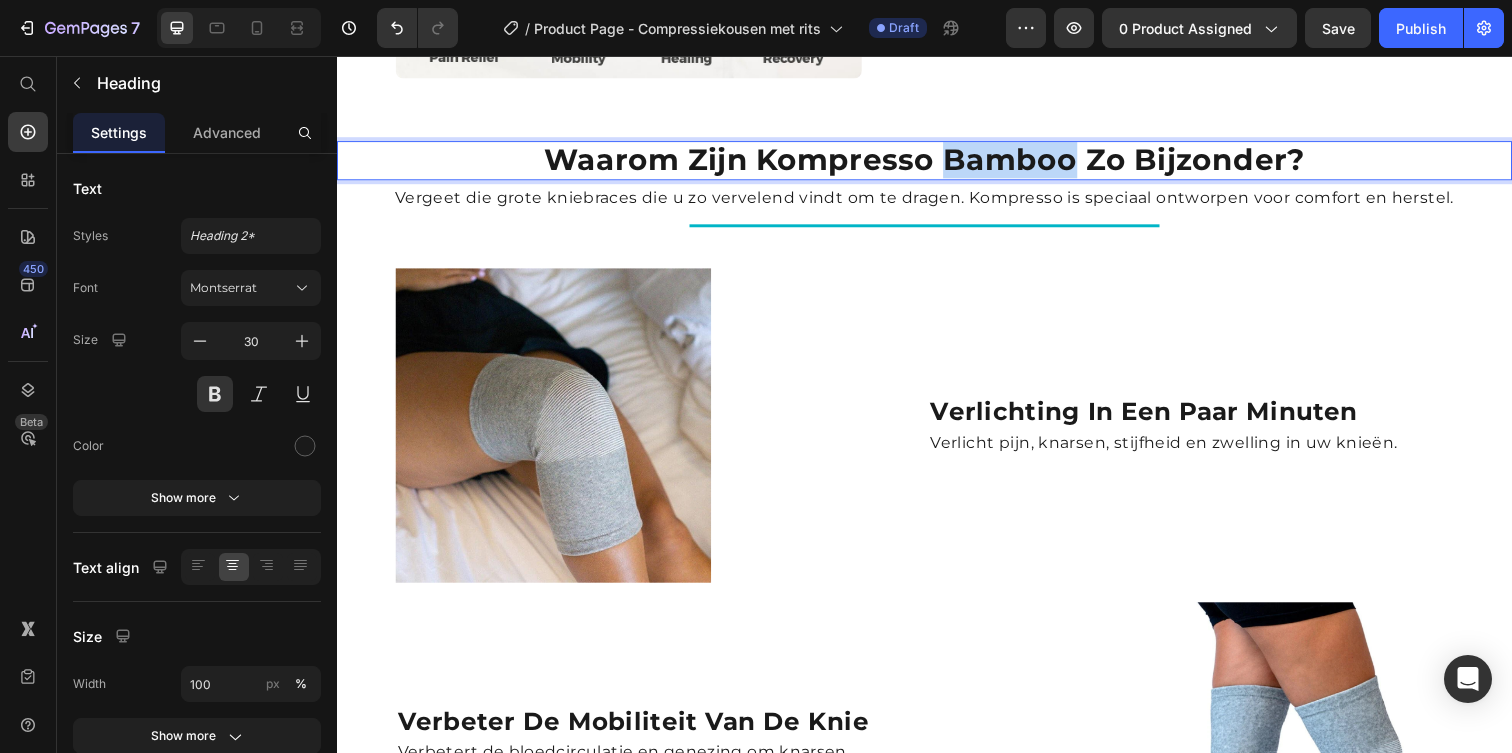 click on "Waarom zijn Kompresso Bamboo zo bijzonder?" at bounding box center (937, 163) 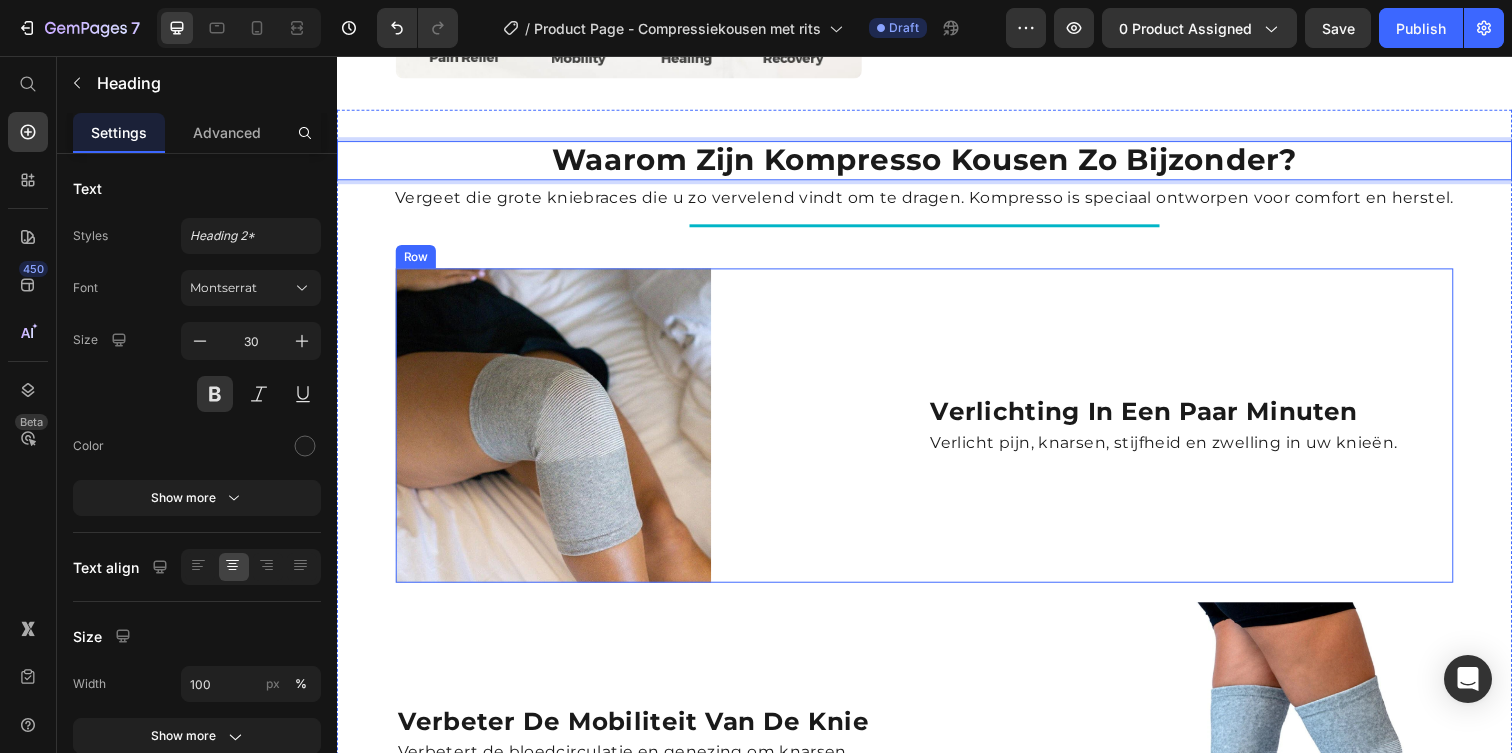 click on "Image Verlichting in een paar minuten Heading Verlicht pijn, knarsen, stijfheid en zwelling in uw knieën. Text Block Row" at bounding box center (937, 434) 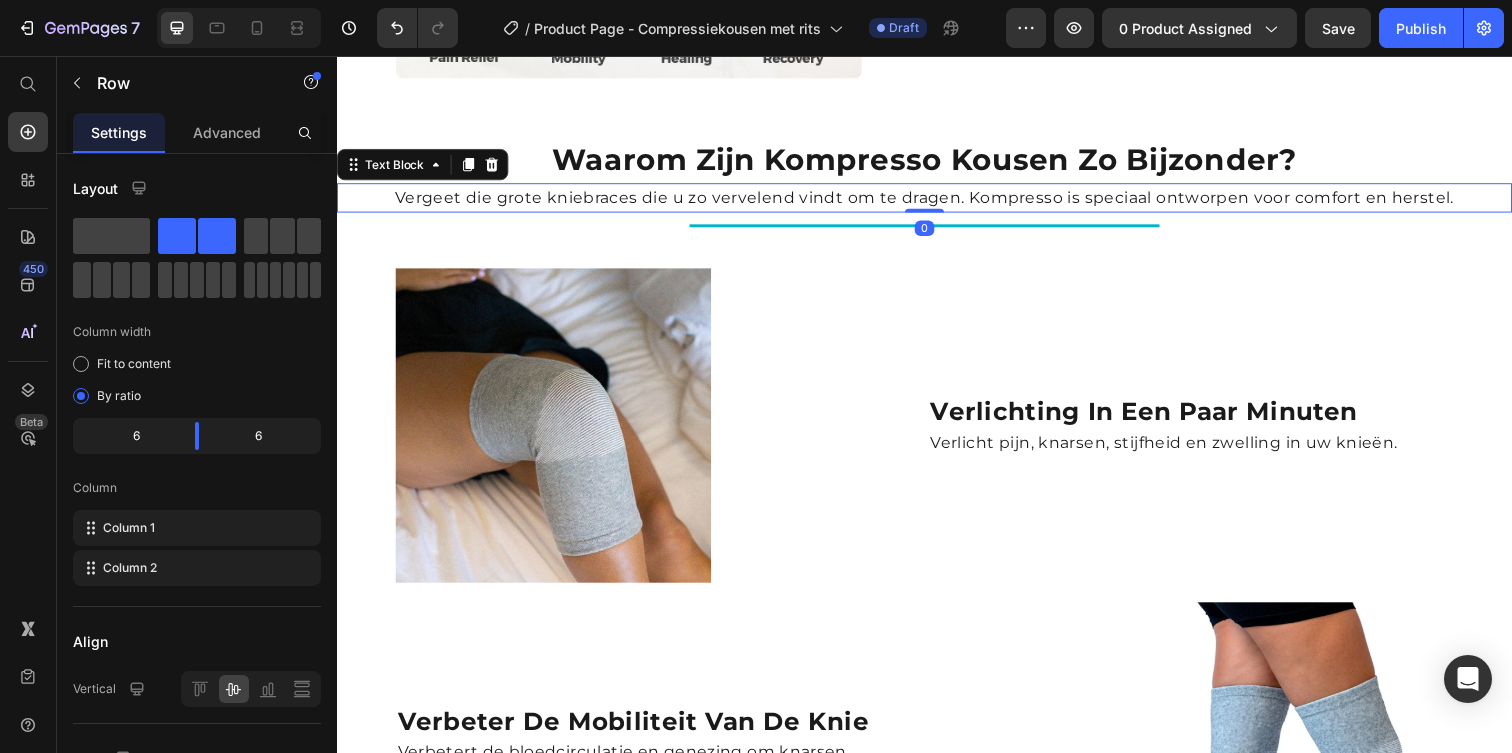 click on "Vergeet die grote kniebraces die u zo vervelend vindt om te dragen. Kompresso is speciaal ontworpen voor comfort en herstel." at bounding box center [937, 201] 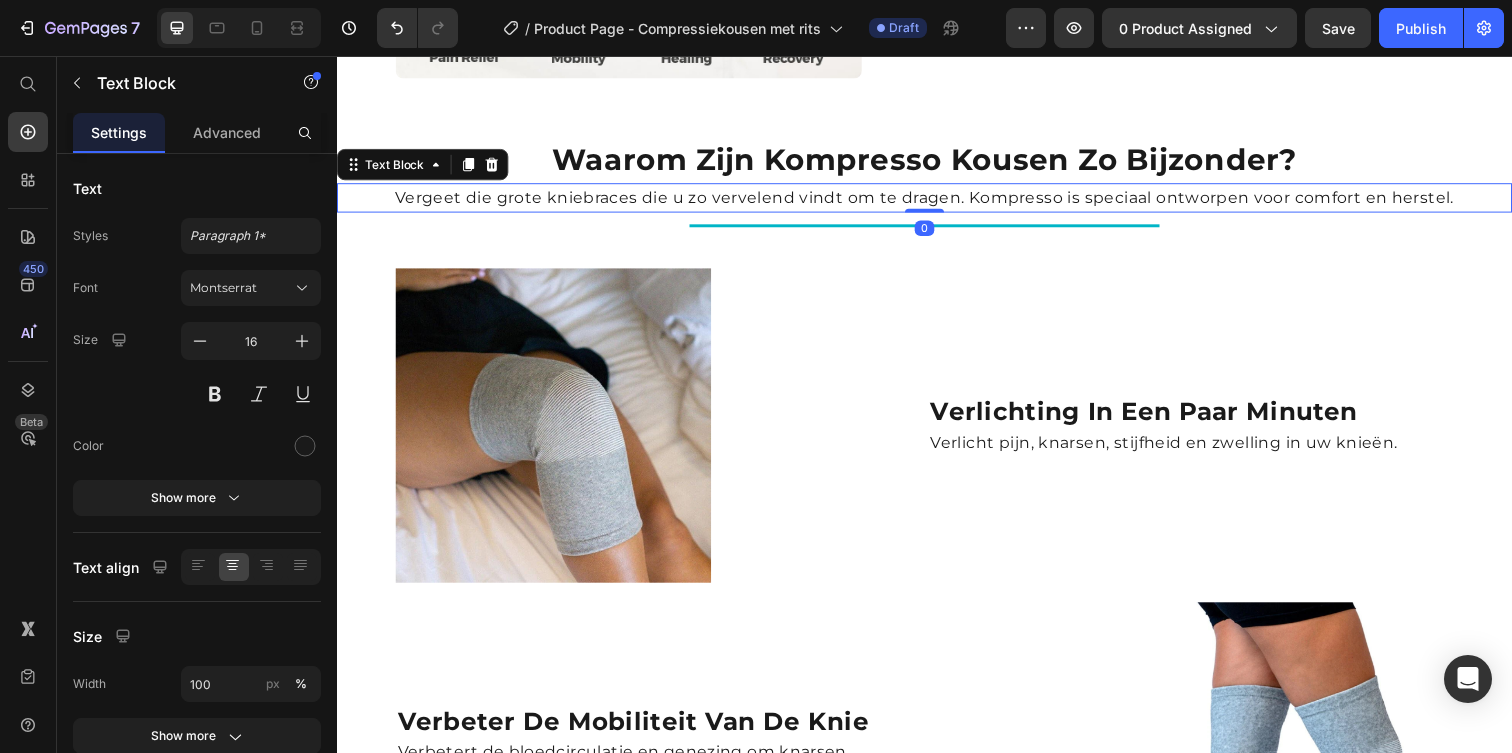 click on "Vergeet die grote kniebraces die u zo vervelend vindt om te dragen. Kompresso is speciaal ontworpen voor comfort en herstel." at bounding box center [937, 201] 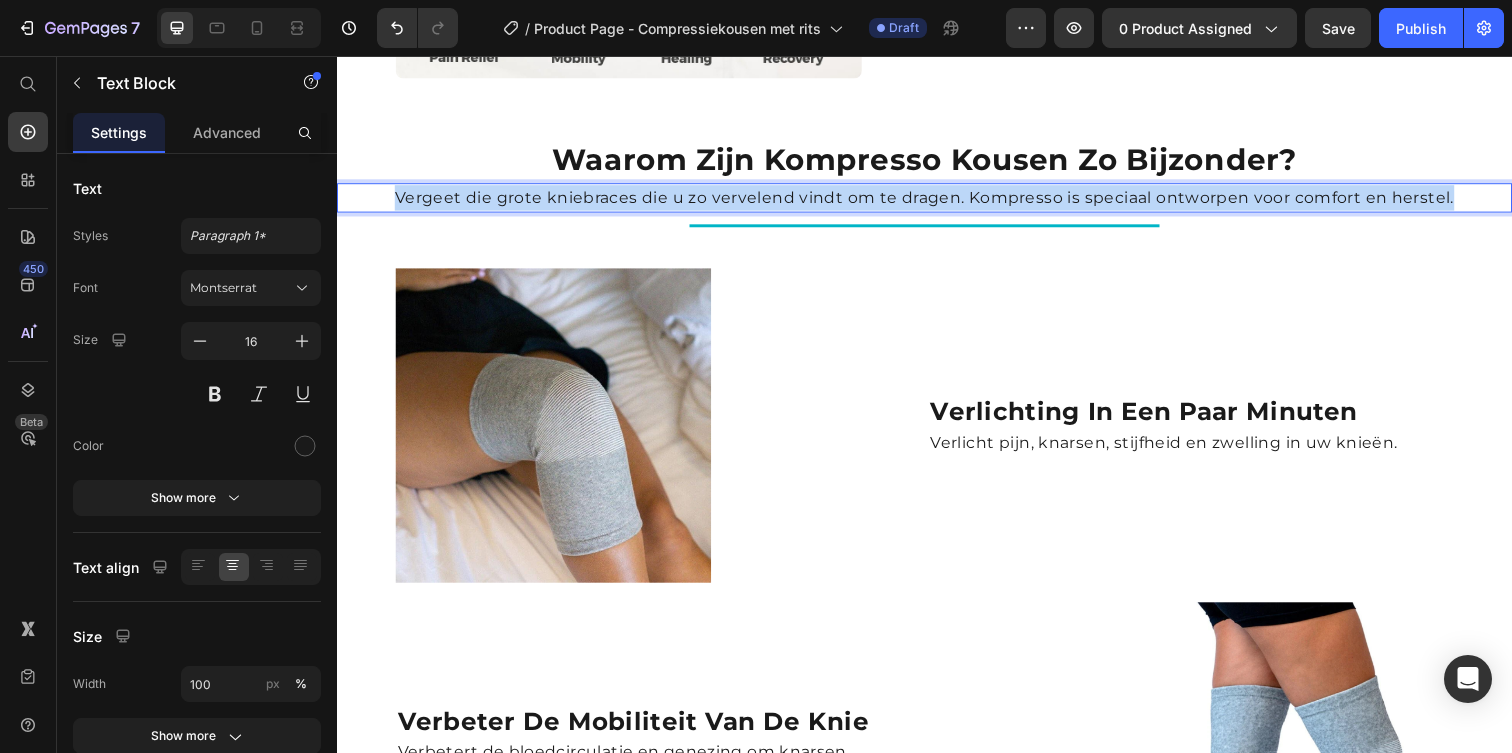 click on "Vergeet die grote kniebraces die u zo vervelend vindt om te dragen. Kompresso is speciaal ontworpen voor comfort en herstel." at bounding box center (937, 201) 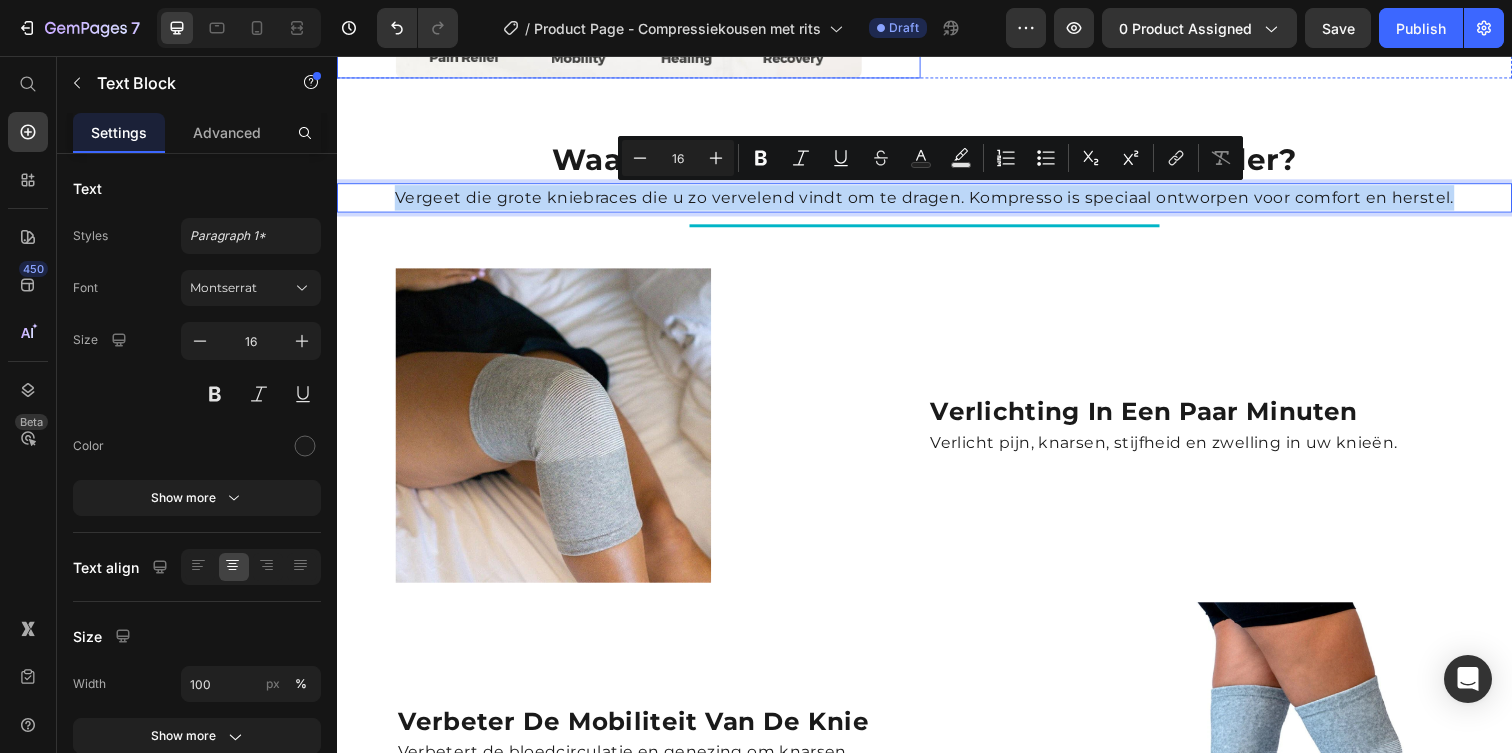 copy on "Vergeet die grote kniebraces die u zo vervelend vindt om te dragen. Kompresso is speciaal ontworpen voor comfort en herstel." 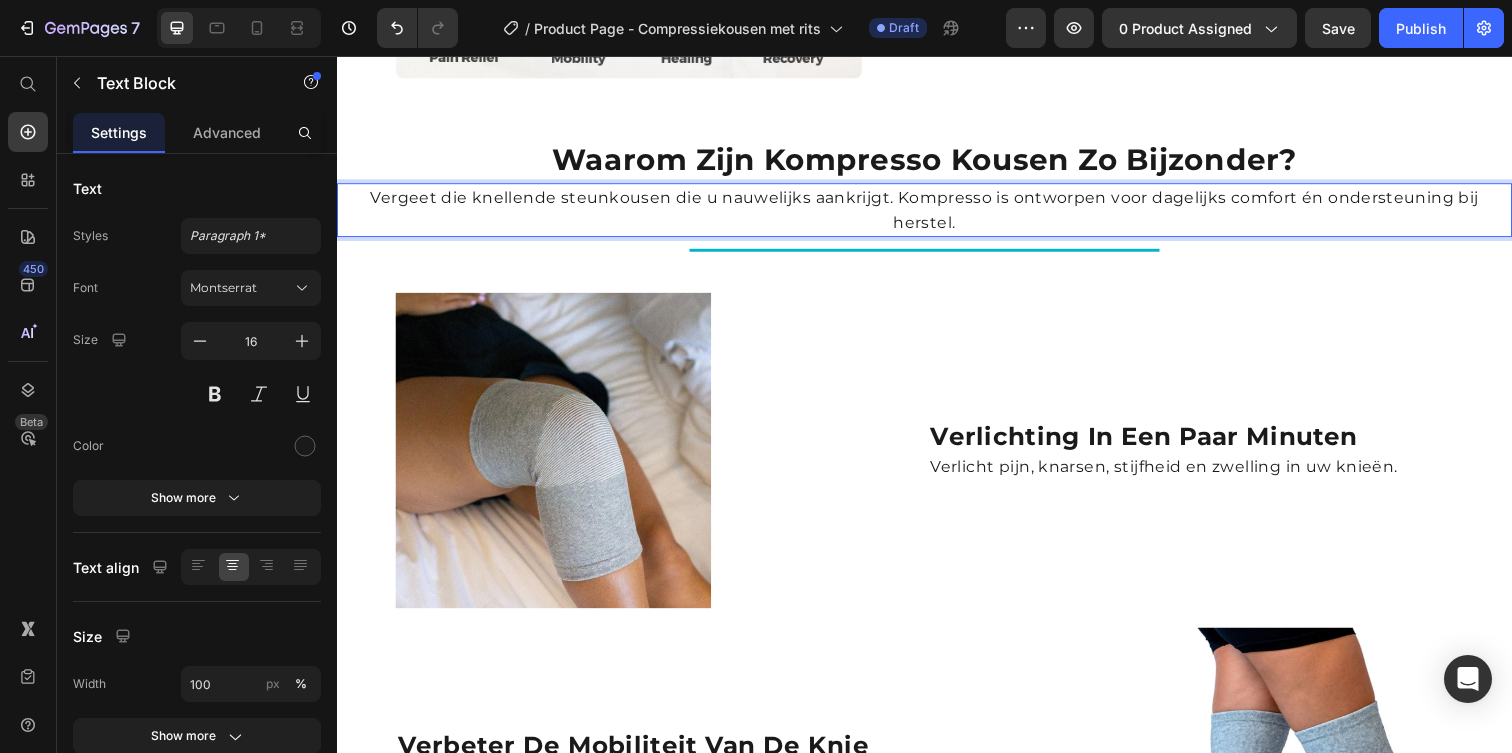 click on "Vergeet die knellende steunkousen die u nauwelijks aankrijgt. Kompresso is ontworpen voor dagelijks comfort én ondersteuning bij herstel." at bounding box center (937, 213) 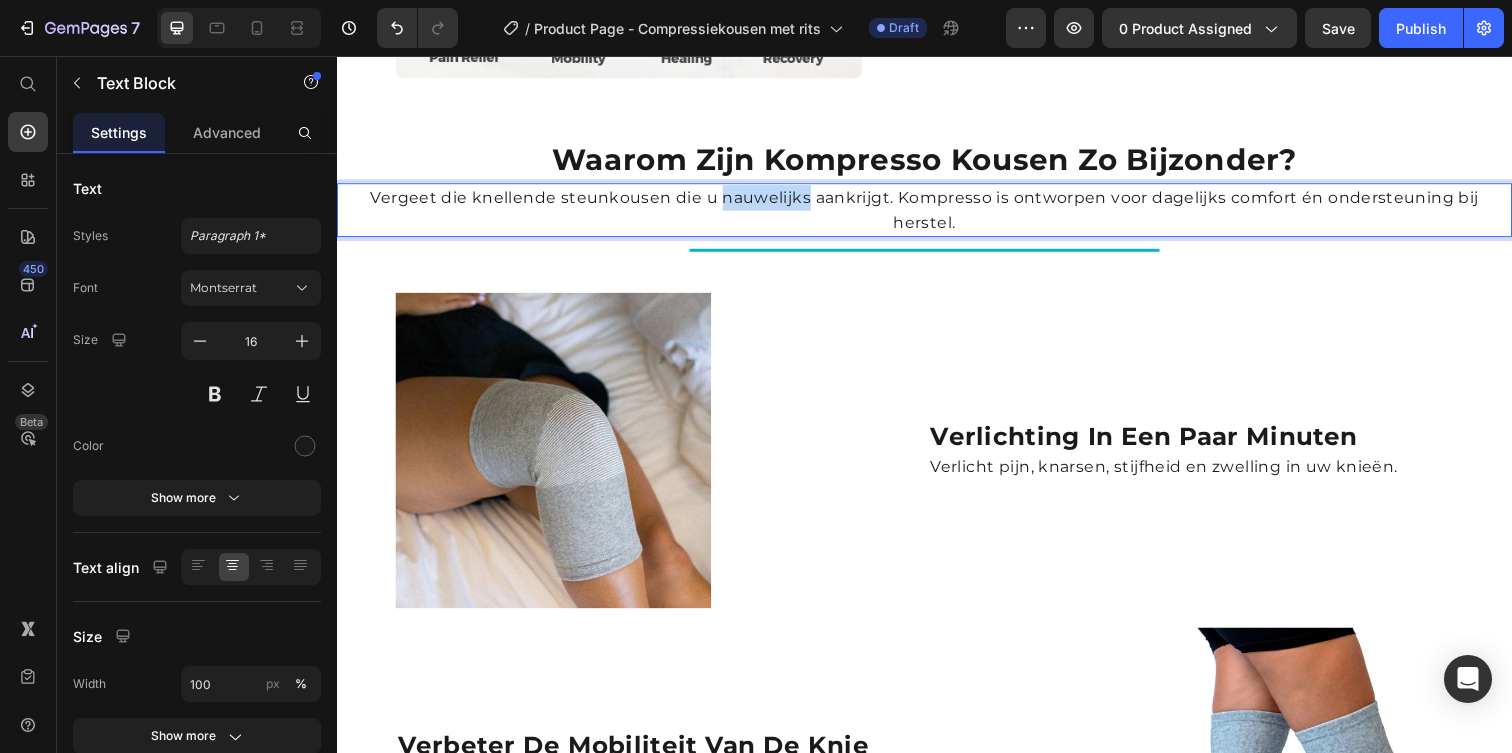 click on "Vergeet die knellende steunkousen die u nauwelijks aankrijgt. Kompresso is ontworpen voor dagelijks comfort én ondersteuning bij herstel." at bounding box center (937, 213) 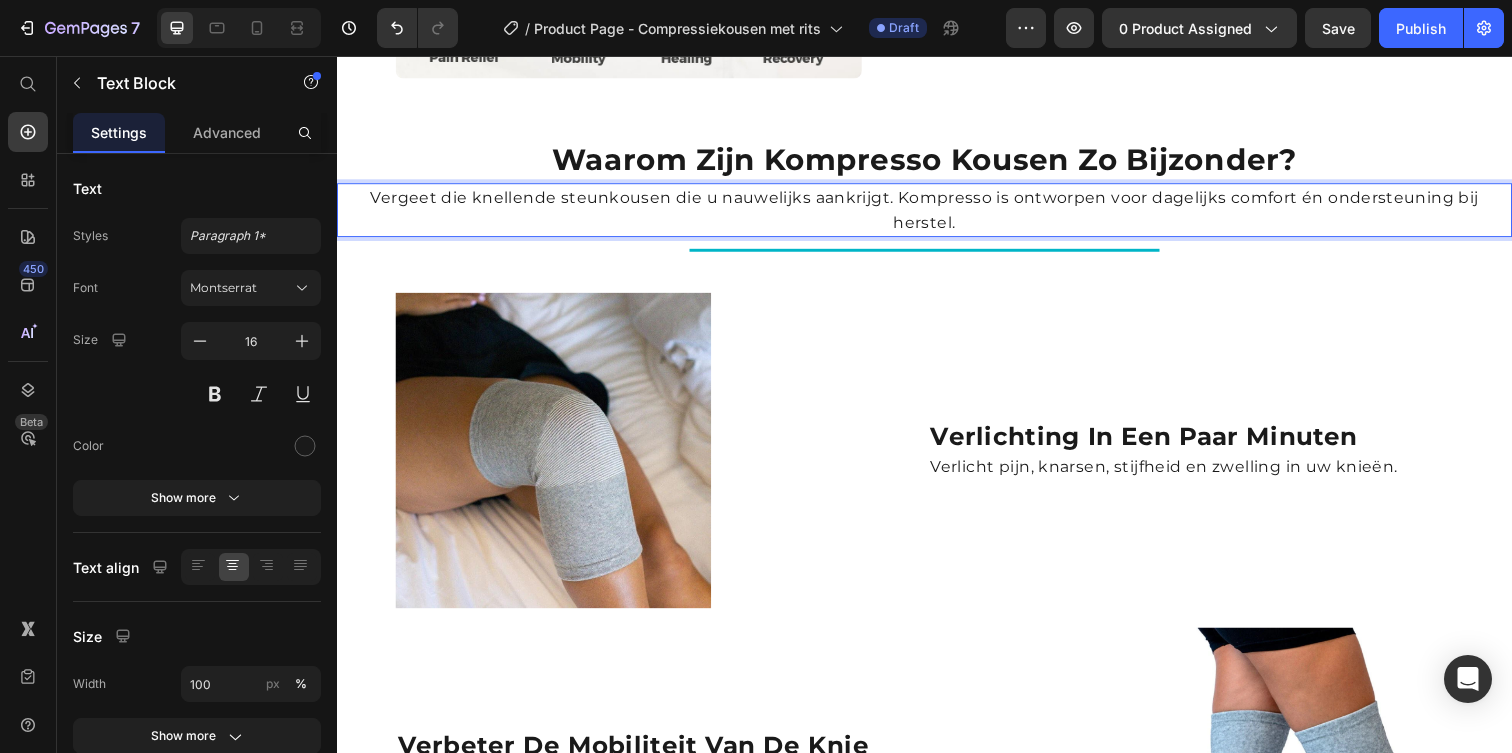 click on "Vergeet die knellende steunkousen die u nauwelijks aankrijgt. Kompresso is ontworpen voor dagelijks comfort én ondersteuning bij herstel." at bounding box center [937, 213] 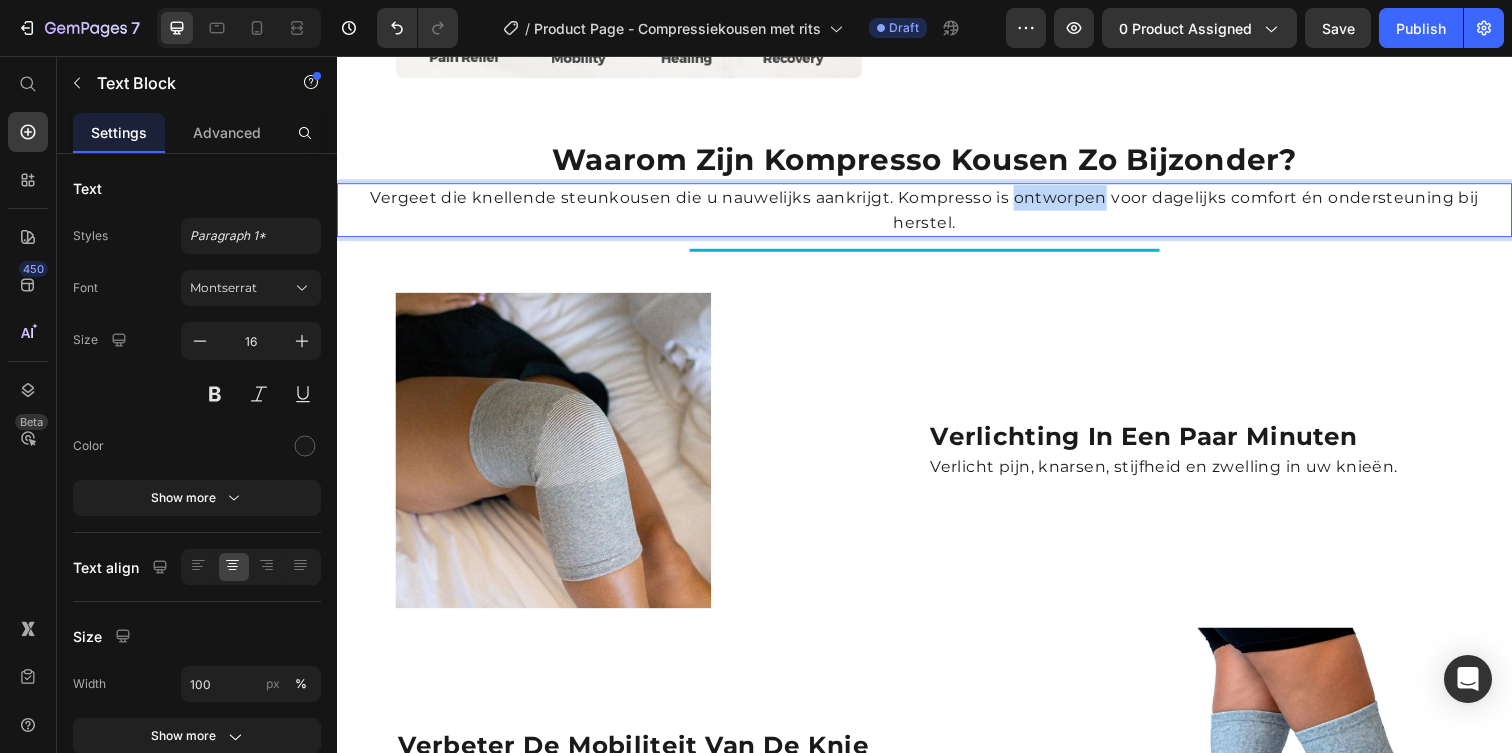 click on "Vergeet die knellende steunkousen die u nauwelijks aankrijgt. Kompresso is ontworpen voor dagelijks comfort én ondersteuning bij herstel." at bounding box center [937, 213] 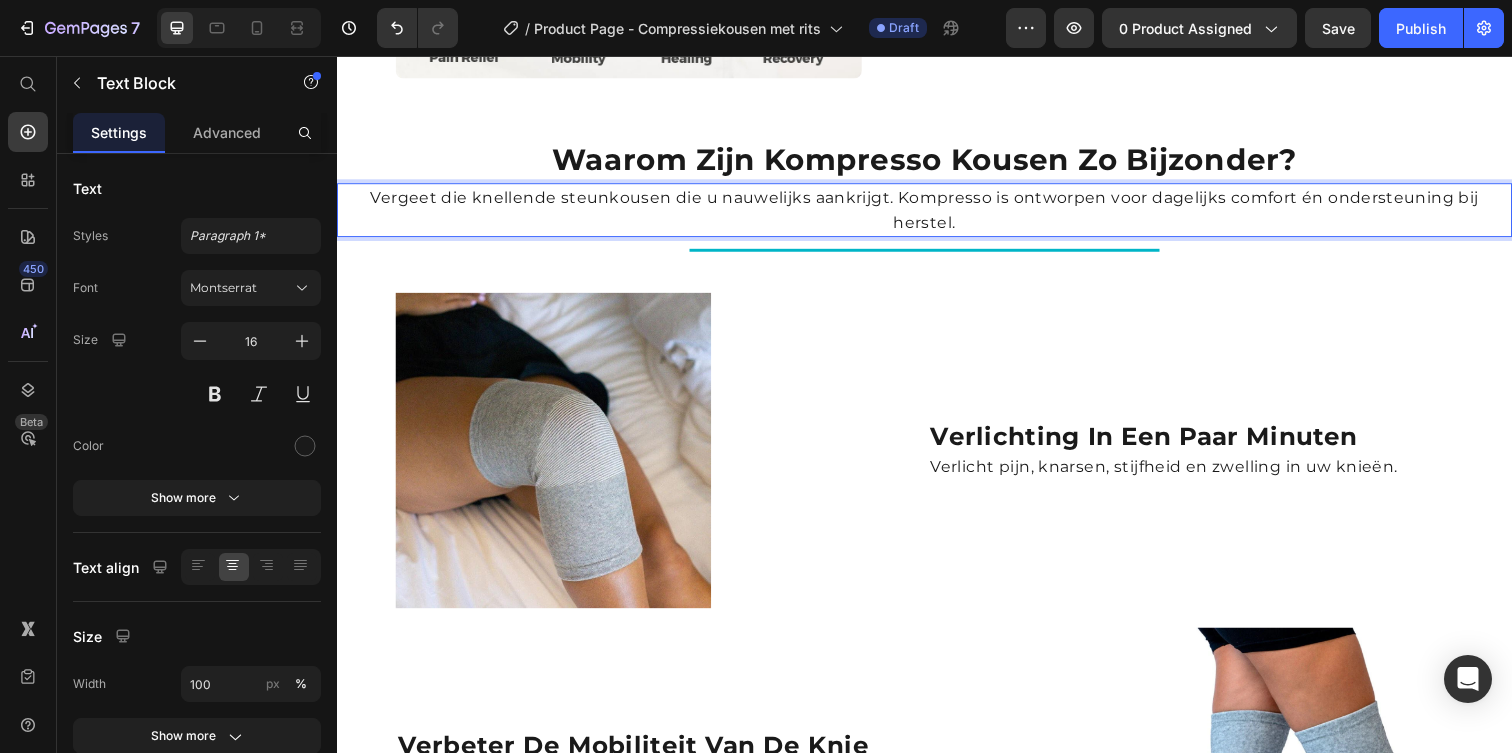 click on "Vergeet die knellende steunkousen die u nauwelijks aankrijgt. Kompresso is ontworpen voor dagelijks comfort én ondersteuning bij herstel." at bounding box center [937, 213] 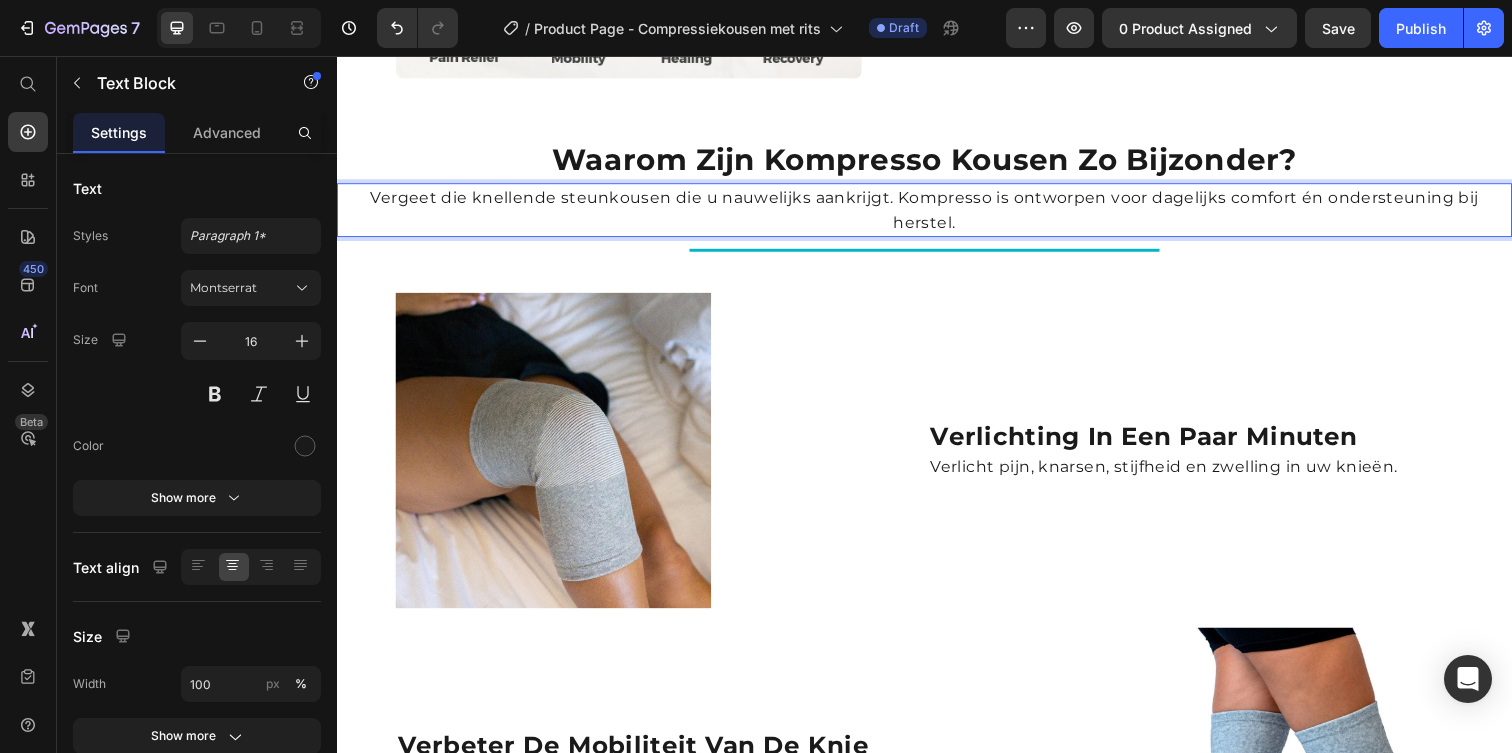 click on "Vergeet die knellende steunkousen die u nauwelijks aankrijgt. Kompresso is ontworpen voor dagelijks comfort én ondersteuning bij herstel." at bounding box center [937, 213] 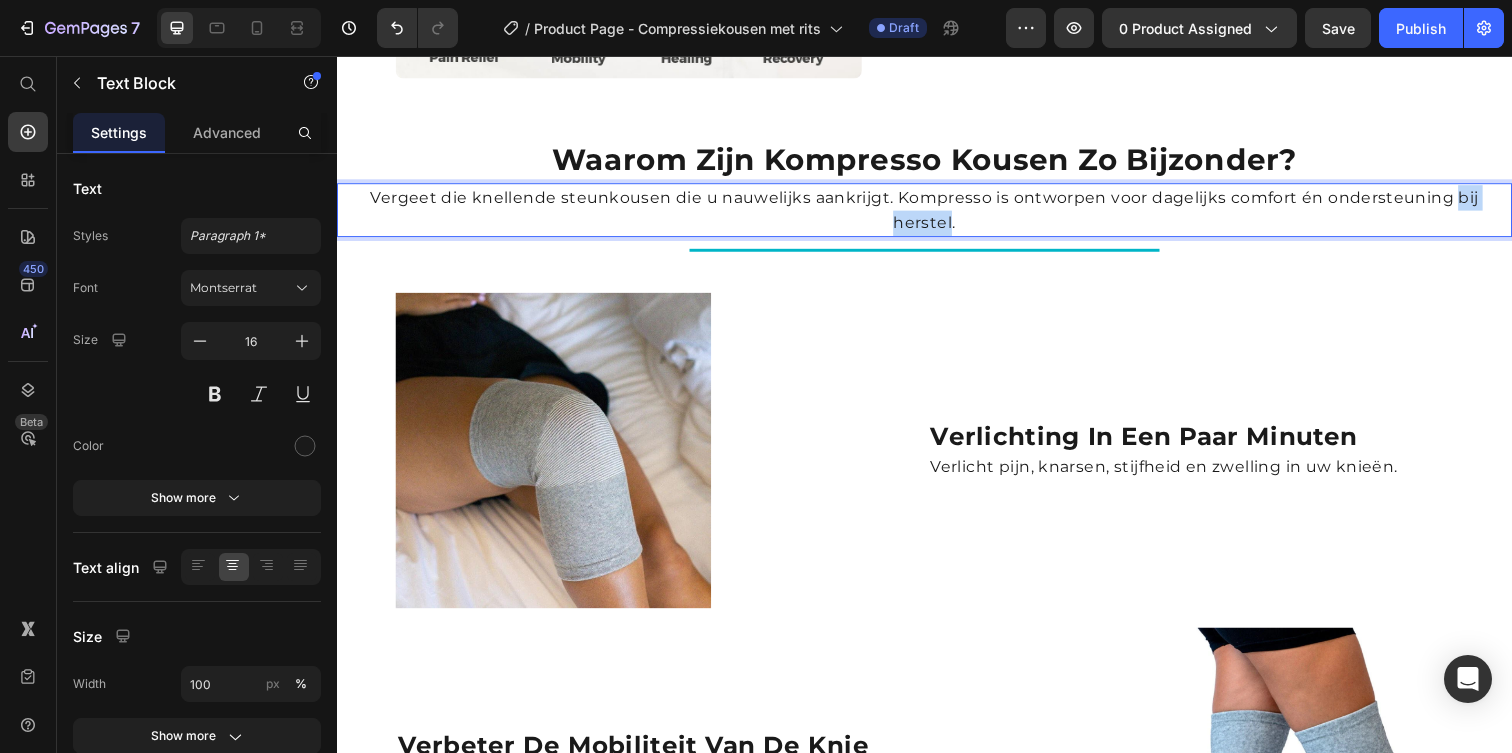 drag, startPoint x: 1458, startPoint y: 198, endPoint x: 1483, endPoint y: 198, distance: 25 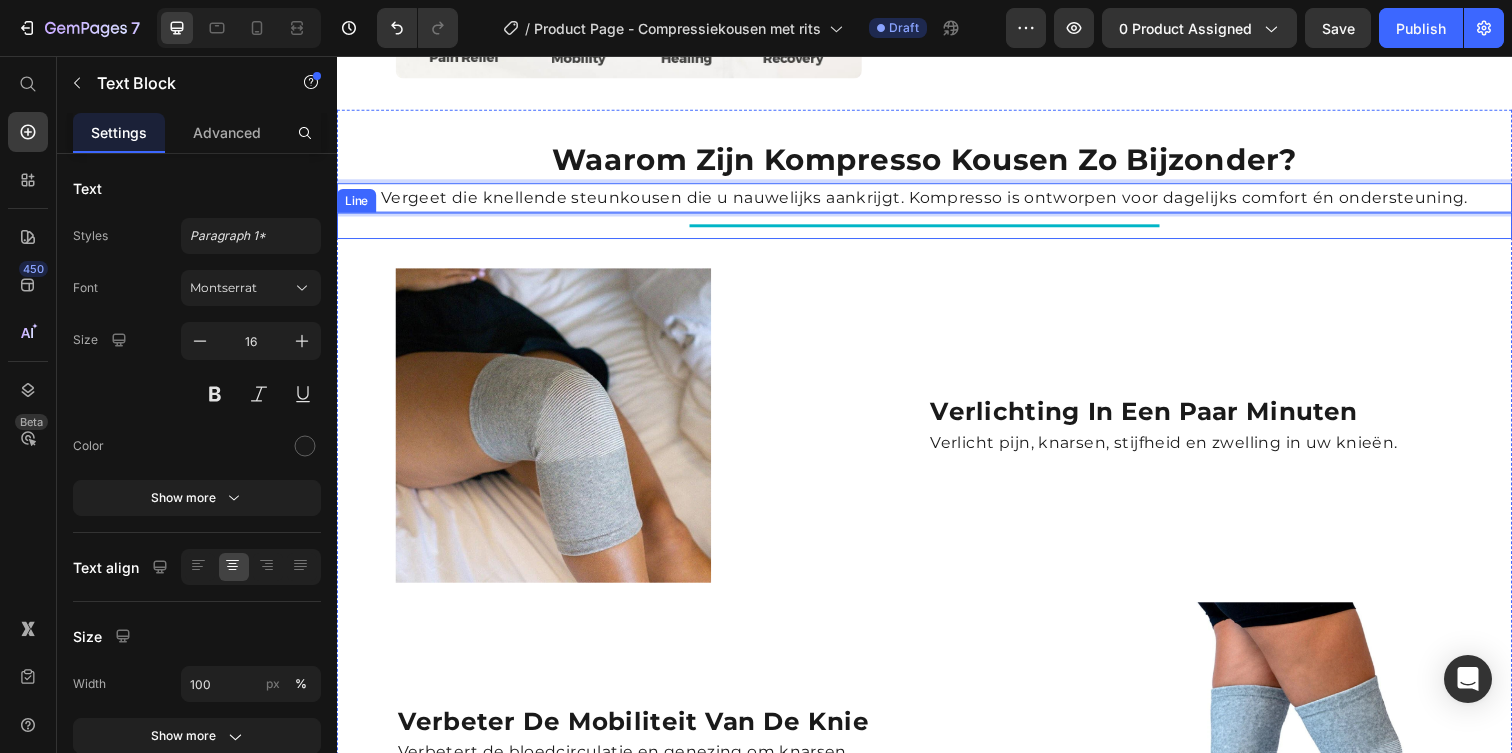 click on "Title Line" at bounding box center [937, 229] 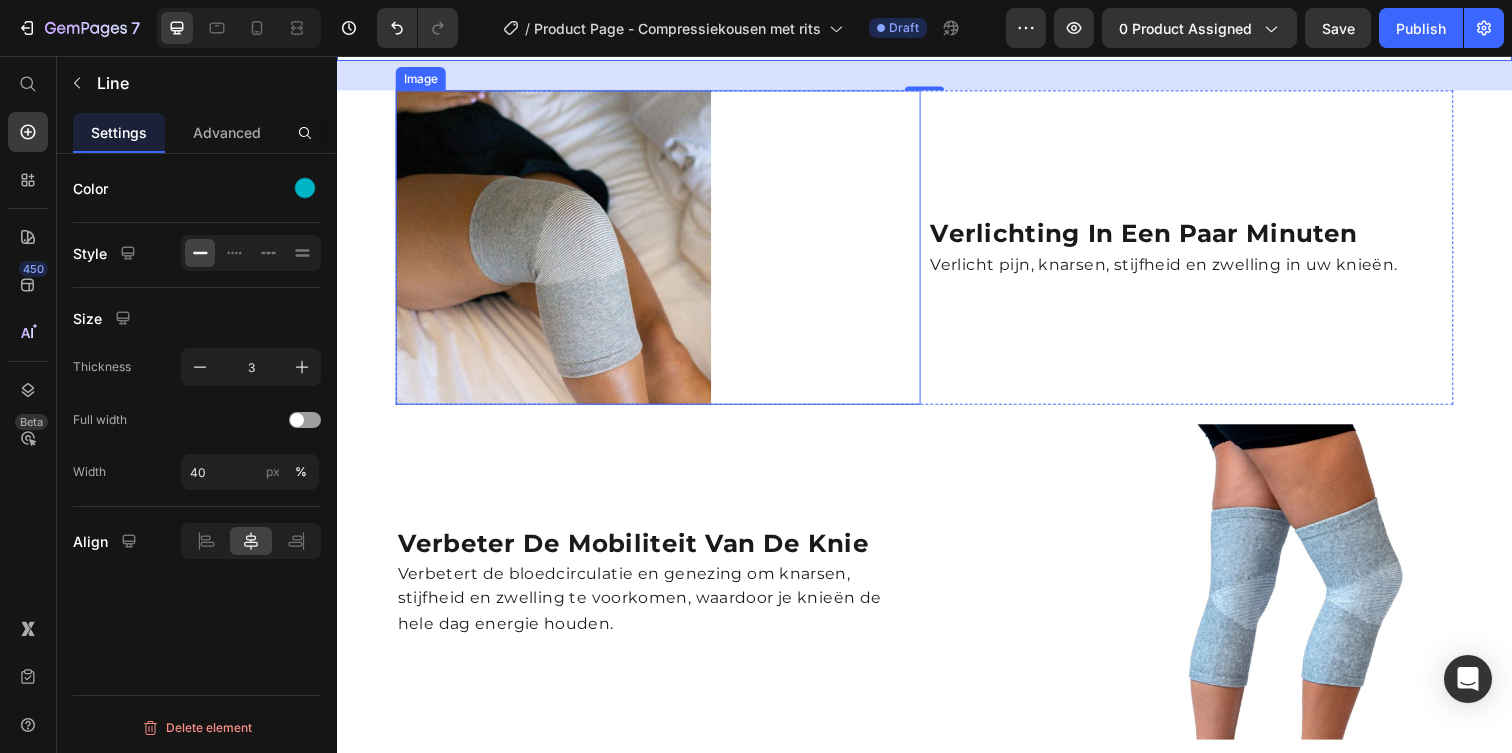 scroll, scrollTop: 1343, scrollLeft: 0, axis: vertical 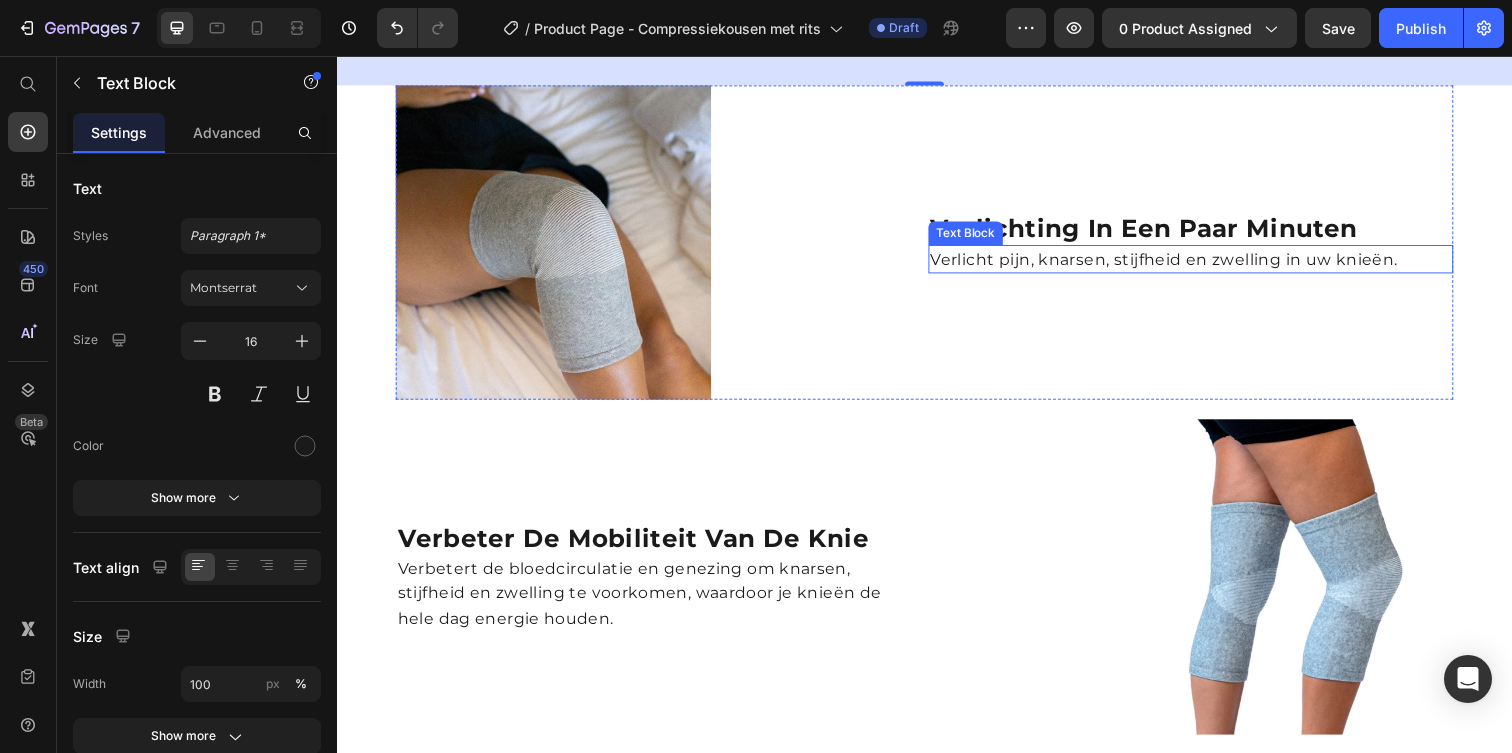click on "Verlicht pijn, knarsen, stijfheid en zwelling in uw knieën." at bounding box center [1209, 264] 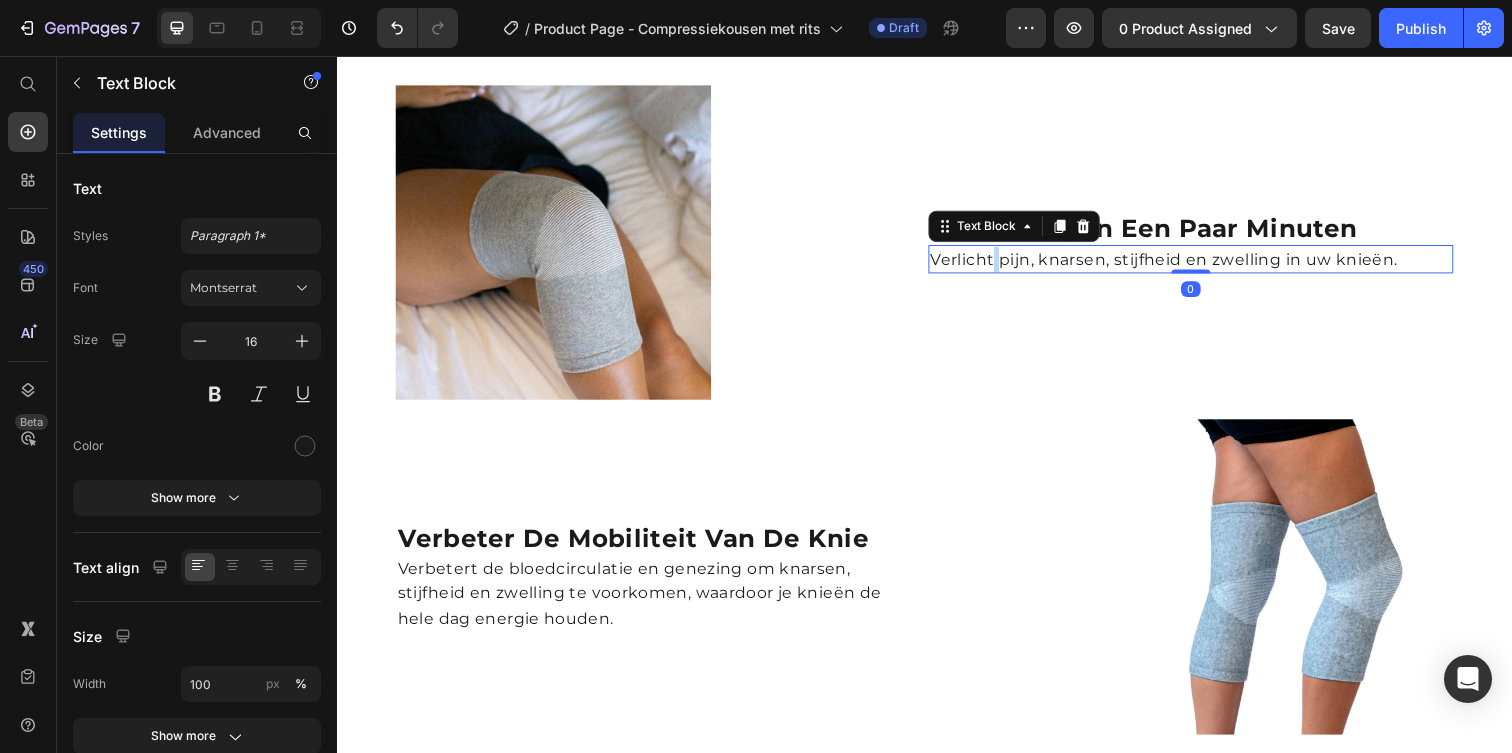 click on "Verlicht pijn, knarsen, stijfheid en zwelling in uw knieën." at bounding box center (1209, 264) 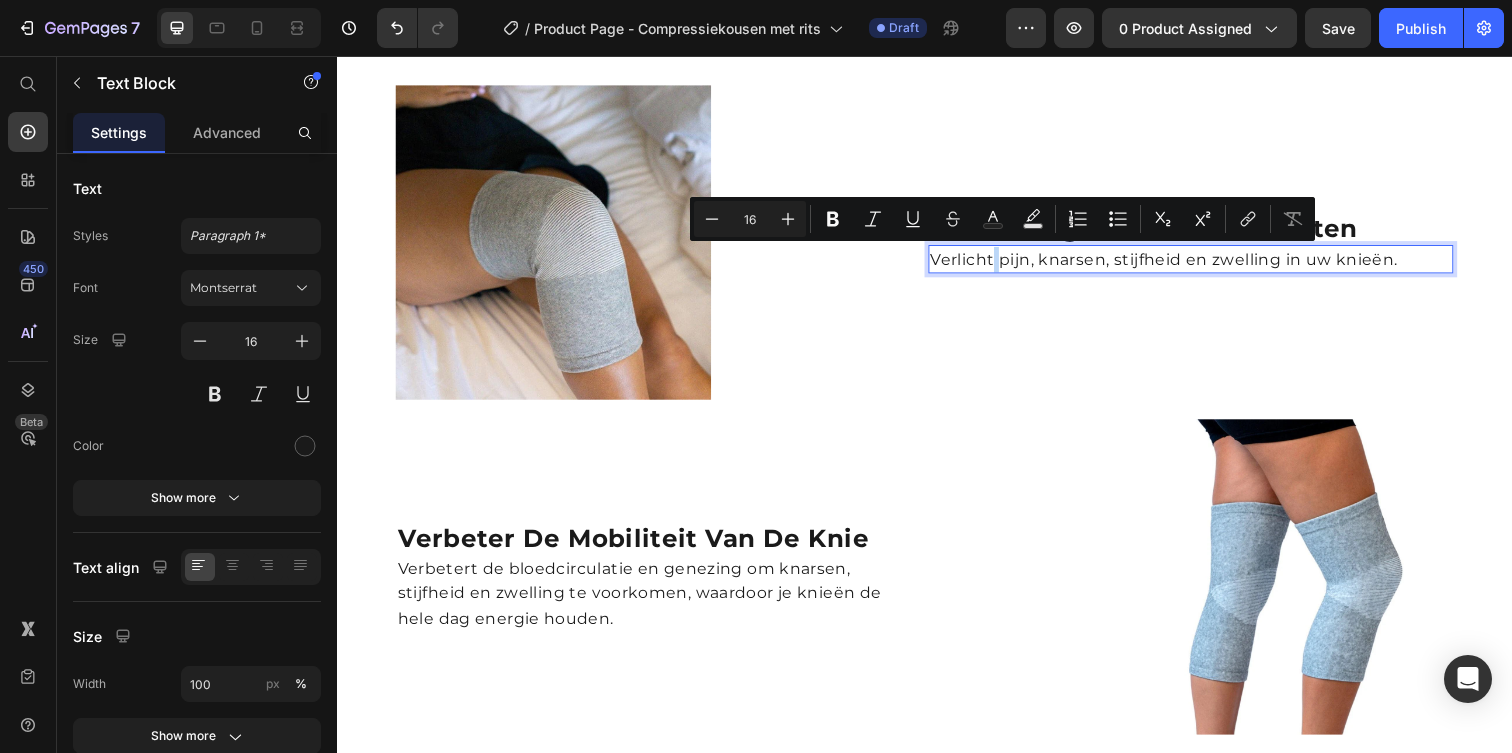 click on "Verlicht pijn, knarsen, stijfheid en zwelling in uw knieën." at bounding box center [1209, 264] 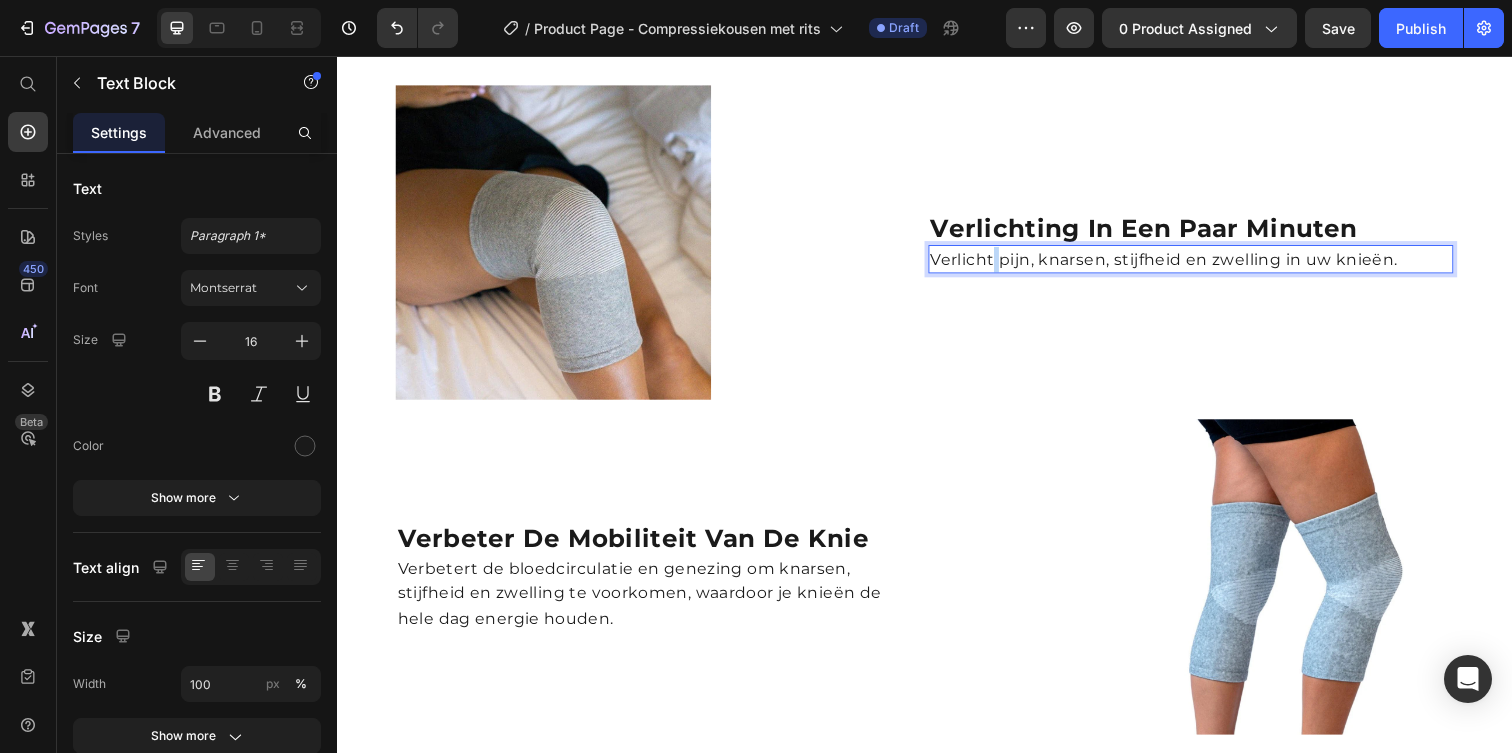 click on "Verlicht pijn, knarsen, stijfheid en zwelling in uw knieën." at bounding box center (1209, 264) 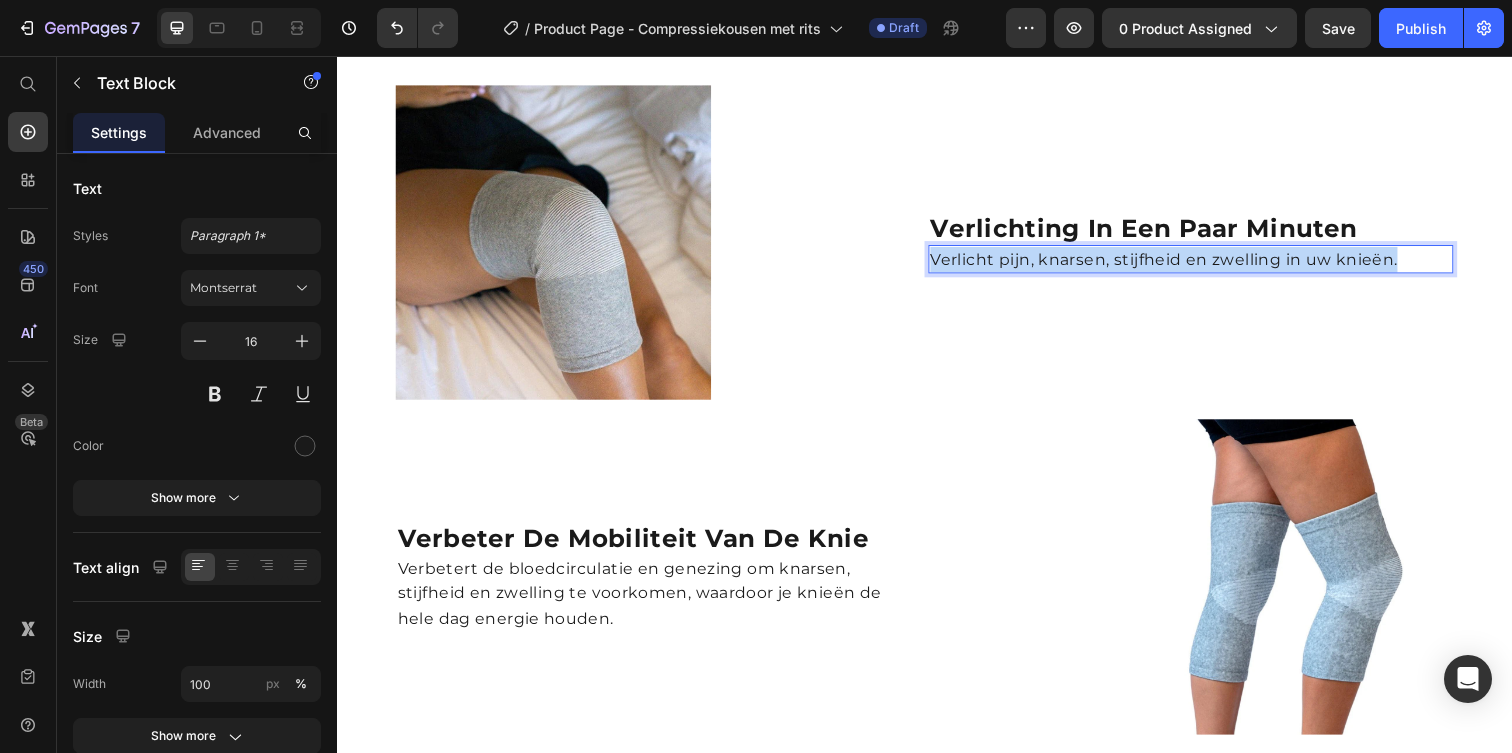 click on "Verlicht pijn, knarsen, stijfheid en zwelling in uw knieën." at bounding box center [1209, 264] 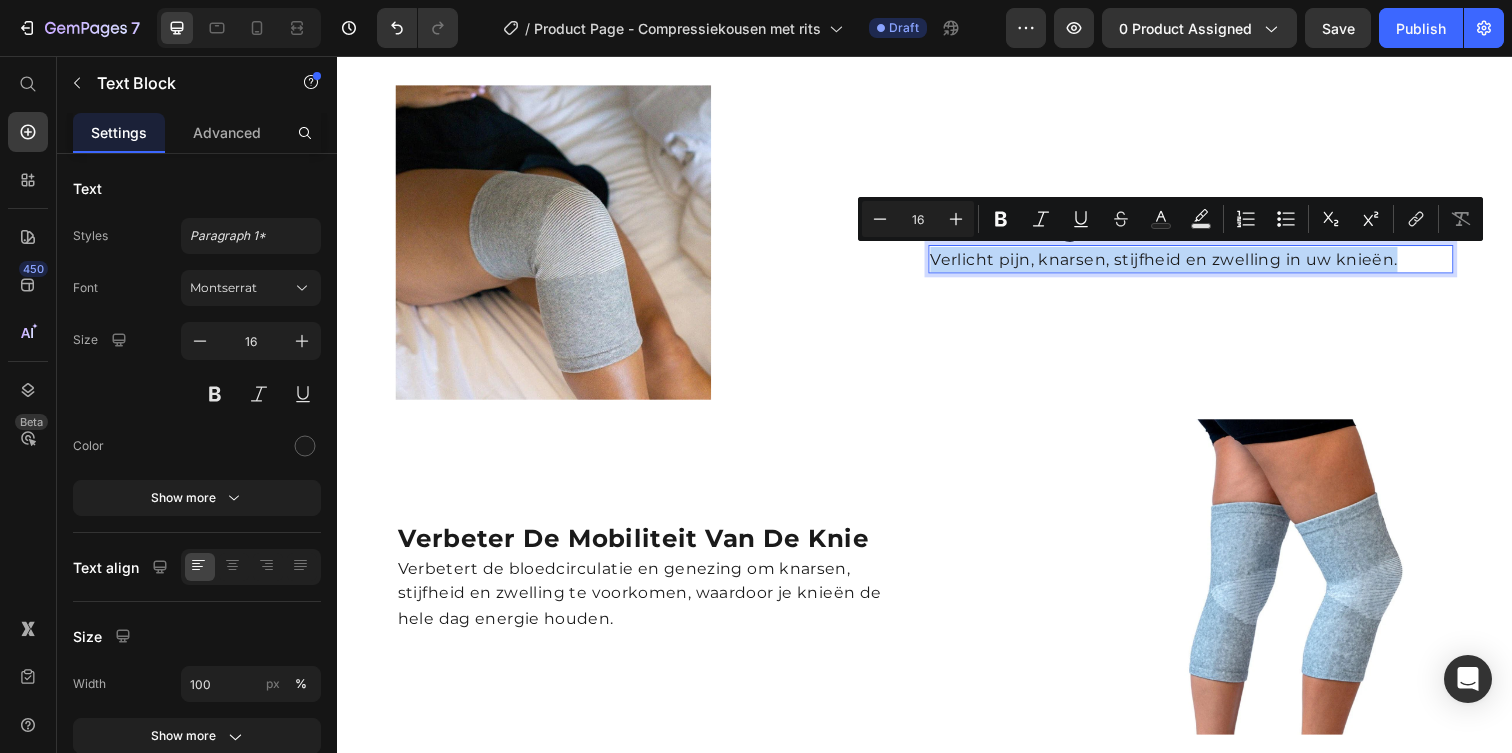 click on "Verlicht pijn, knarsen, stijfheid en zwelling in uw knieën." at bounding box center [1209, 264] 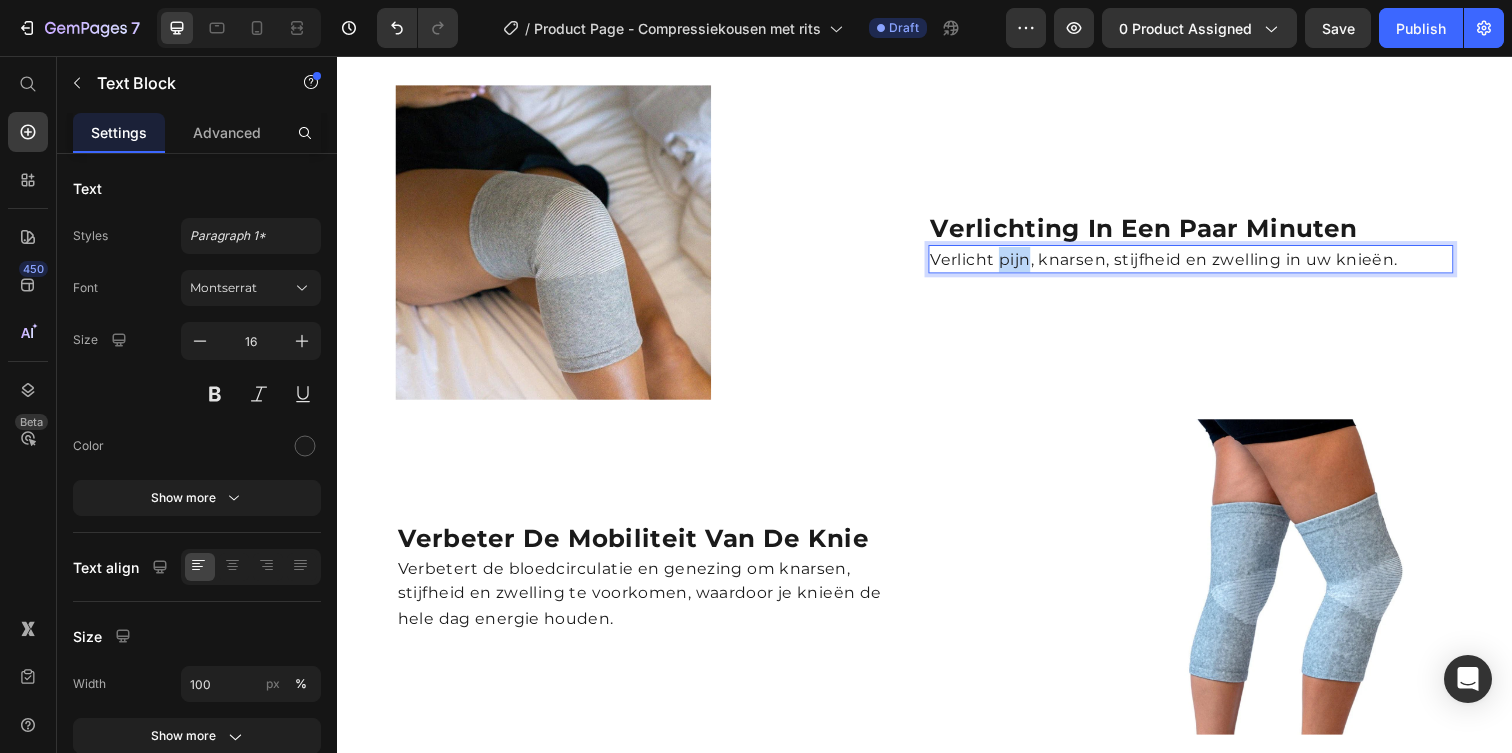 click on "Verlicht pijn, knarsen, stijfheid en zwelling in uw knieën." at bounding box center [1209, 264] 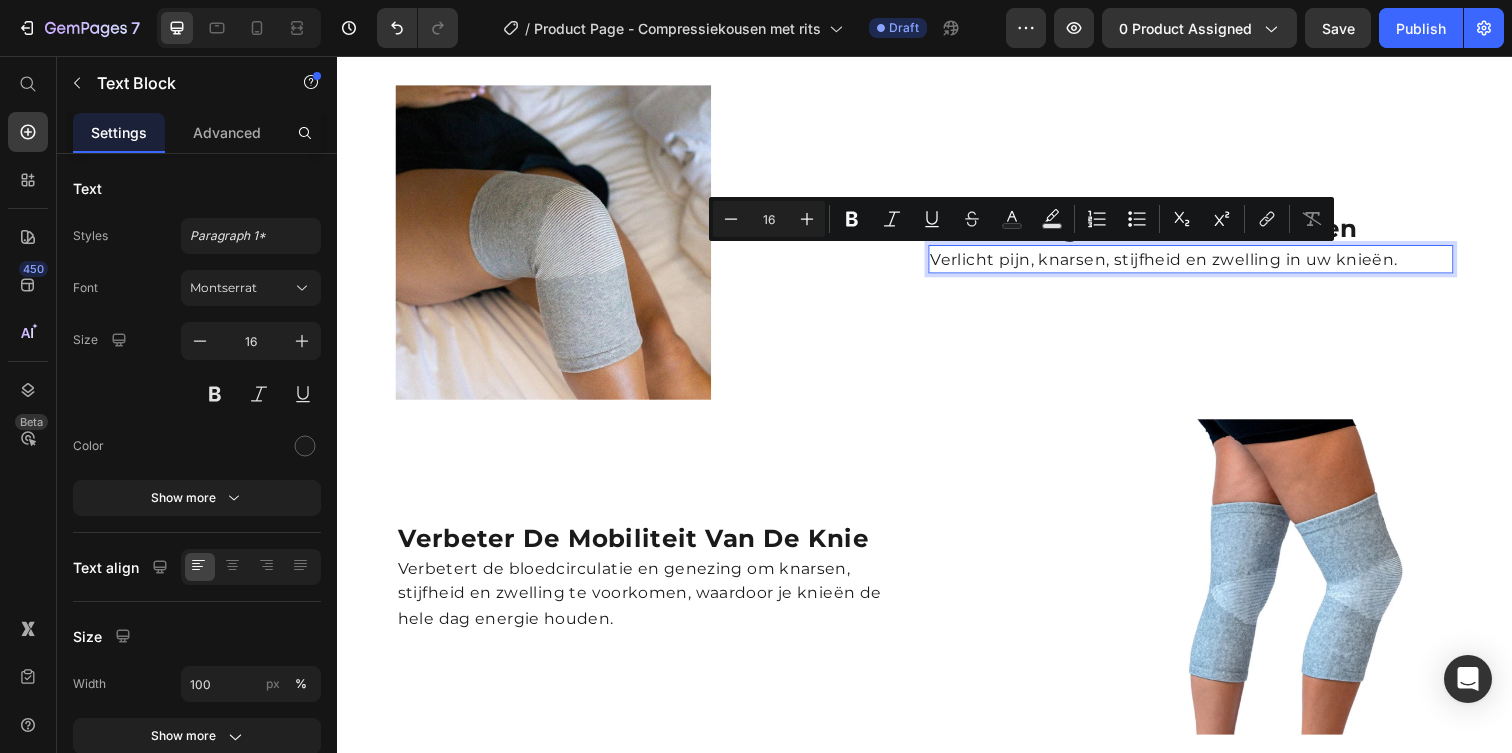 click on "Verlicht pijn, knarsen, stijfheid en zwelling in uw knieën." at bounding box center (1209, 264) 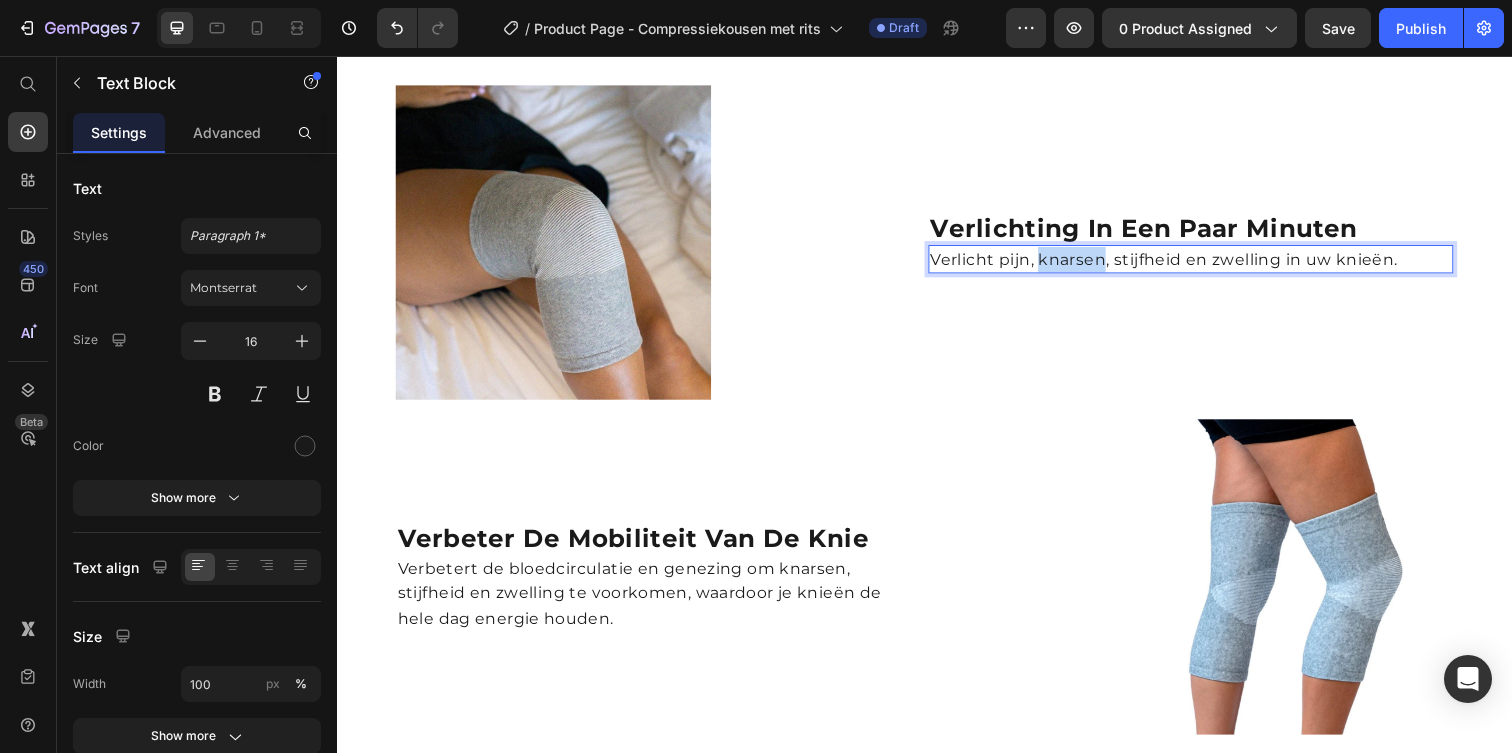 click on "Verlicht pijn, knarsen, stijfheid en zwelling in uw knieën." at bounding box center (1209, 264) 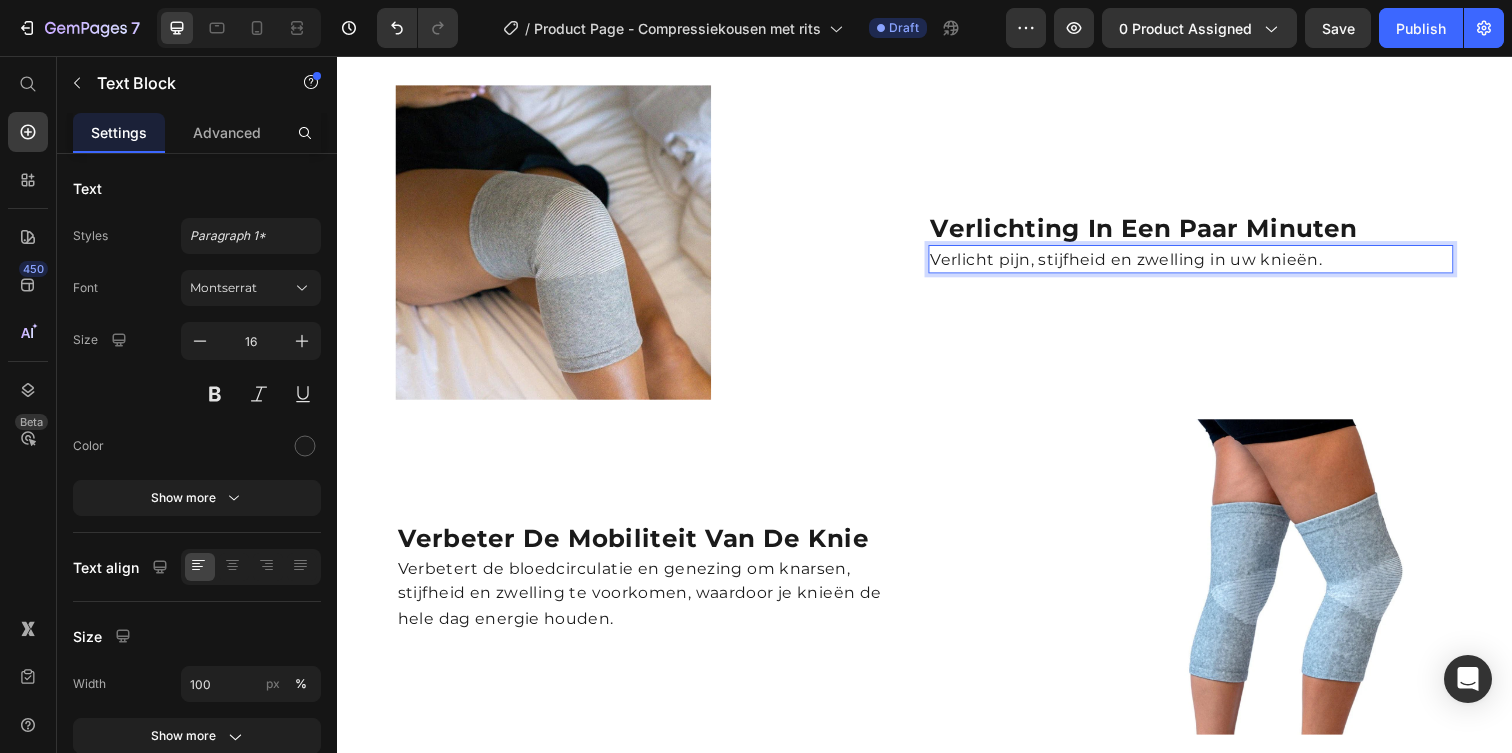 click on "Verlicht pijn, stijfheid en zwelling in uw knieën." at bounding box center [1209, 264] 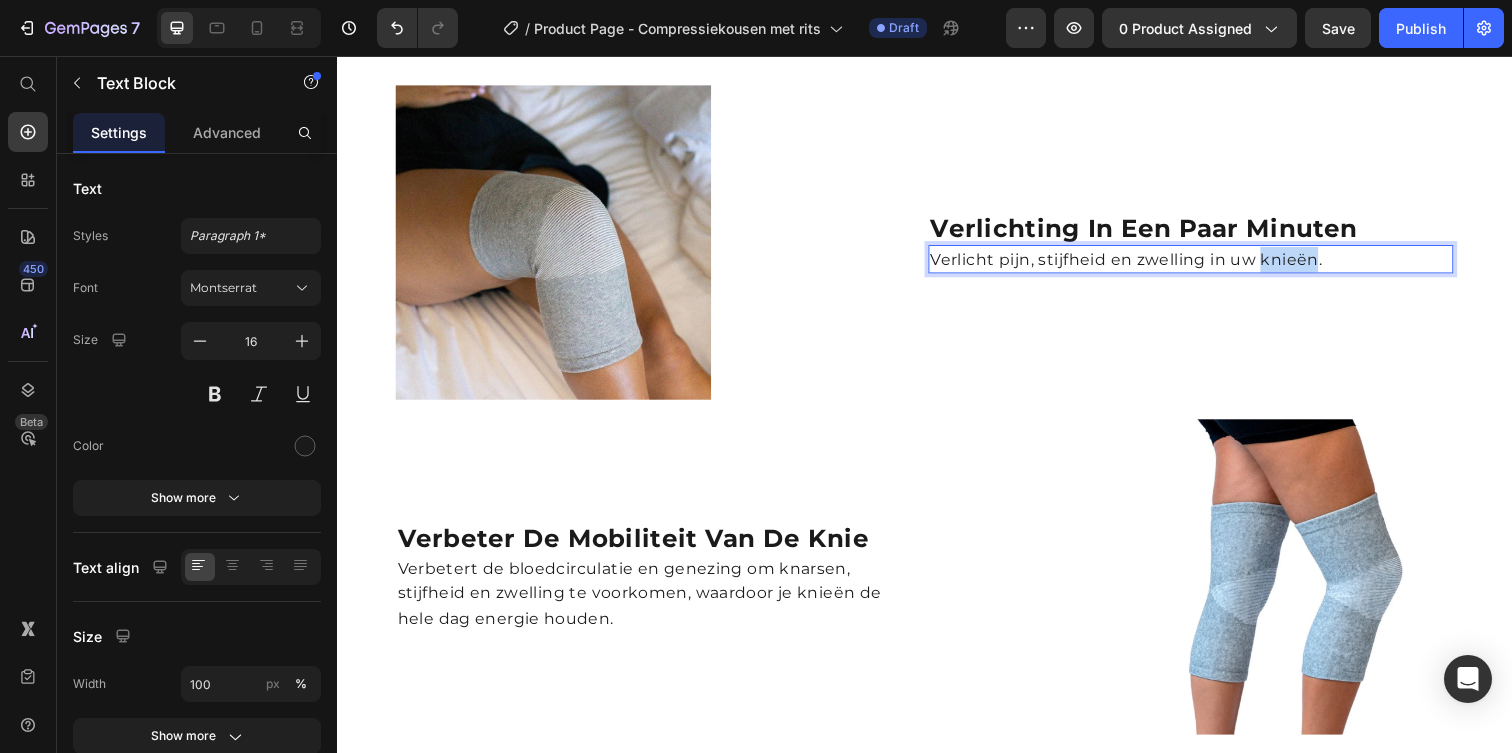 click on "Verlicht pijn, stijfheid en zwelling in uw knieën." at bounding box center [1209, 264] 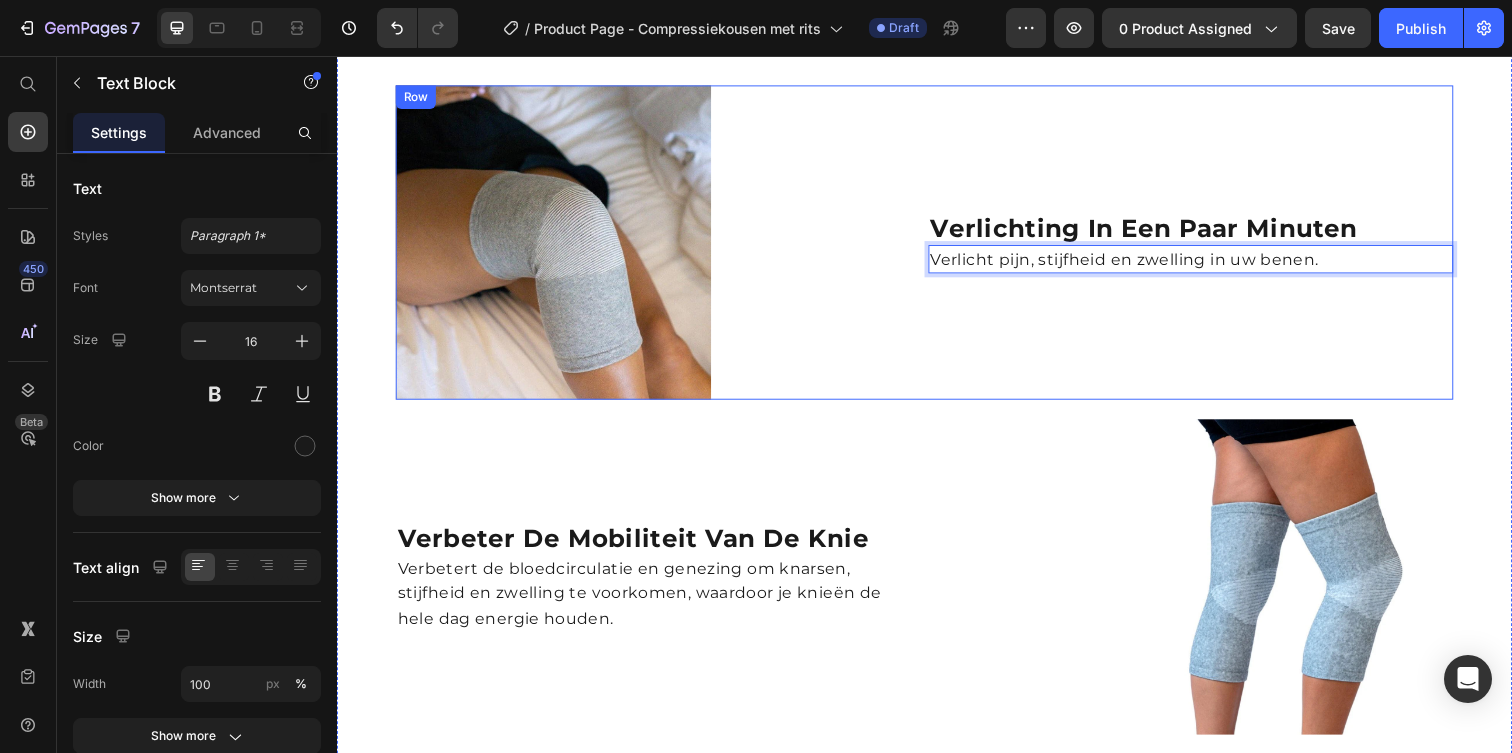 click on "Verlichting in een paar minuten Heading Verlicht pijn, stijfheid en zwelling in uw benen. Text Block   0" at bounding box center [1209, 247] 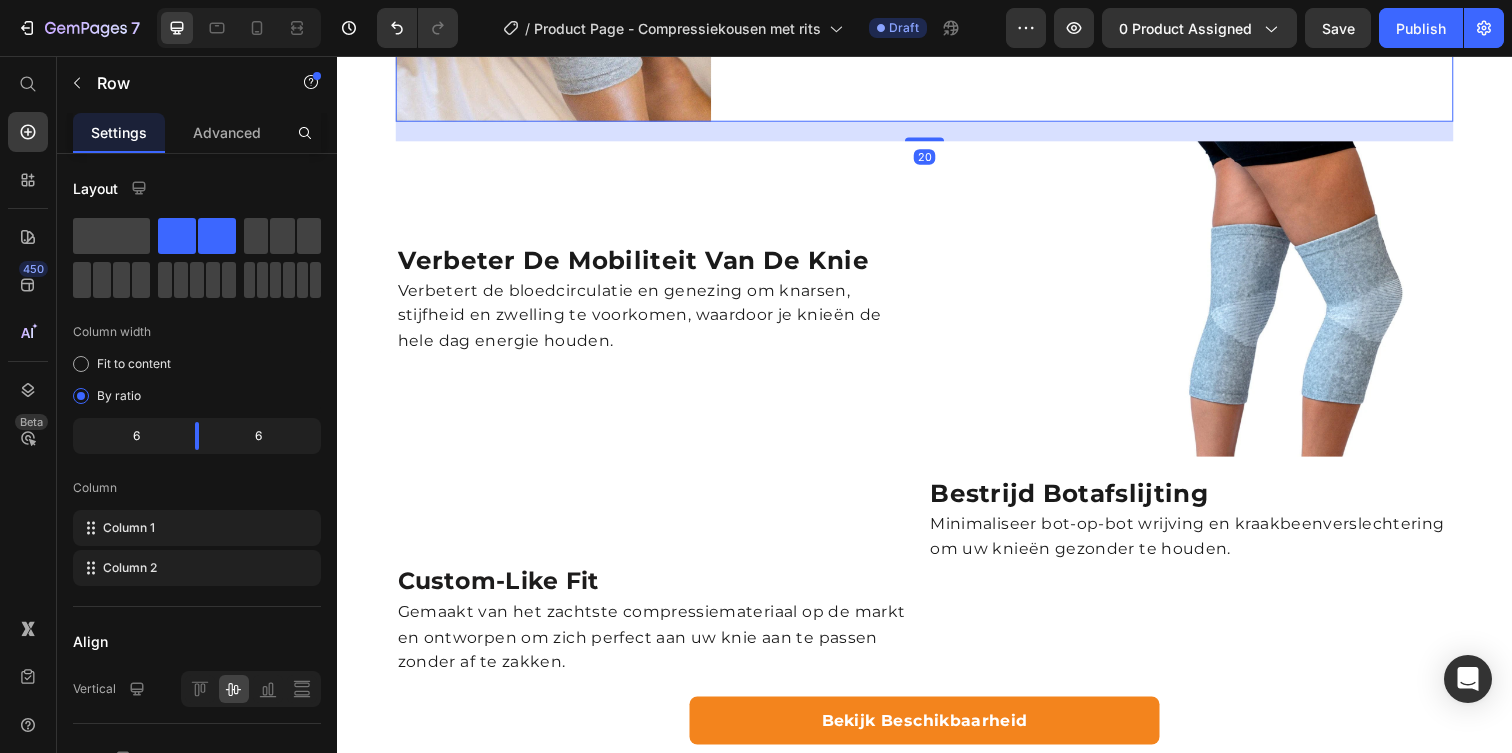 scroll, scrollTop: 1635, scrollLeft: 0, axis: vertical 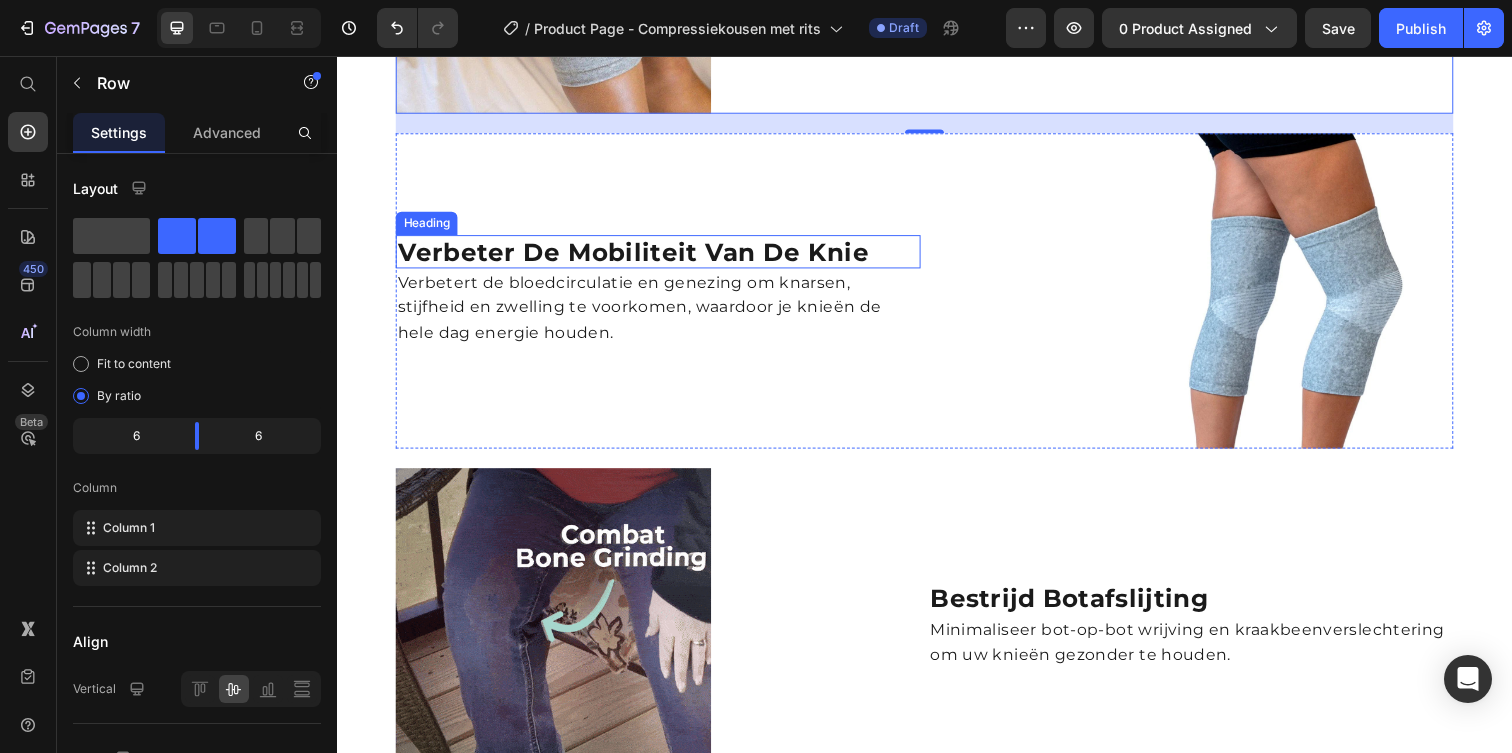 click on "Verbeter de Mobiliteit van de knie" at bounding box center (665, 256) 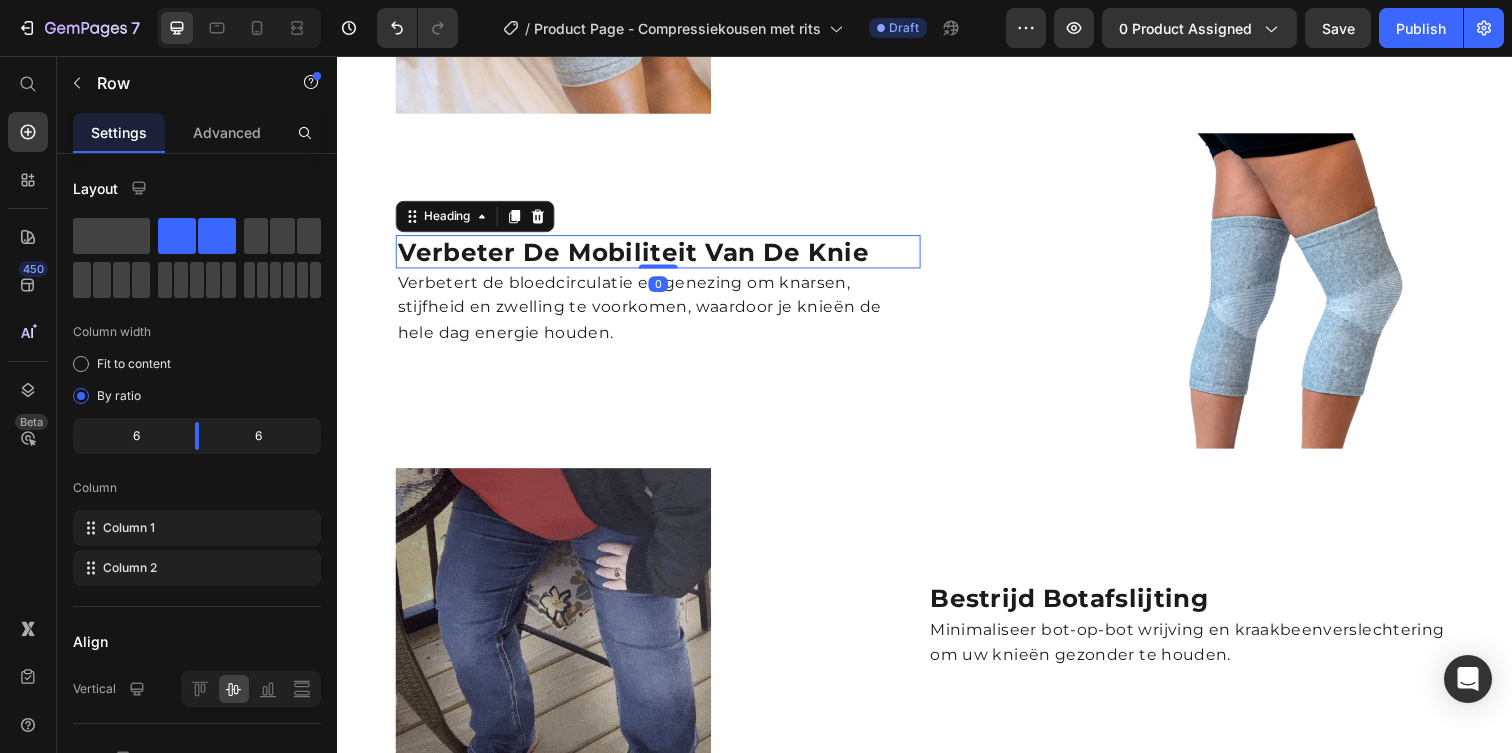 click on "Verbeter de Mobiliteit van de knie" at bounding box center [665, 256] 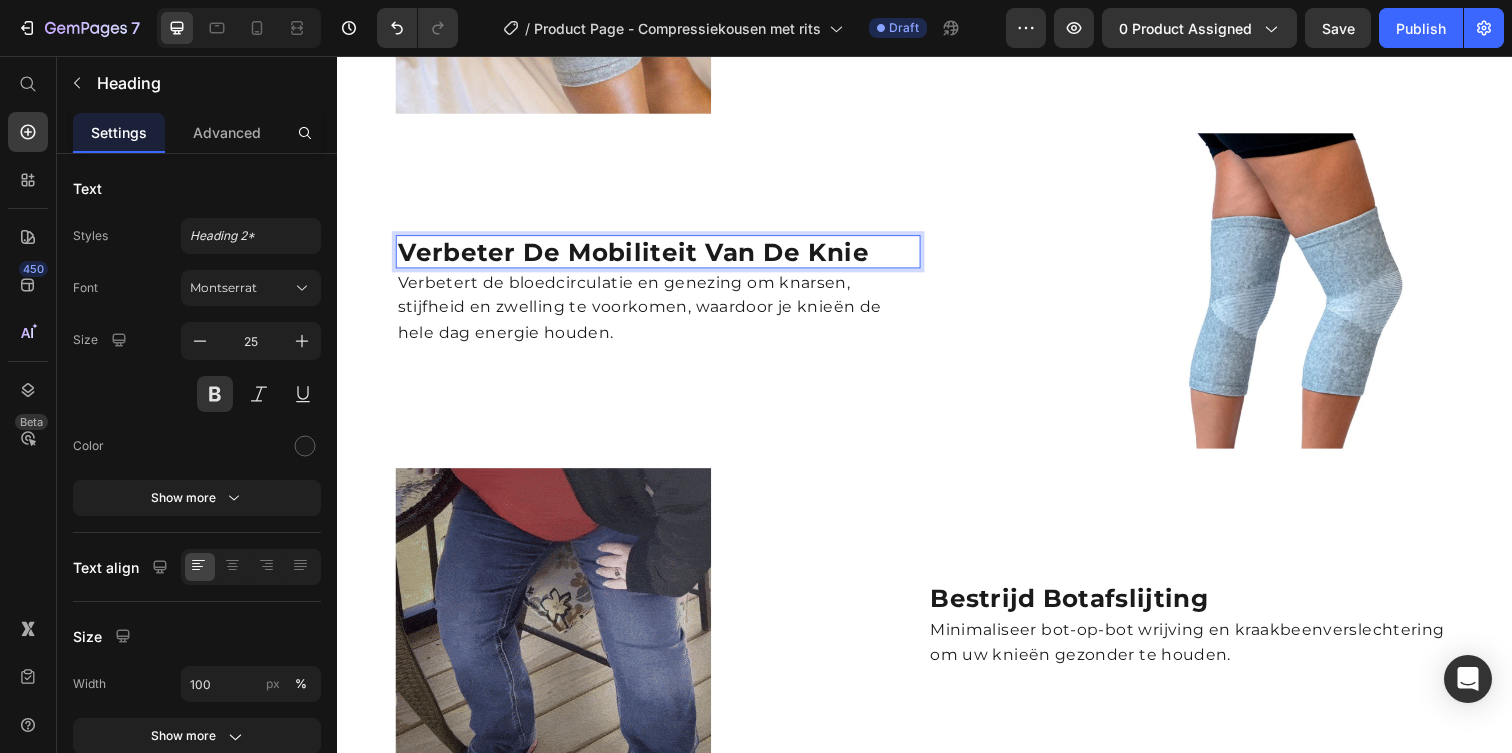 click on "Verbeter de Mobiliteit van de knie" at bounding box center (665, 256) 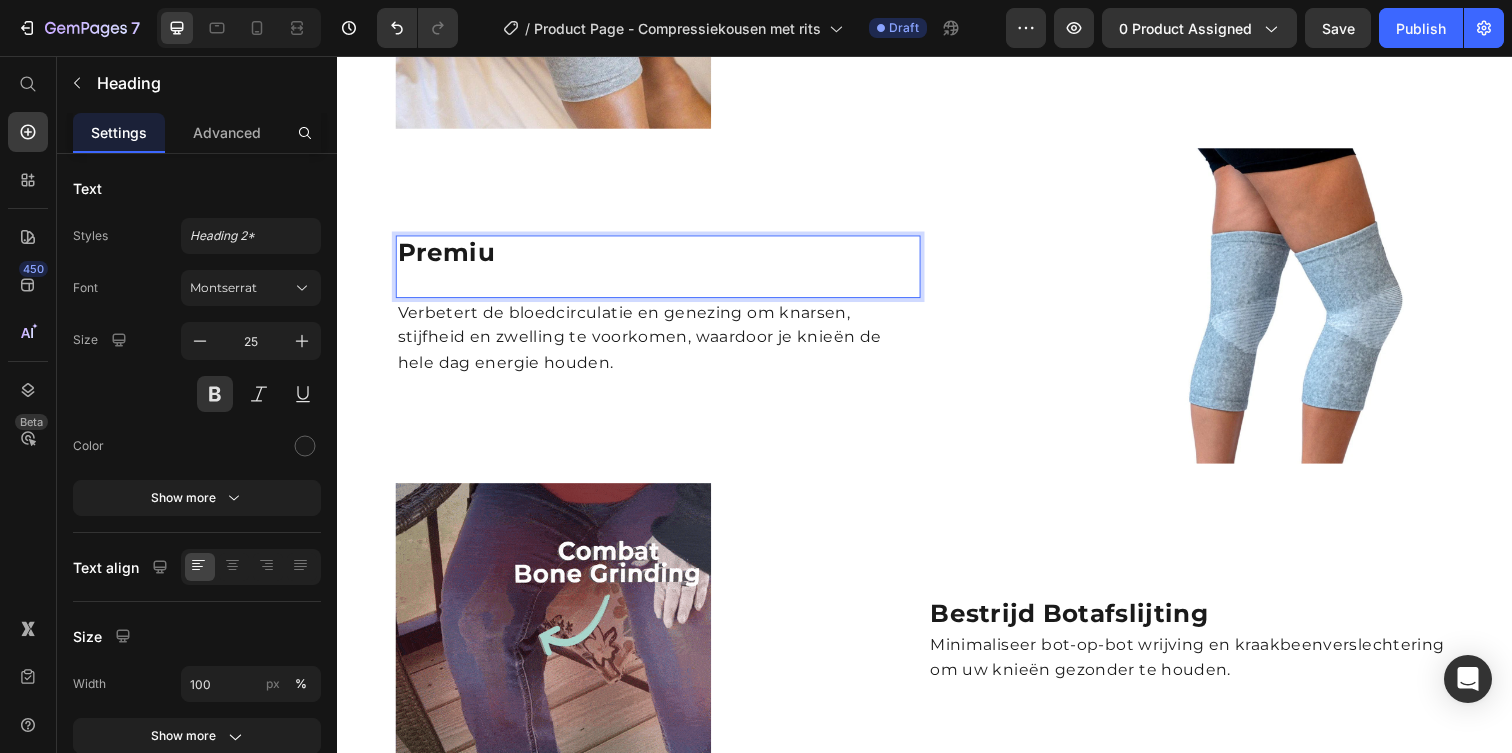 scroll, scrollTop: 1635, scrollLeft: 0, axis: vertical 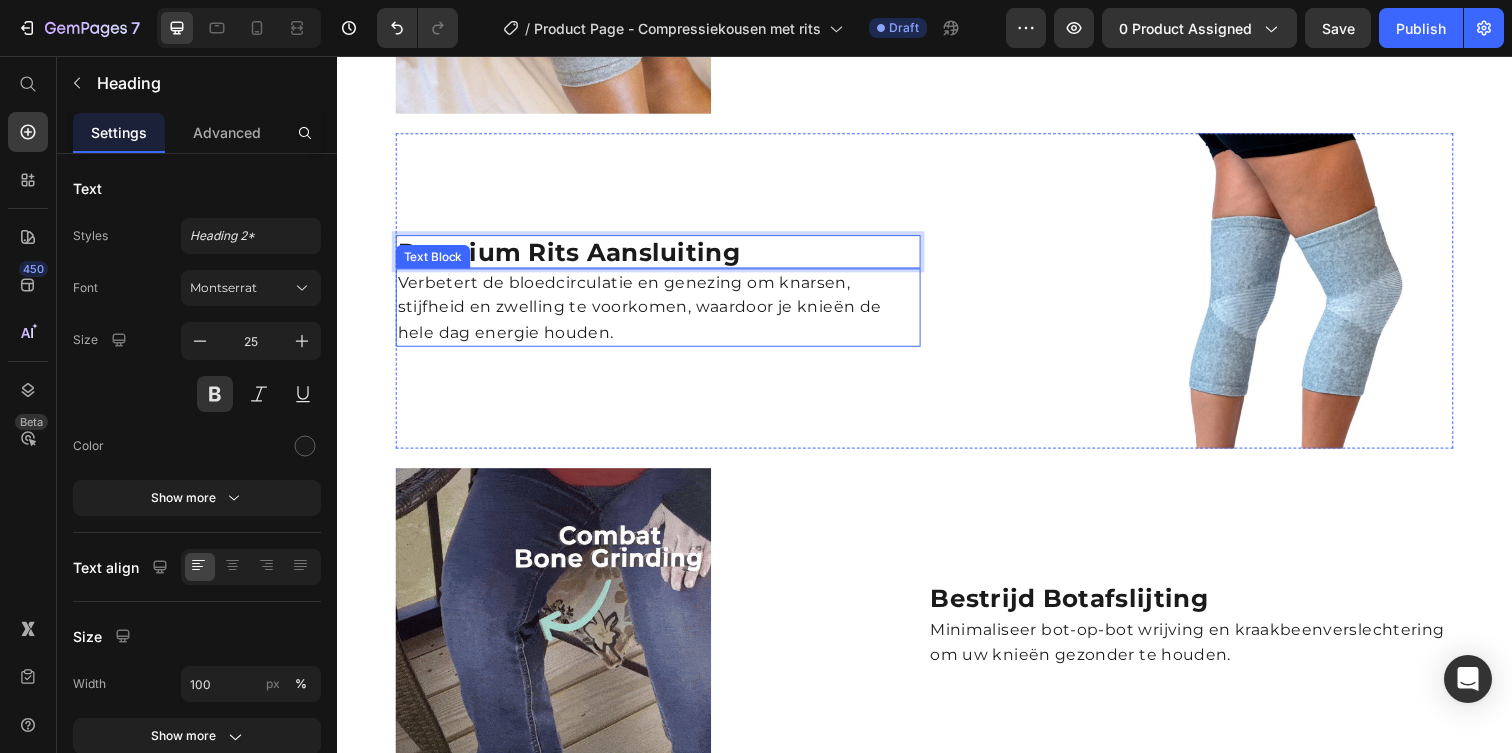 click on "Verbetert de bloedcirculatie en genezing om knarsen, stijfheid en zwelling te voorkomen, waardoor je knieën de hele dag energie houden." at bounding box center [665, 313] 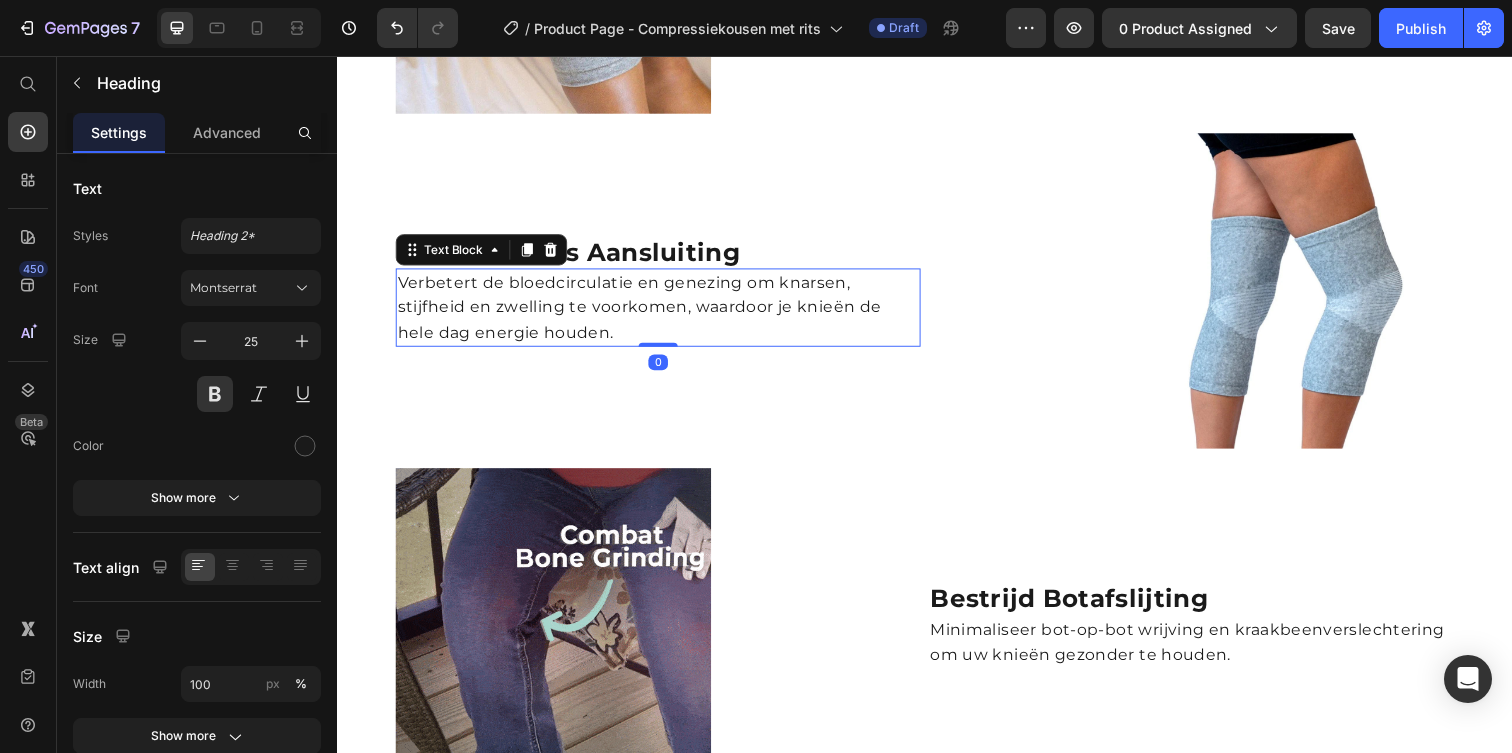 click on "Verbetert de bloedcirculatie en genezing om knarsen, stijfheid en zwelling te voorkomen, waardoor je knieën de hele dag energie houden." at bounding box center [665, 313] 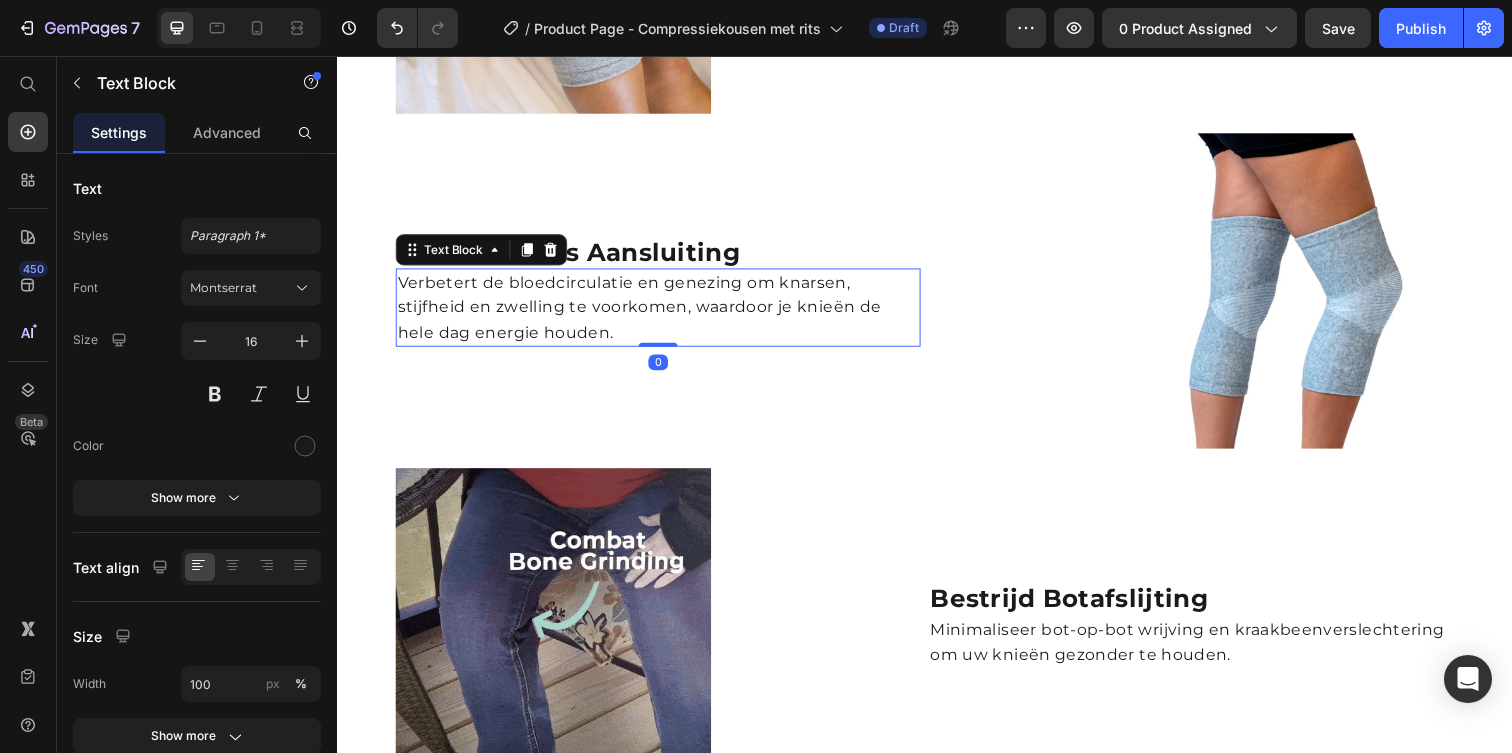 click on "Verbetert de bloedcirculatie en genezing om knarsen, stijfheid en zwelling te voorkomen, waardoor je knieën de hele dag energie houden." at bounding box center (665, 313) 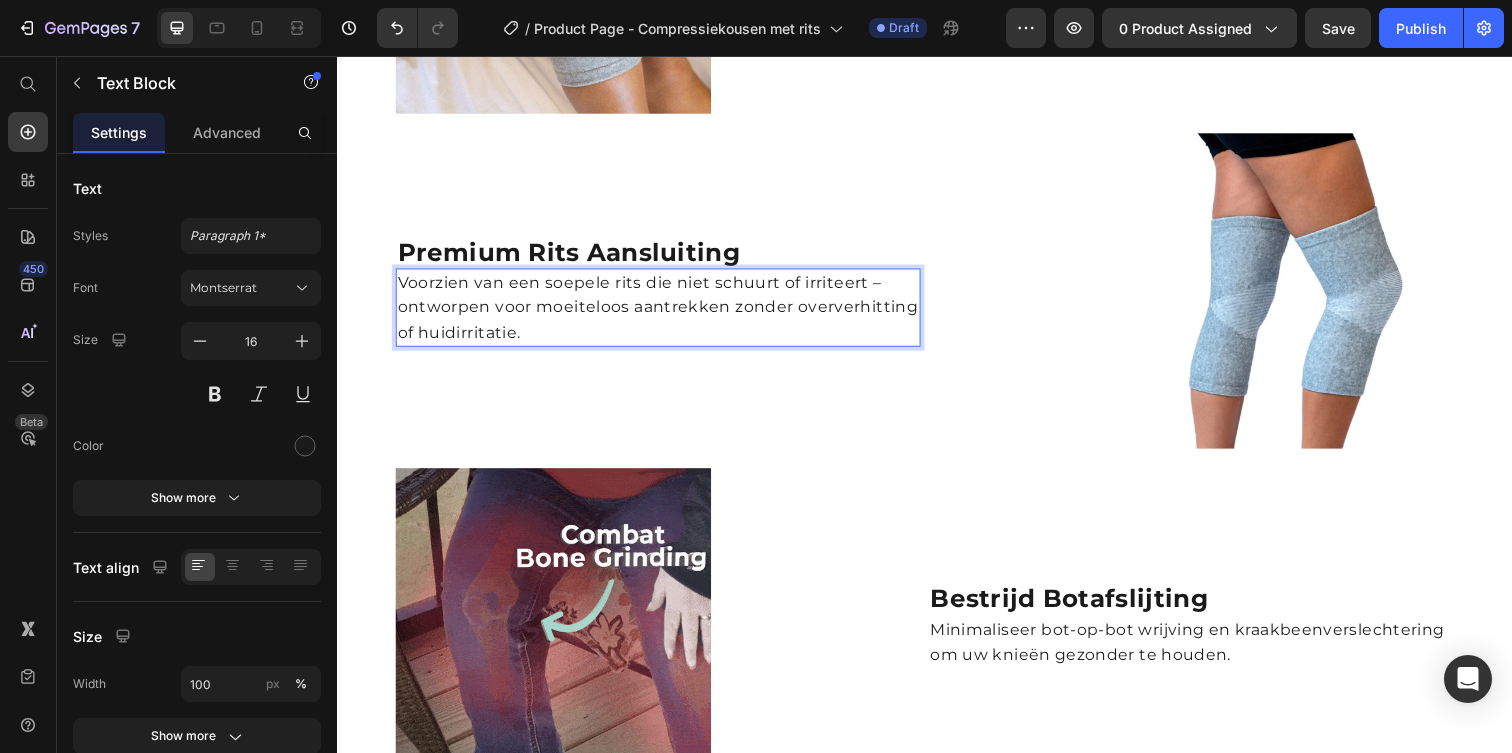 click on "Voorzien van een soepele rits die niet schuurt of irriteert – ontworpen voor moeiteloos aantrekken zonder oververhitting of huidirritatie." at bounding box center [665, 313] 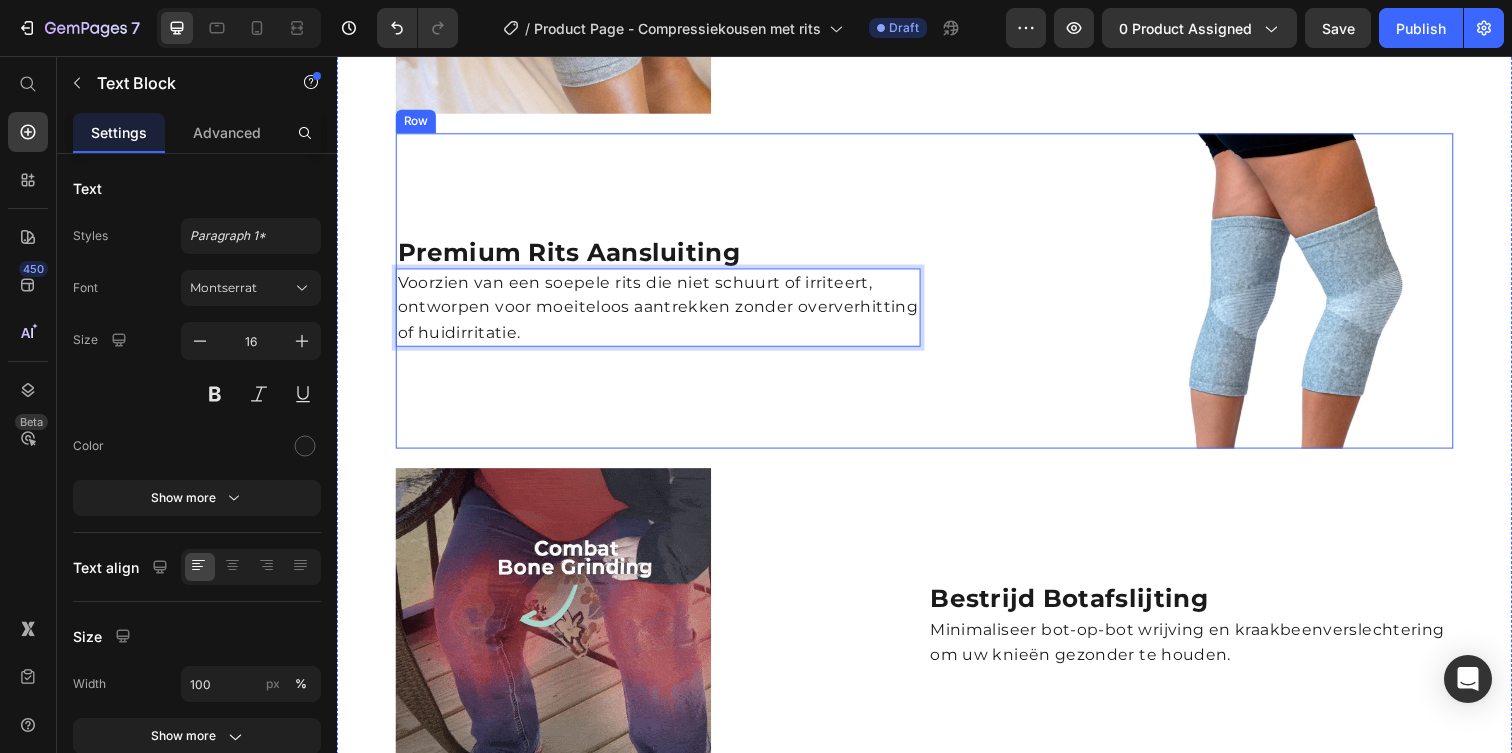 click on "Premium rits aansluiting Heading Voorzien van een soepele rits die niet schuurt of irriteert, ontworpen voor moeiteloos aantrekken zonder oververhitting of huidirritatie. Text Block   0" at bounding box center [665, 296] 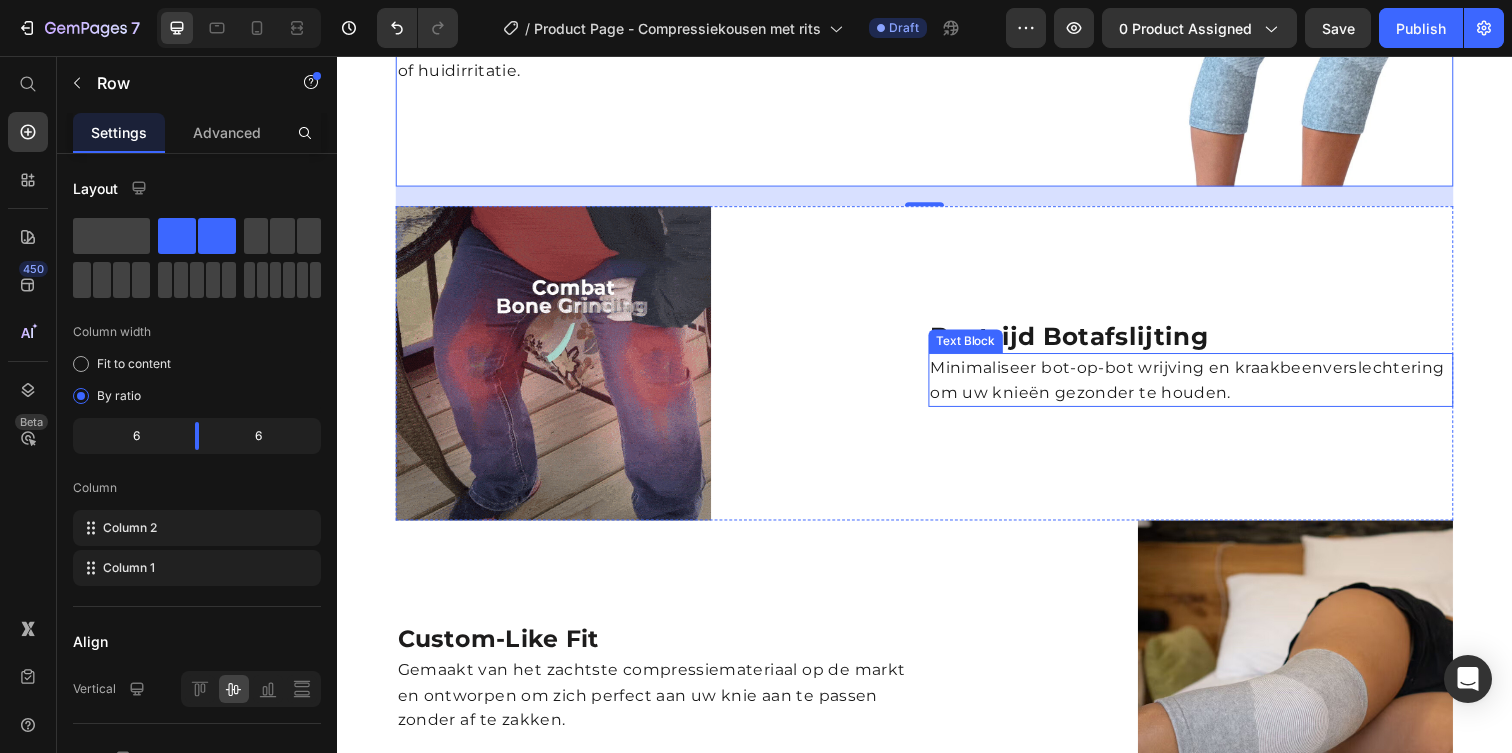 scroll, scrollTop: 1902, scrollLeft: 0, axis: vertical 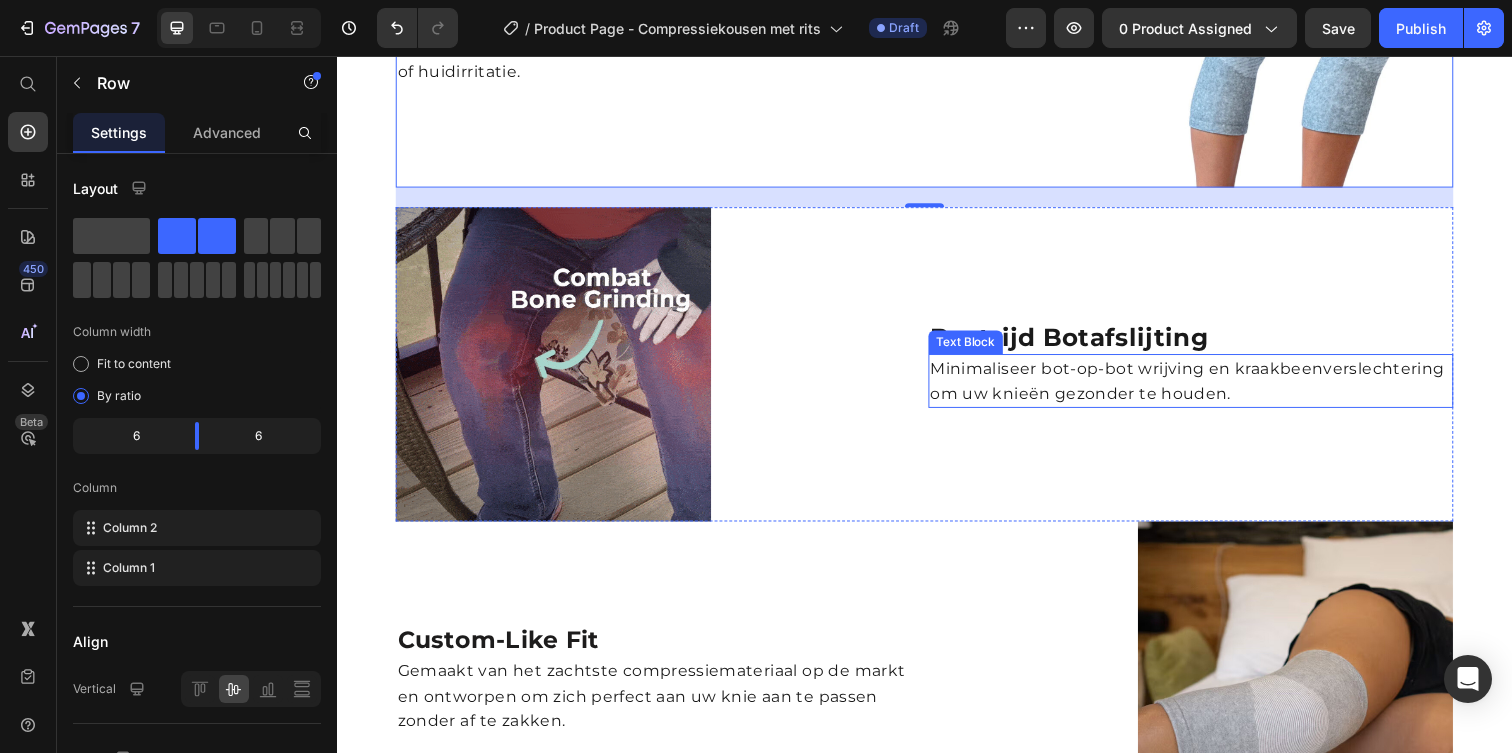click on "Minimaliseer bot-op-bot wrijving en kraakbeenverslechtering om uw knieën gezonder te houden." at bounding box center [1209, 387] 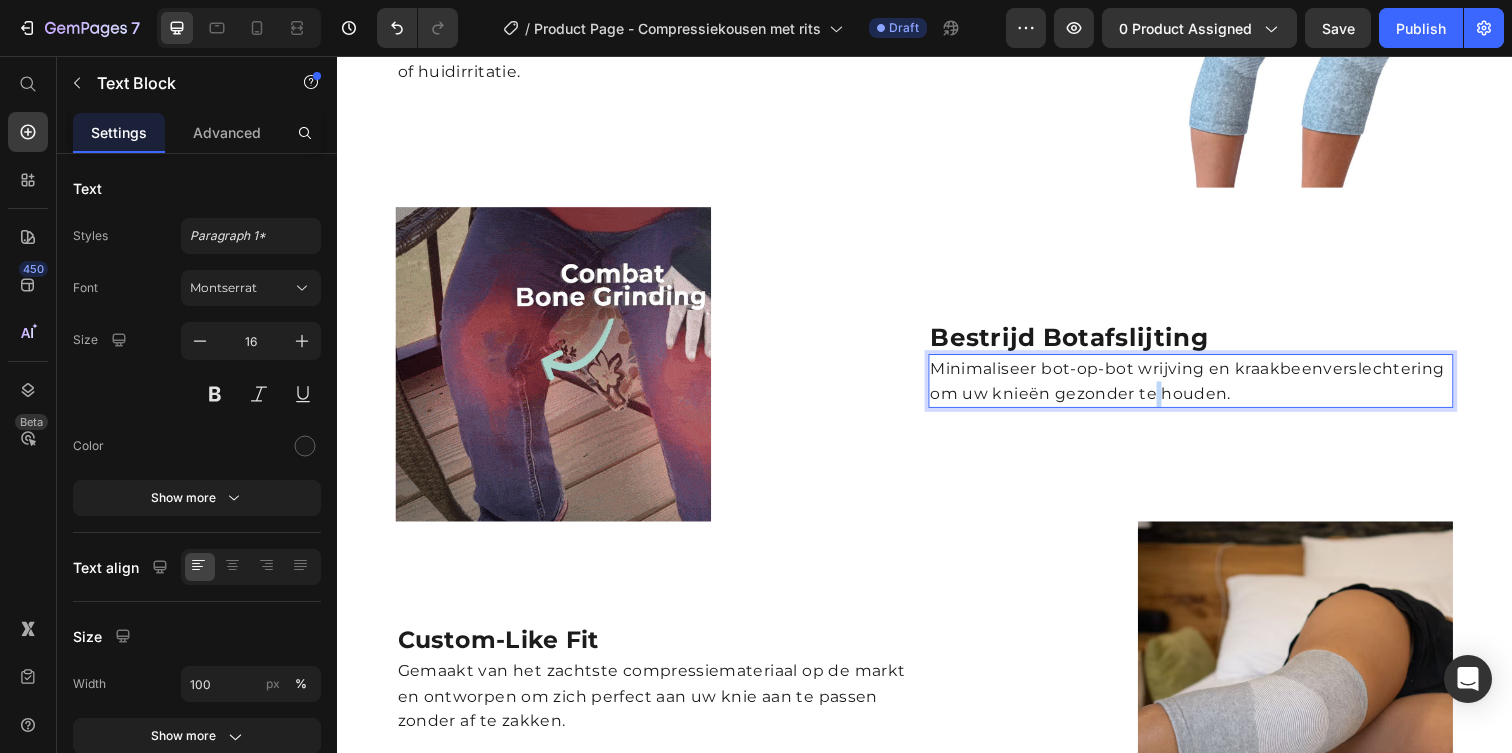 click on "Minimaliseer bot-op-bot wrijving en kraakbeenverslechtering om uw knieën gezonder te houden." at bounding box center [1209, 387] 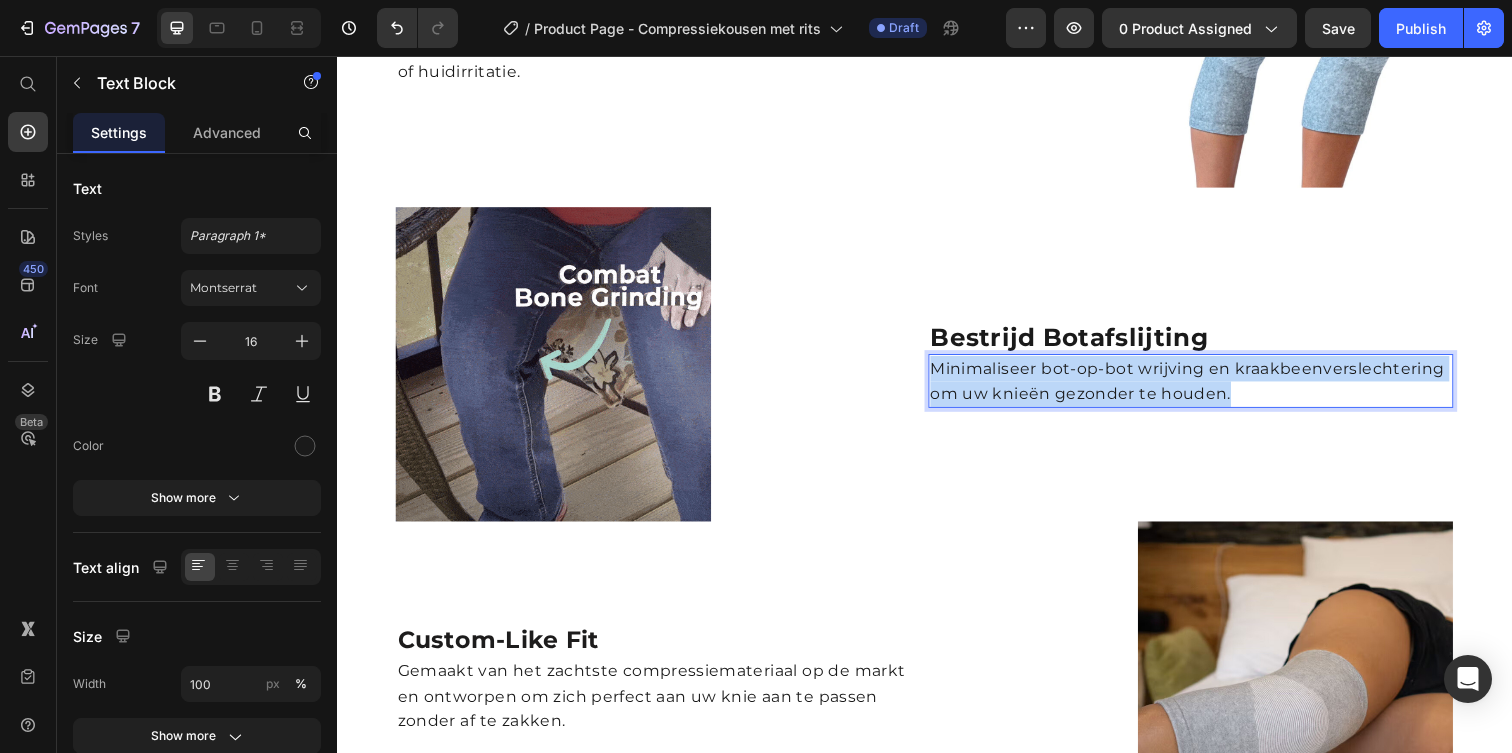 click on "Minimaliseer bot-op-bot wrijving en kraakbeenverslechtering om uw knieën gezonder te houden." at bounding box center [1209, 387] 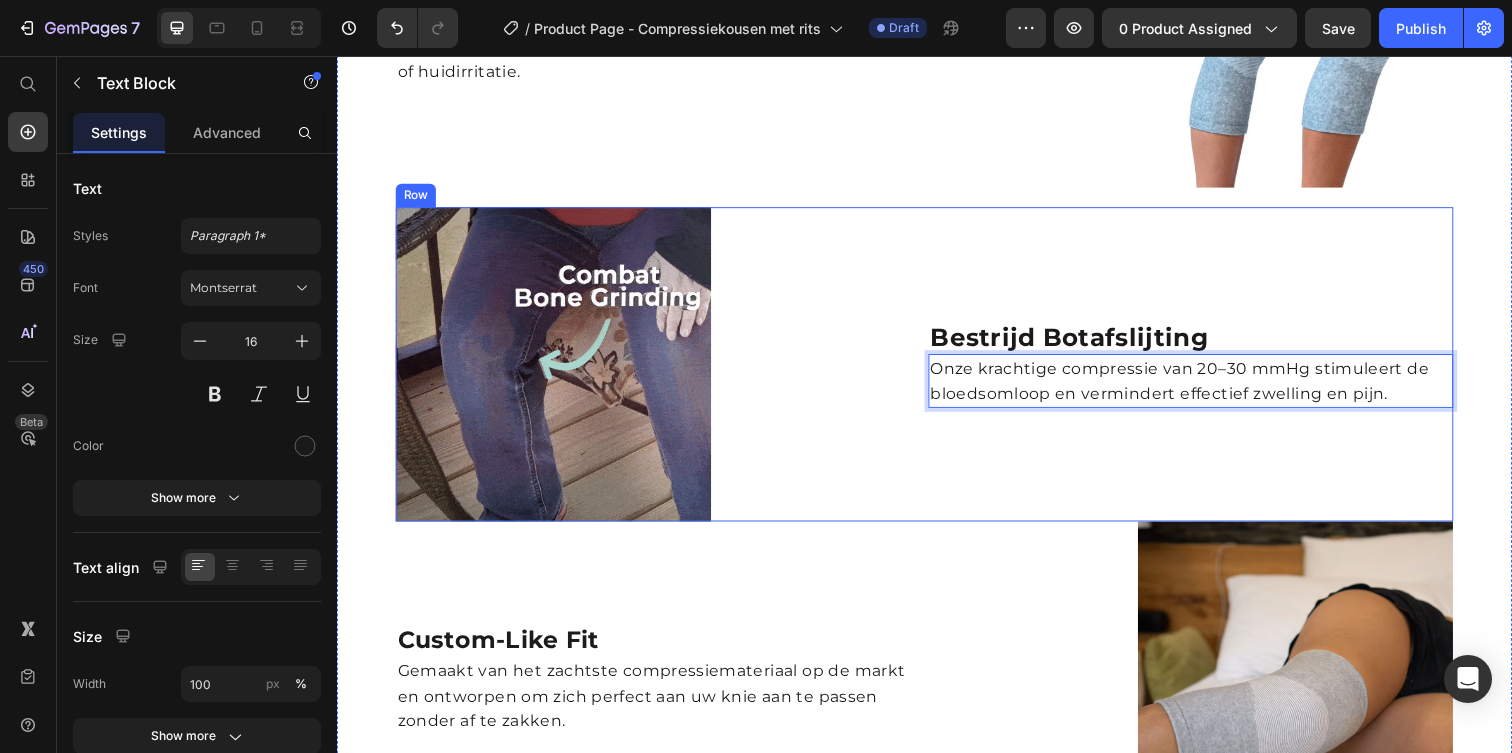 click on "Bestrijd botafslijting Heading Onze krachtige compressie van 20–30 mmHg stimuleert de bloedsomloop en vermindert effectief zwelling en pijn. Text Block   0" at bounding box center (1209, 371) 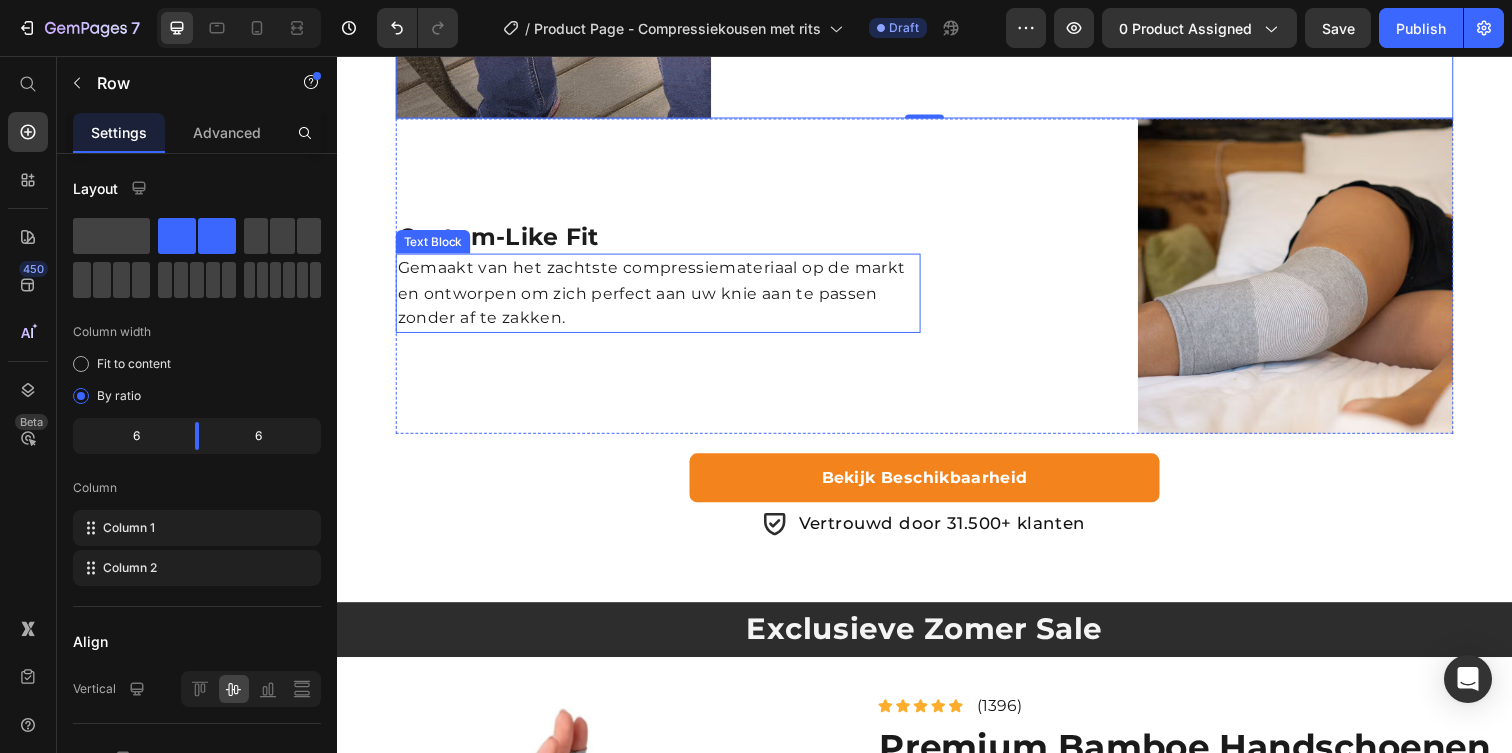 scroll, scrollTop: 2283, scrollLeft: 0, axis: vertical 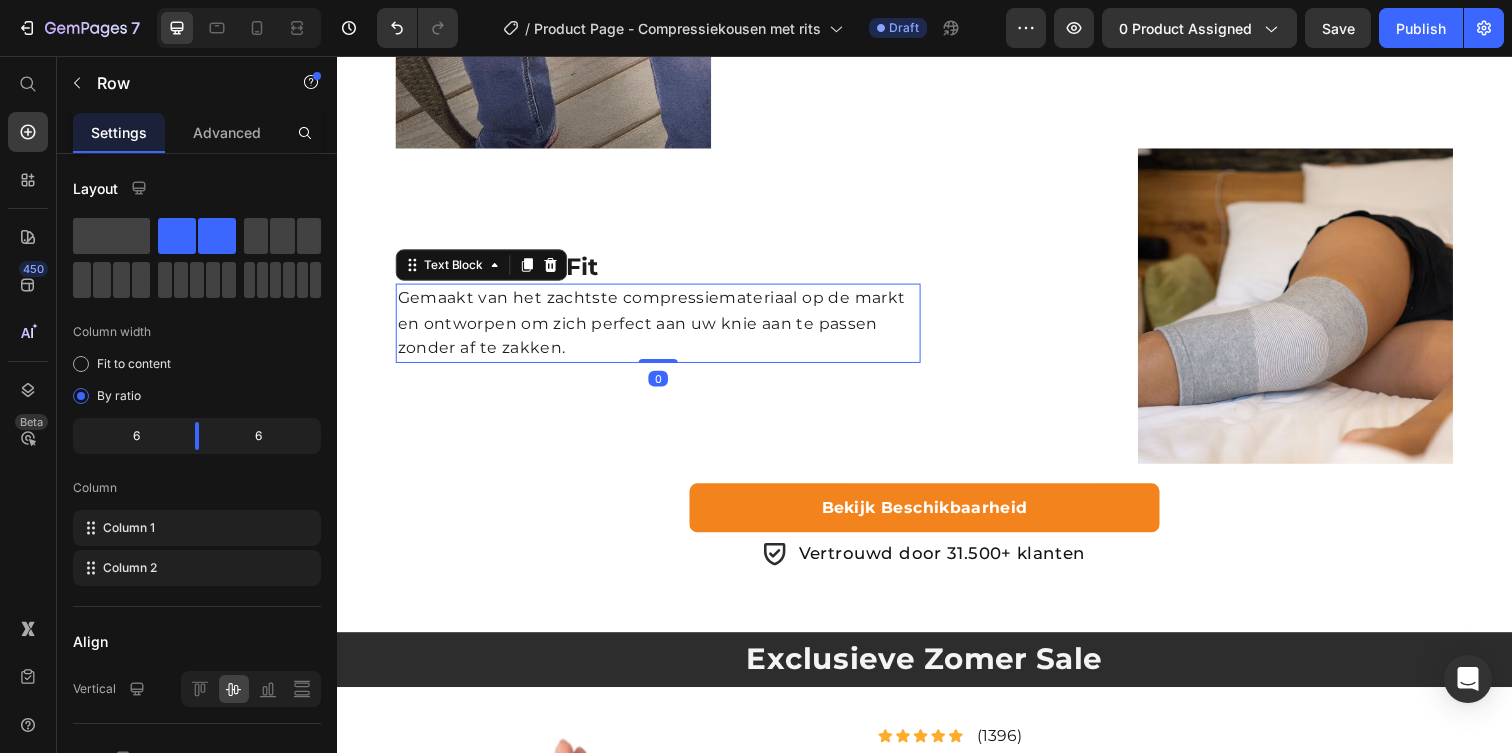 click on "Gemaakt van het zachtste compressiemateriaal op de markt en ontworpen om zich perfect aan uw knie aan te passen zonder af te zakken." at bounding box center (665, 328) 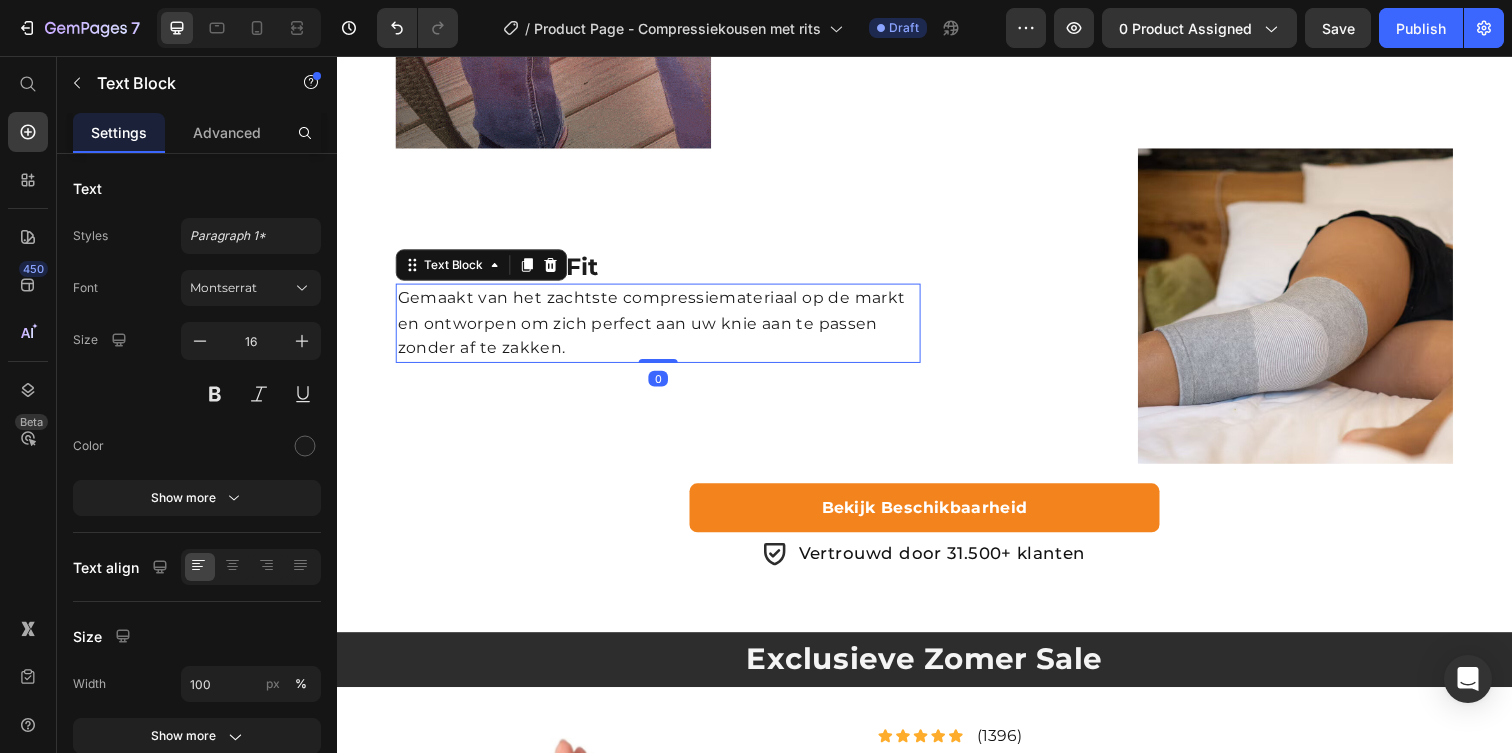 click on "Gemaakt van het zachtste compressiemateriaal op de markt en ontworpen om zich perfect aan uw knie aan te passen zonder af te zakken." at bounding box center [665, 328] 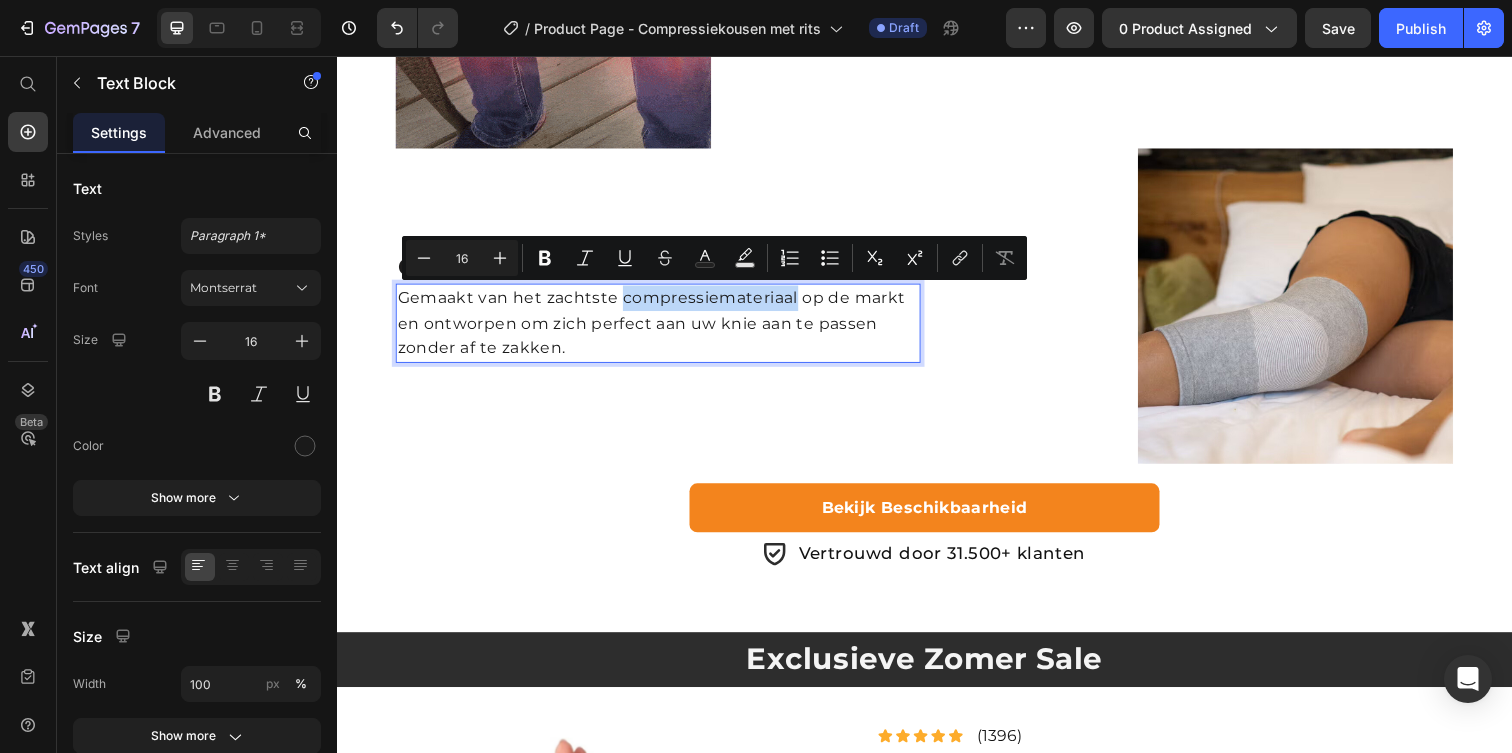 click on "Custom-Like Fit Heading Gemaakt van het zachtste compressiemateriaal op de markt en ontworpen om zich perfect aan uw knie aan te passen zonder af te zakken. Text Block   0" at bounding box center [665, 311] 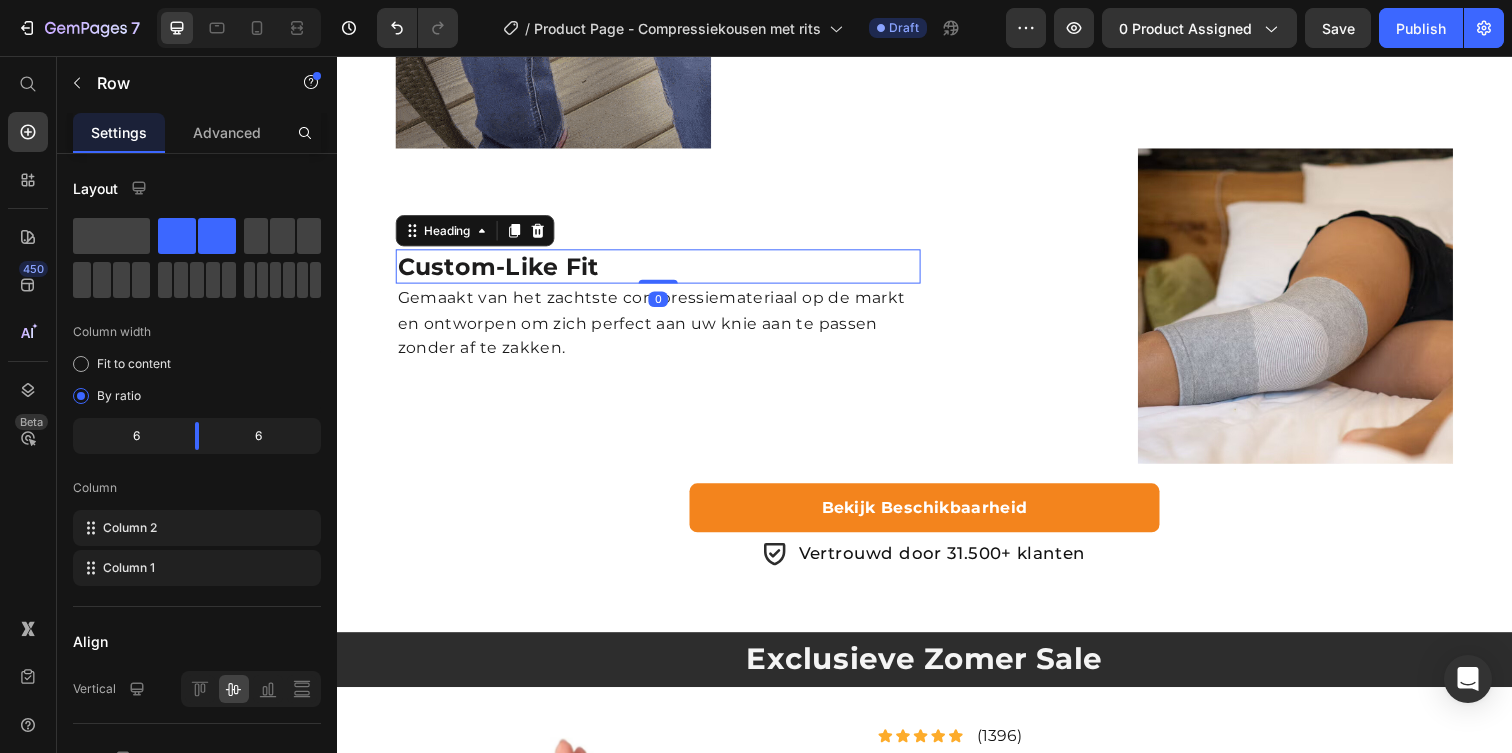 click on "Custom-Like Fit" at bounding box center [501, 270] 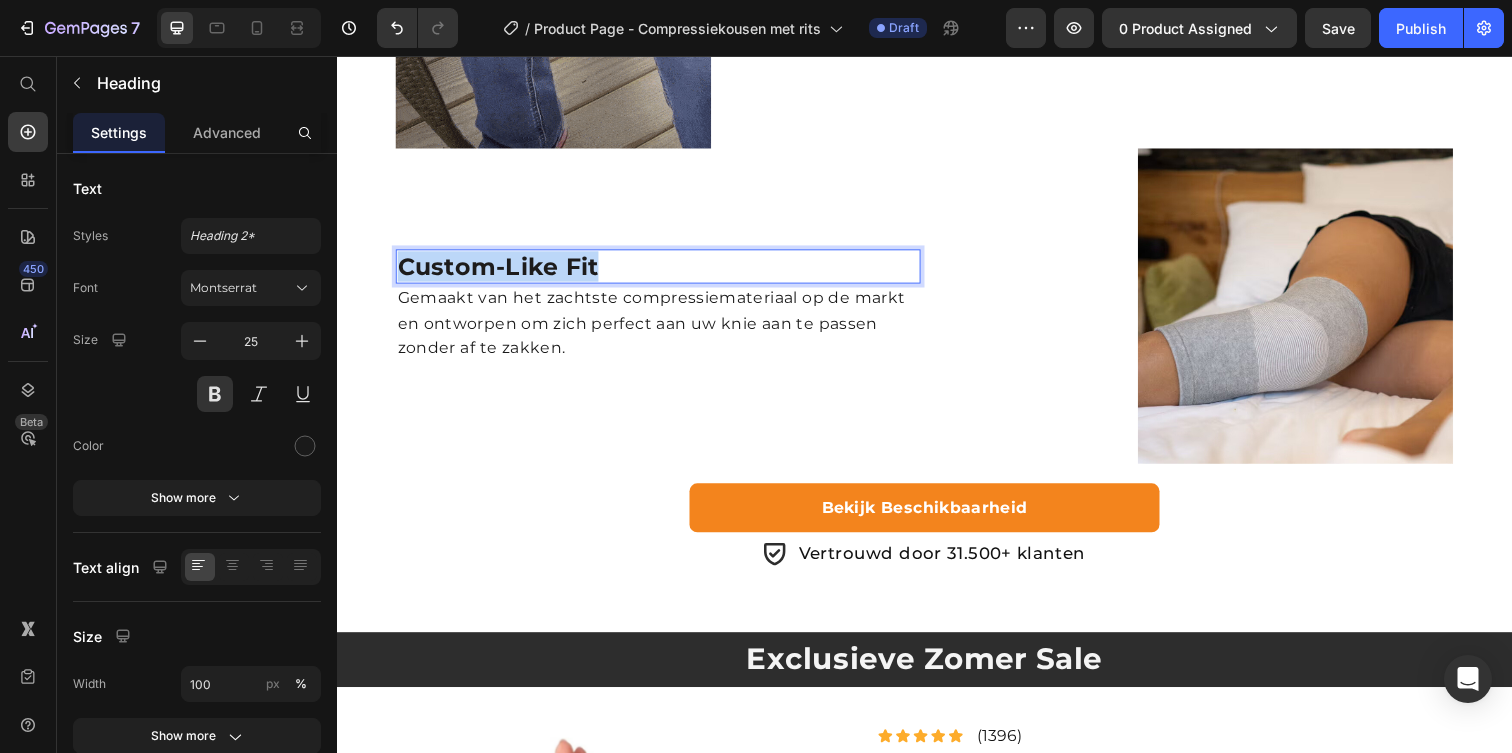 click on "Custom-Like Fit" at bounding box center [501, 270] 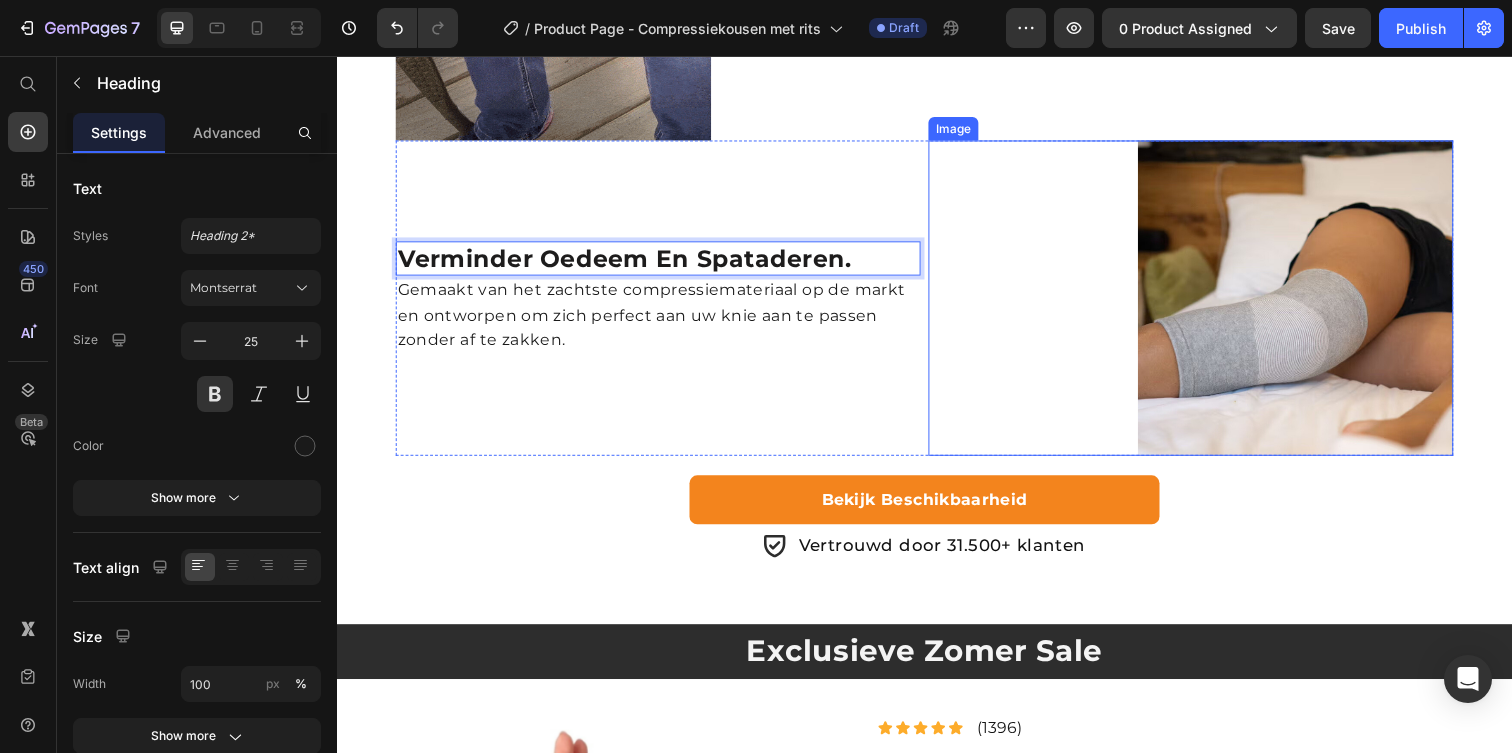 scroll, scrollTop: 2339, scrollLeft: 0, axis: vertical 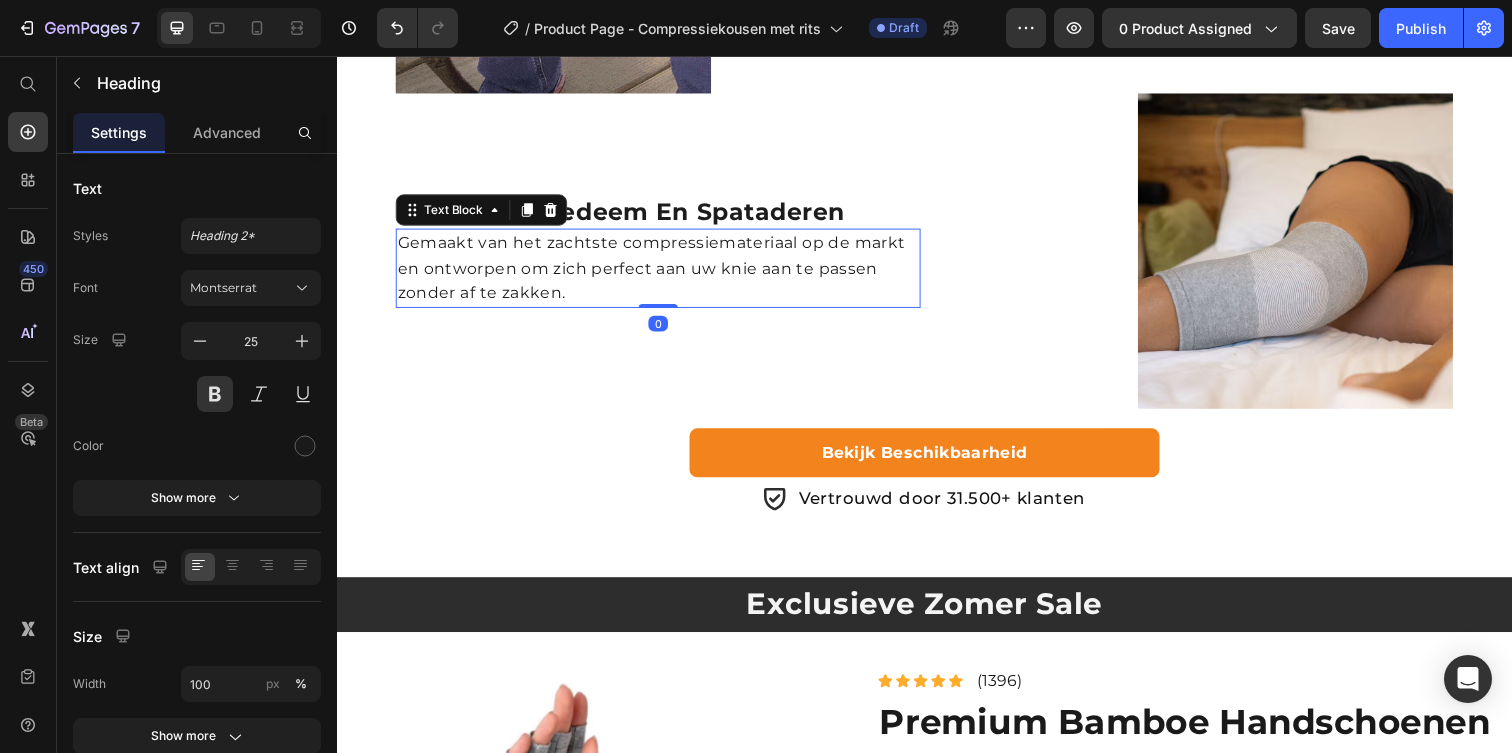click on "Gemaakt van het zachtste compressiemateriaal op de markt en ontworpen om zich perfect aan uw knie aan te passen zonder af te zakken." at bounding box center [665, 272] 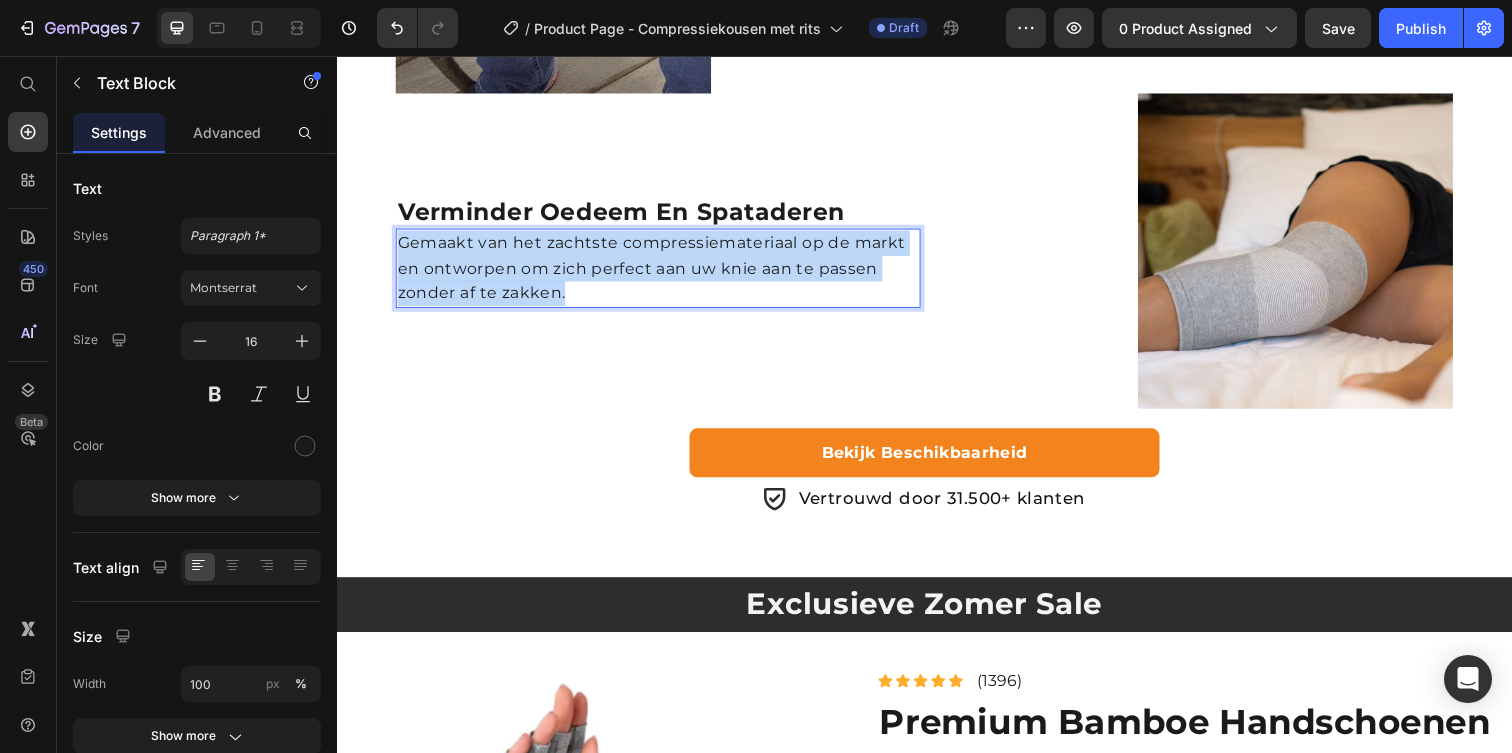 click on "Gemaakt van het zachtste compressiemateriaal op de markt en ontworpen om zich perfect aan uw knie aan te passen zonder af te zakken." at bounding box center [665, 272] 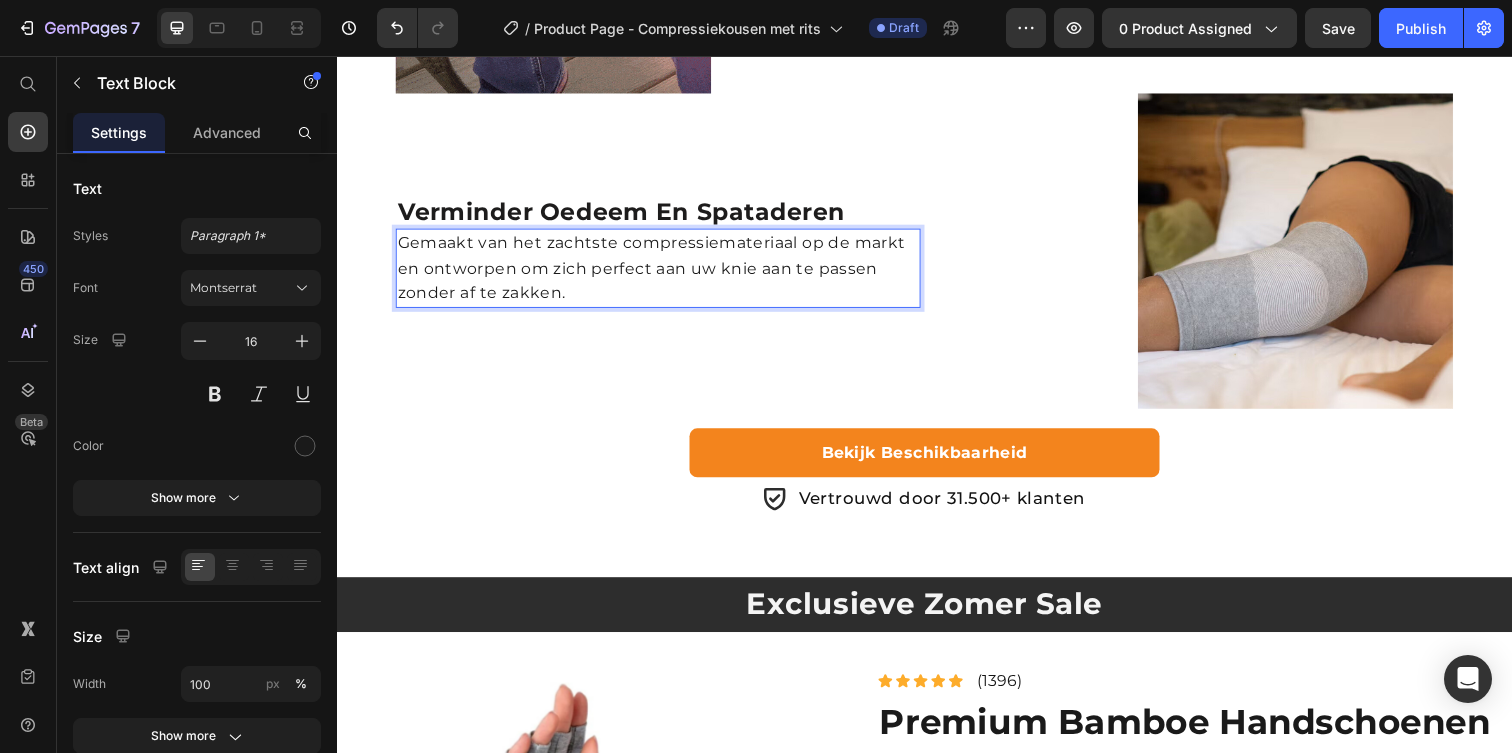 scroll, scrollTop: 2351, scrollLeft: 0, axis: vertical 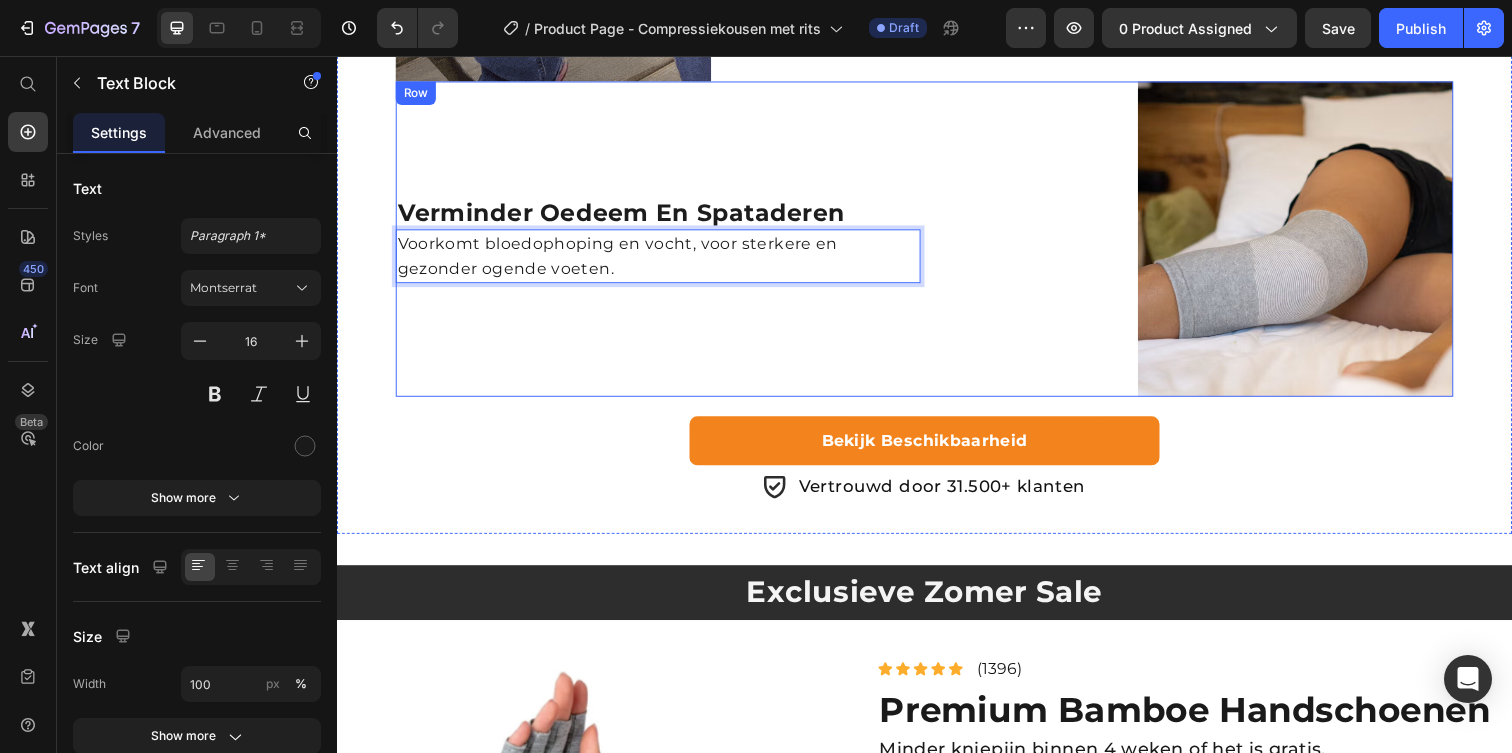click on "⁠⁠⁠⁠⁠⁠⁠ Verminder oedeem en spataderen Heading Voorkomt bloedophoping en vocht, voor sterkere en gezonder ogende voeten. Text Block   0" at bounding box center (665, 243) 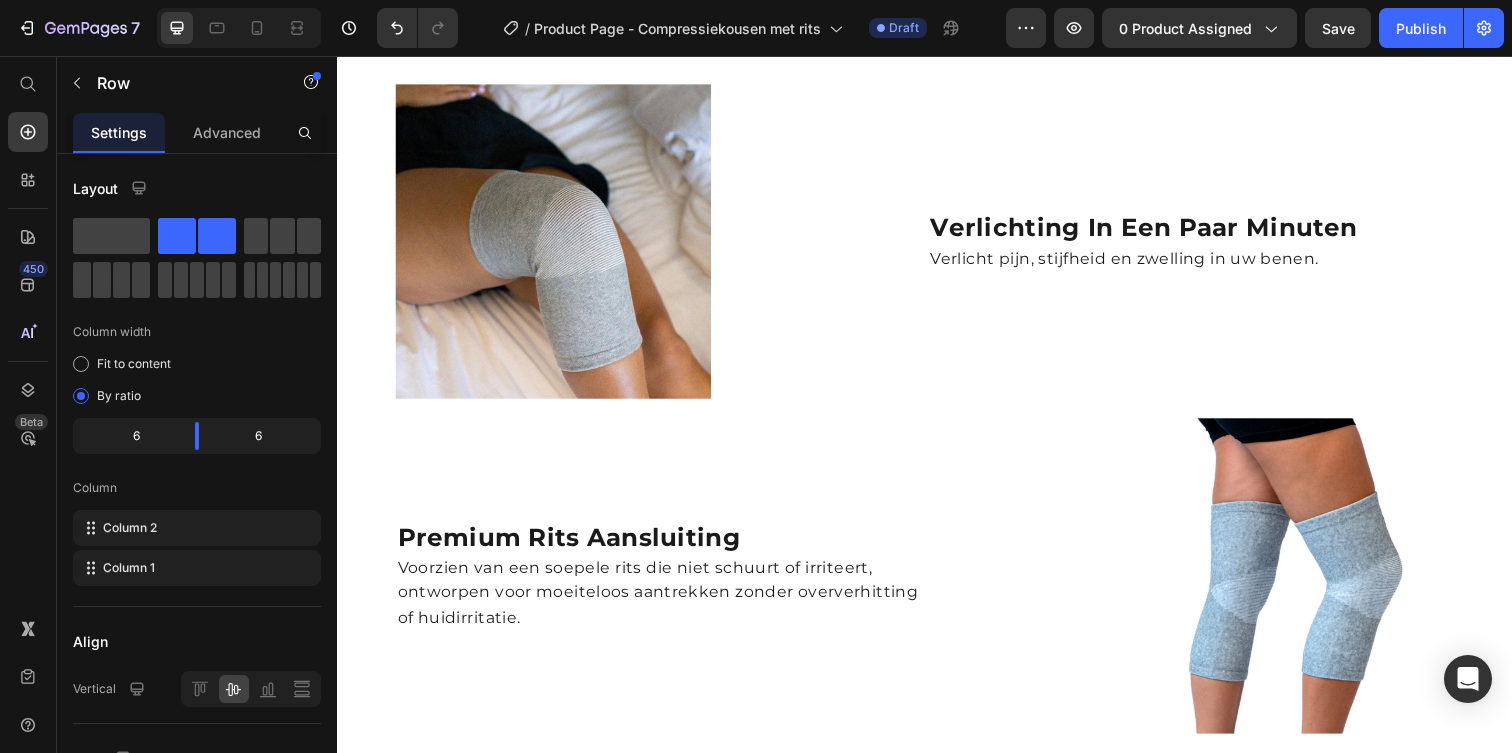 scroll, scrollTop: 1343, scrollLeft: 0, axis: vertical 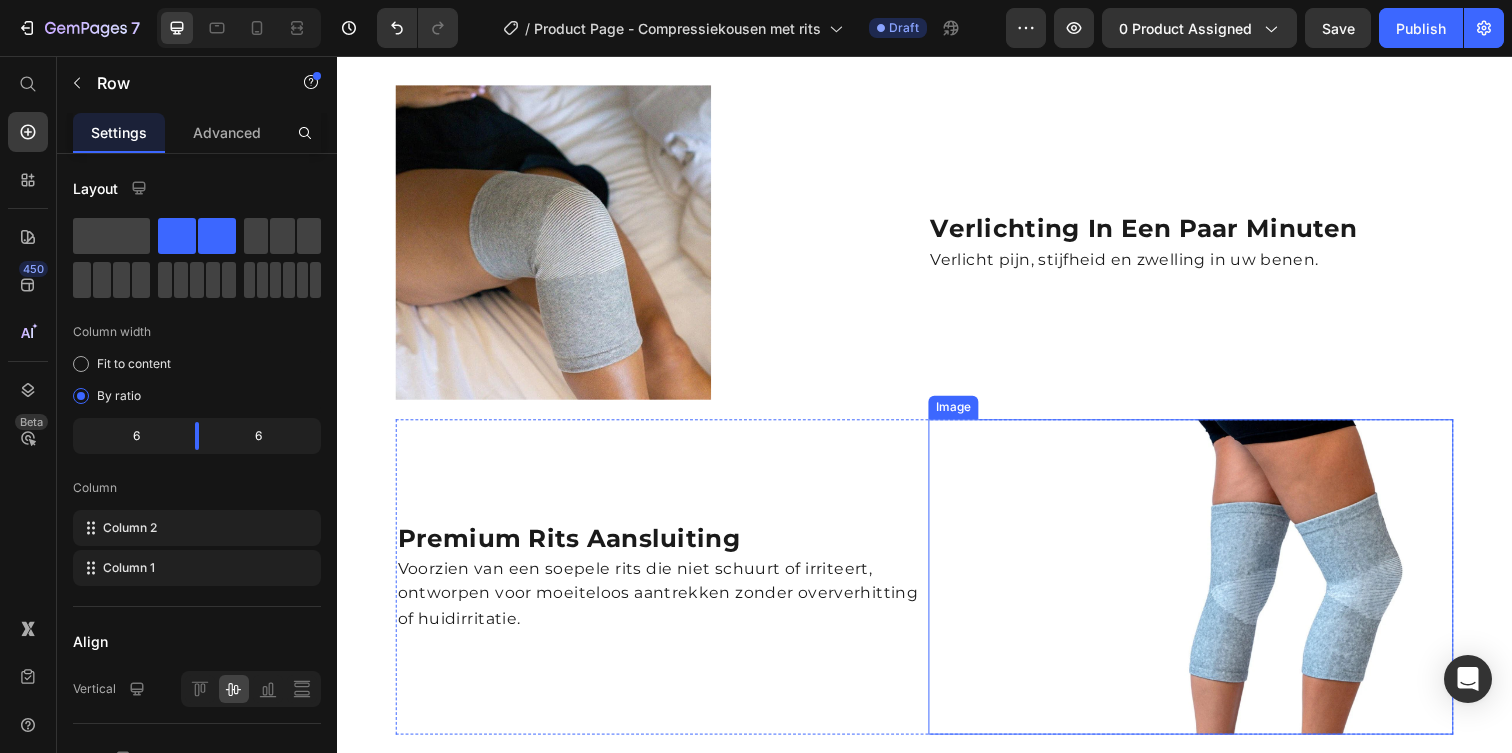 click at bounding box center (1209, 588) 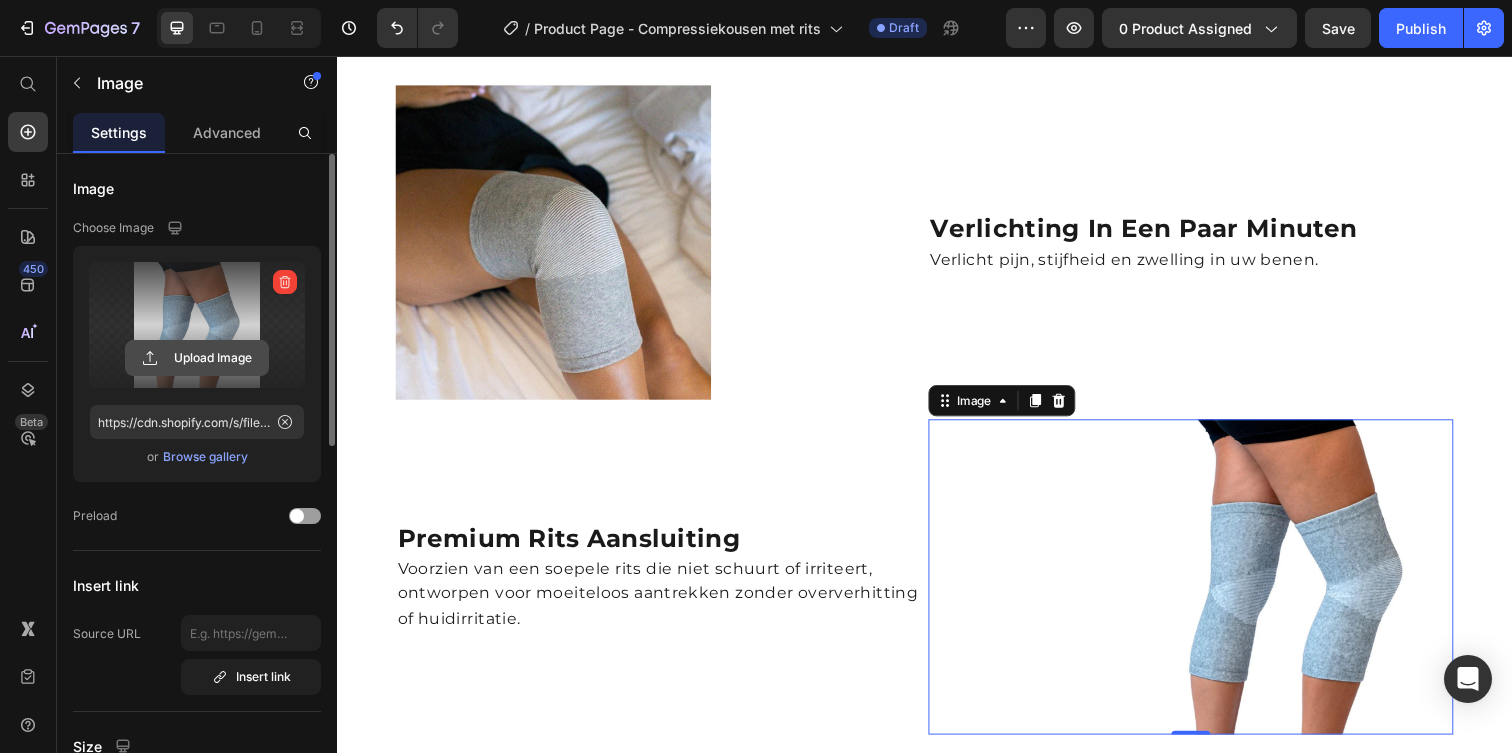 click 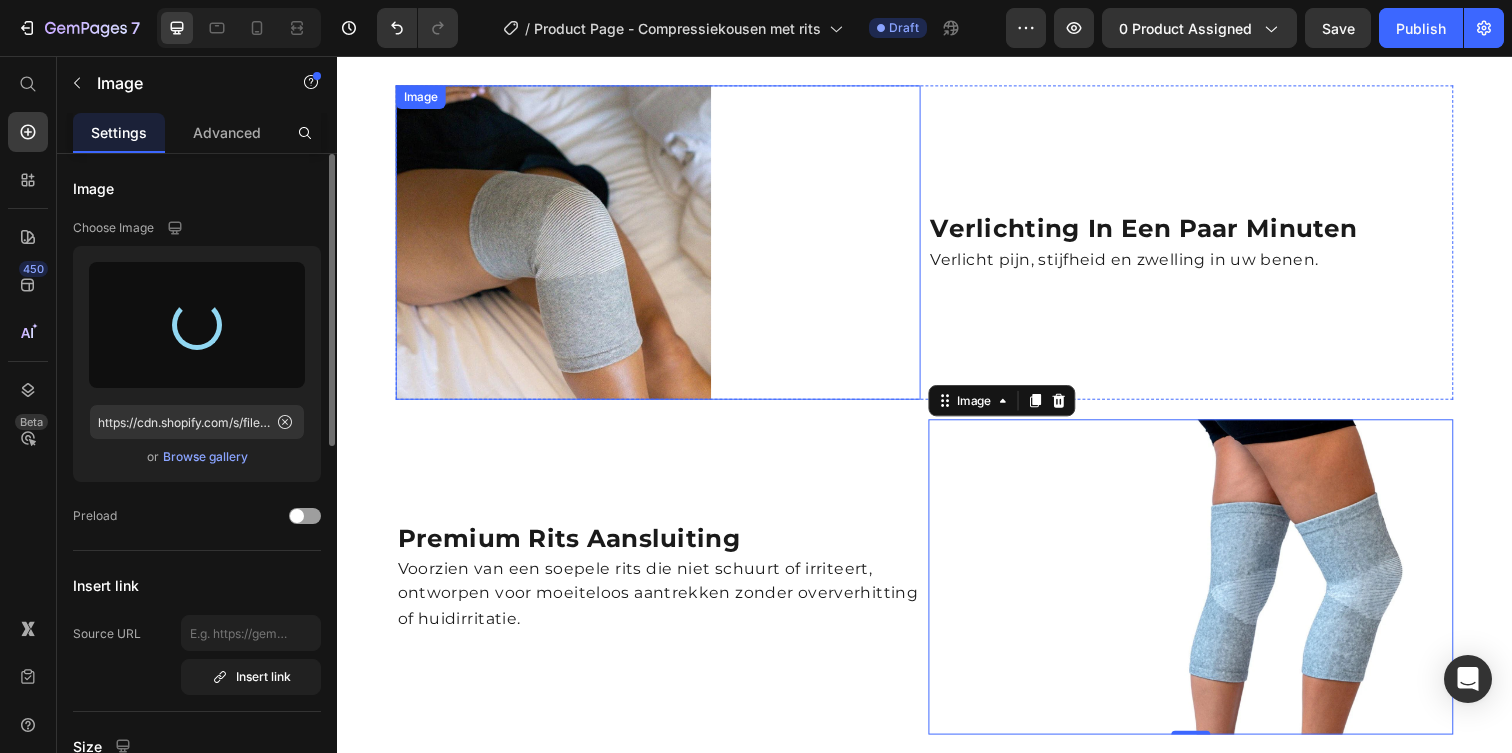 type on "https://cdn.shopify.com/s/files/1/0800/3374/3178/files/gempages_536158452691502131-6ba5cac0-44e8-4655-a69c-435e24d7a66b.png" 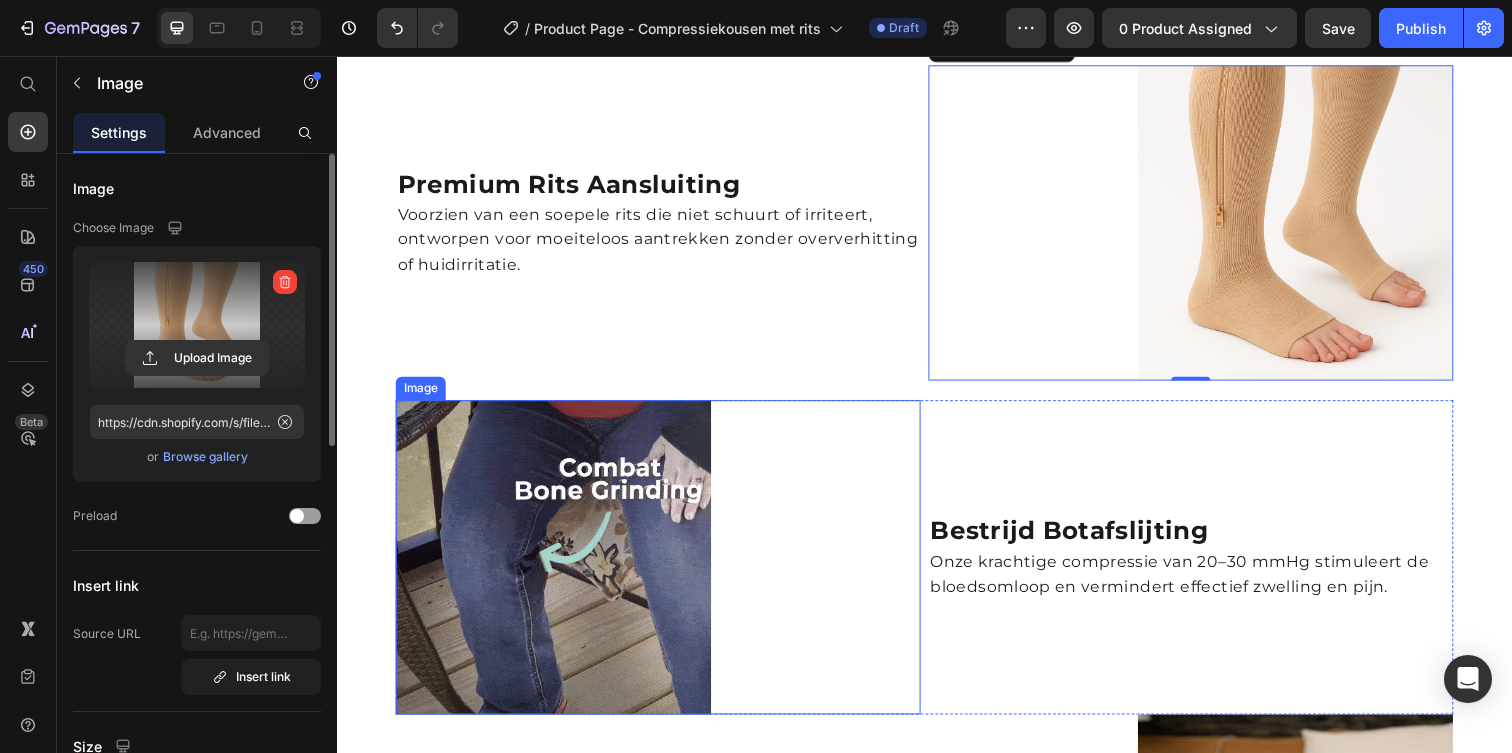 scroll, scrollTop: 1792, scrollLeft: 0, axis: vertical 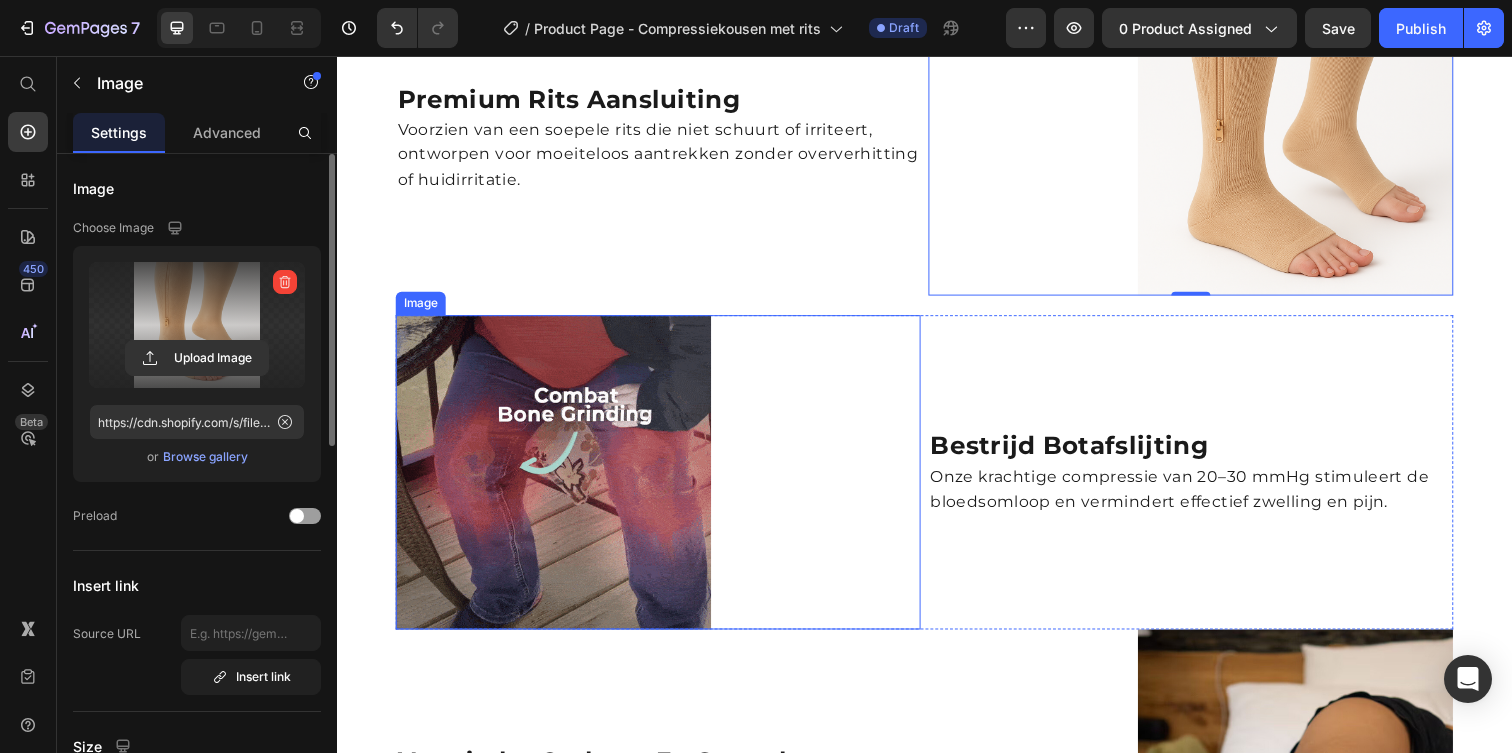 click at bounding box center [665, 481] 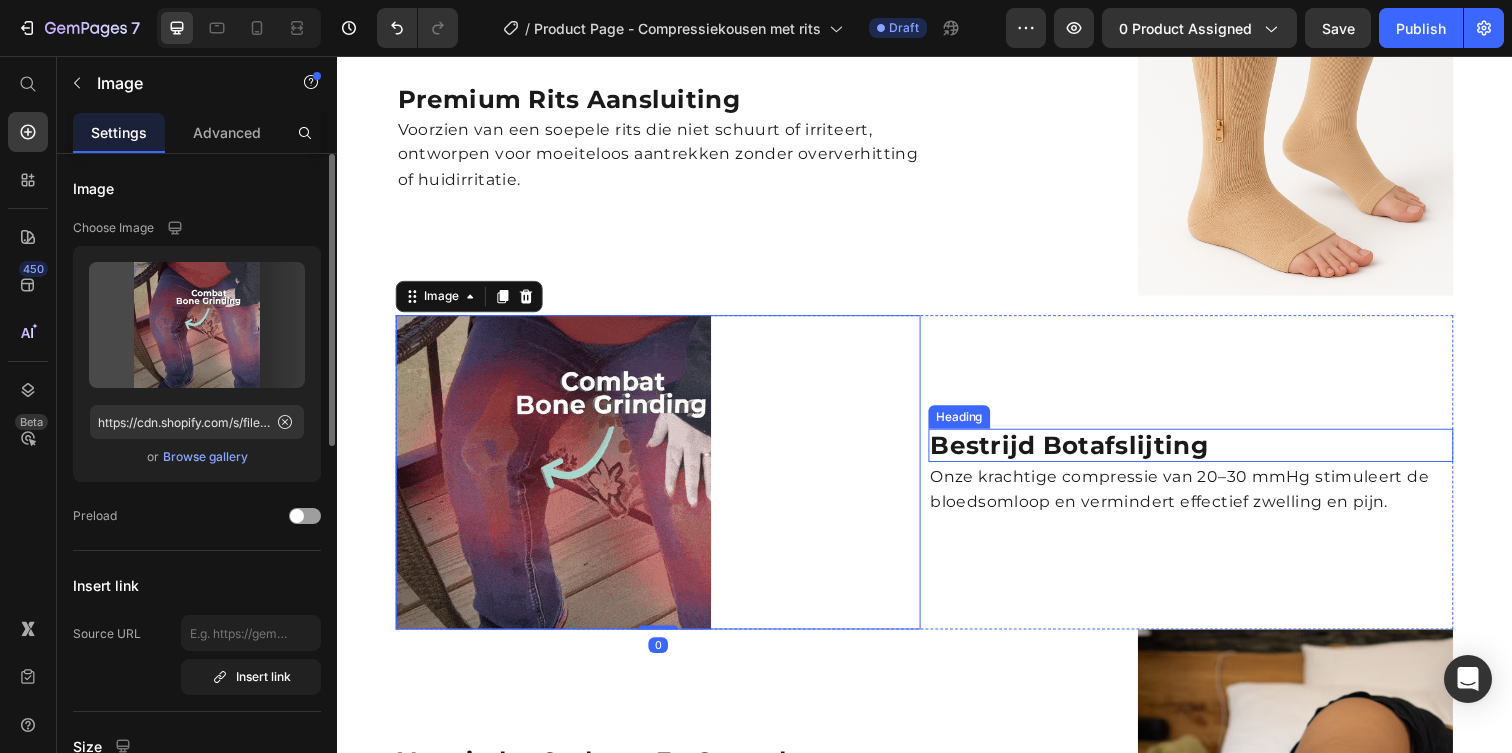 click on "Bestrijd botafslijting" at bounding box center [1085, 453] 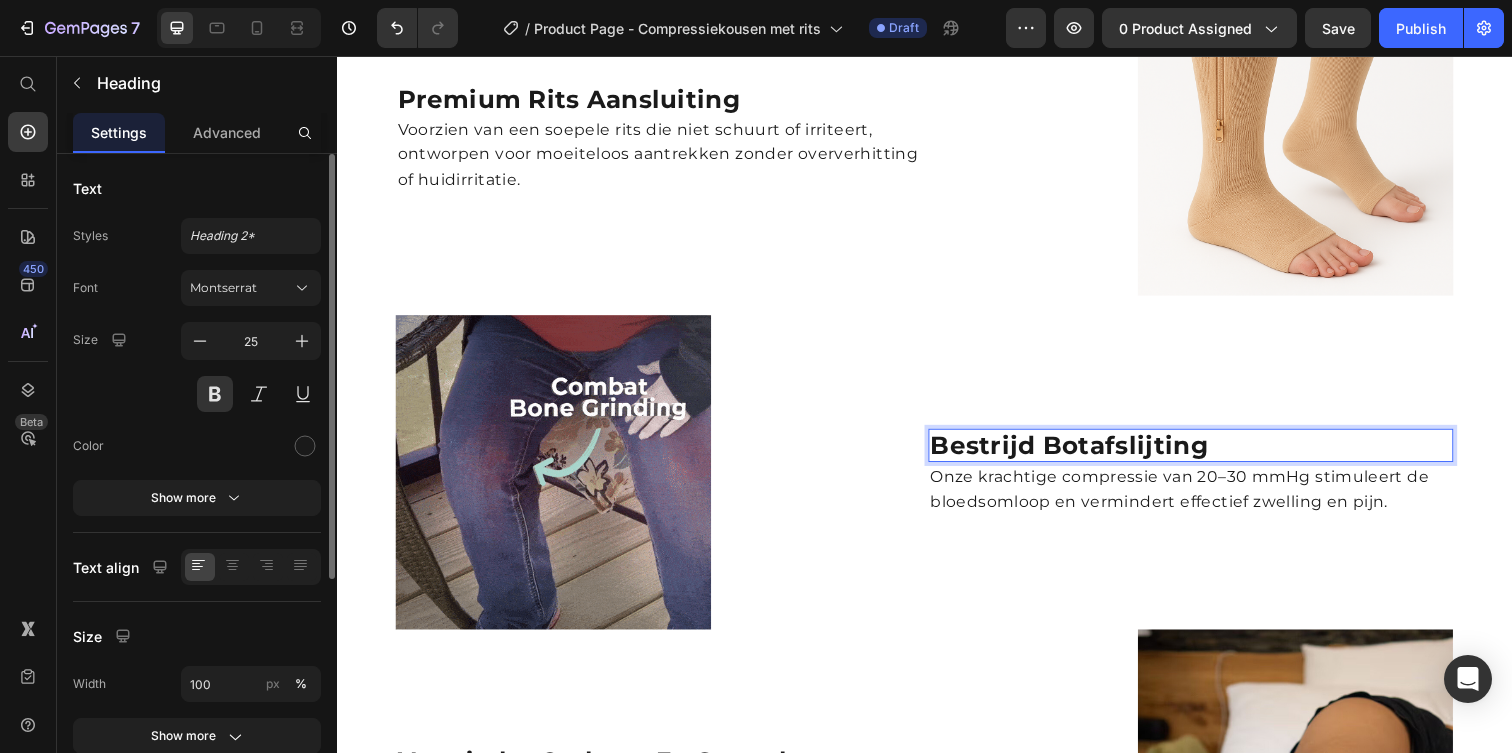 click on "Bestrijd botafslijting" at bounding box center (1085, 453) 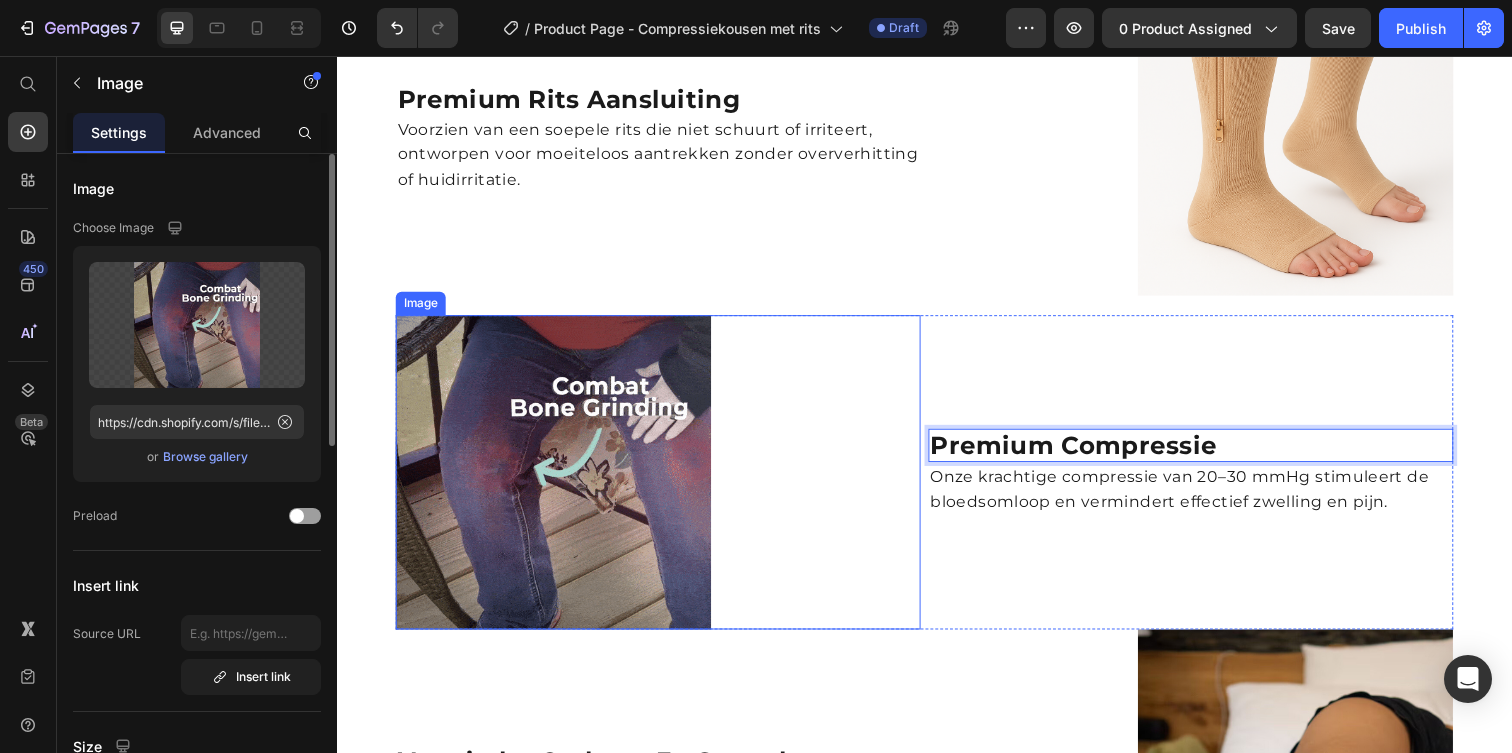 click at bounding box center (665, 481) 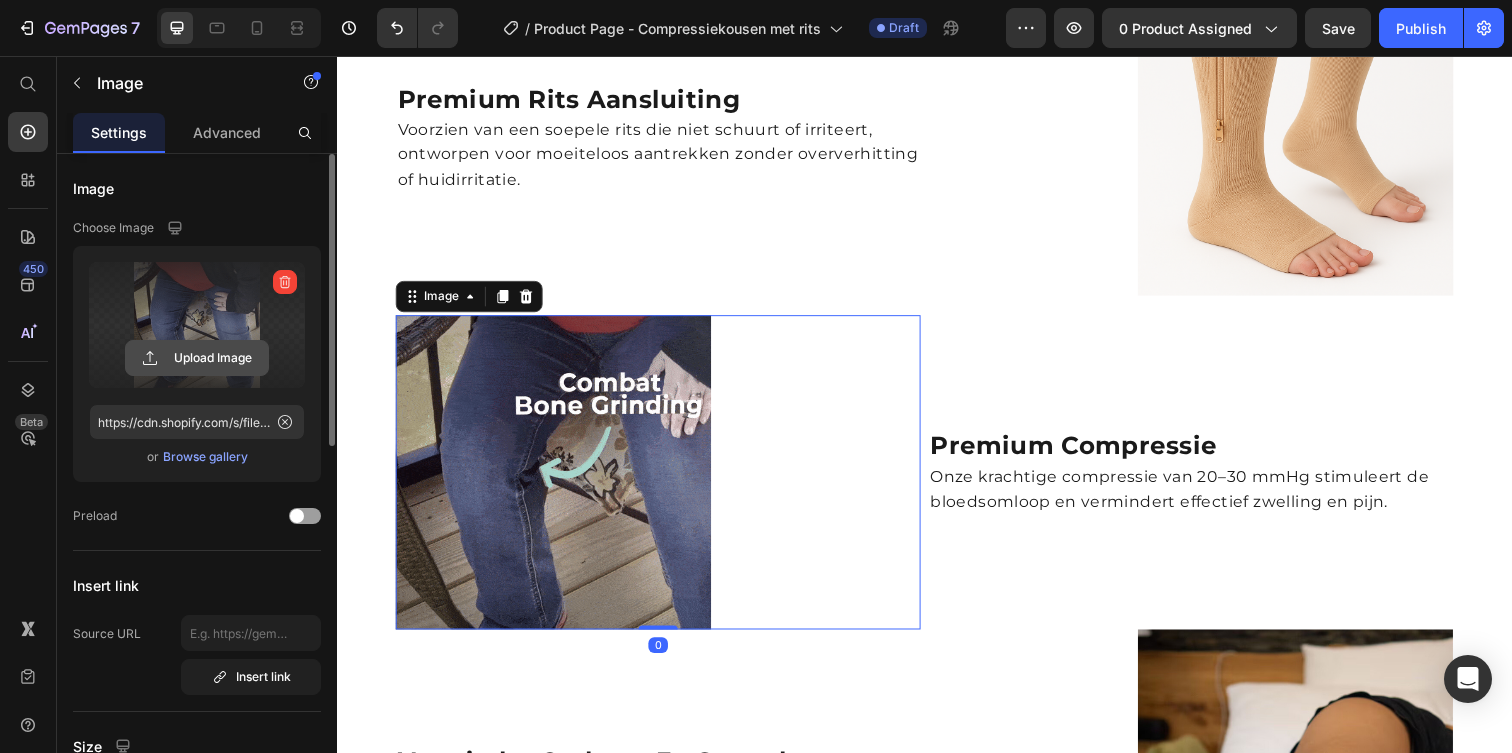click 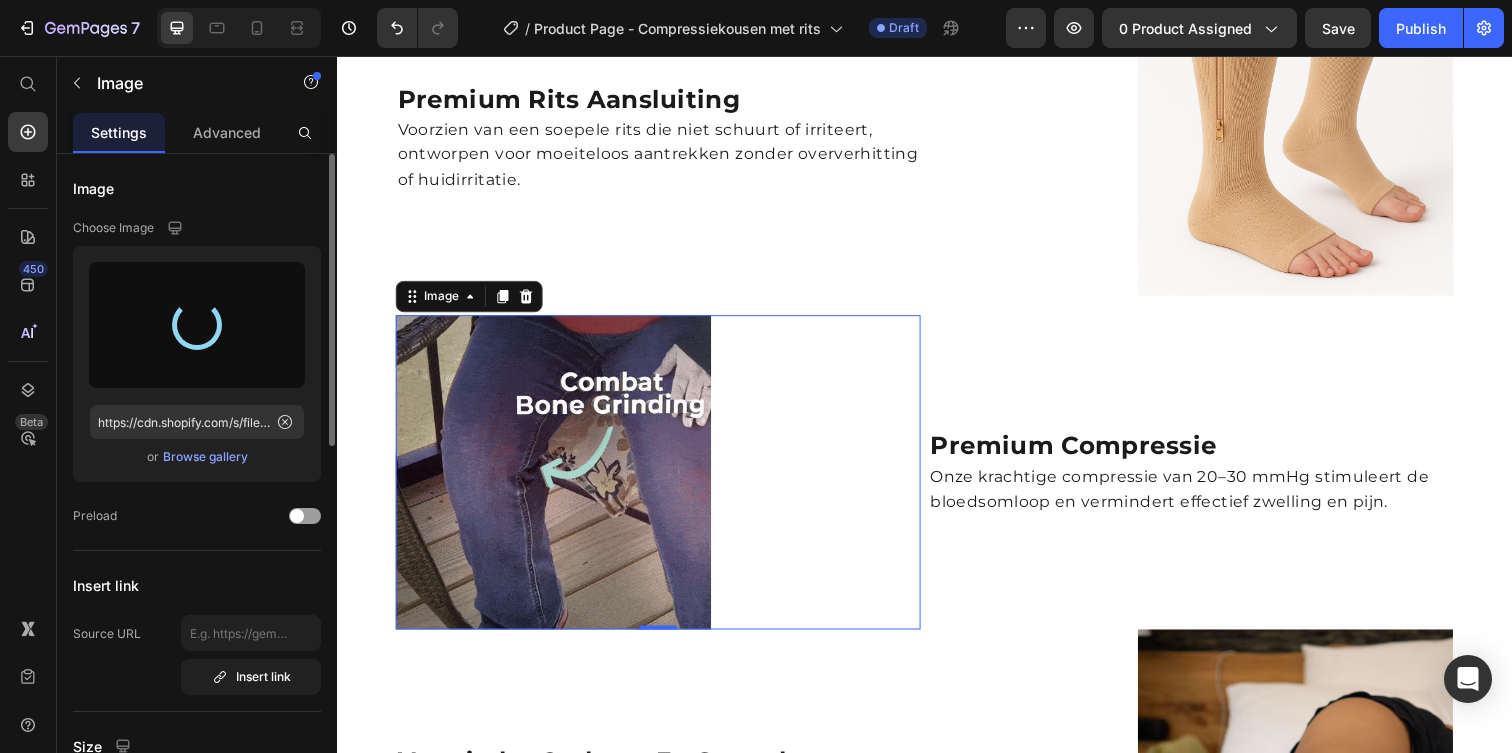 click at bounding box center (196, 324) 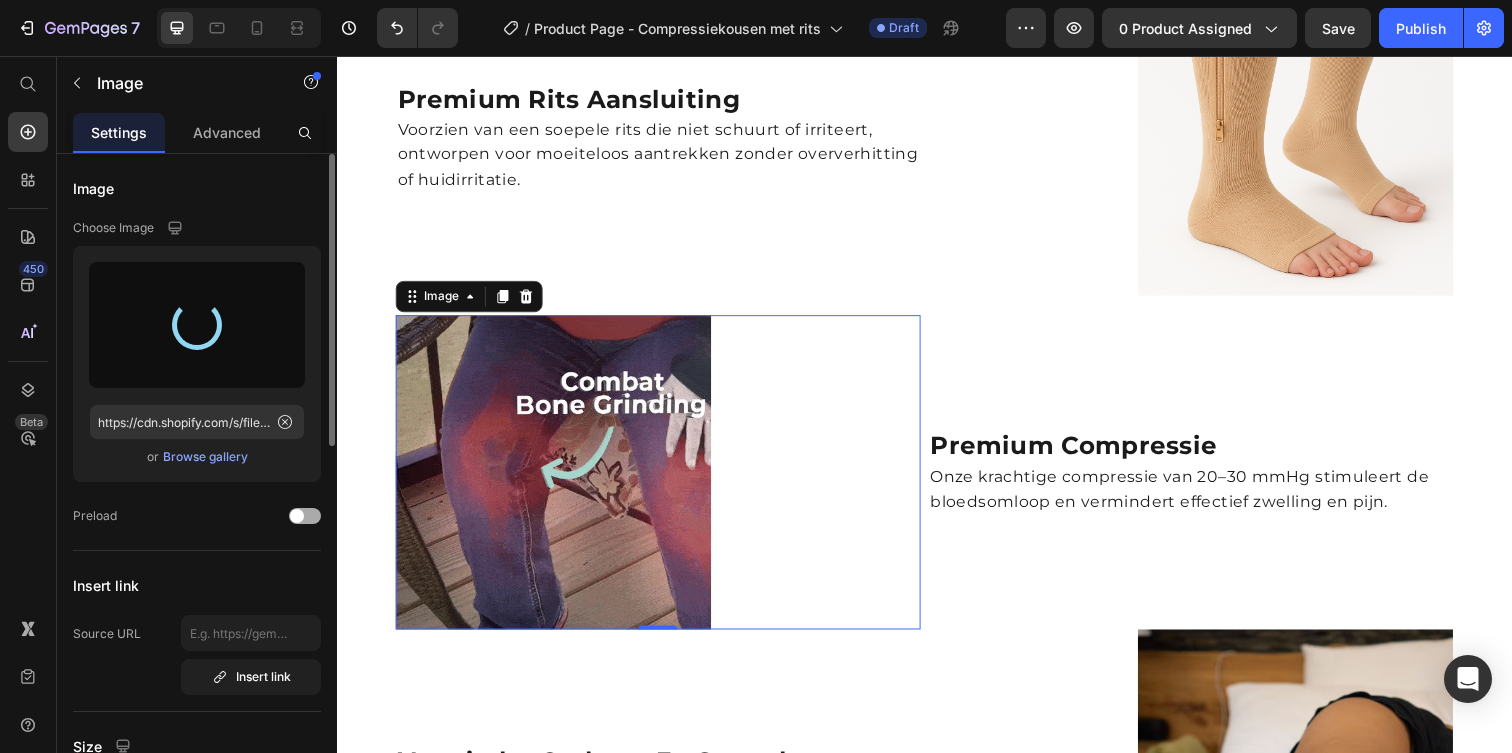 click on "Preload" 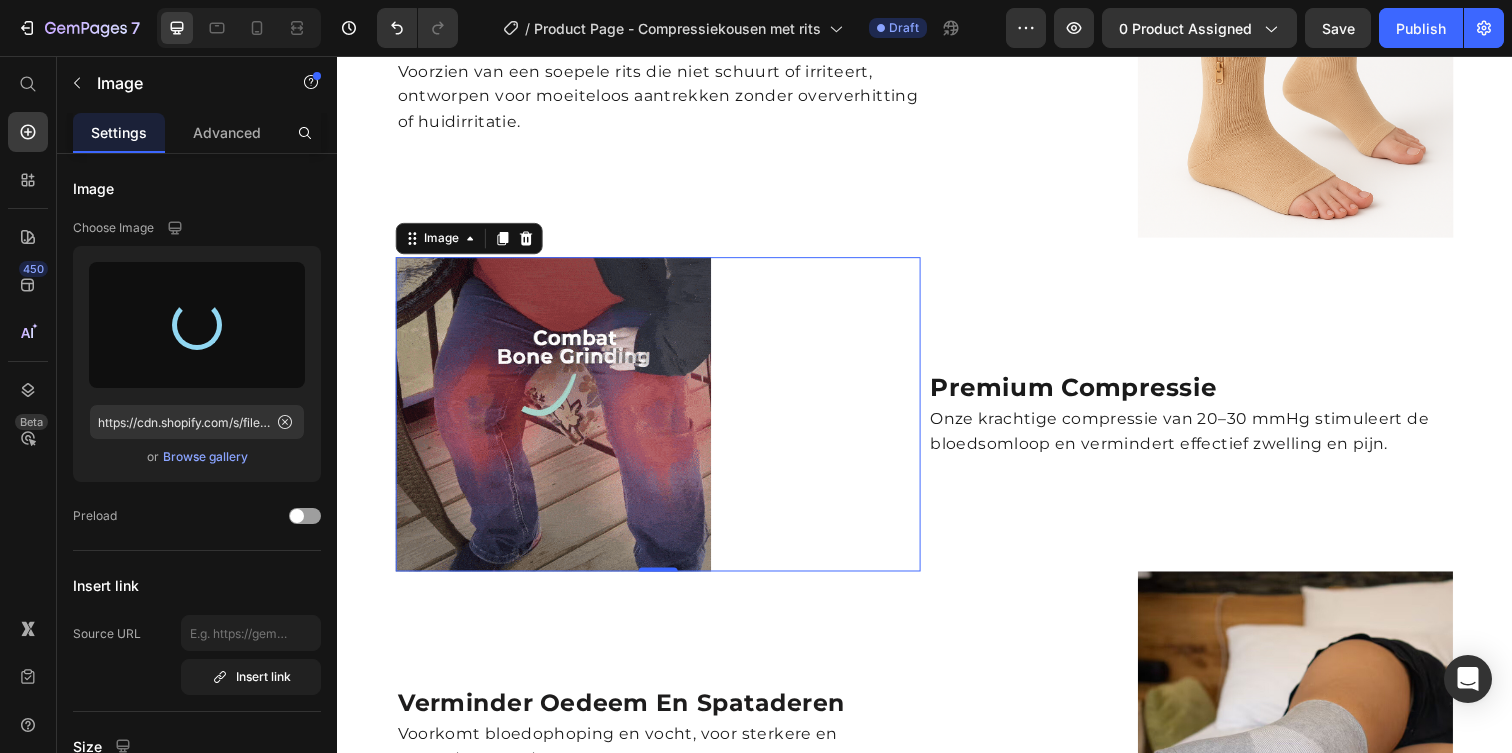 scroll, scrollTop: 1860, scrollLeft: 0, axis: vertical 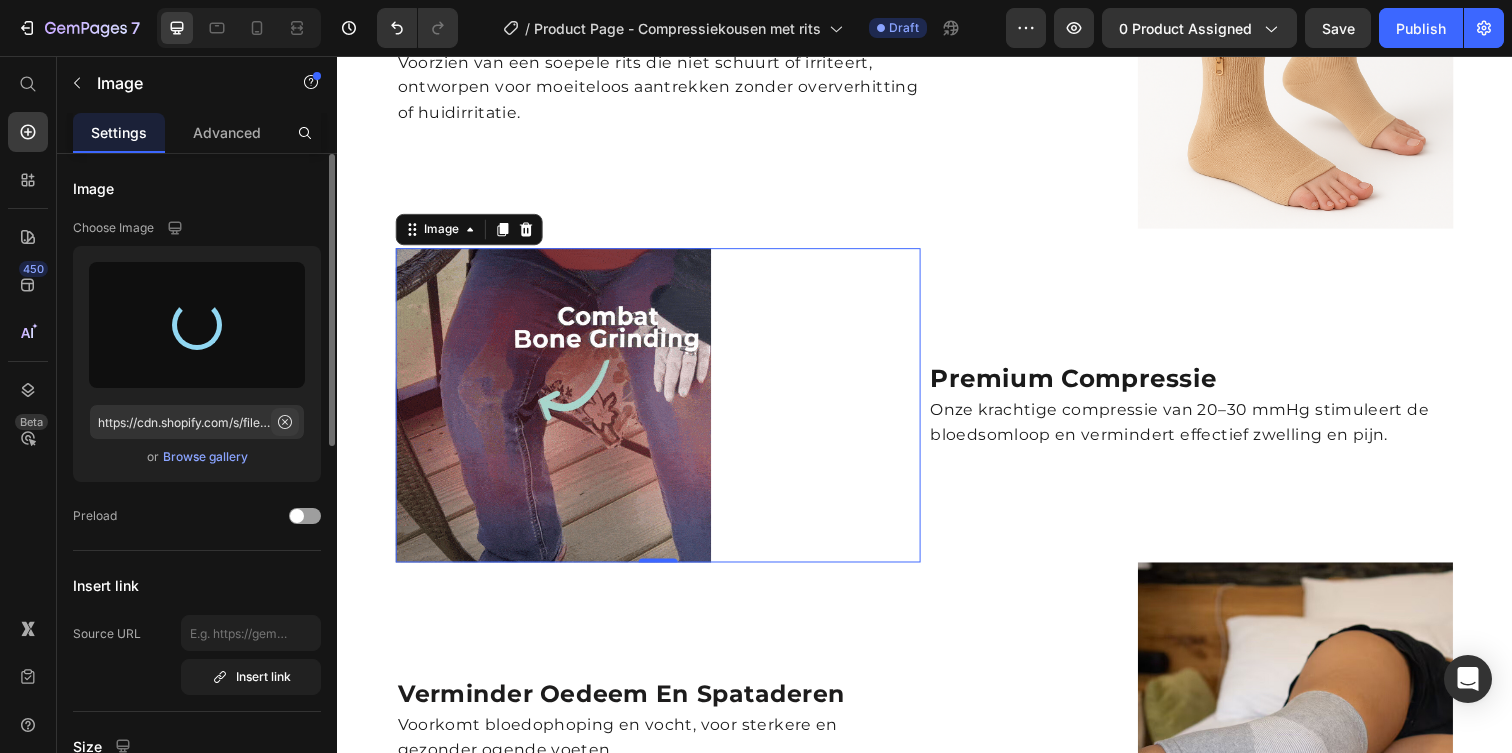 click 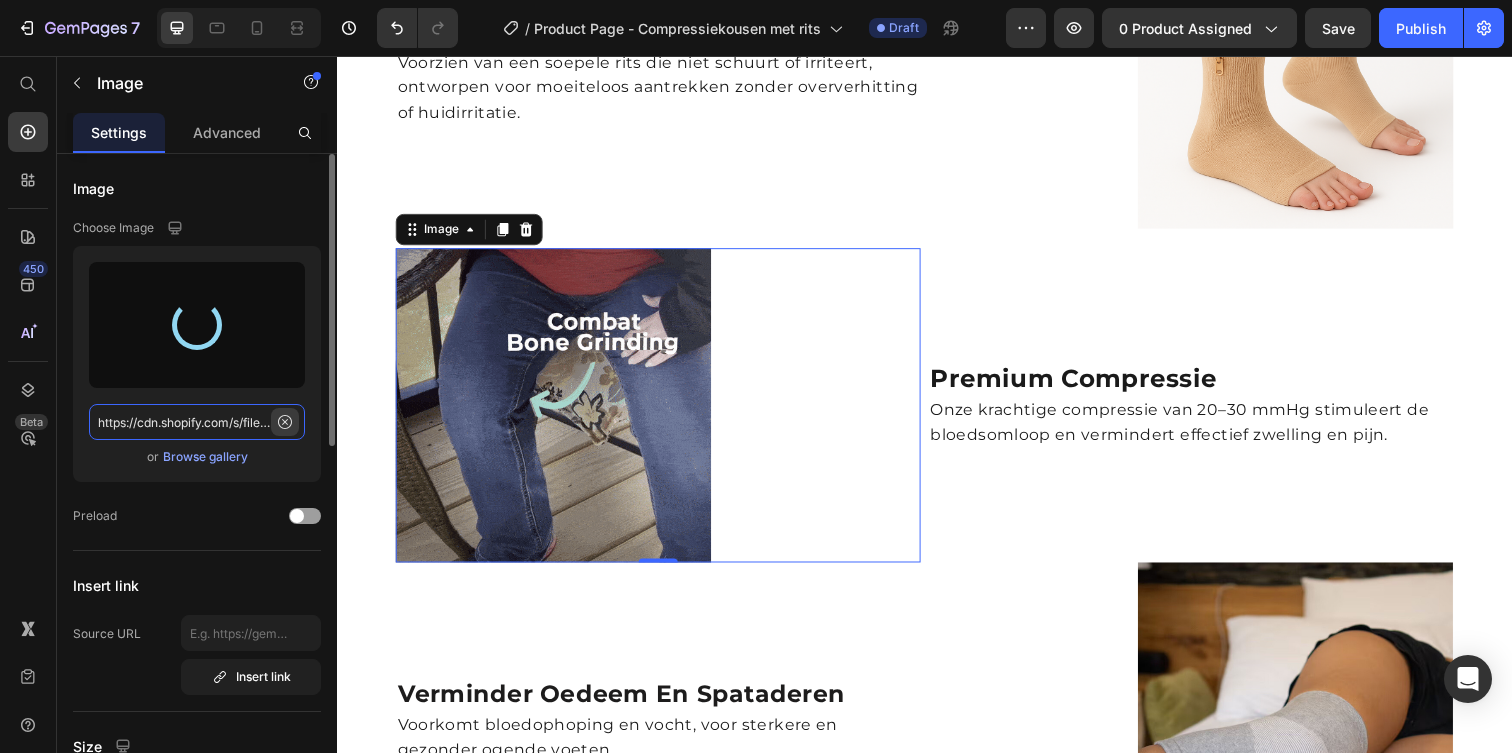 type 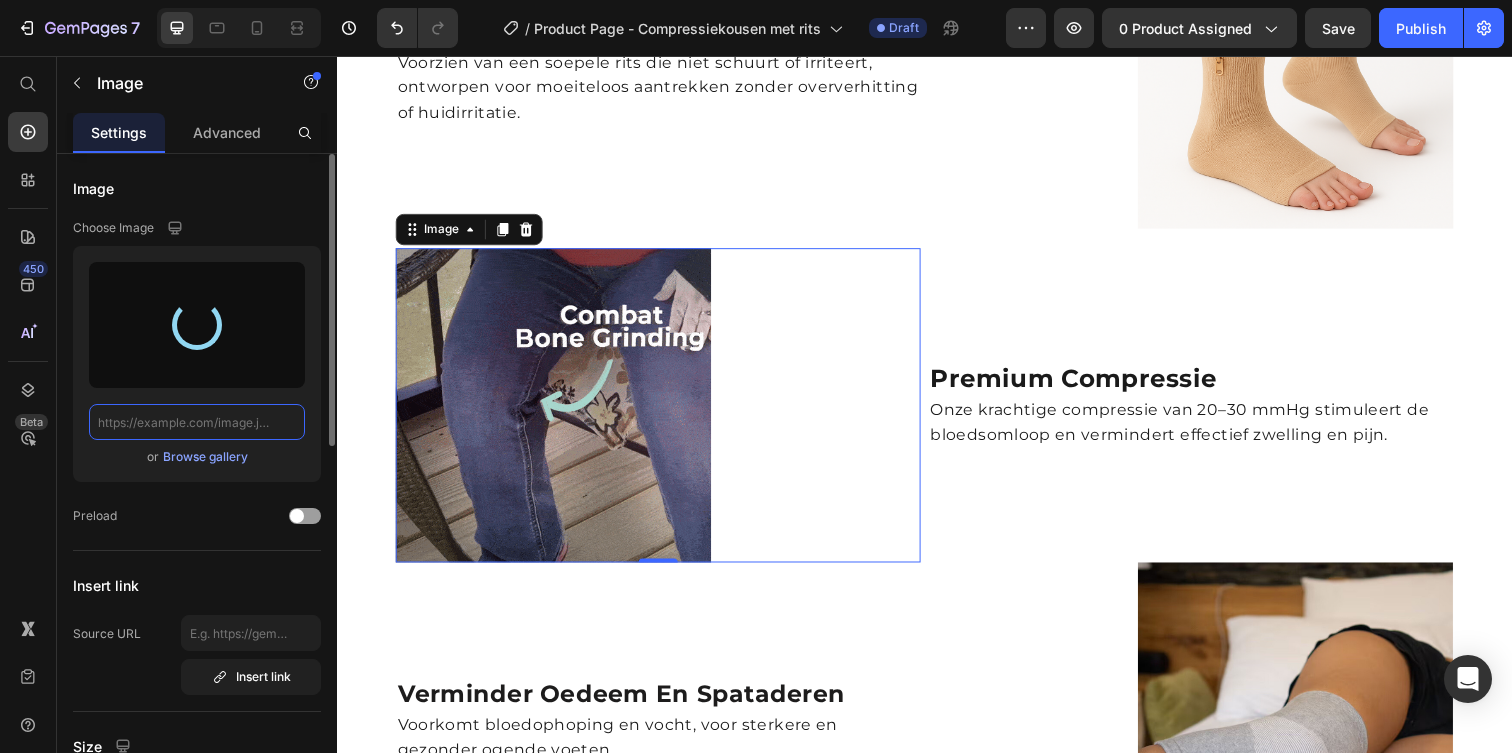 scroll, scrollTop: 0, scrollLeft: 0, axis: both 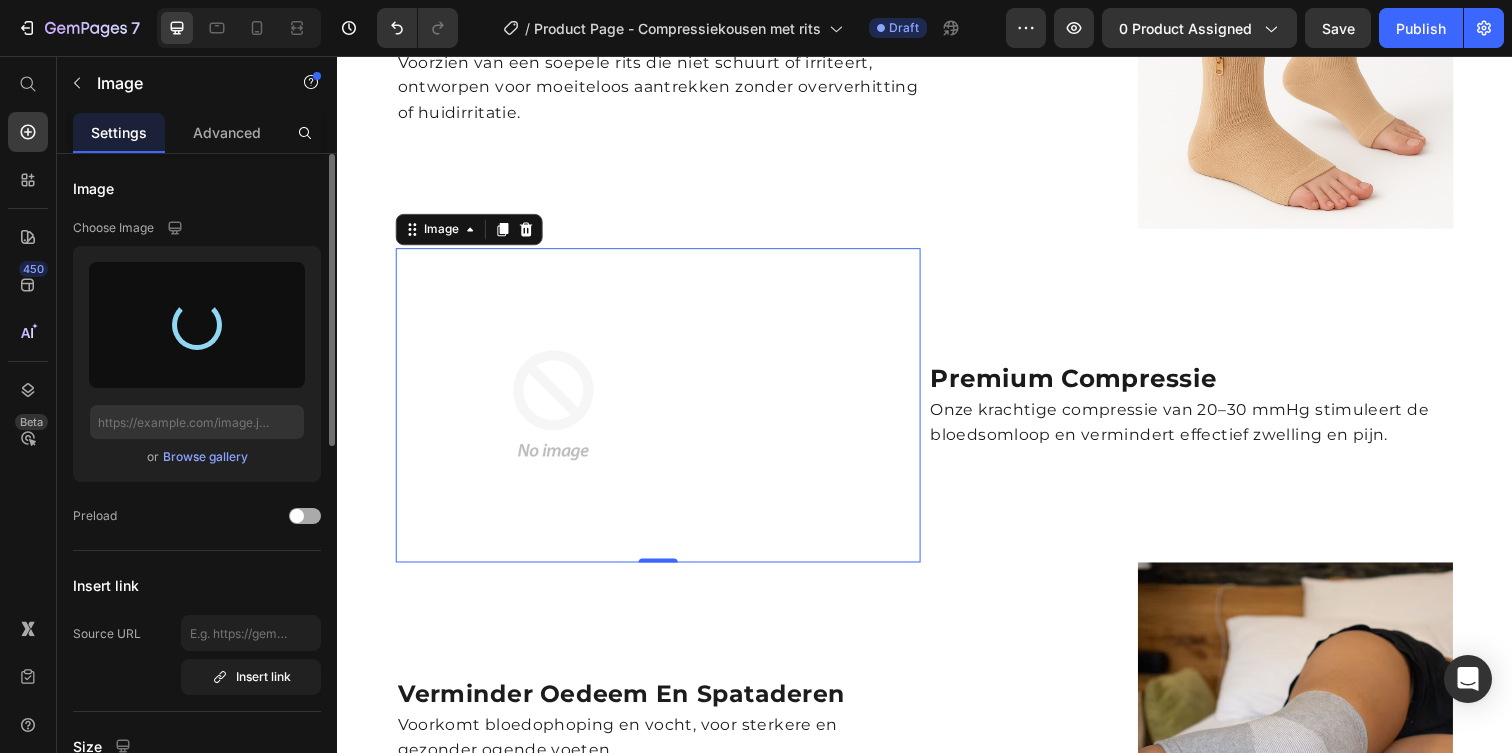 click on "Preload" 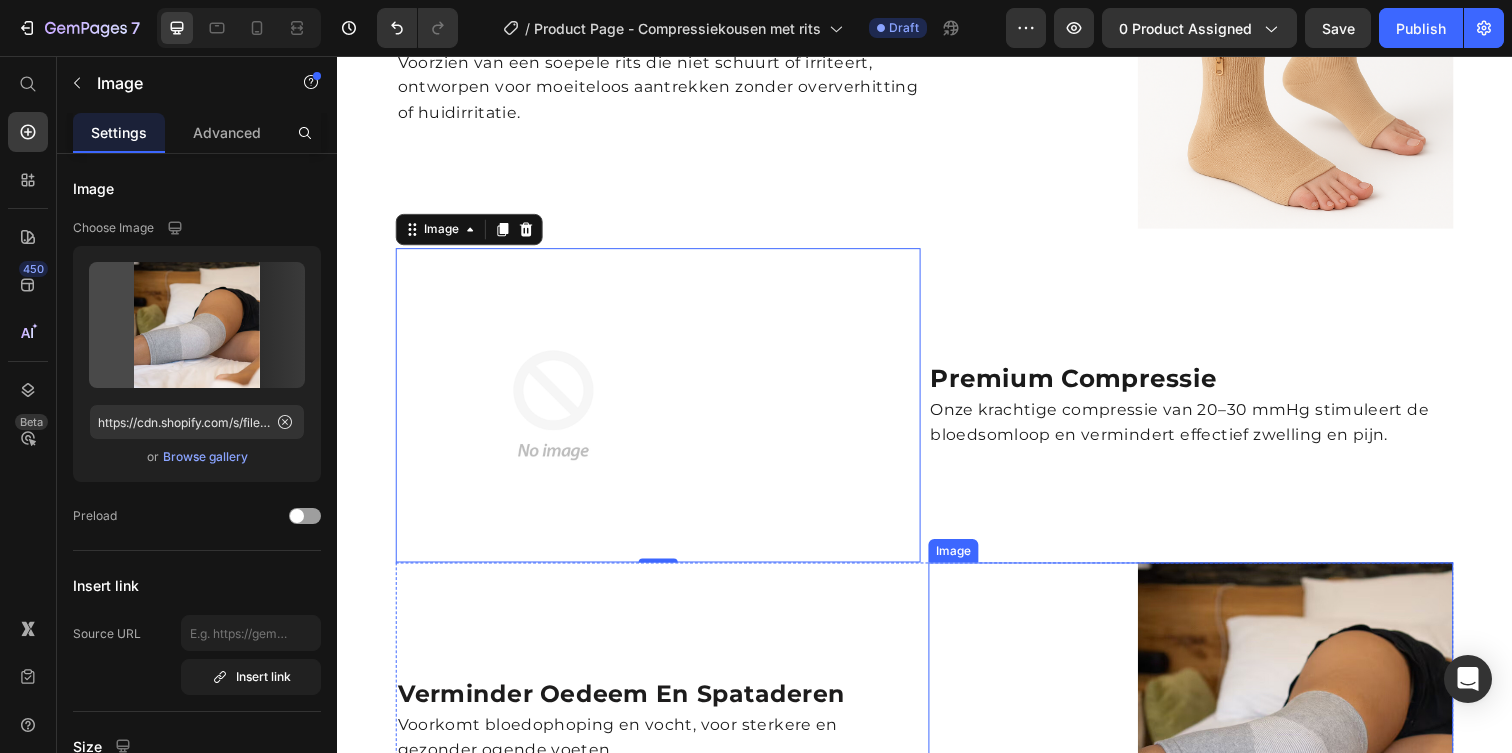 click at bounding box center (1209, 734) 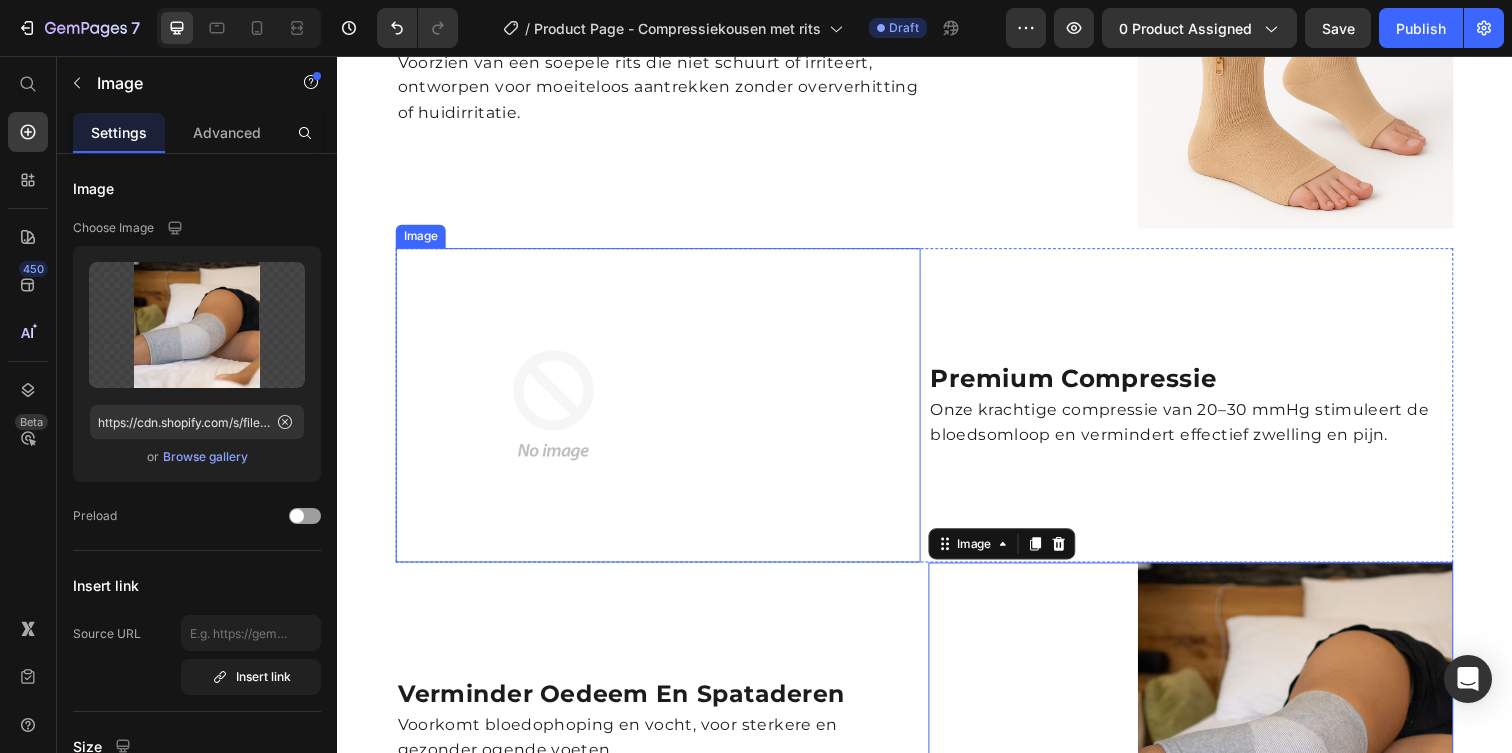 click at bounding box center (665, 413) 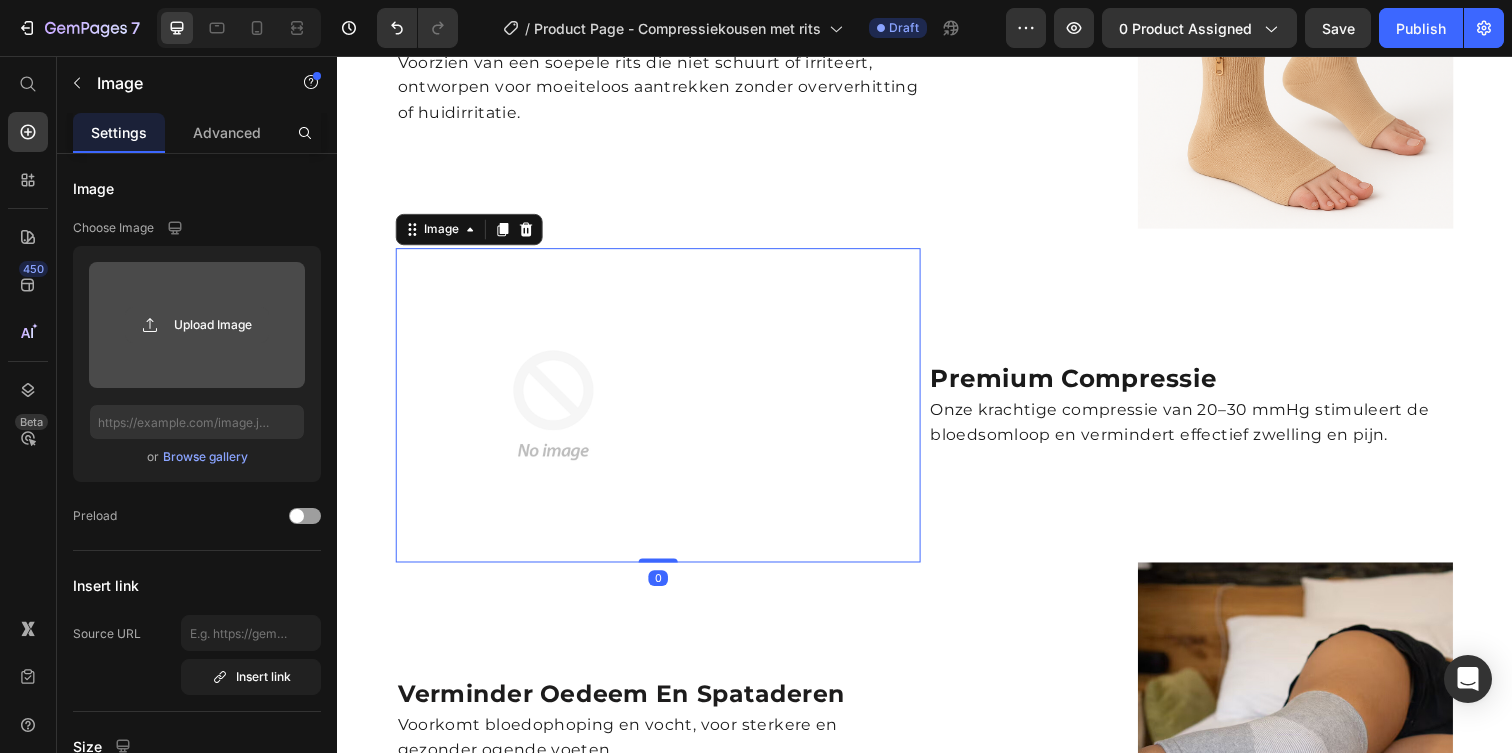 click 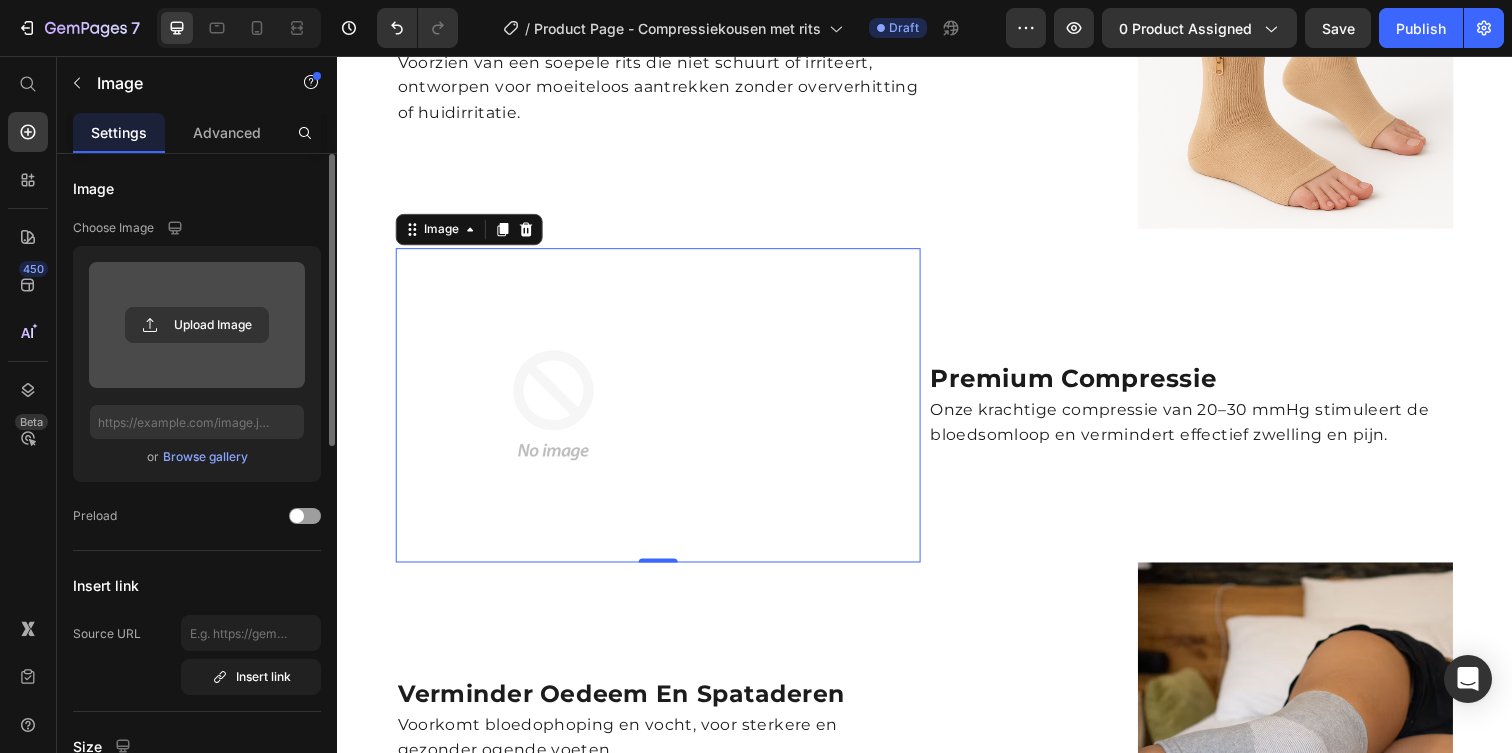 click at bounding box center (197, 325) 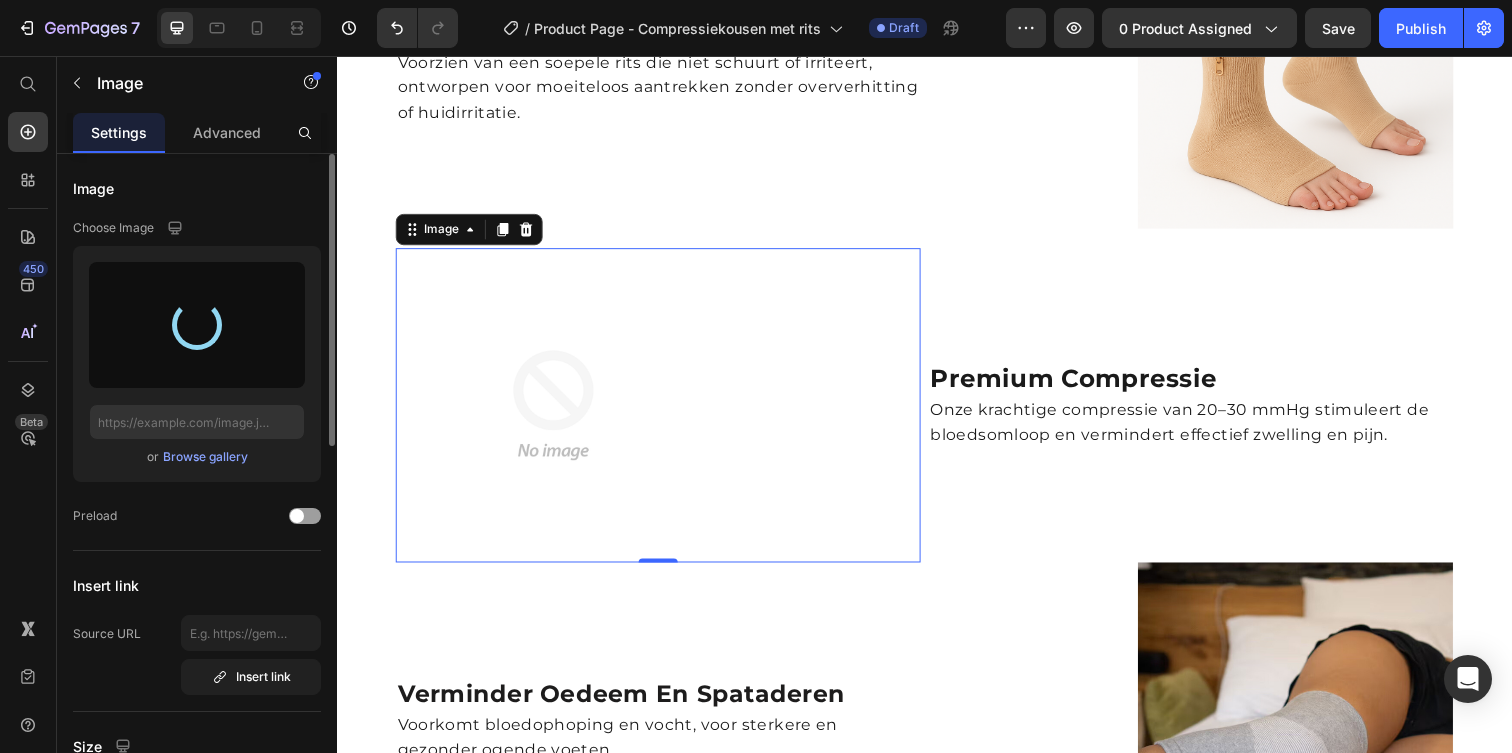 type on "https://cdn.shopify.com/s/files/1/0800/3374/3178/files/gempages_536158452691502131-9ffe23e6-69f8-441f-bf34-18ba655951ef.png" 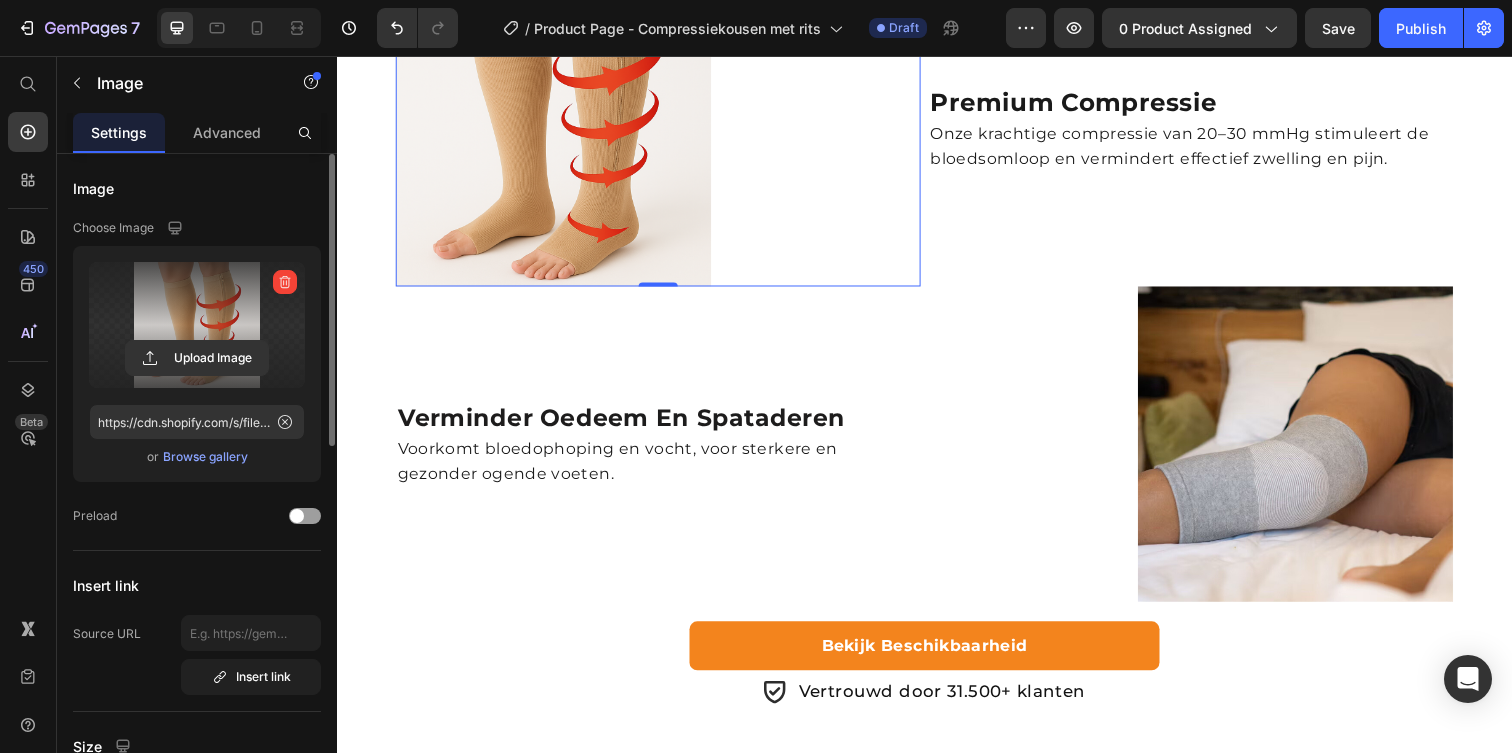 scroll, scrollTop: 2146, scrollLeft: 0, axis: vertical 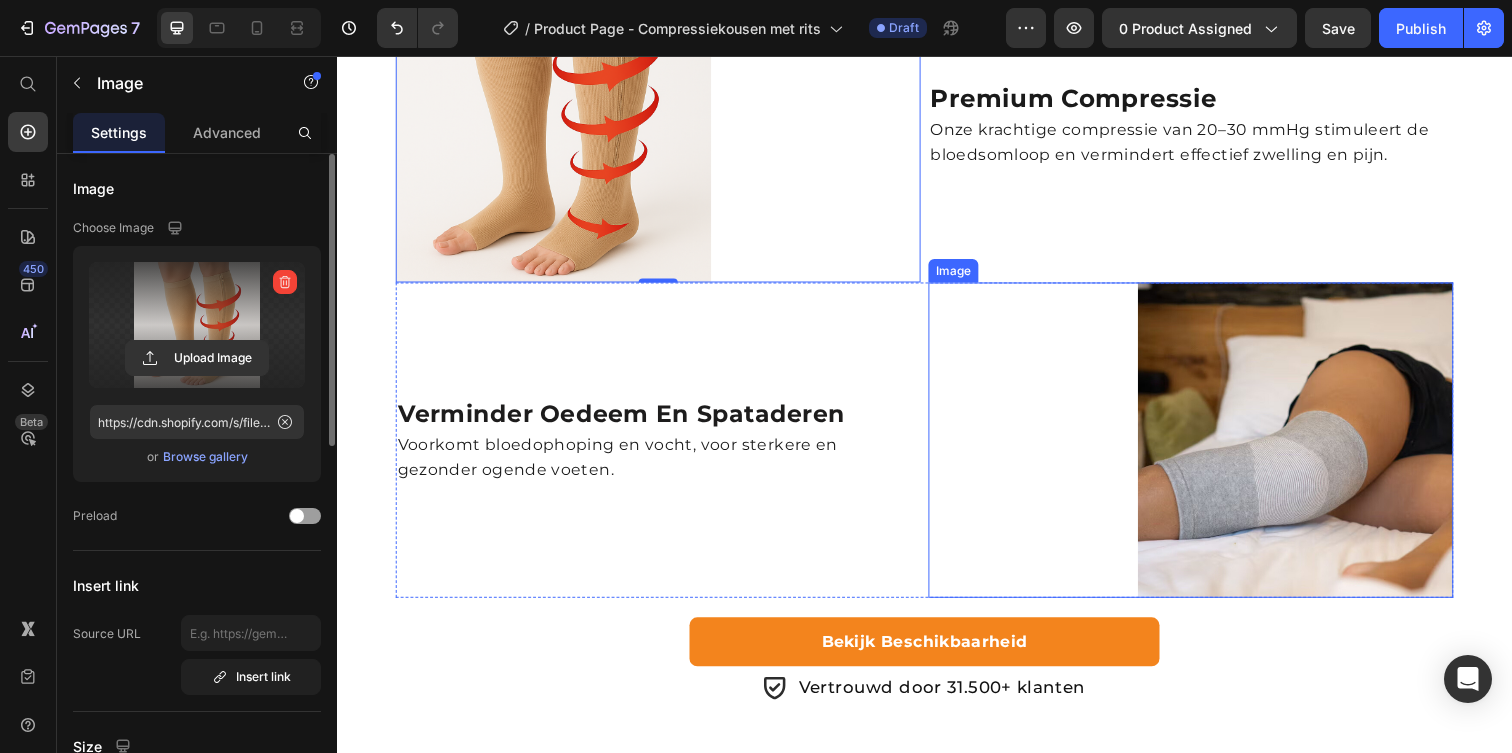 click at bounding box center [1209, 448] 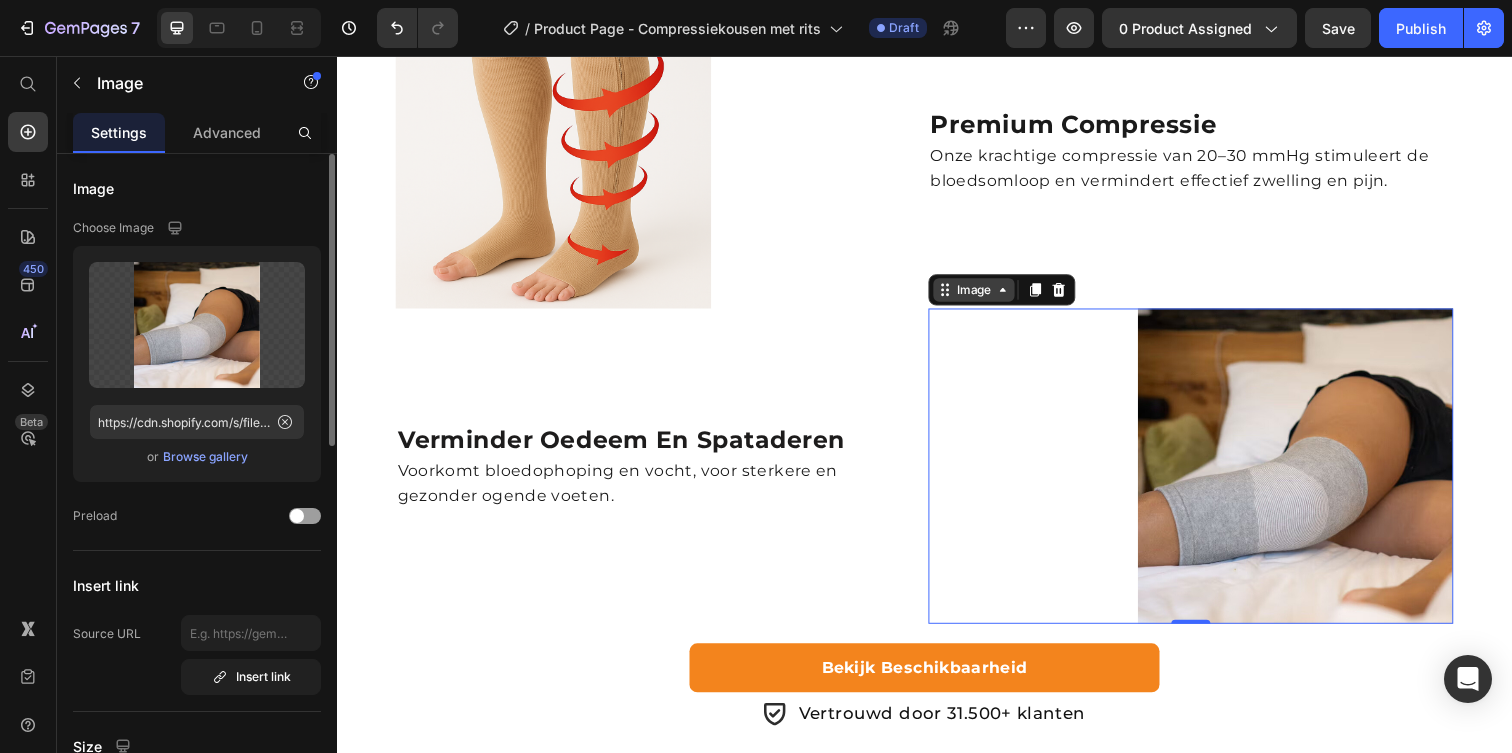 scroll, scrollTop: 2125, scrollLeft: 0, axis: vertical 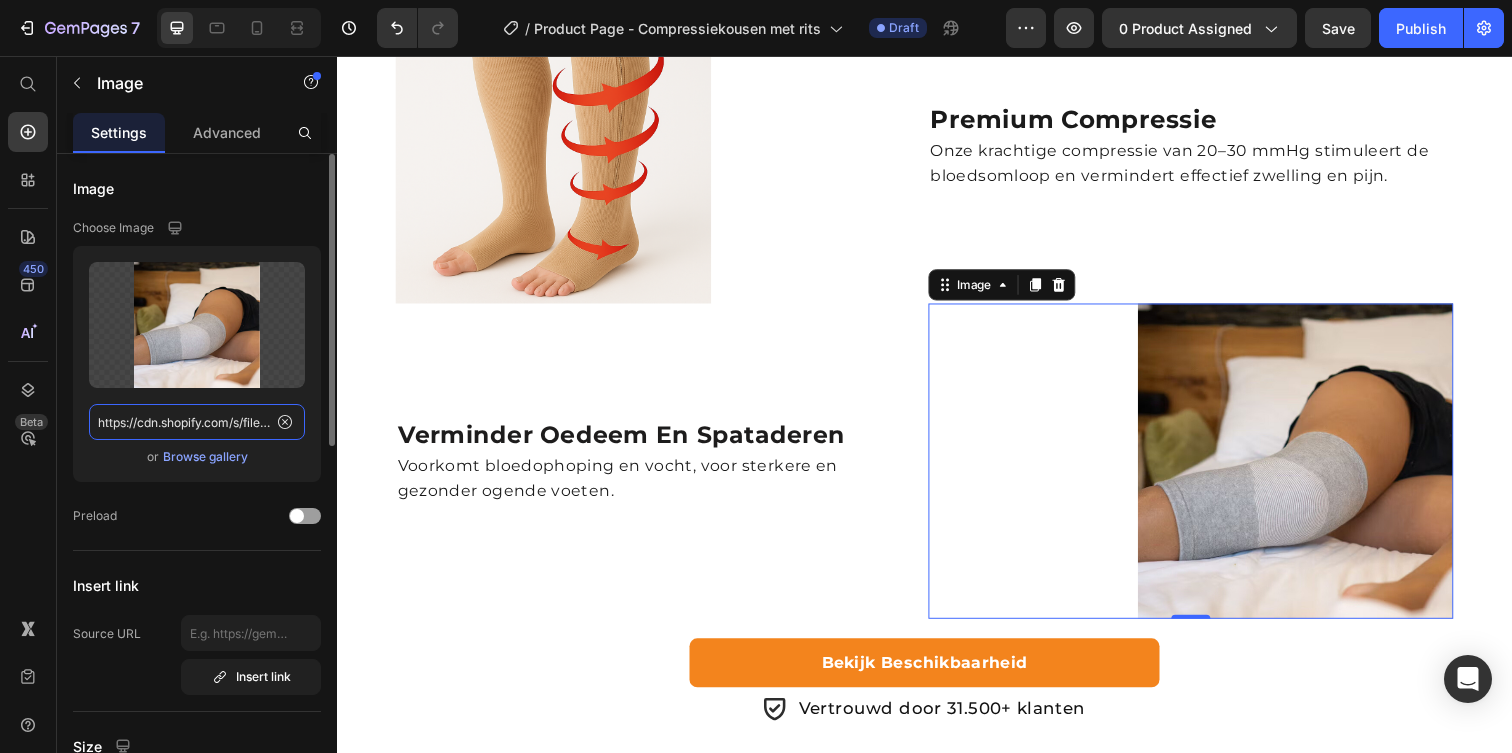 click on "https://cdn.shopify.com/s/files/1/0800/3374/3178/files/gempages_536158452691502131-c673f995-9e05-4436-af7e-aec6cbdc021b.png" 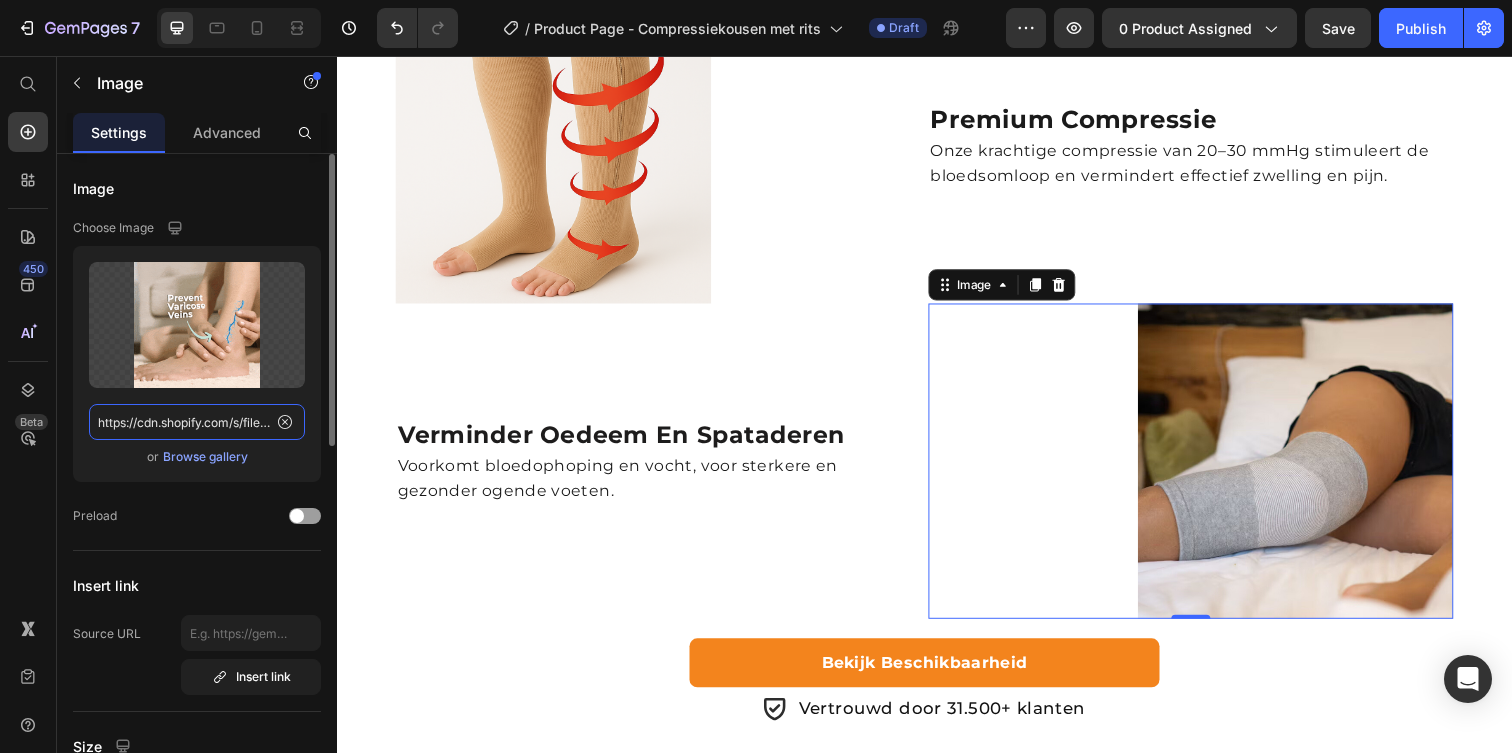scroll, scrollTop: 0, scrollLeft: 392, axis: horizontal 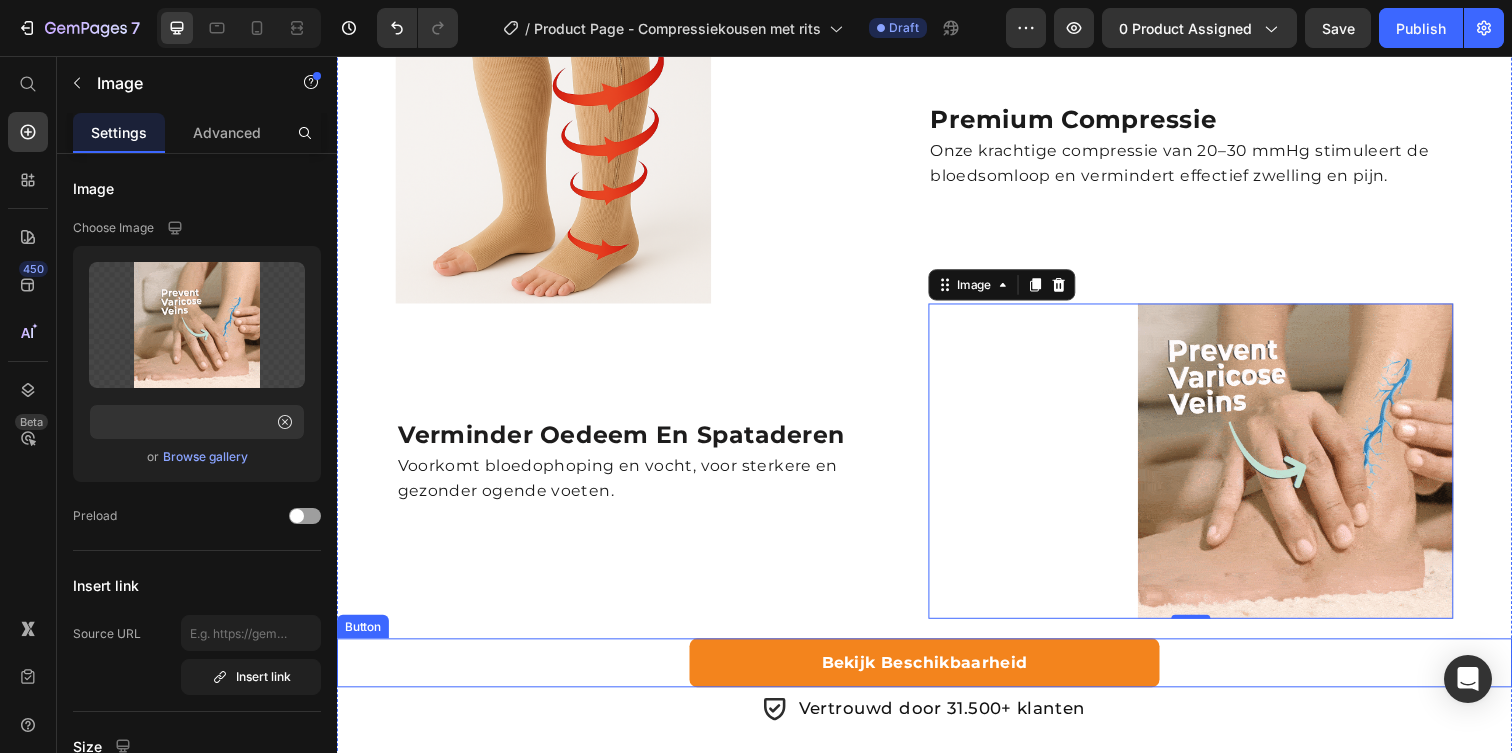 click on "Bekijk Beschikbaarheid Button" at bounding box center (937, 675) 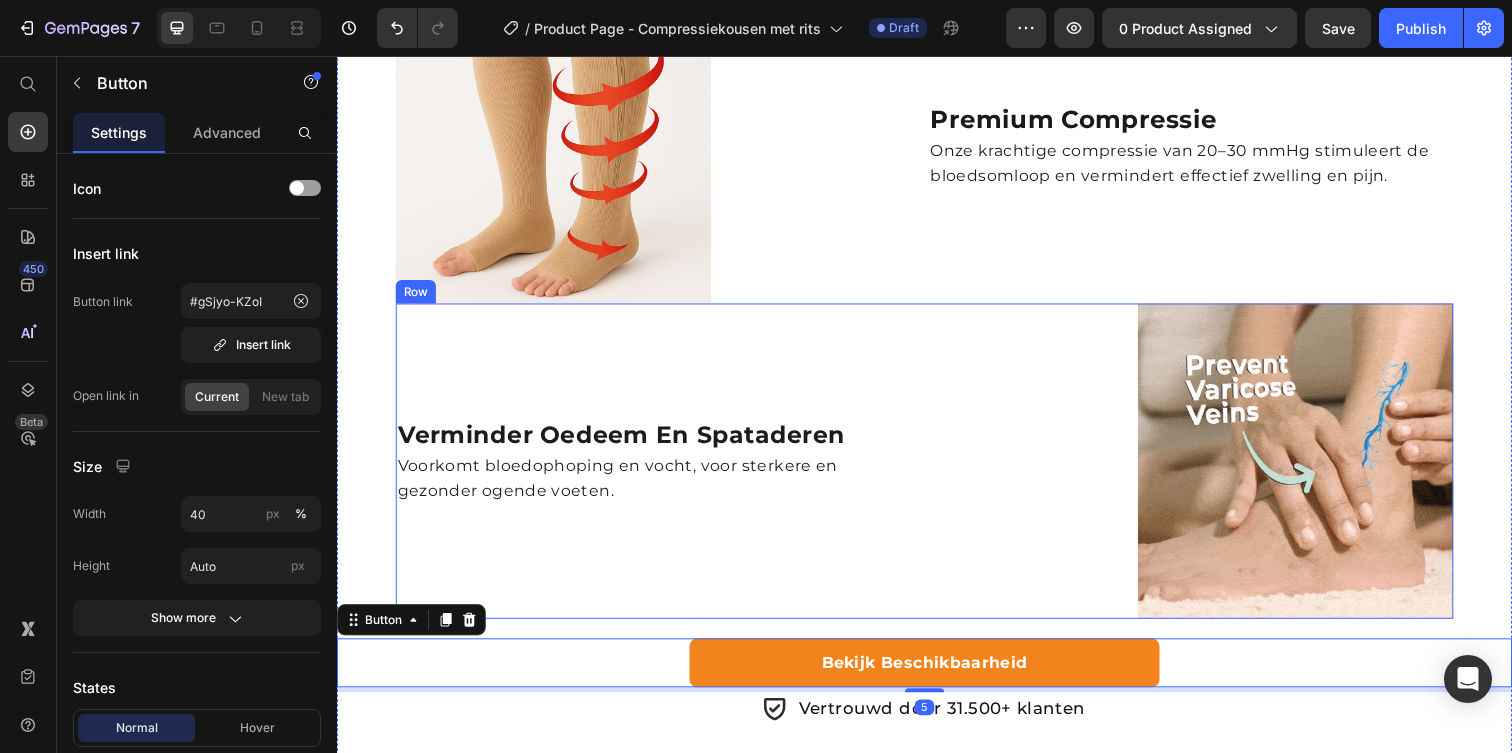 click on "⁠⁠⁠⁠⁠⁠⁠ Verminder oedeem en spataderen Heading Voorkomt bloedophoping en vocht, voor sterkere en gezonder ogende voeten. Text Block" at bounding box center [665, 469] 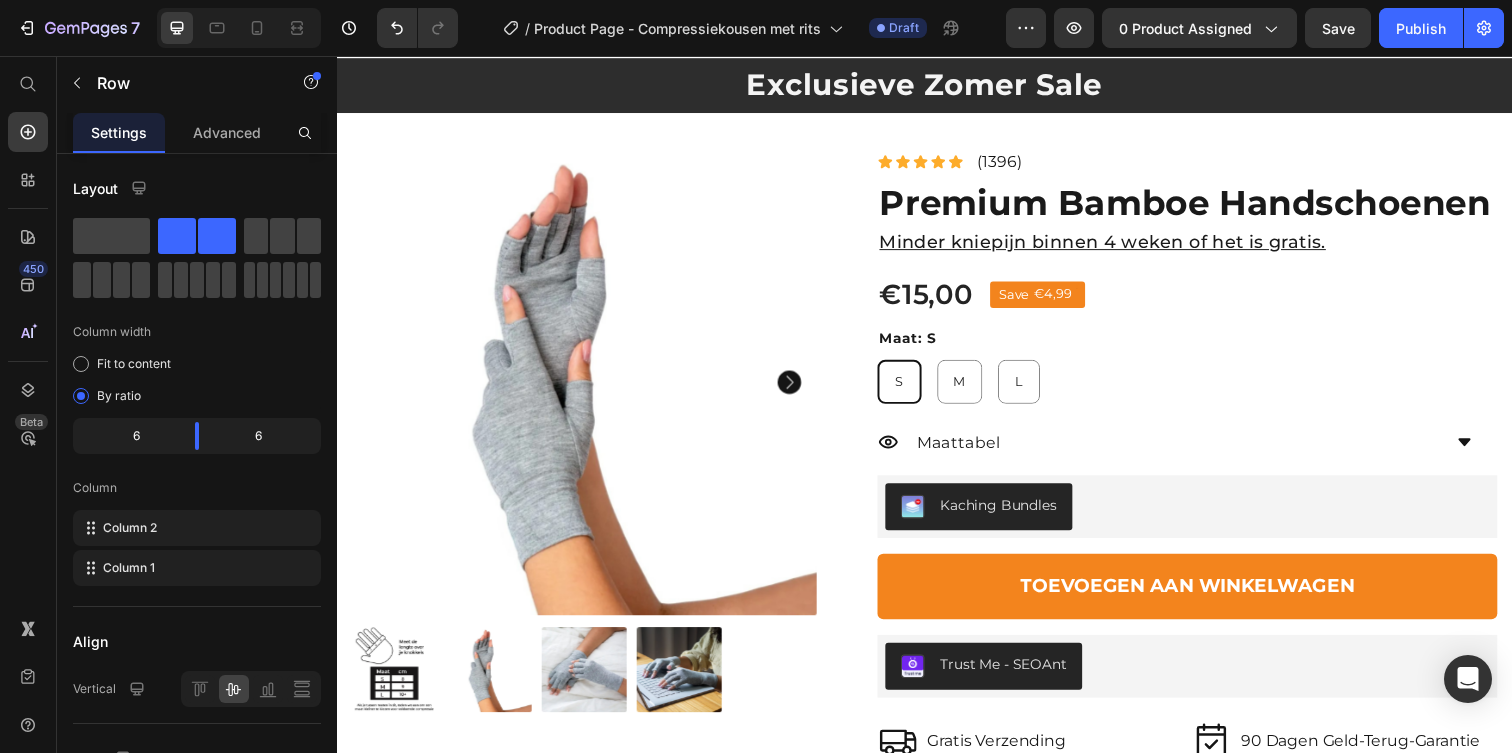 scroll, scrollTop: 2906, scrollLeft: 0, axis: vertical 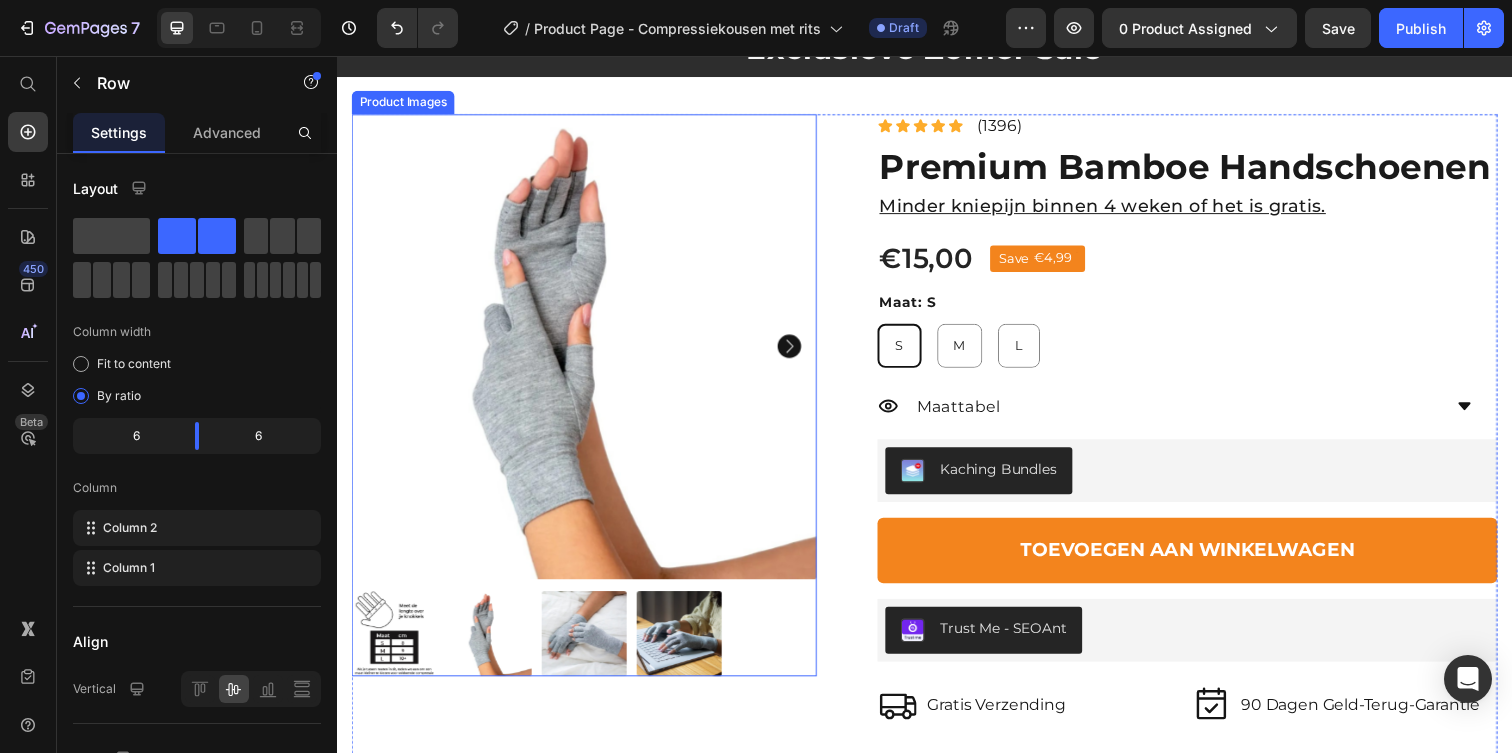 click at bounding box center (589, 352) 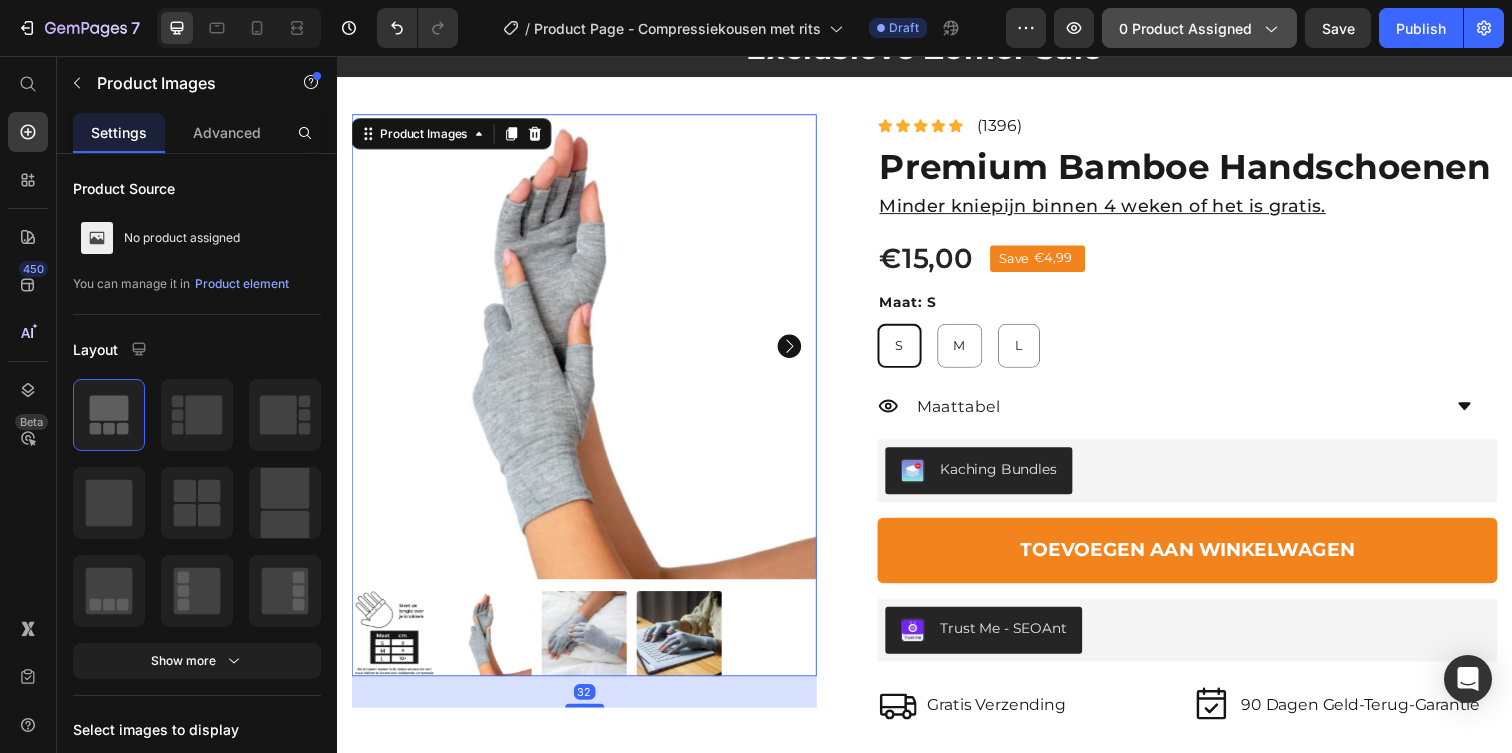 click on "0 product assigned" 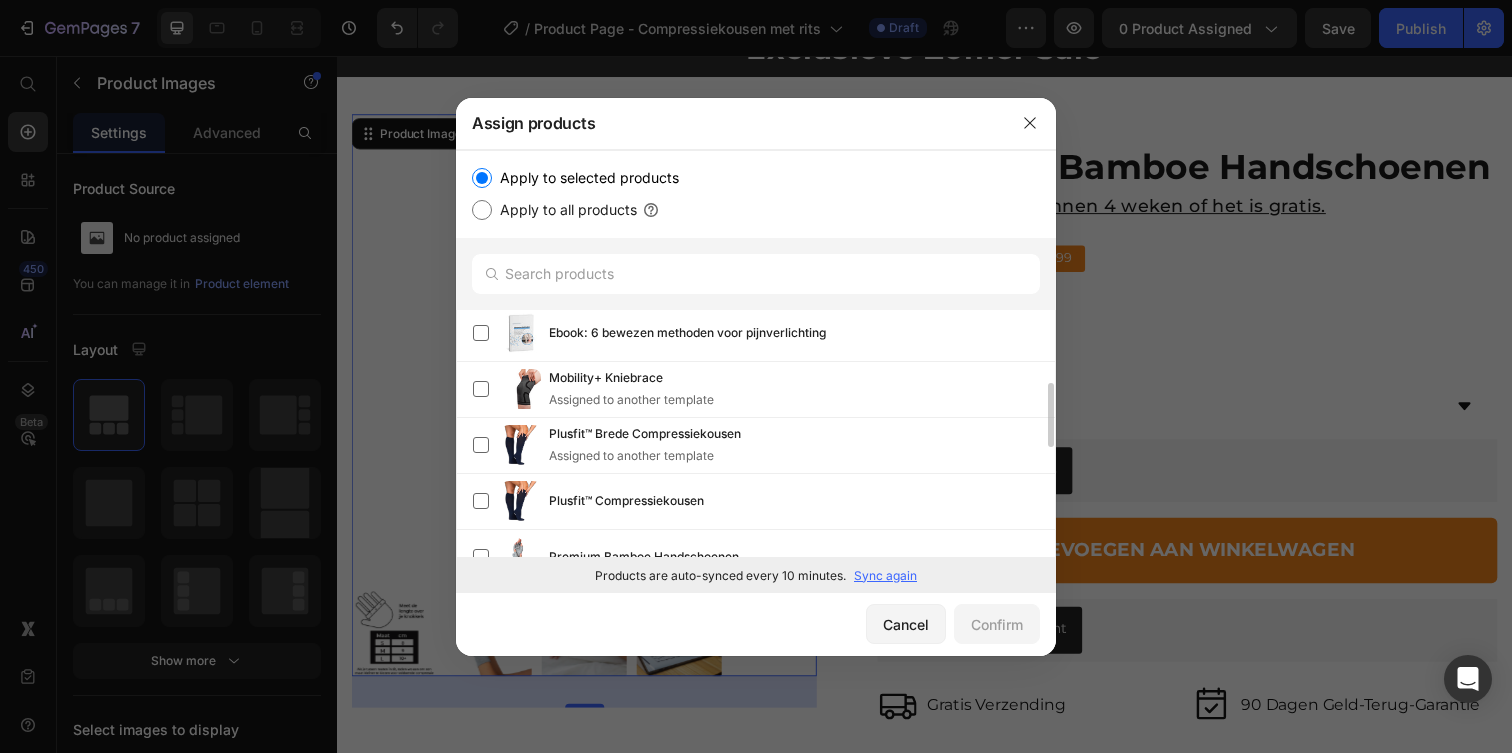 scroll, scrollTop: 238, scrollLeft: 0, axis: vertical 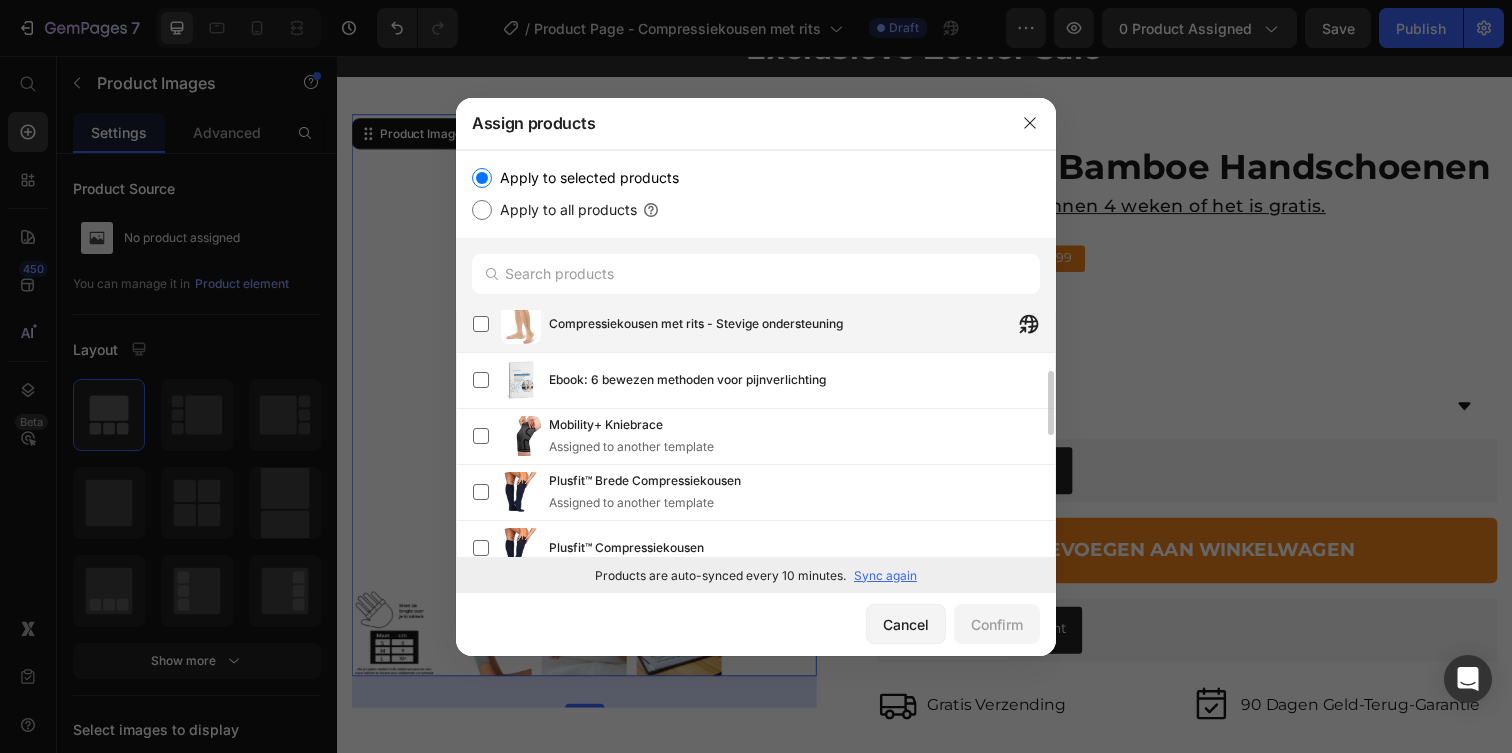 click on "Compressiekousen met rits - Stevige ondersteuning" at bounding box center (764, 324) 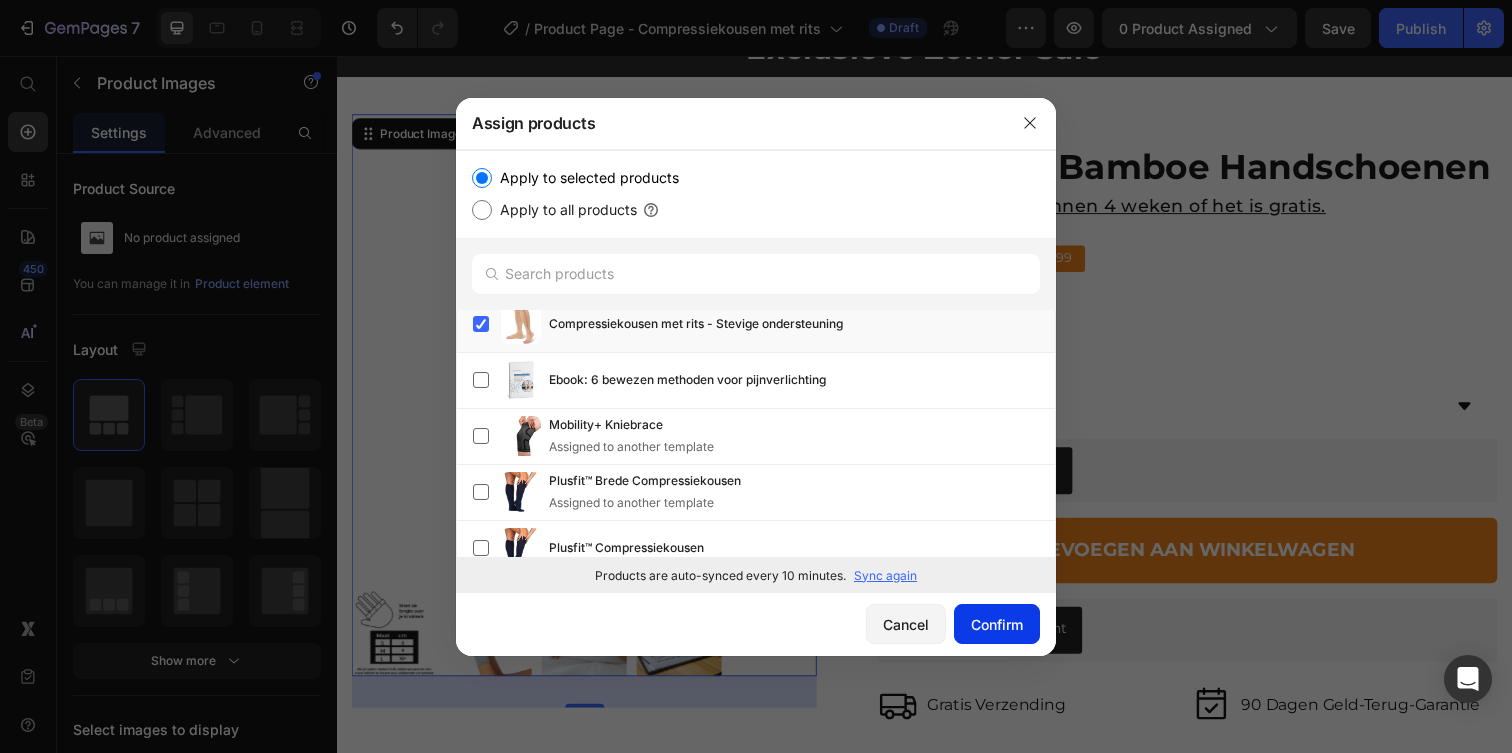 click on "Confirm" at bounding box center [997, 624] 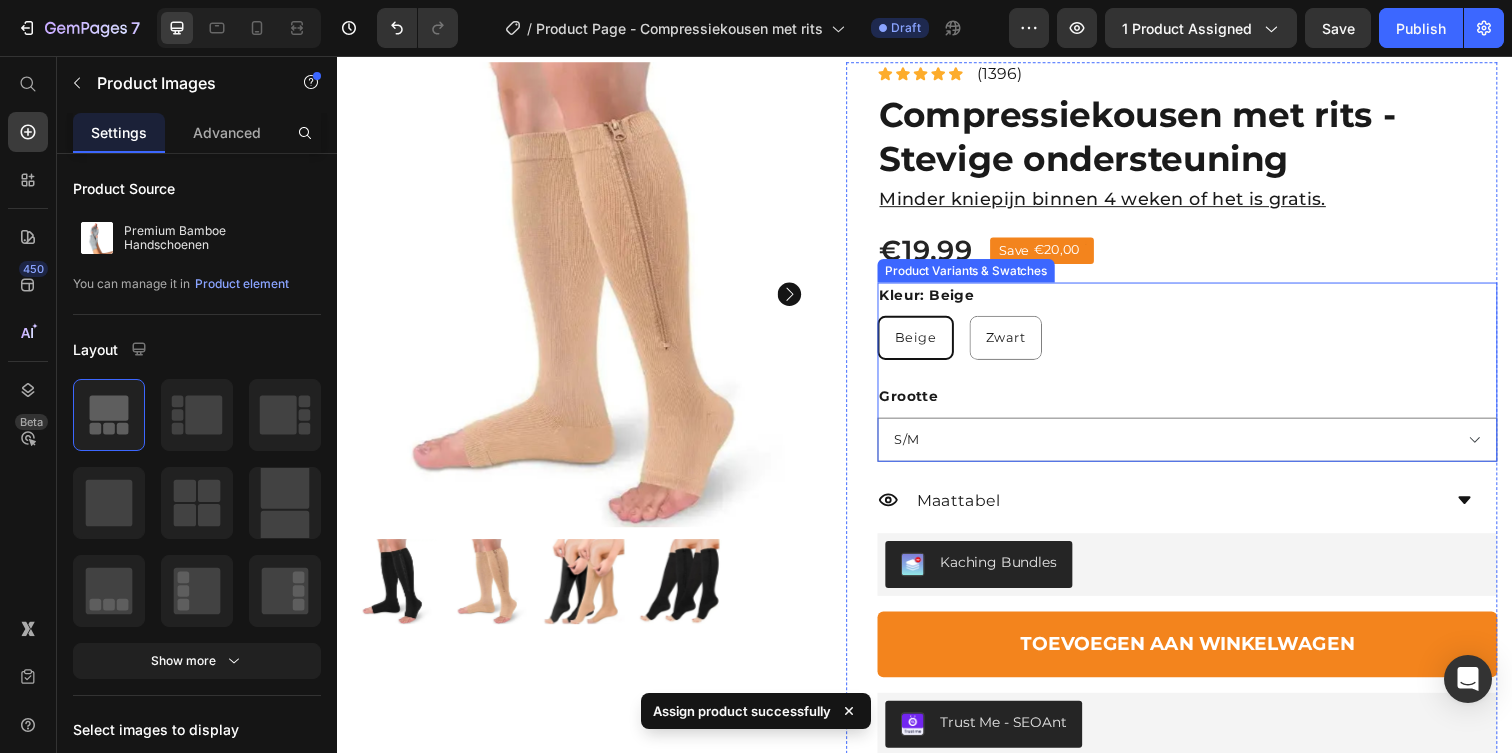 scroll, scrollTop: 2960, scrollLeft: 0, axis: vertical 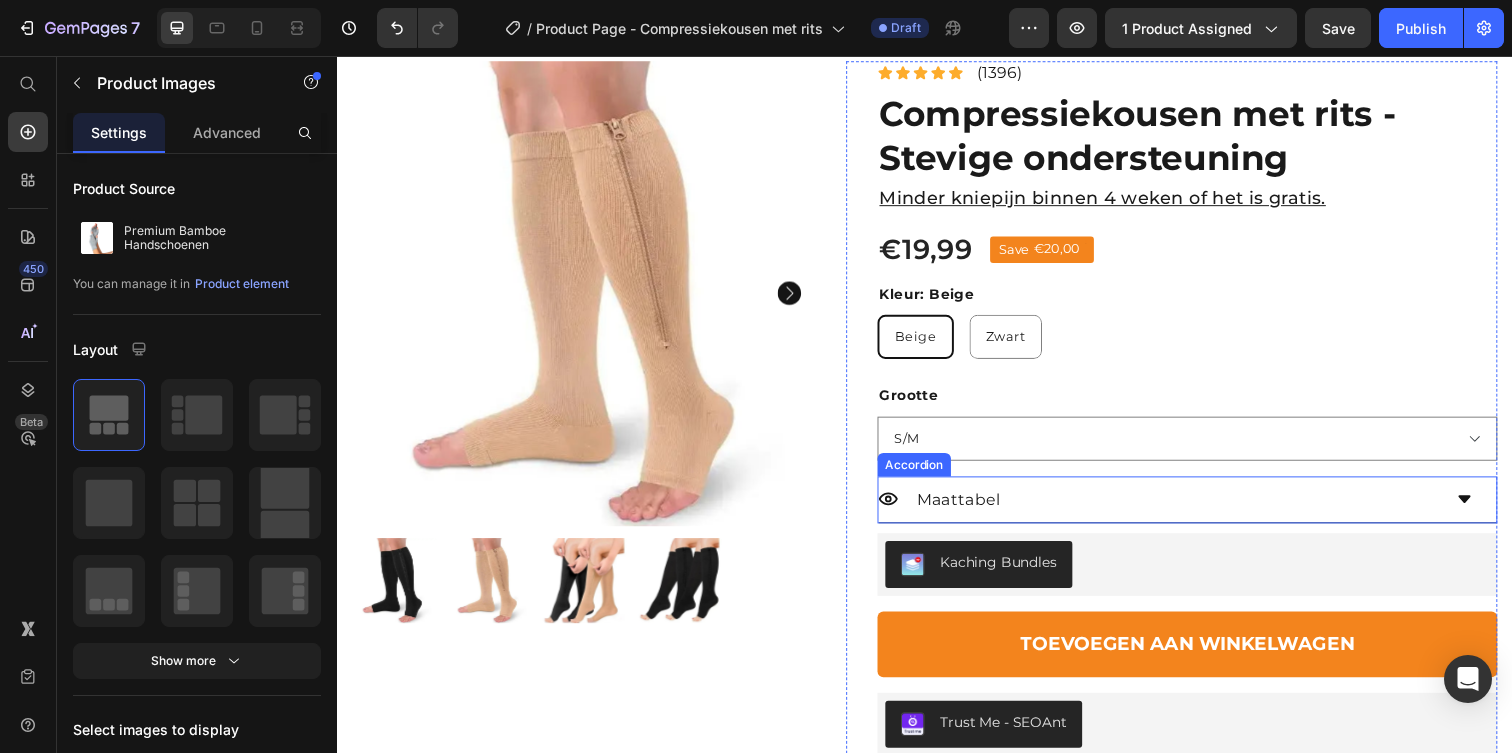 click on "Maattabel" at bounding box center [1205, 509] 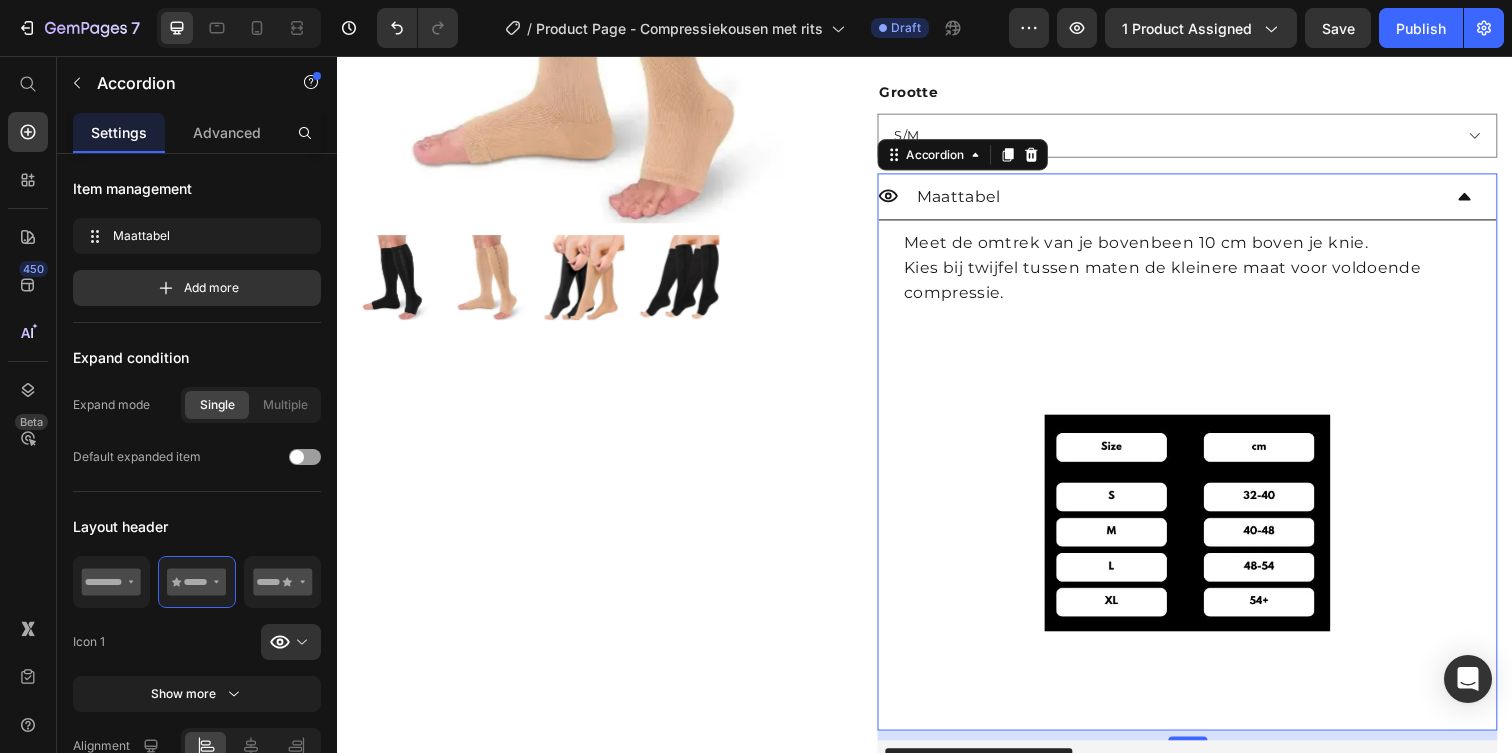 scroll, scrollTop: 3266, scrollLeft: 0, axis: vertical 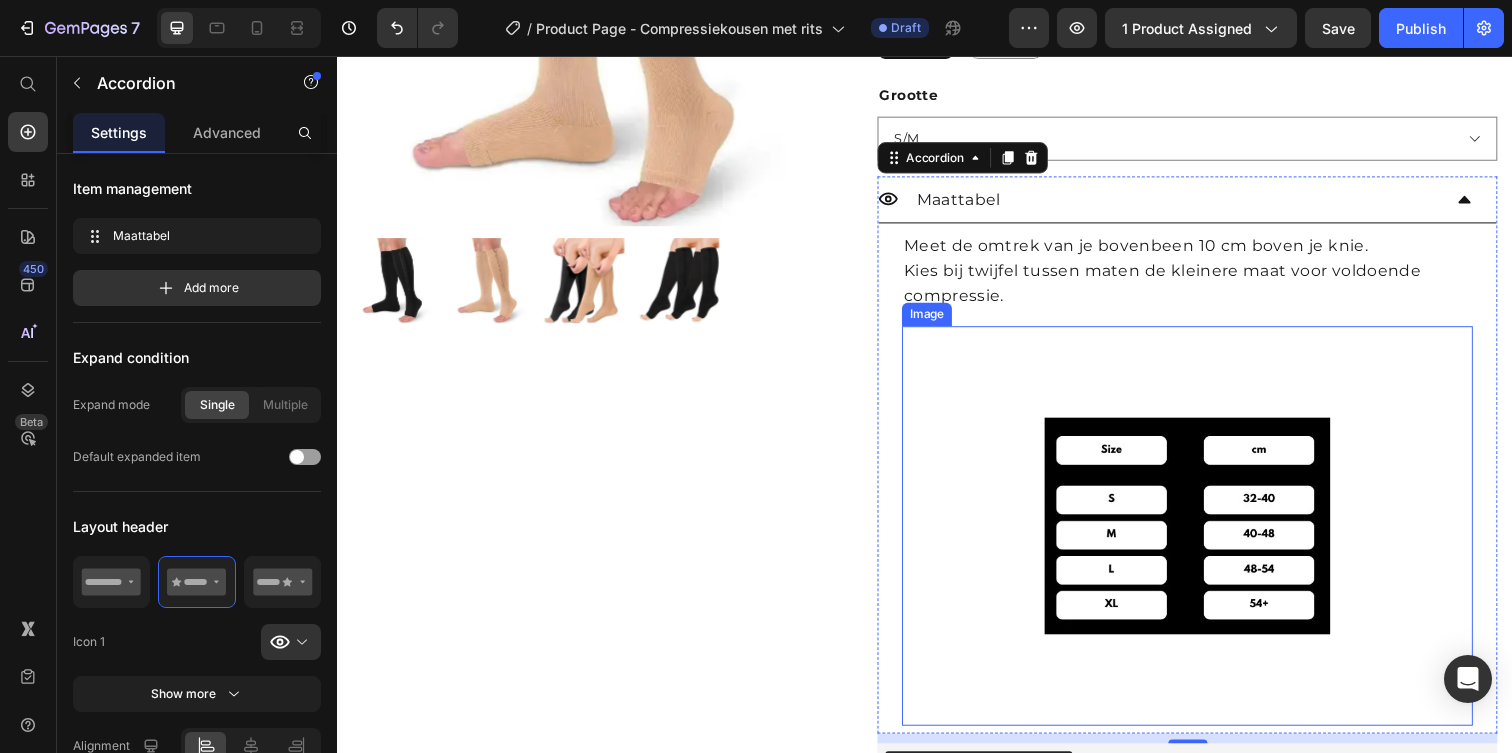 click at bounding box center [1205, 536] 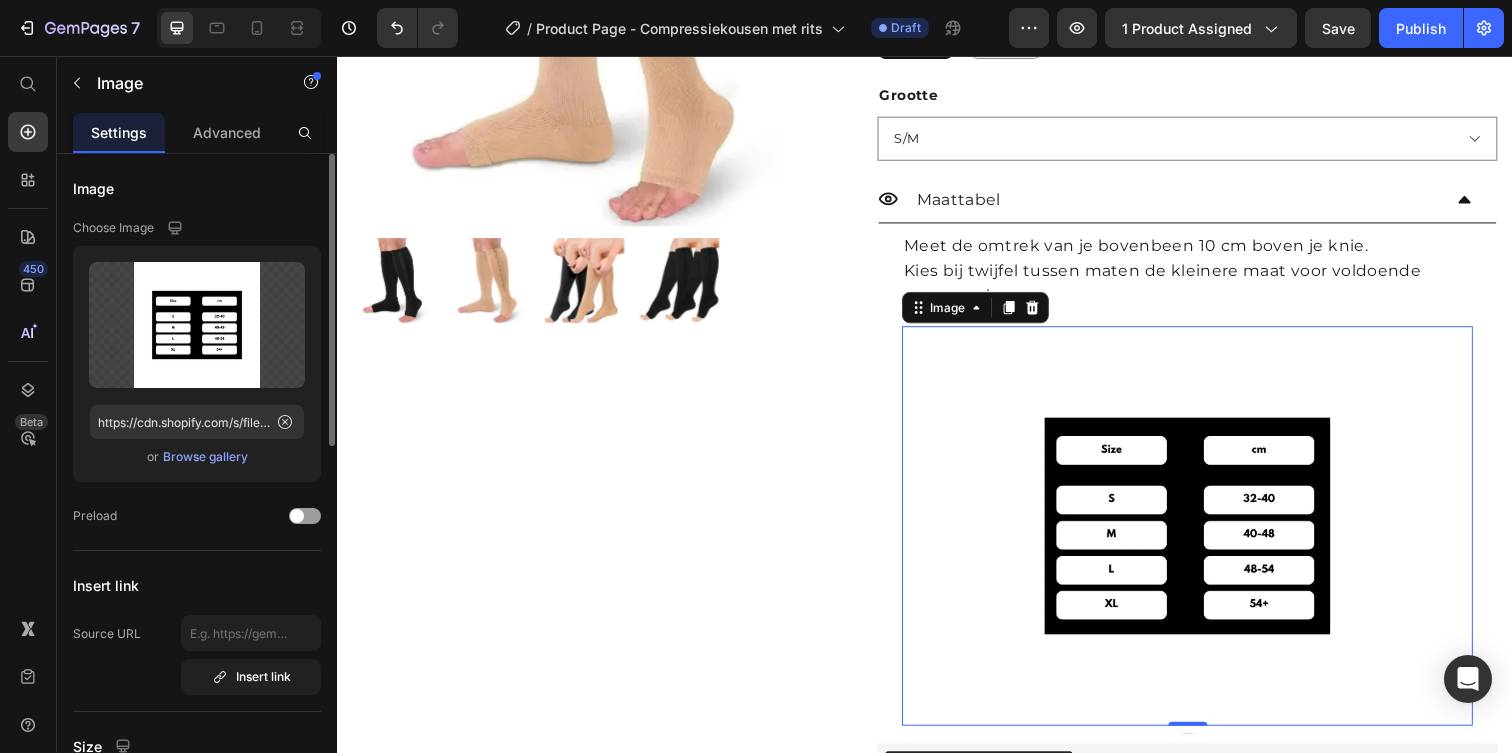 click on "Browse gallery" at bounding box center [205, 457] 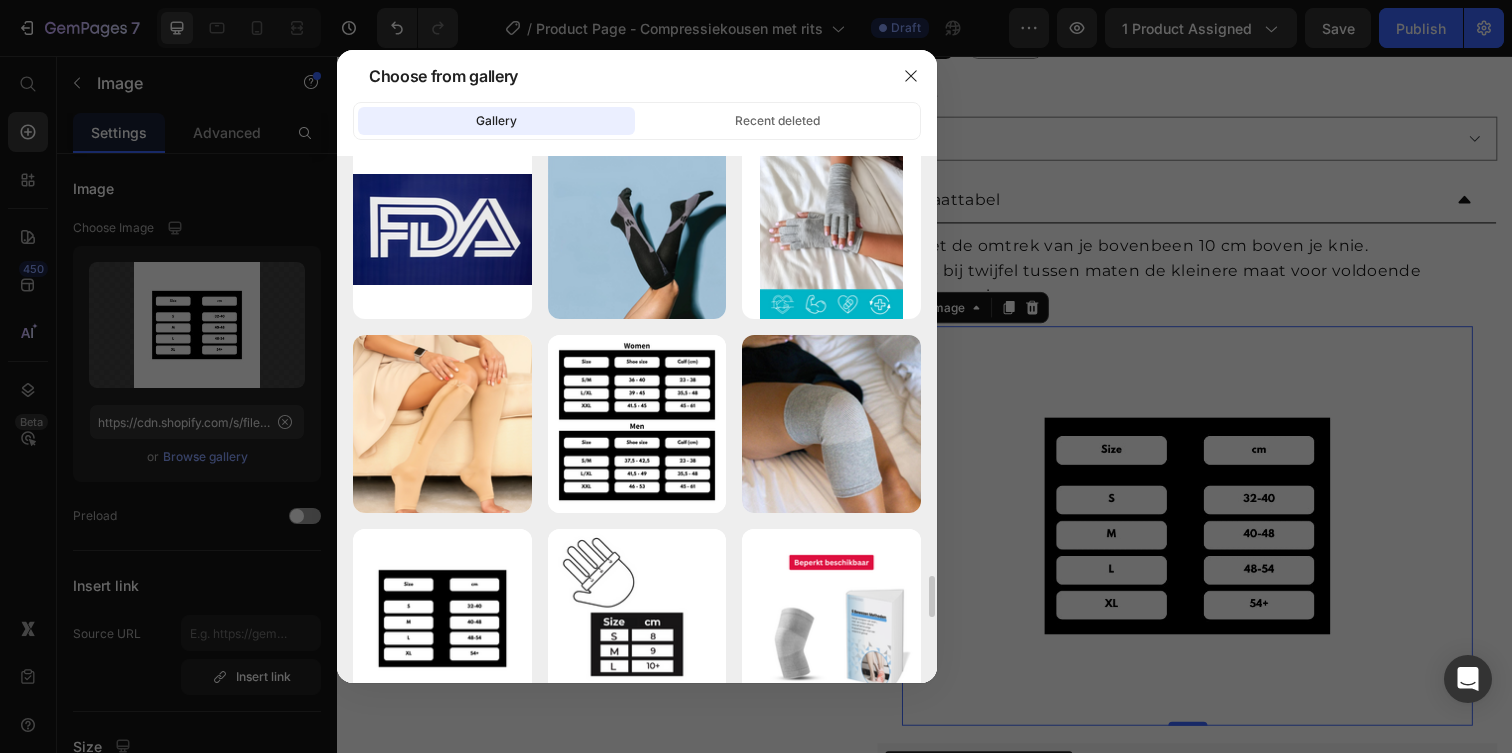 scroll, scrollTop: 5270, scrollLeft: 0, axis: vertical 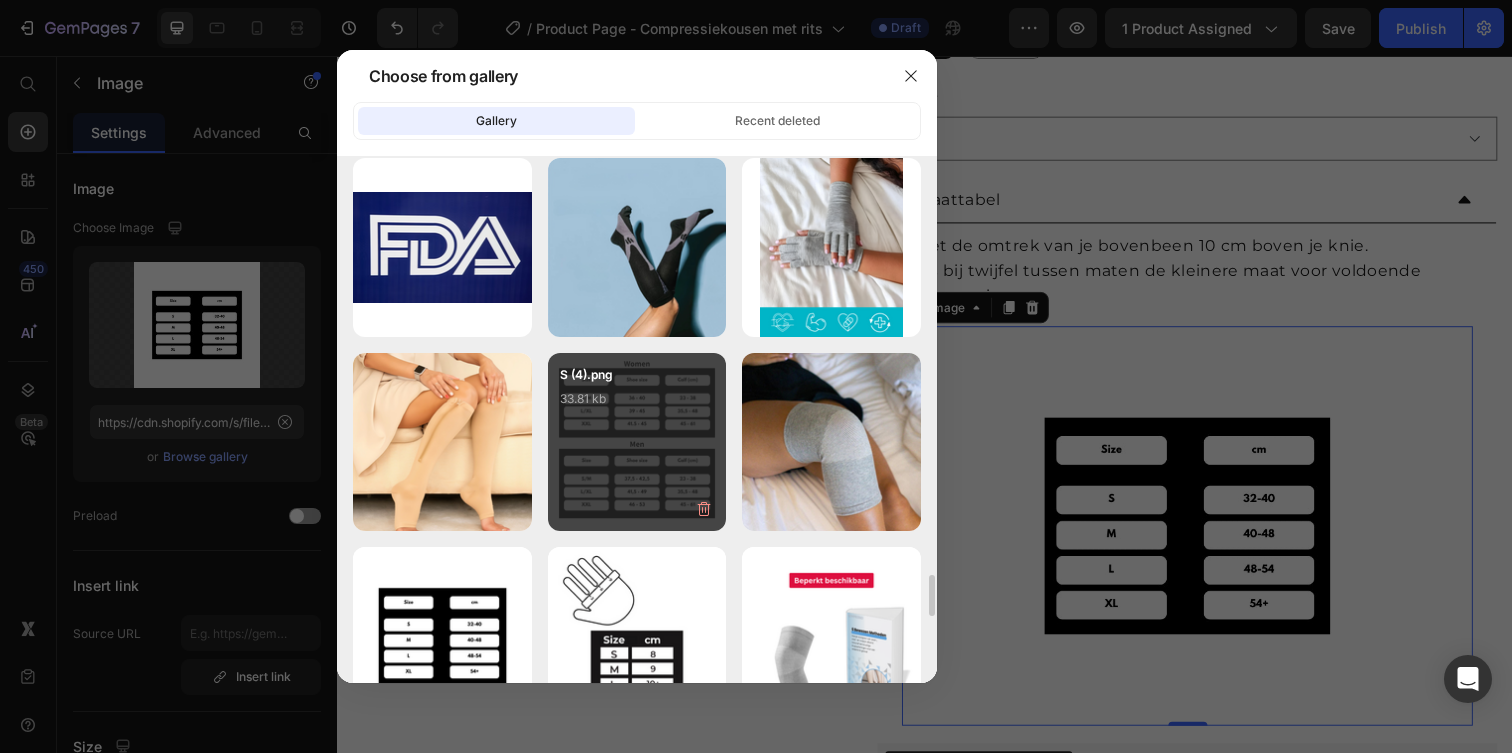 click on "S (4).png 33.81 kb" at bounding box center [637, 405] 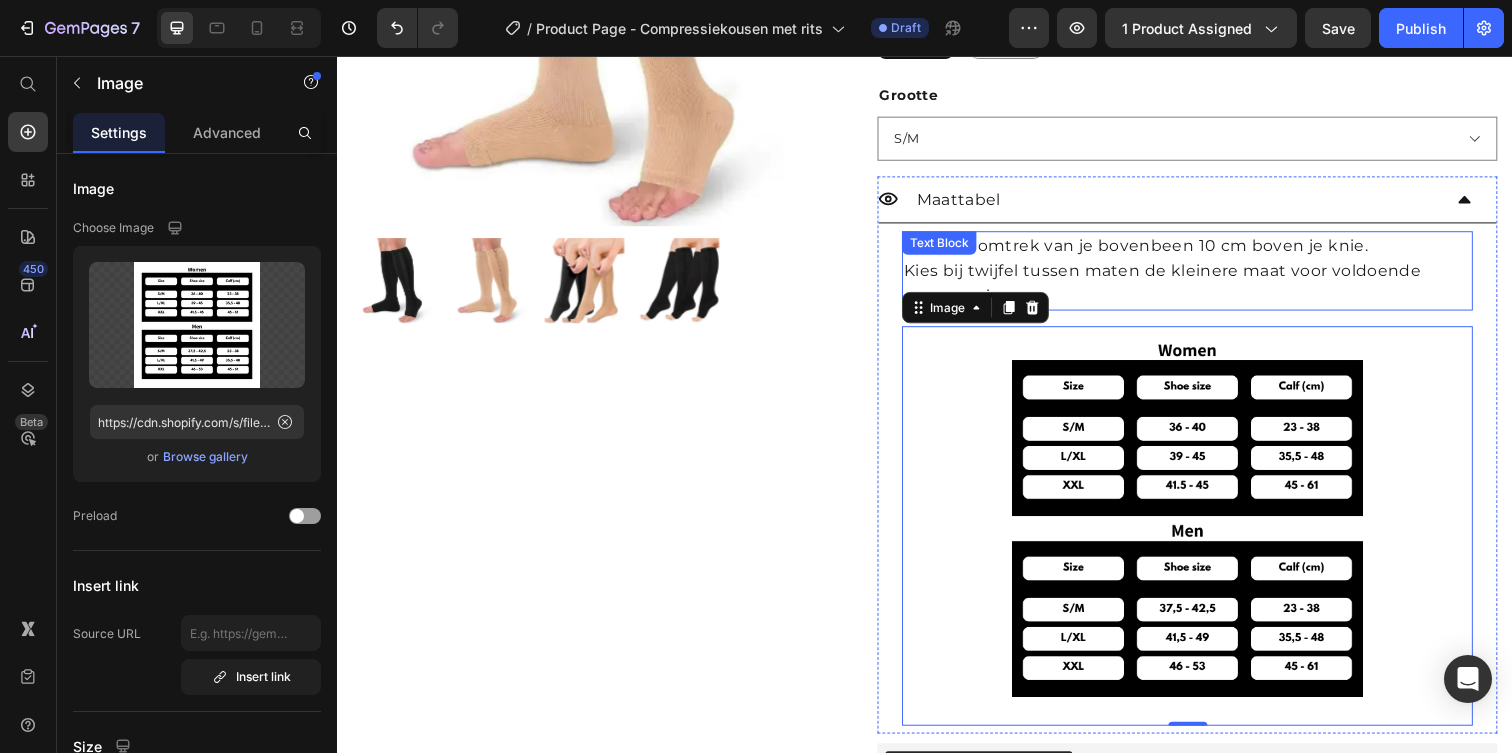 click on "Meet de omtrek van je bovenbeen 10 cm boven je knie. Kies bij twijfel tussen maten de kleinere maat voor voldoende compressie. Text Block" at bounding box center (1205, 275) 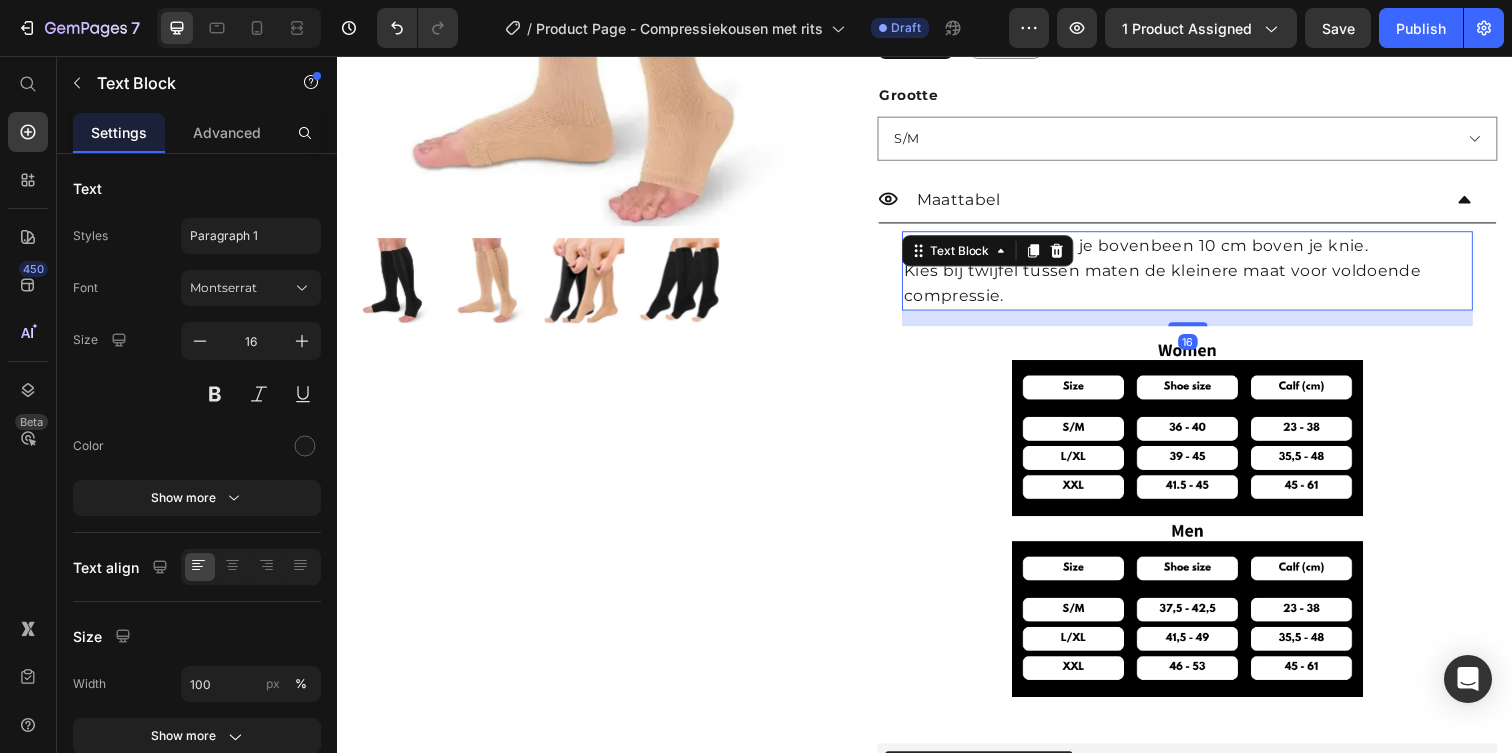 click 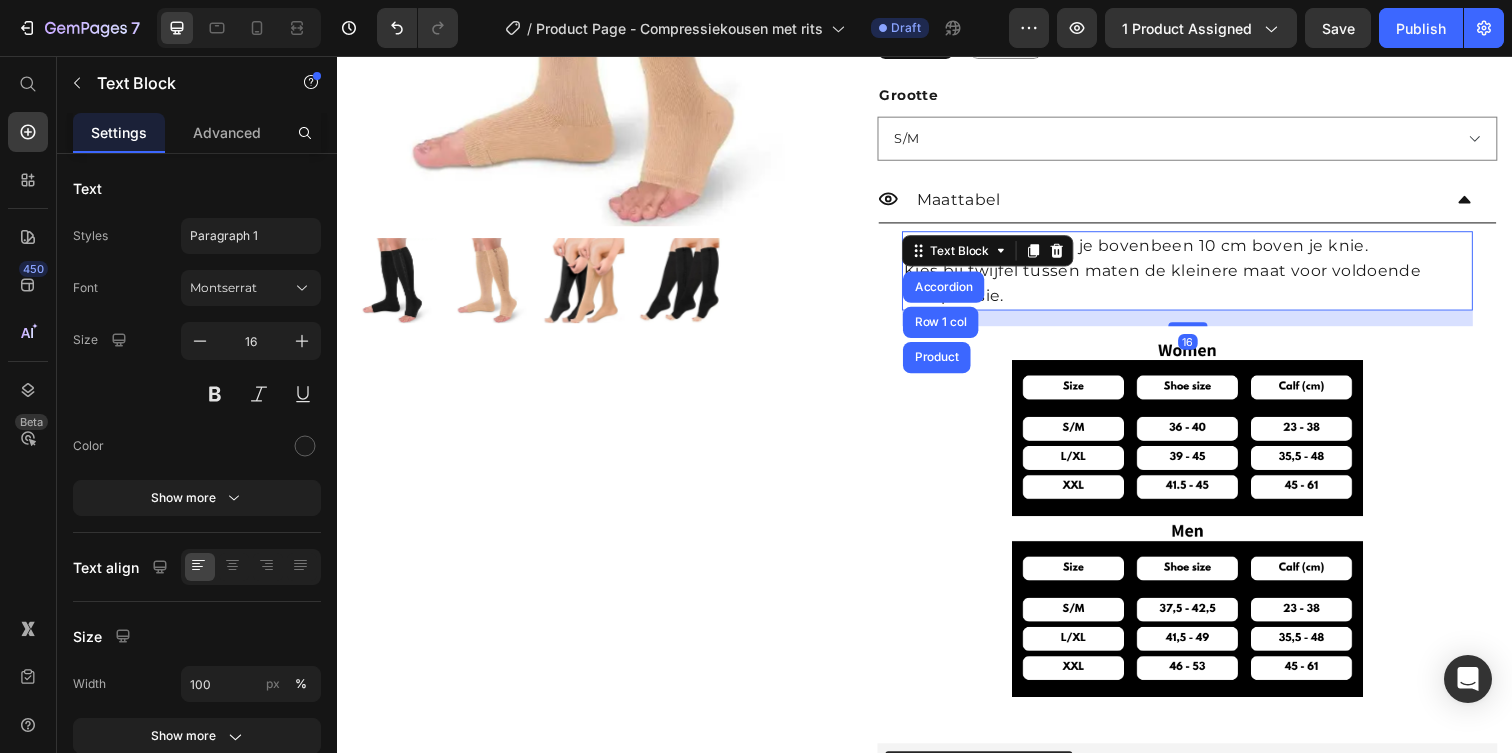 click on "Meet de omtrek van je bovenbeen 10 cm boven je knie." at bounding box center [1153, 249] 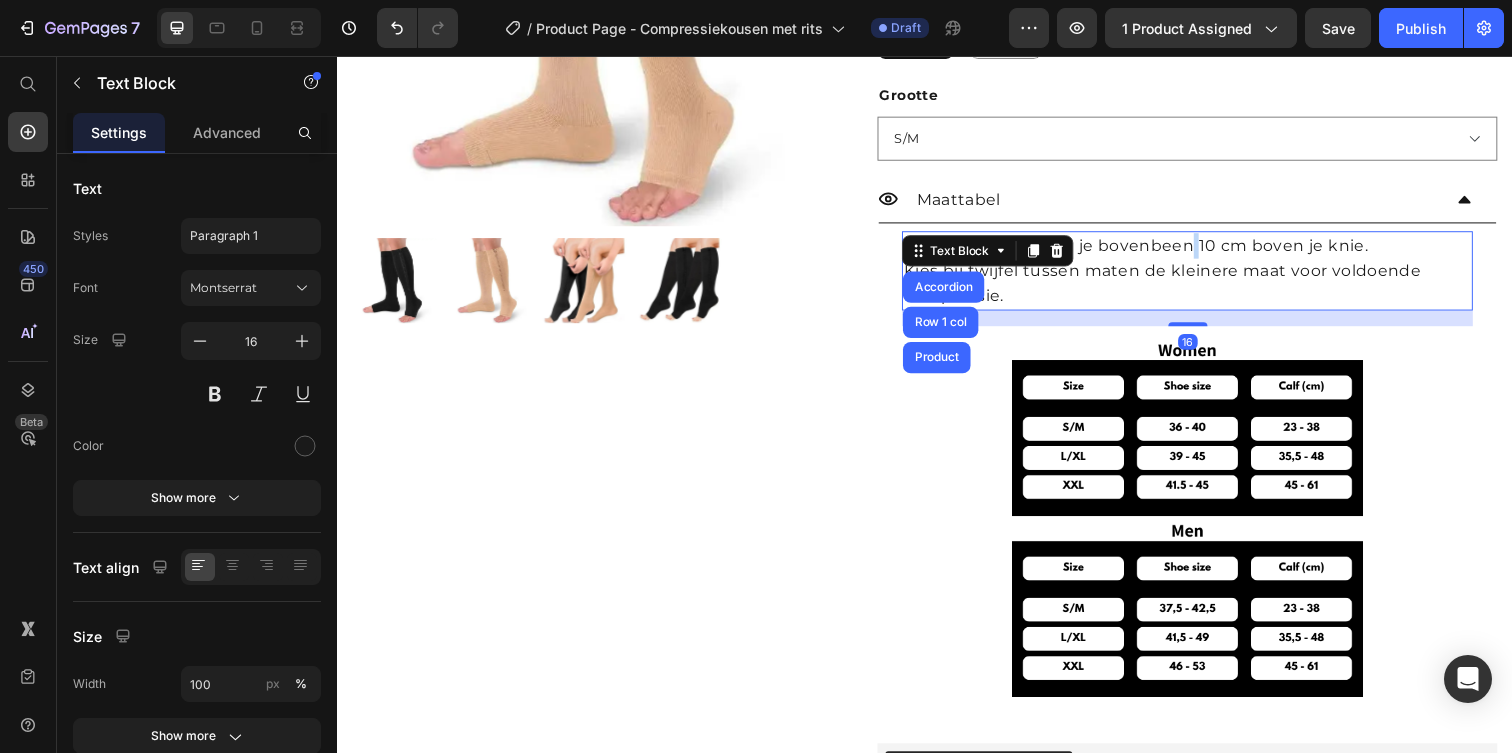 click on "Meet de omtrek van je bovenbeen 10 cm boven je knie." at bounding box center (1153, 249) 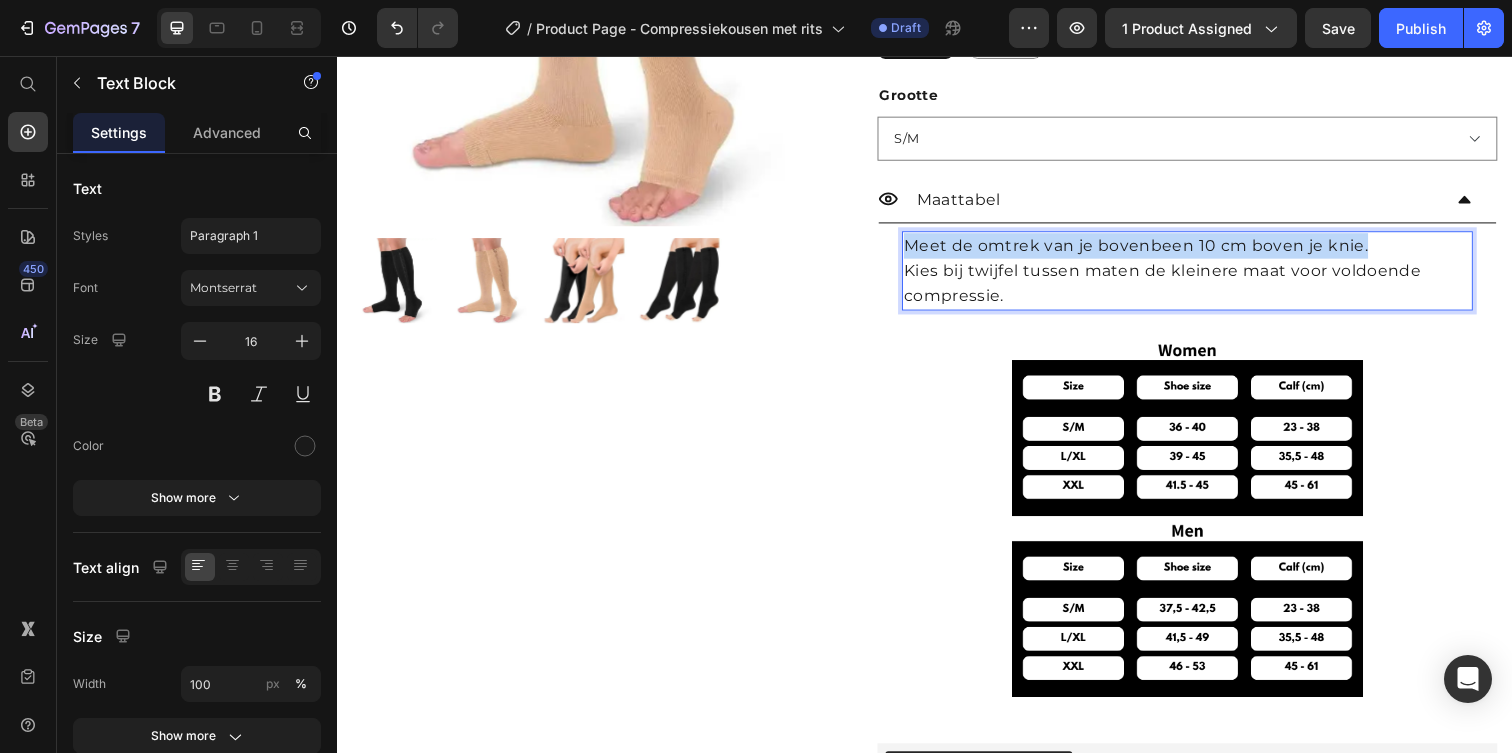 click on "Meet de omtrek van je bovenbeen 10 cm boven je knie." at bounding box center [1153, 249] 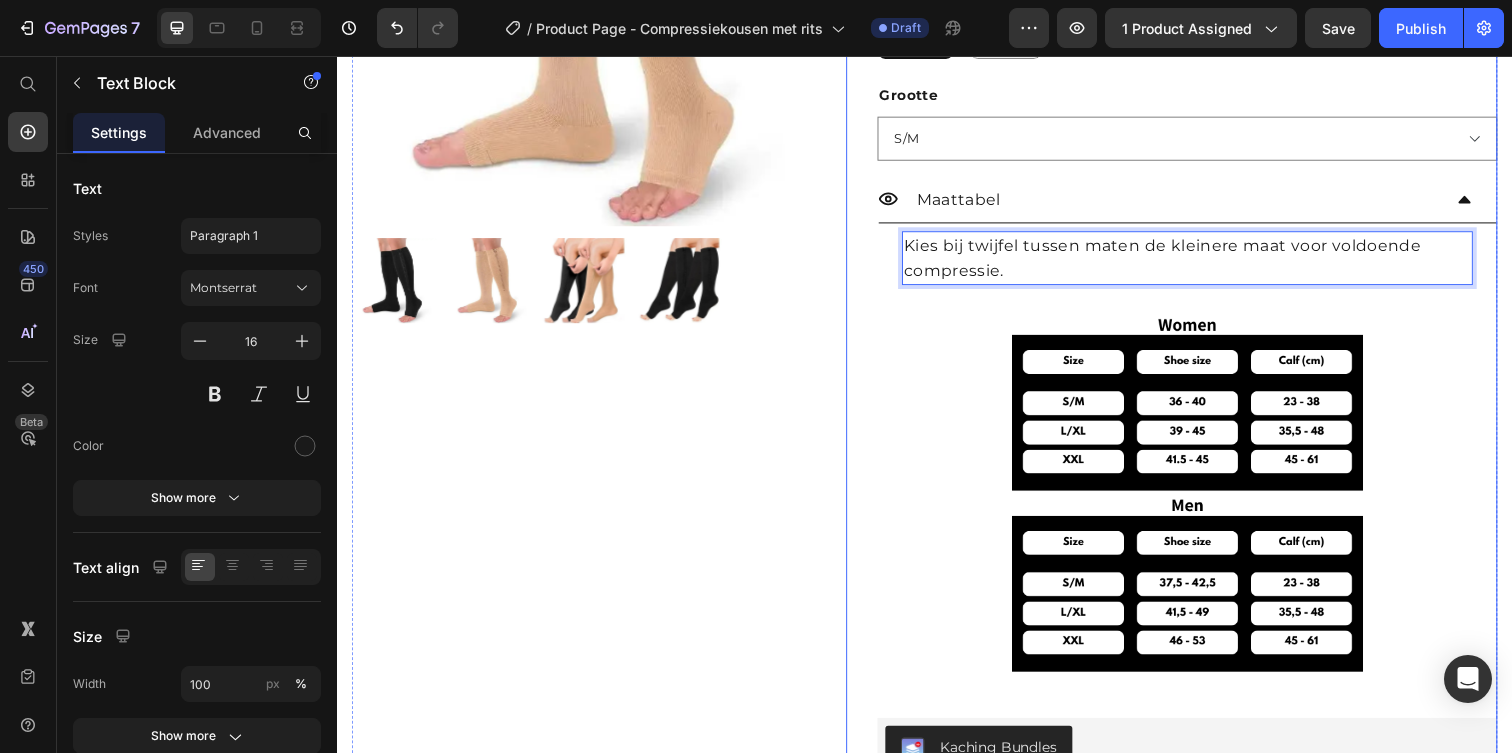 click on "Icon Icon Icon Icon Icon Icon List (1396) Text Block Row Compressiekousen met rits - Stevige ondersteuning Product Title Minder kniepijn binnen 4 weken of het is gratis. Text Block €19,99 Product Price Save €20,00 Discount Tag Row Kleur: Beige Beige Beige Beige Zwart Zwart Zwart Grootte S/M L/XL XXL Product Variants & Swatches
Maattabel Kies bij twijfel tussen maten de kleinere maat voor voldoende compressie. Text Block Accordion Row 1 col Product   16 Image Accordion Kaching Bundles Kaching Bundles TOEVOEGEN AAN WINKELWAGEN Add to Cart 1 Product Quantity Toevoegen aan winkelwagen Add to Cart Row Trust Me - SEOAnt Trust Me - SEOAnt
Gratis Verzending Item List
90 Dagen Geld-Terug-Garantie Item List Row Row" at bounding box center [1189, 401] 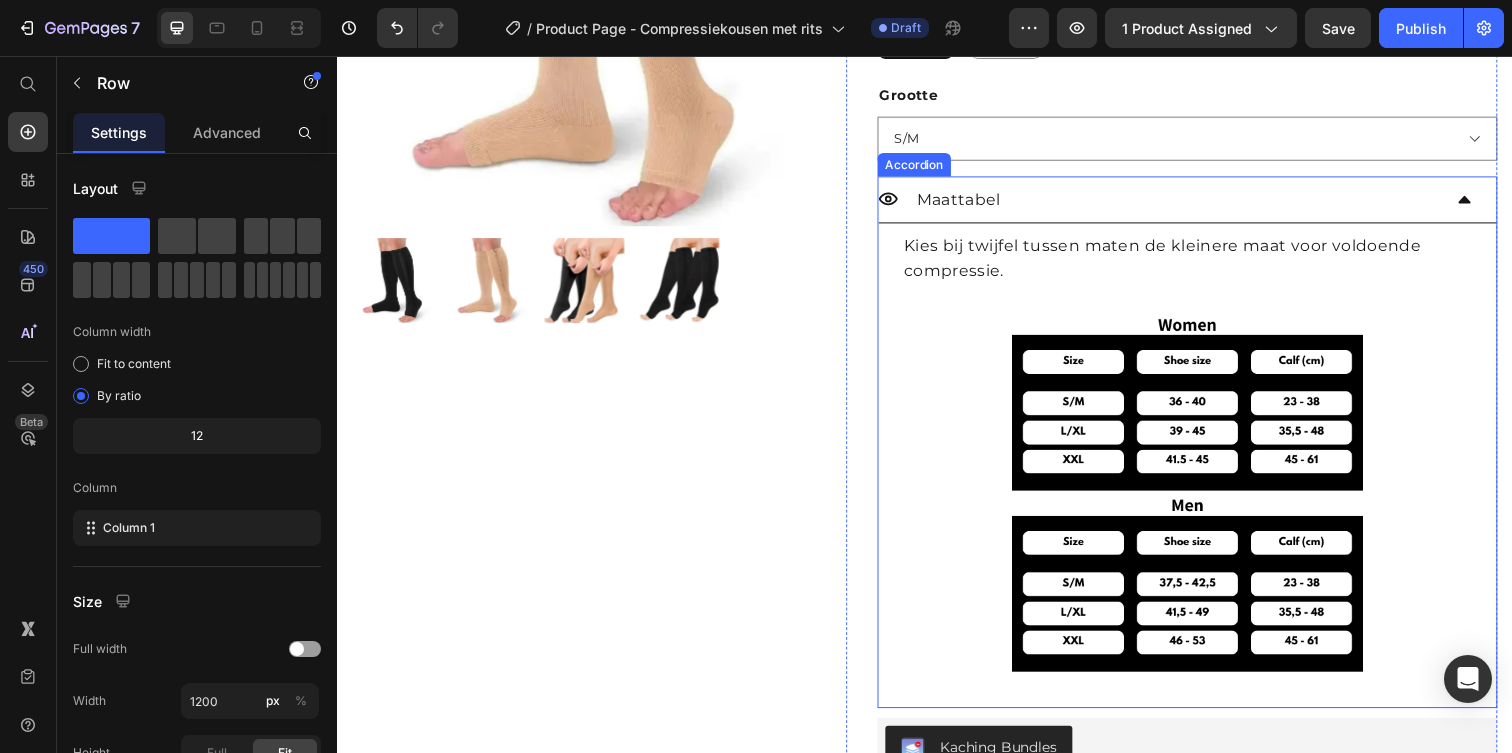 click on "Maattabel" at bounding box center [1177, 203] 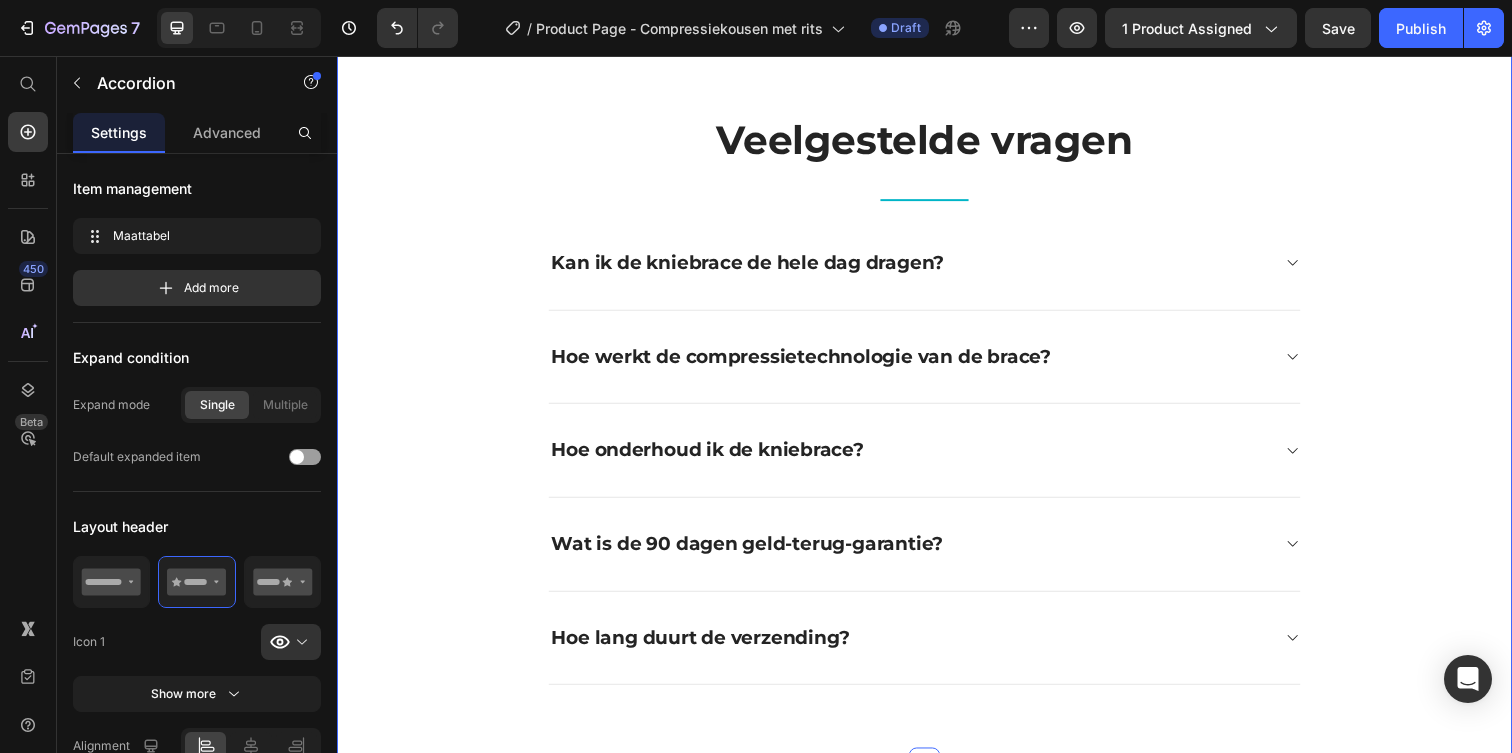 scroll, scrollTop: 3929, scrollLeft: 0, axis: vertical 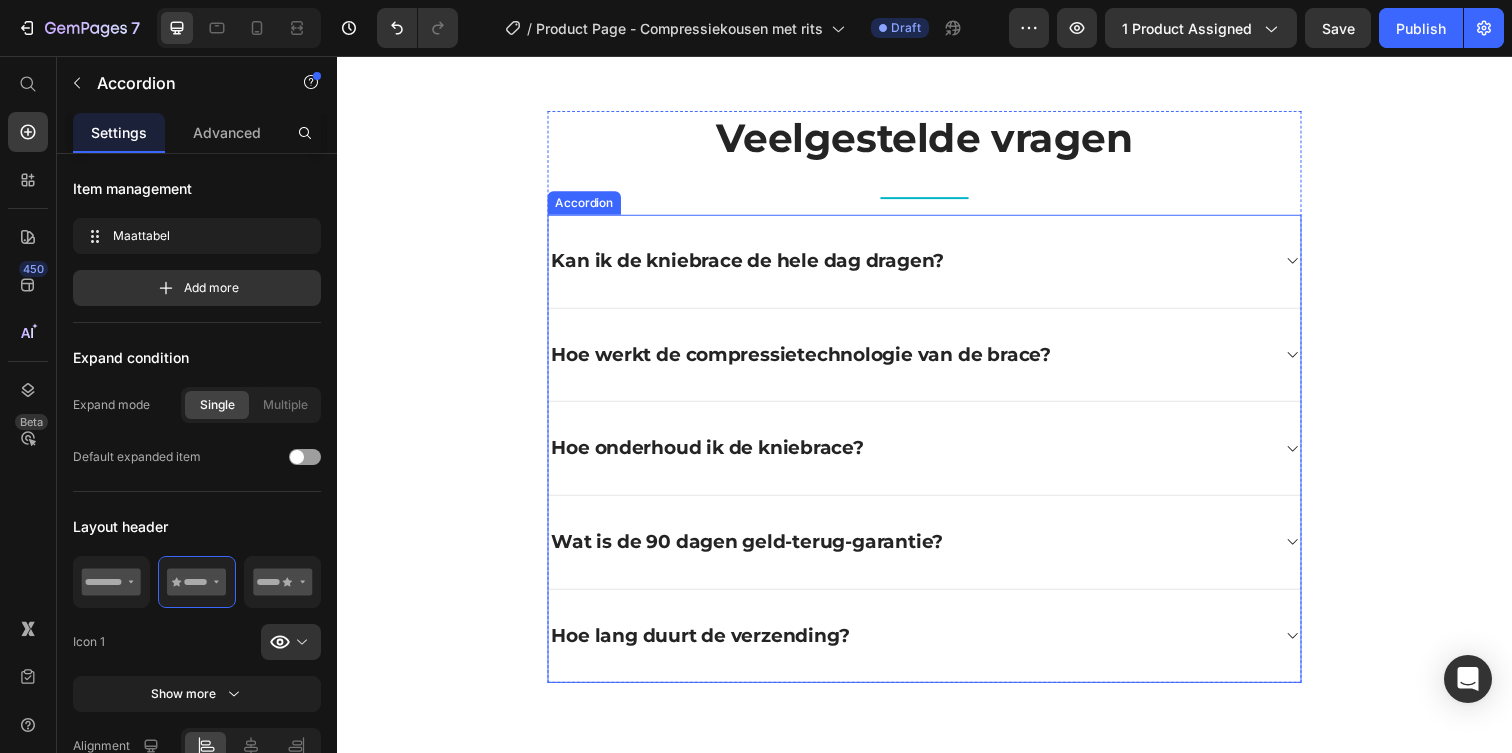 click on "Kan ik de kniebrace de hele dag dragen?" at bounding box center [756, 265] 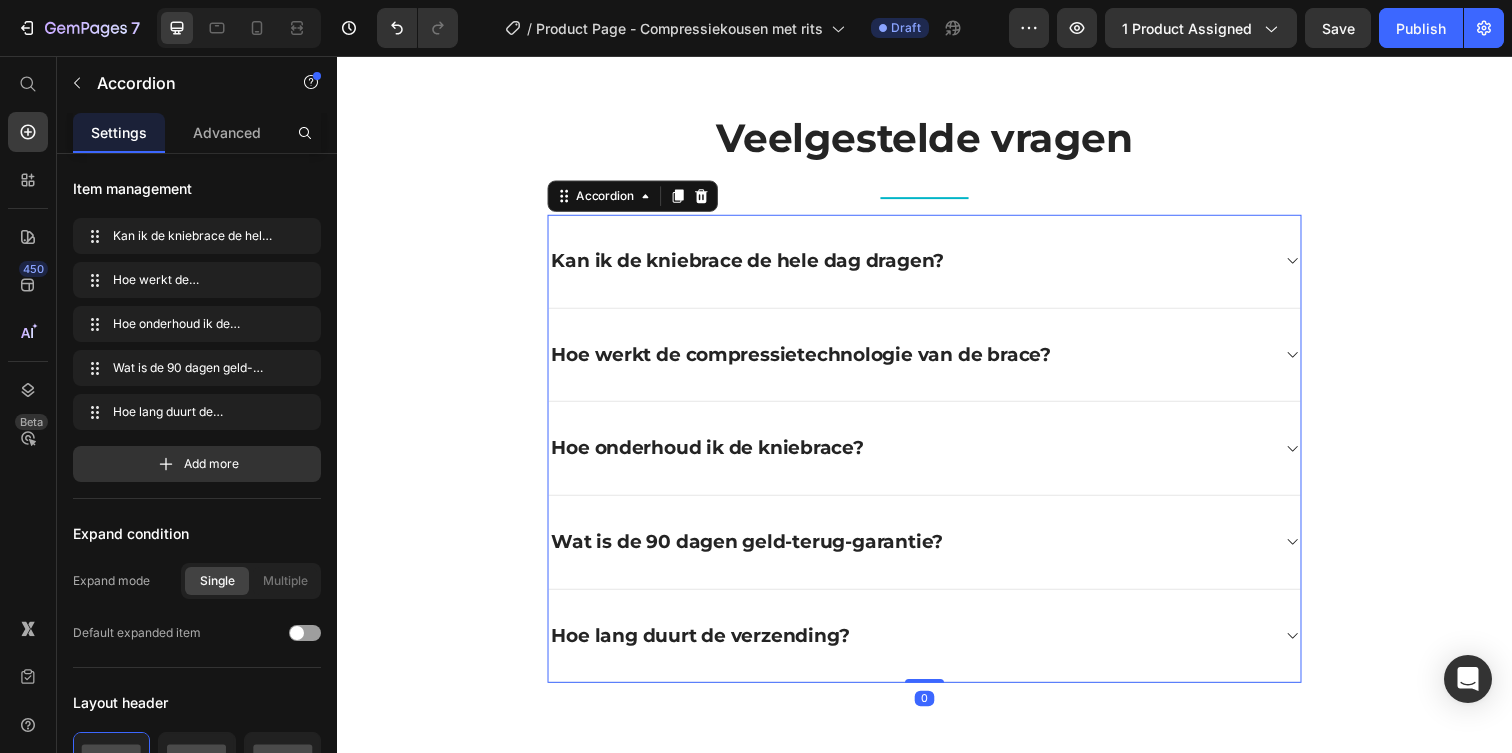 click on "Kan ik de kniebrace de hele dag dragen?" at bounding box center (756, 265) 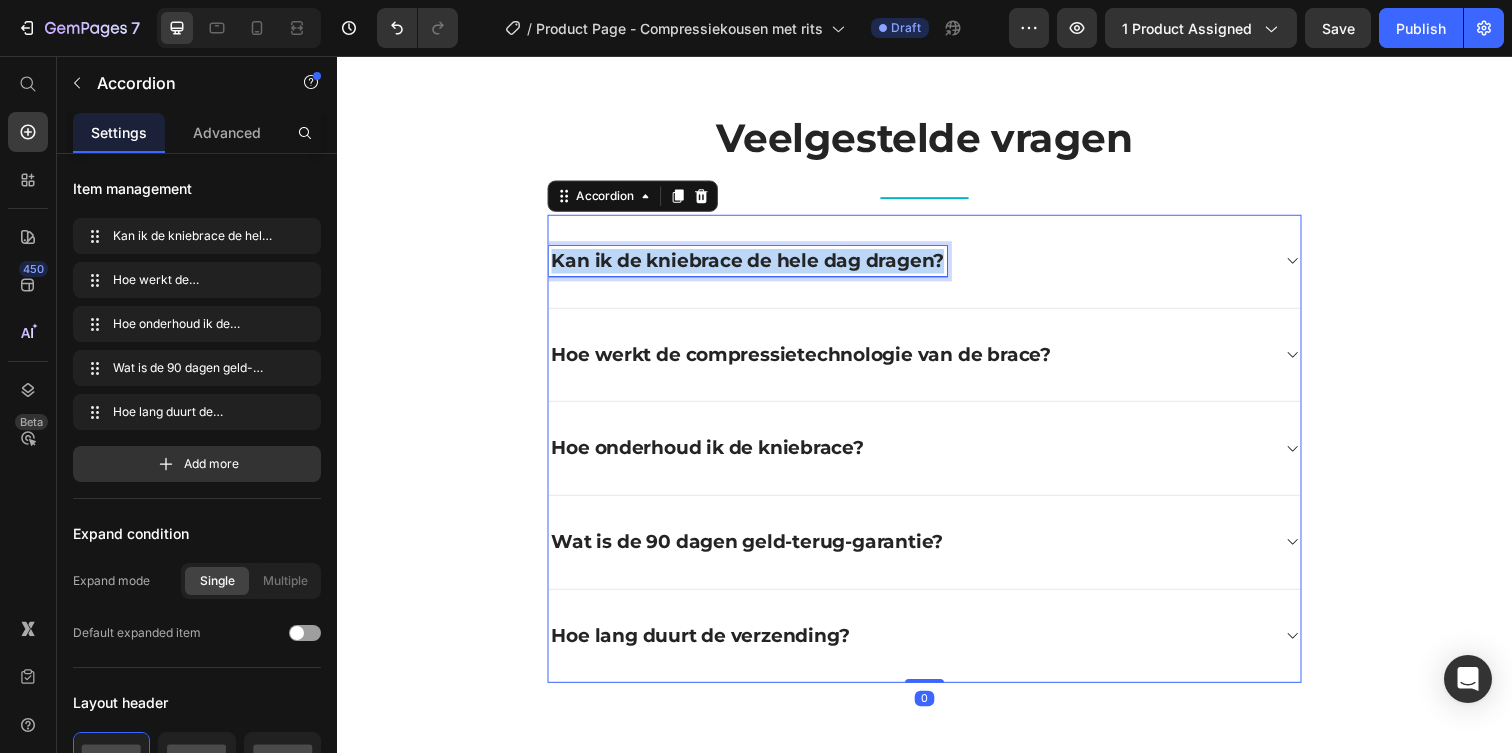 click on "Kan ik de kniebrace de hele dag dragen?" at bounding box center [756, 265] 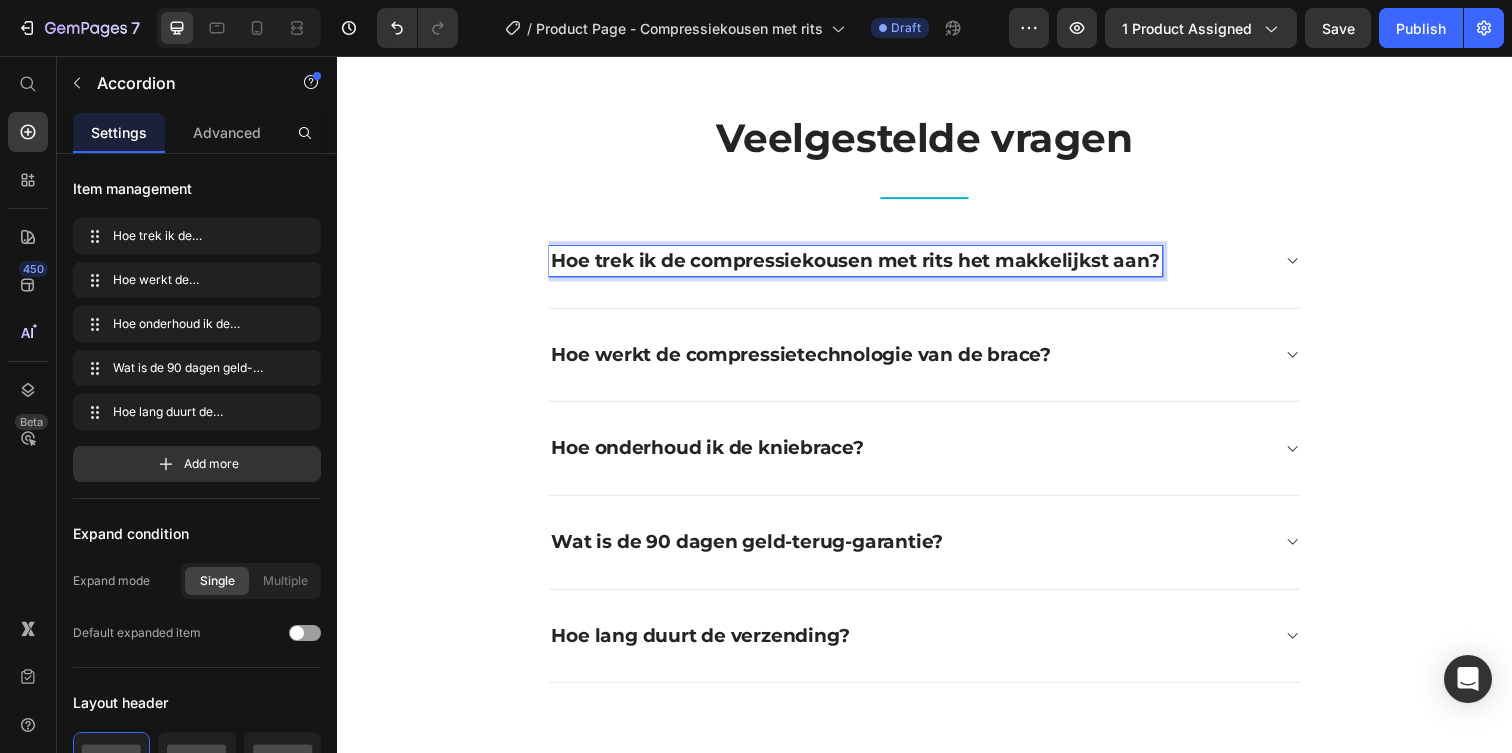 click 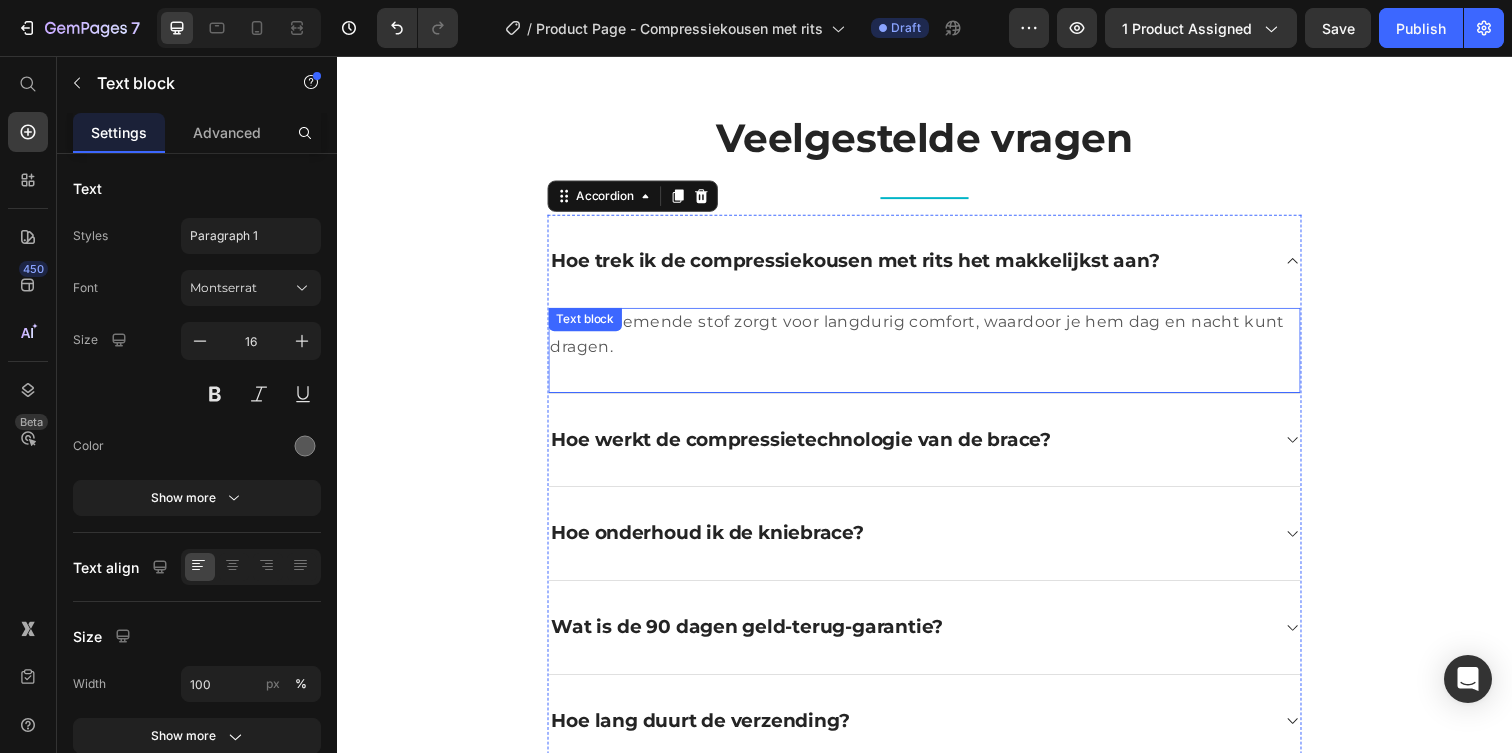 click on "Ja, de ademende stof zorgt voor langdurig comfort, waardoor je hem dag en nacht kunt dragen." at bounding box center (937, 340) 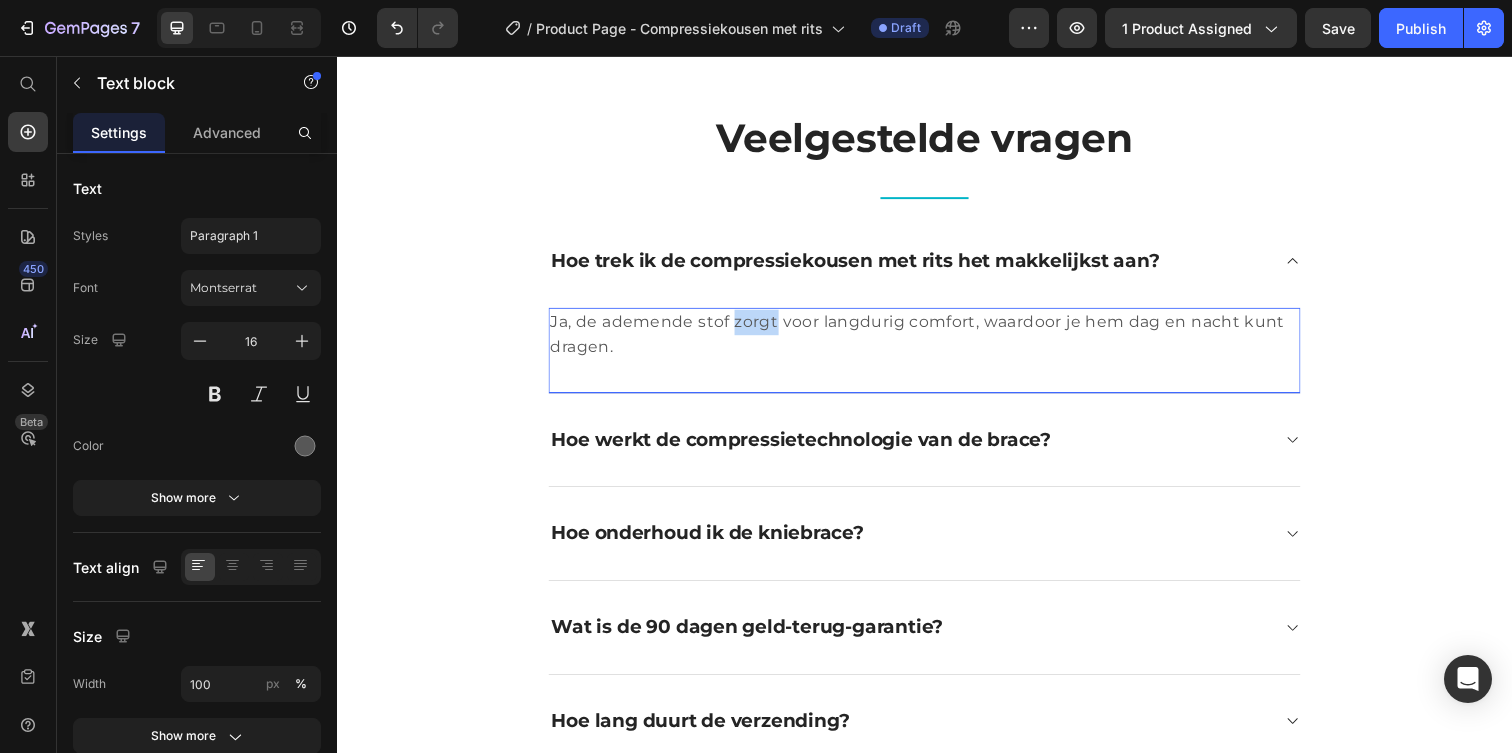 click on "Ja, de ademende stof zorgt voor langdurig comfort, waardoor je hem dag en nacht kunt dragen." at bounding box center [937, 340] 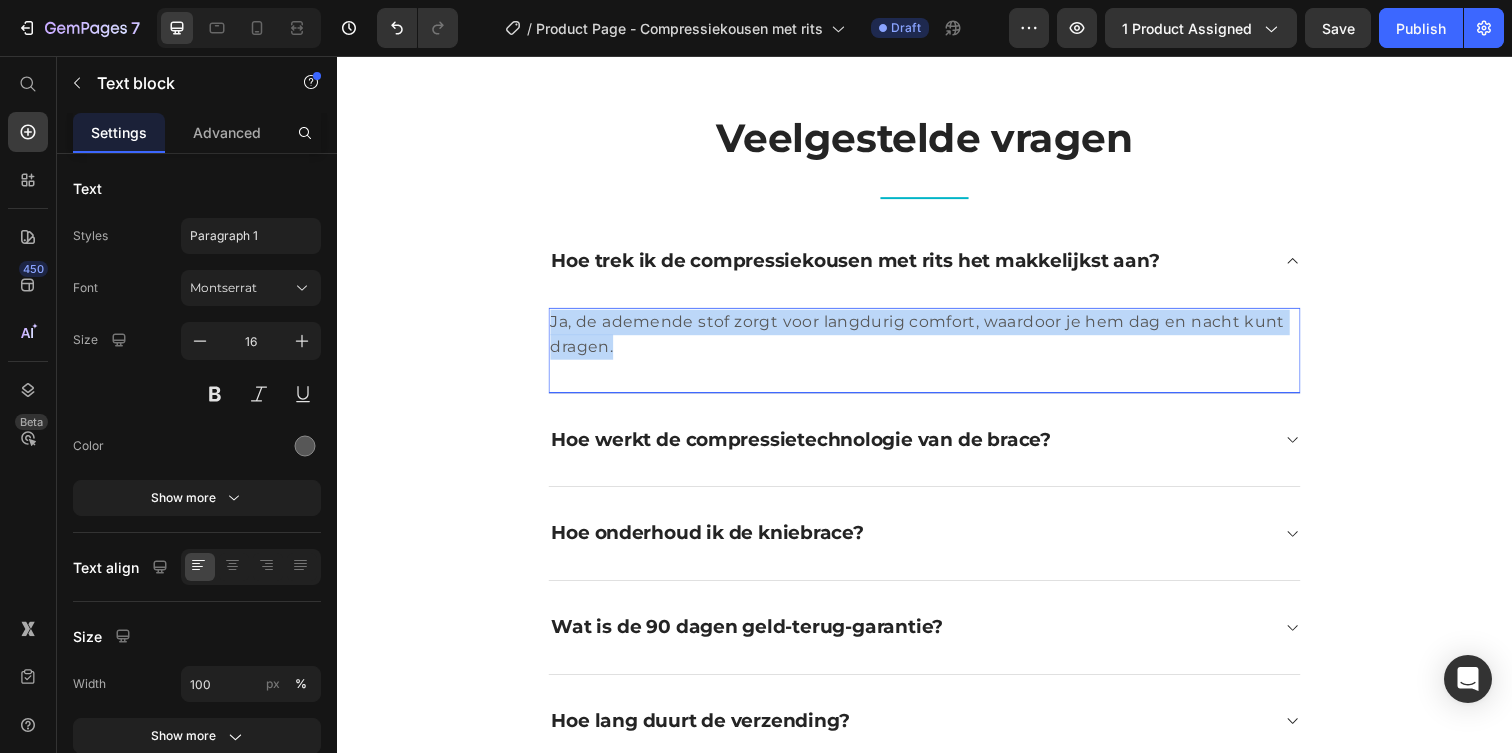 click on "Ja, de ademende stof zorgt voor langdurig comfort, waardoor je hem dag en nacht kunt dragen." at bounding box center [937, 340] 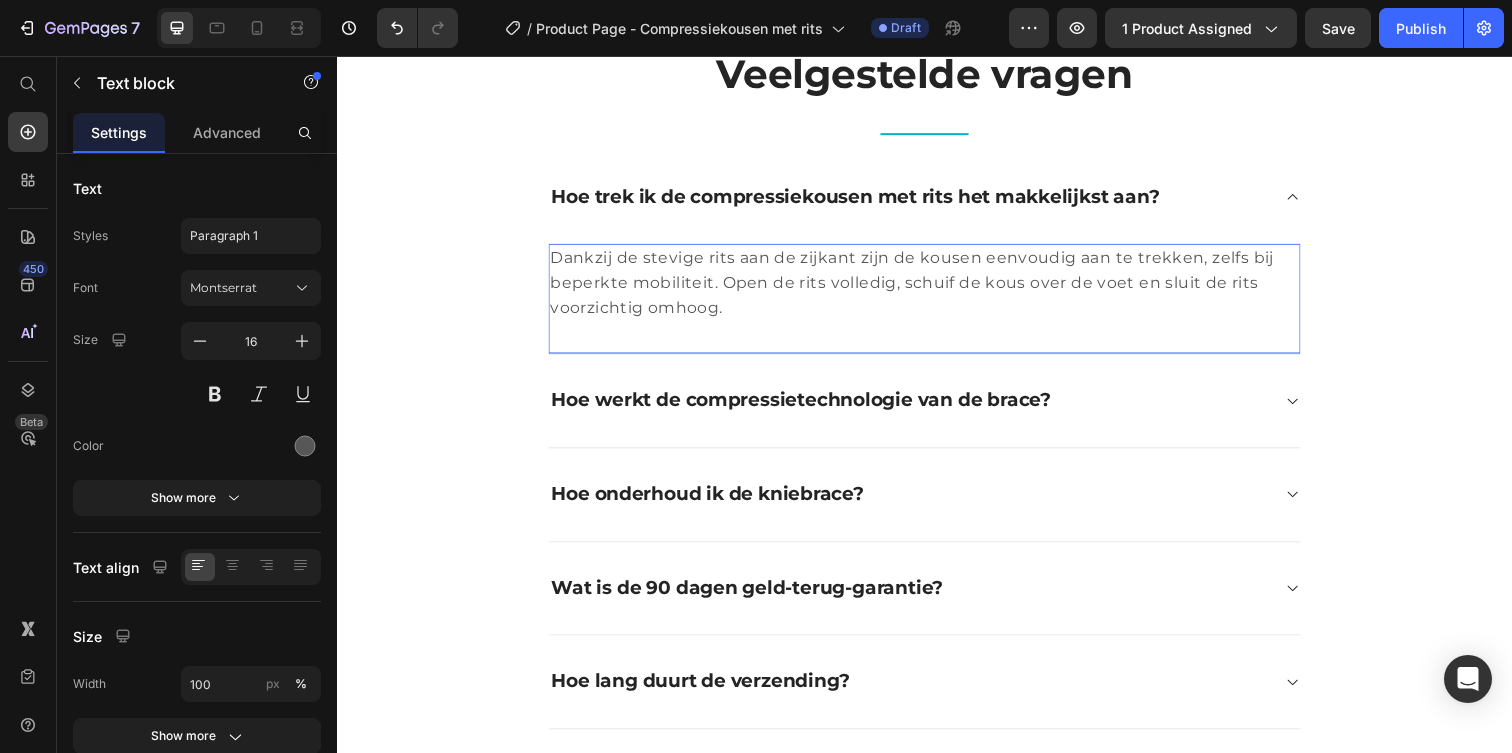 scroll, scrollTop: 4110, scrollLeft: 0, axis: vertical 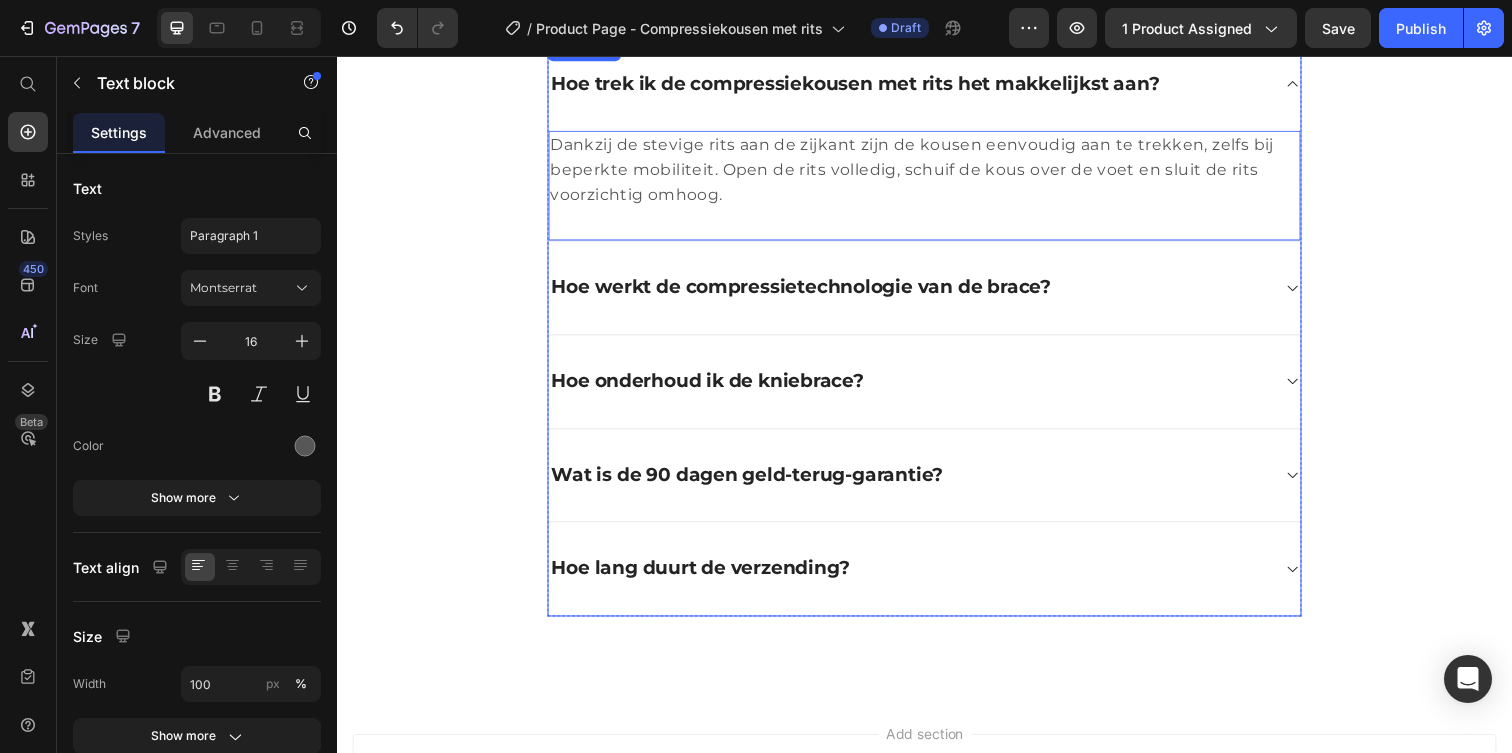 click on "Hoe werkt de compressietechnologie van de brace?" at bounding box center (811, 291) 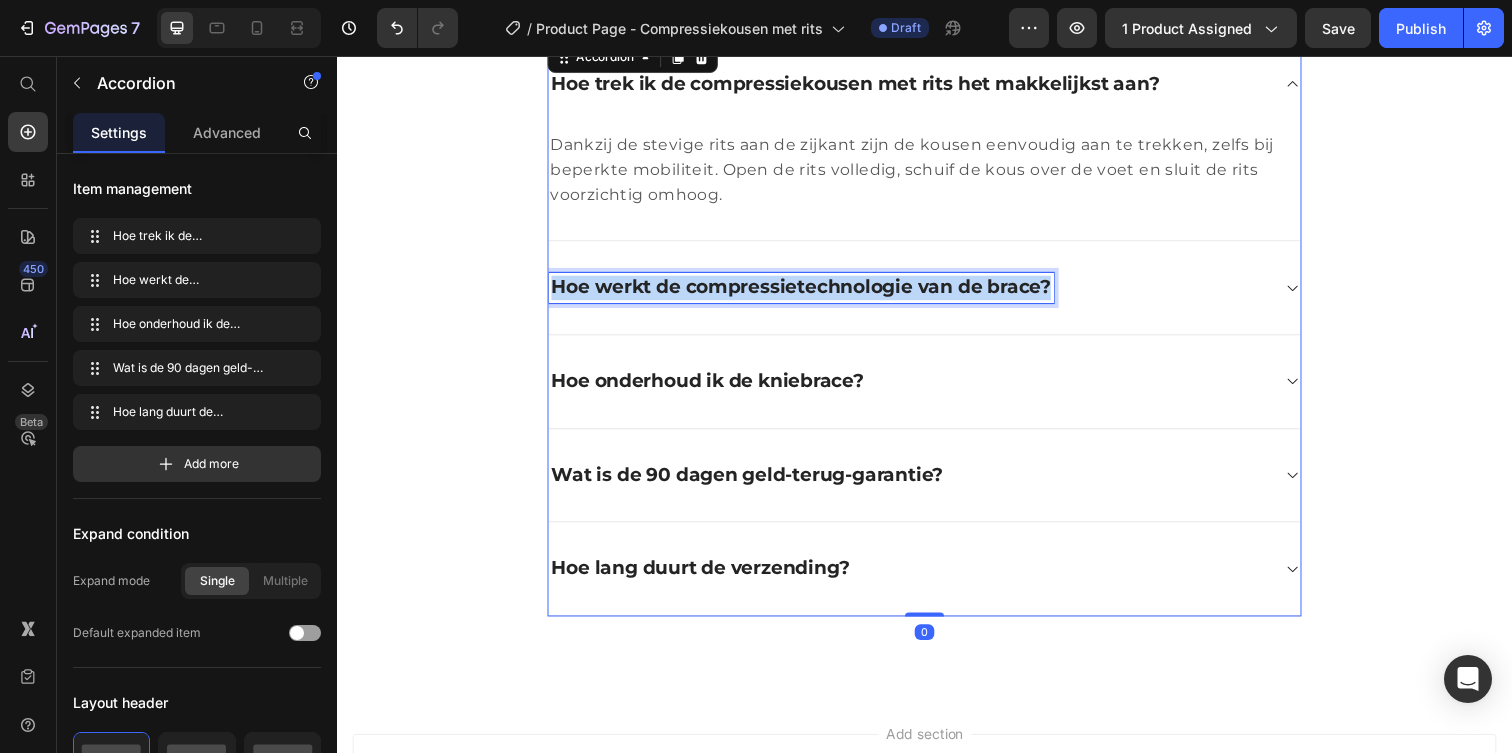 click on "Hoe werkt de compressietechnologie van de brace?" at bounding box center (811, 291) 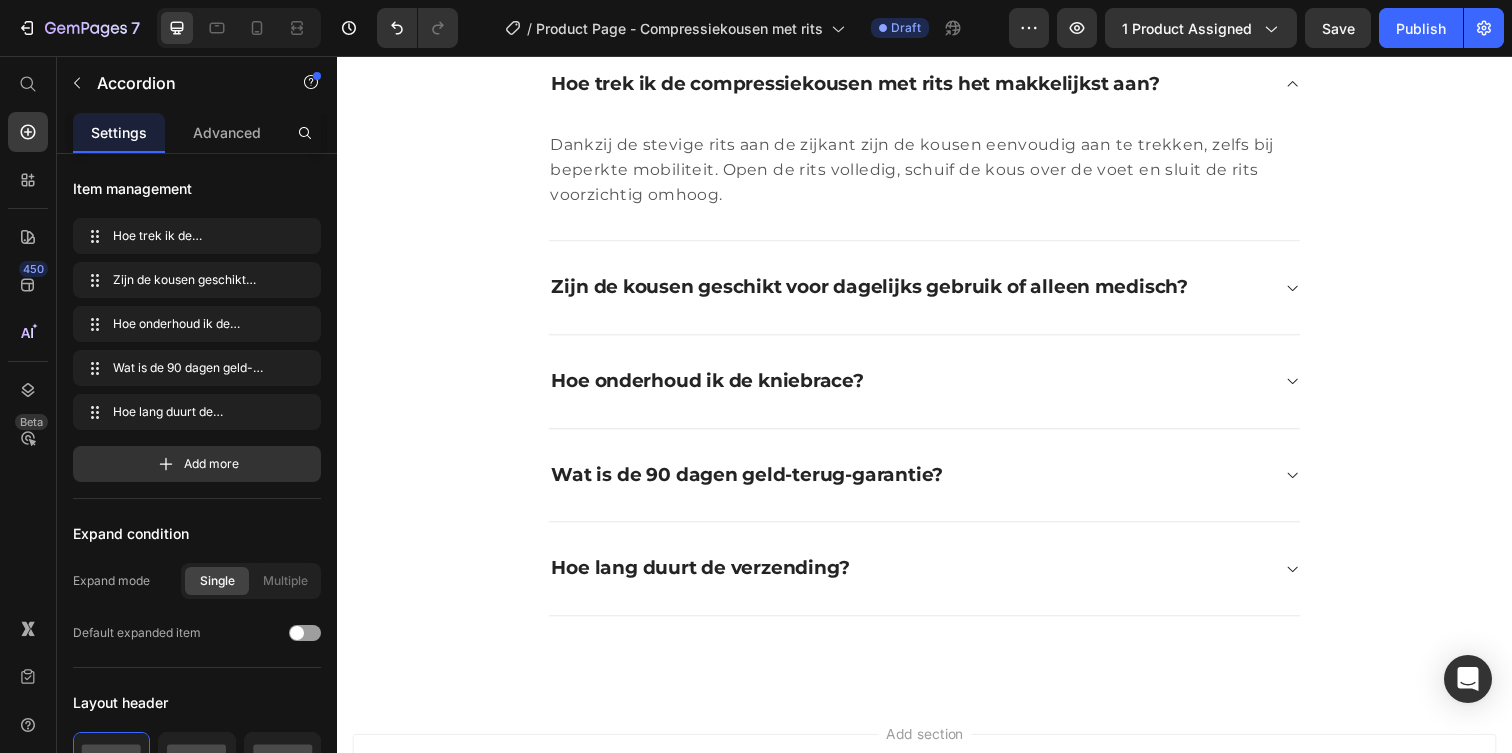 click on "Zijn de kousen geschikt voor dagelijks gebruik of alleen medisch?" at bounding box center (937, 293) 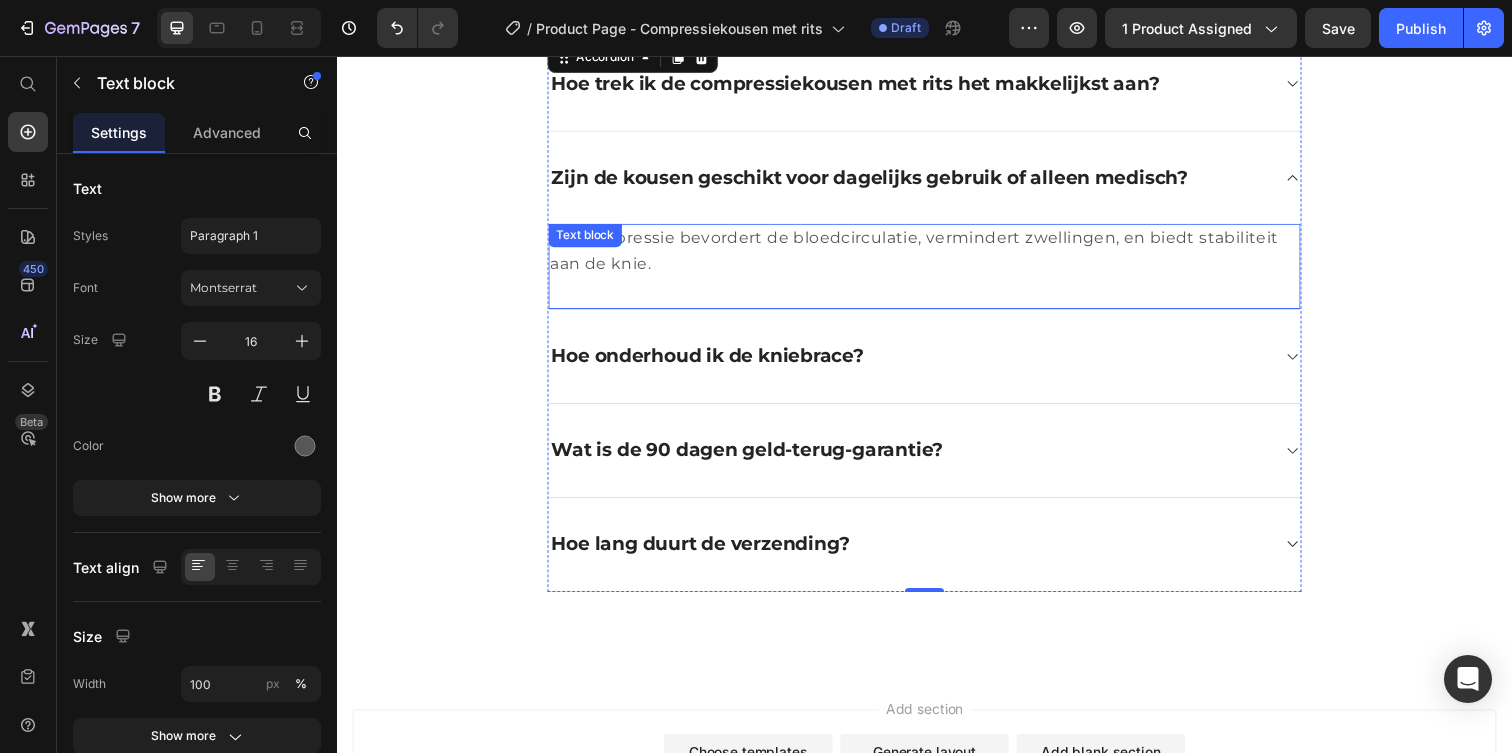 click on "De compressie bevordert de bloedcirculatie, vermindert zwellingen, en biedt stabiliteit aan de knie." at bounding box center [937, 254] 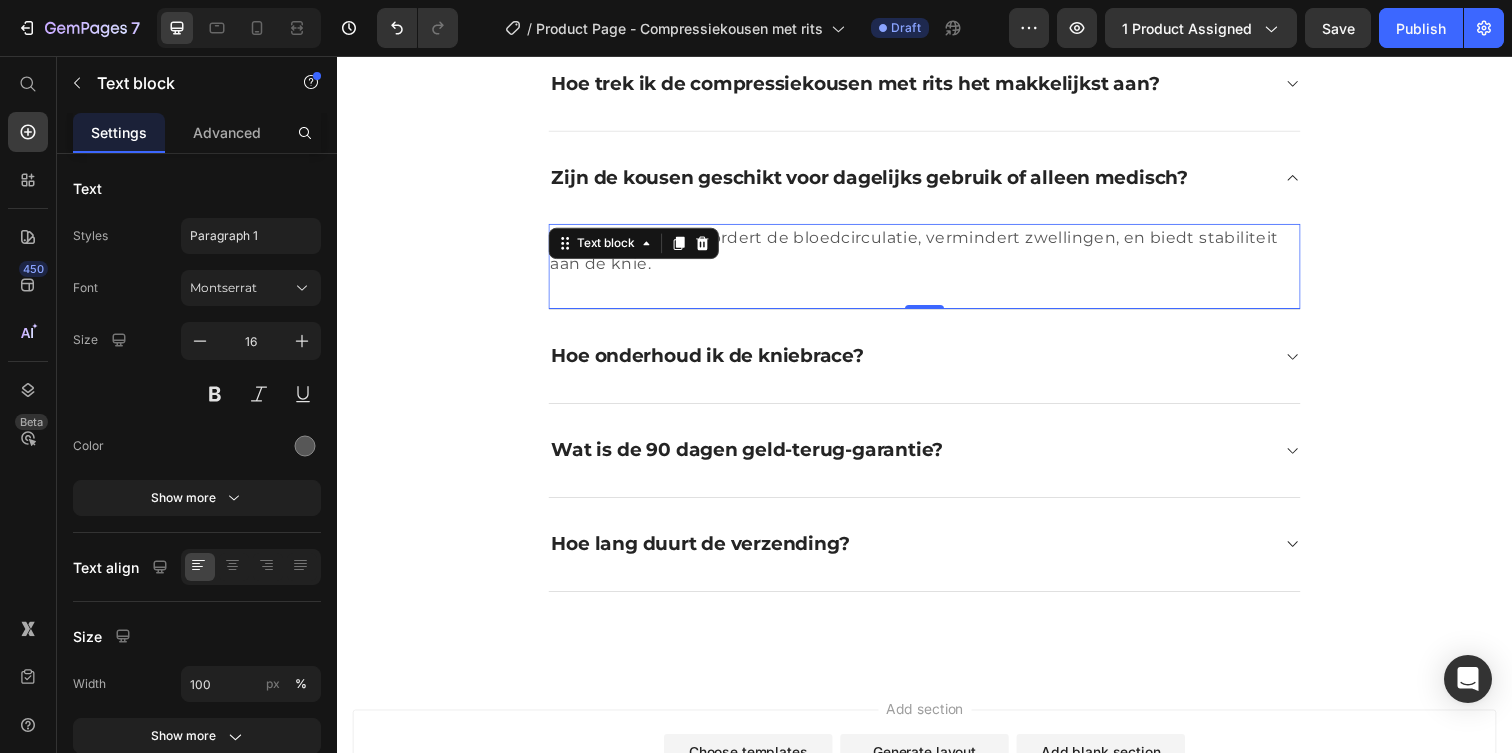 click on "De compressie bevordert de bloedcirculatie, vermindert zwellingen, en biedt stabiliteit aan de knie." at bounding box center (937, 254) 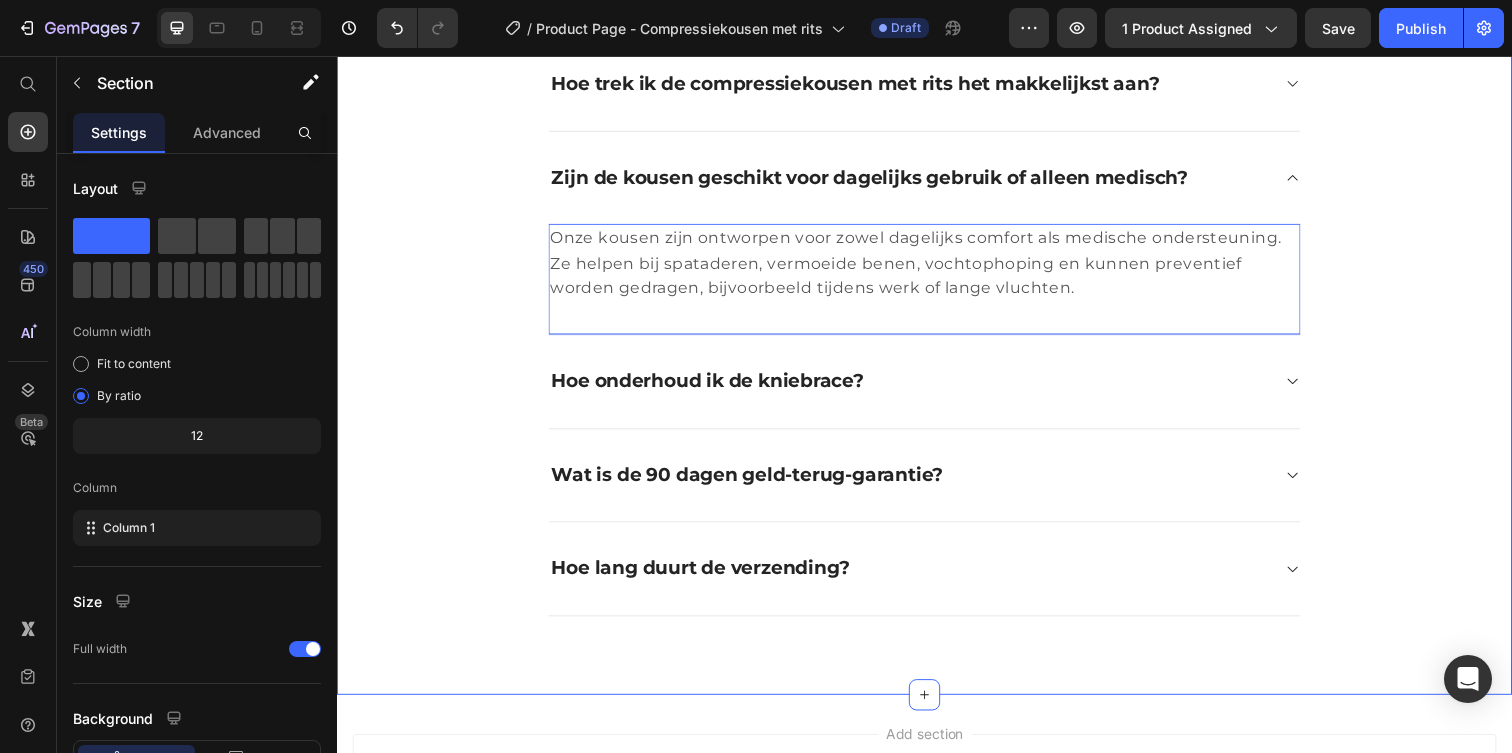 click on "Veelgestelde vragen Heading                Title Line
Hoe trek ik de compressiekousen met rits het makkelijkst aan?
Zijn de kousen geschikt voor dagelijks gebruik of alleen medisch? Onze kousen zijn ontworpen voor zowel dagelijks comfort als medische ondersteuning. Ze helpen bij spataderen, vermoeide benen, vochtophoping en kunnen preventief worden gedragen, bijvoorbeeld tijdens werk of lange vluchten. Text block   0
Hoe onderhoud ik de kniebrace?
Wat is de 90 dagen geld-terug-garantie?
Hoe lang duurt de verzending? Accordion Row" at bounding box center [937, 279] 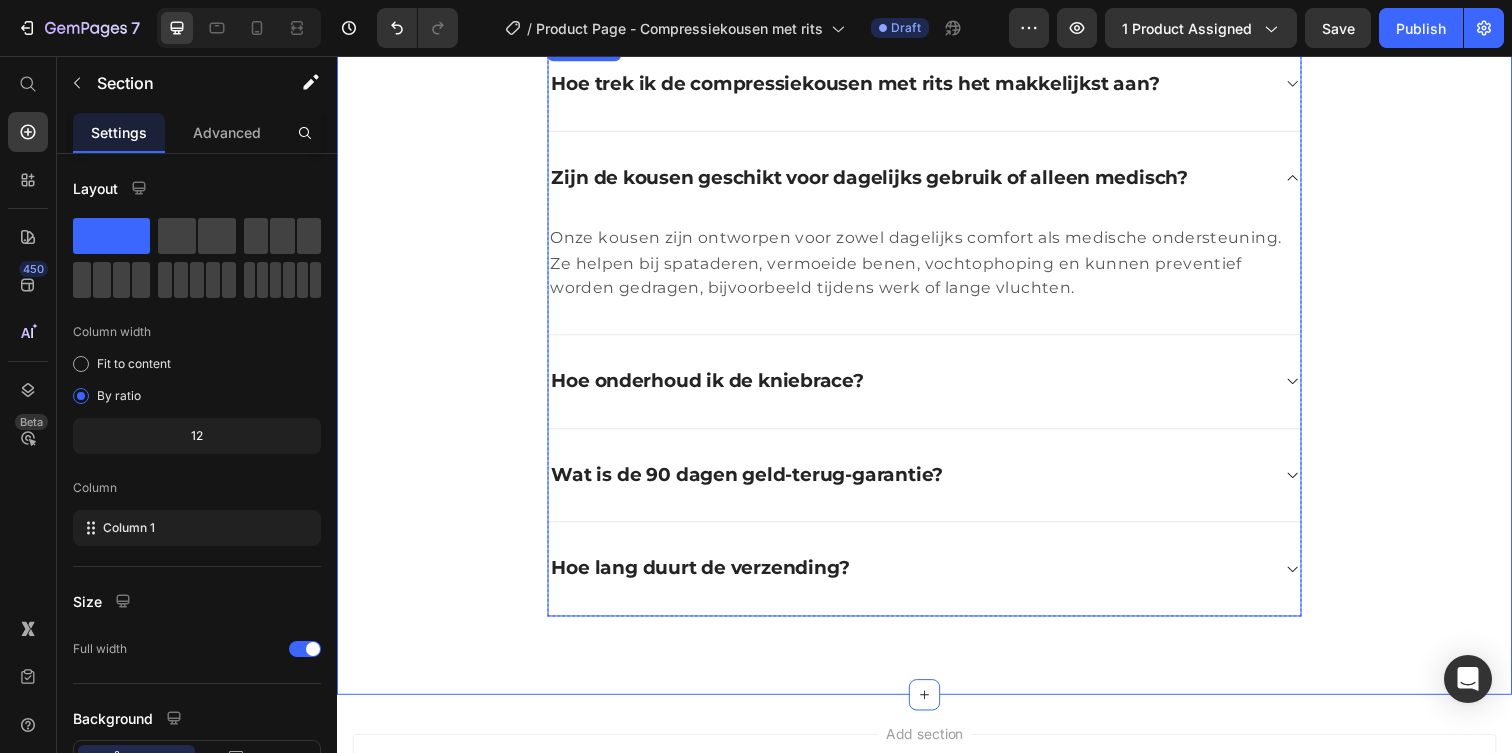 click on "Hoe onderhoud ik de kniebrace?" at bounding box center [921, 388] 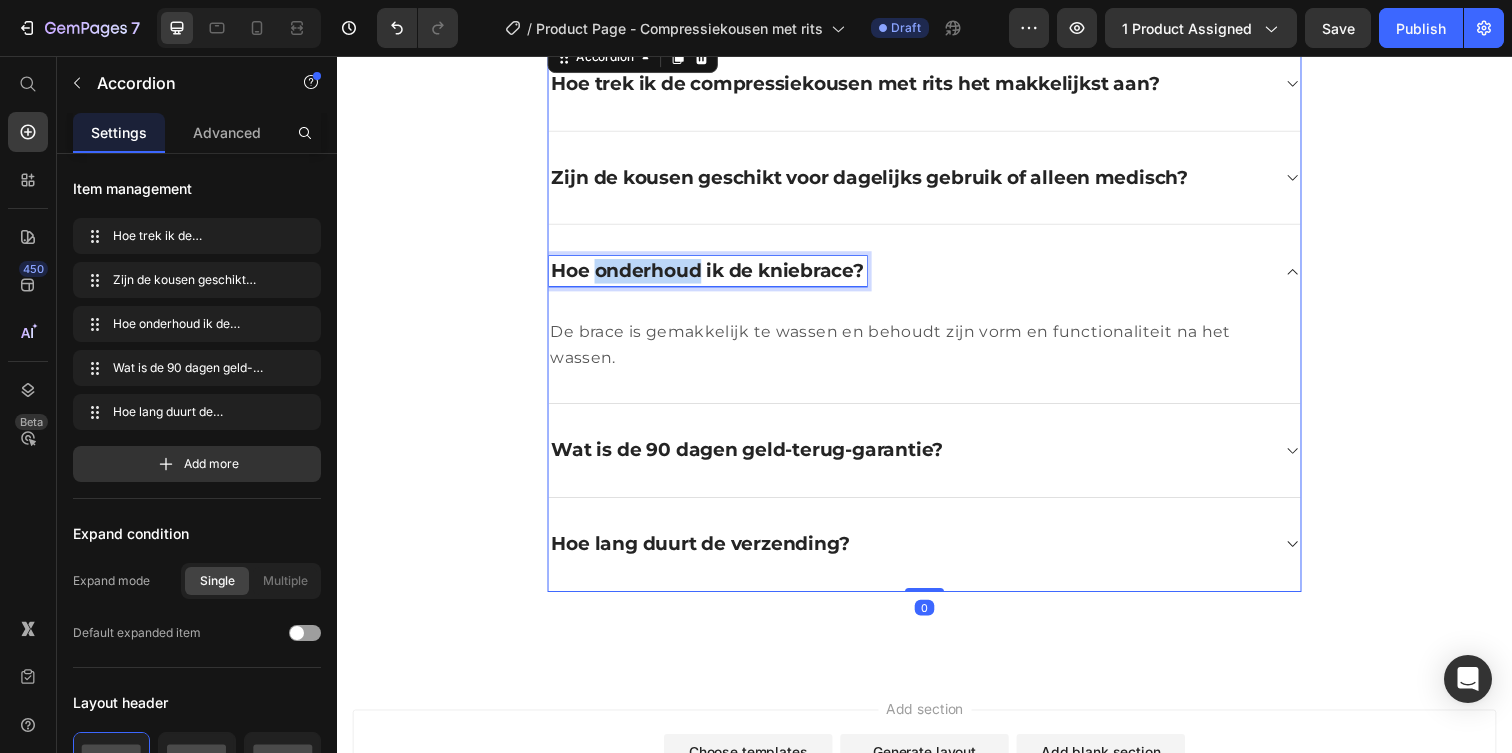 click on "Hoe onderhoud ik de kniebrace?" at bounding box center (715, 275) 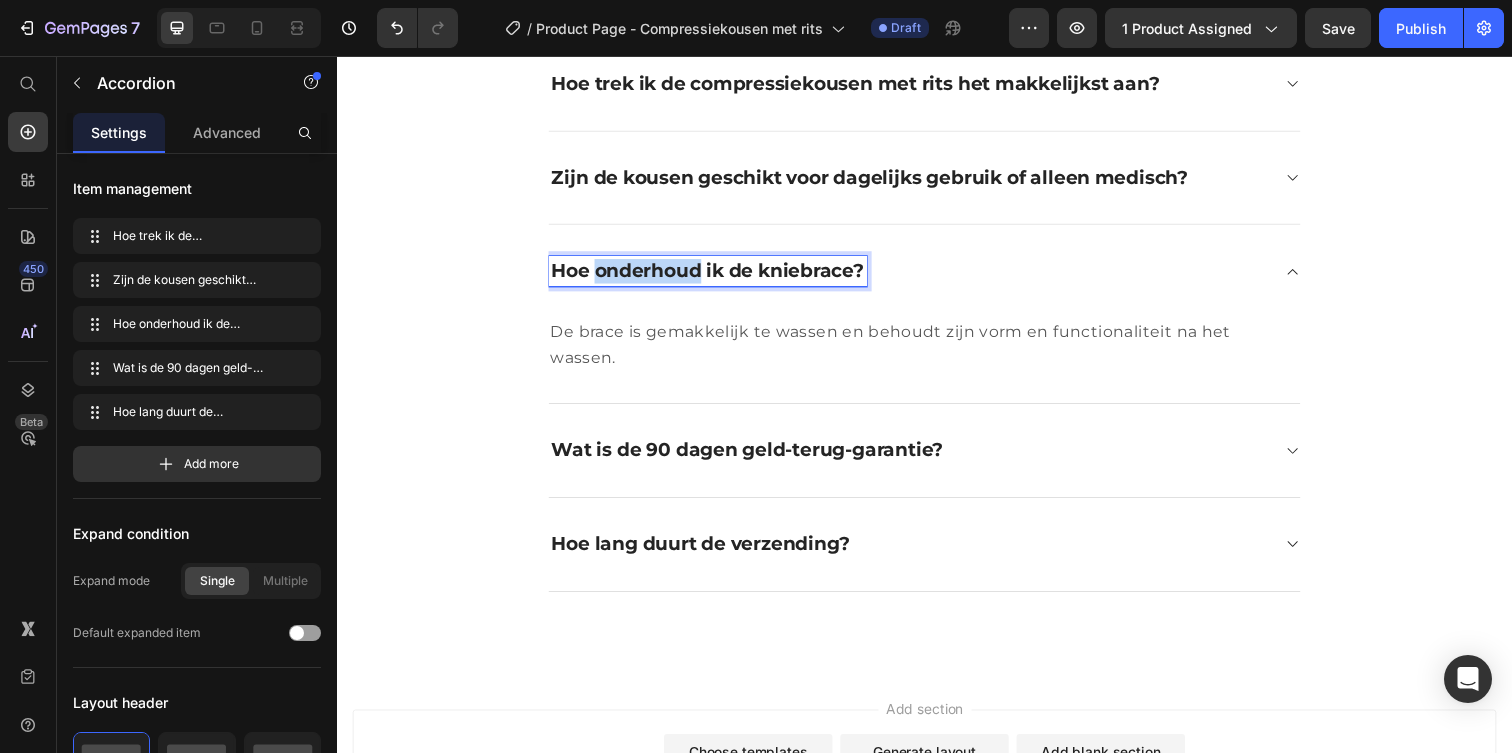 click on "Hoe onderhoud ik de kniebrace?" at bounding box center [715, 275] 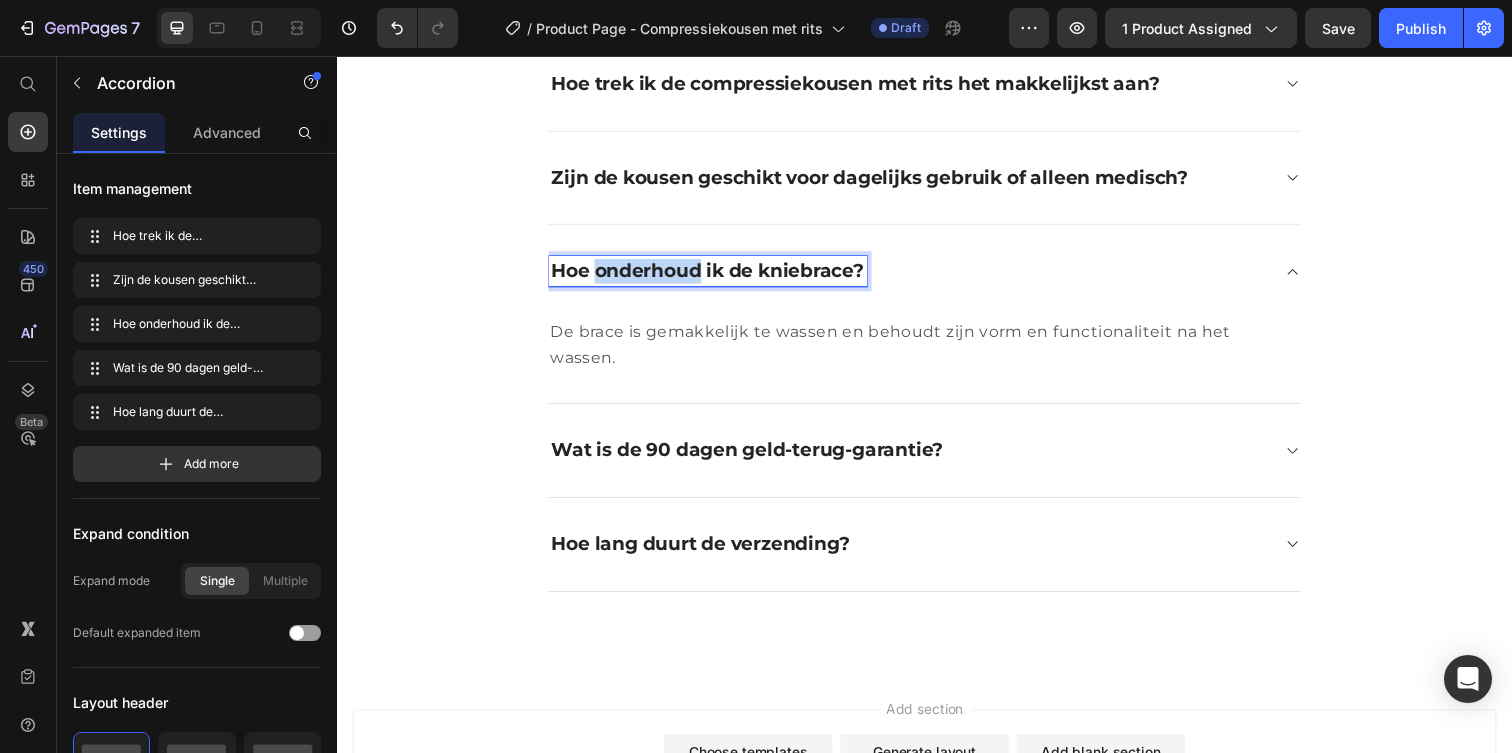 click on "Hoe onderhoud ik de kniebrace?" at bounding box center [715, 275] 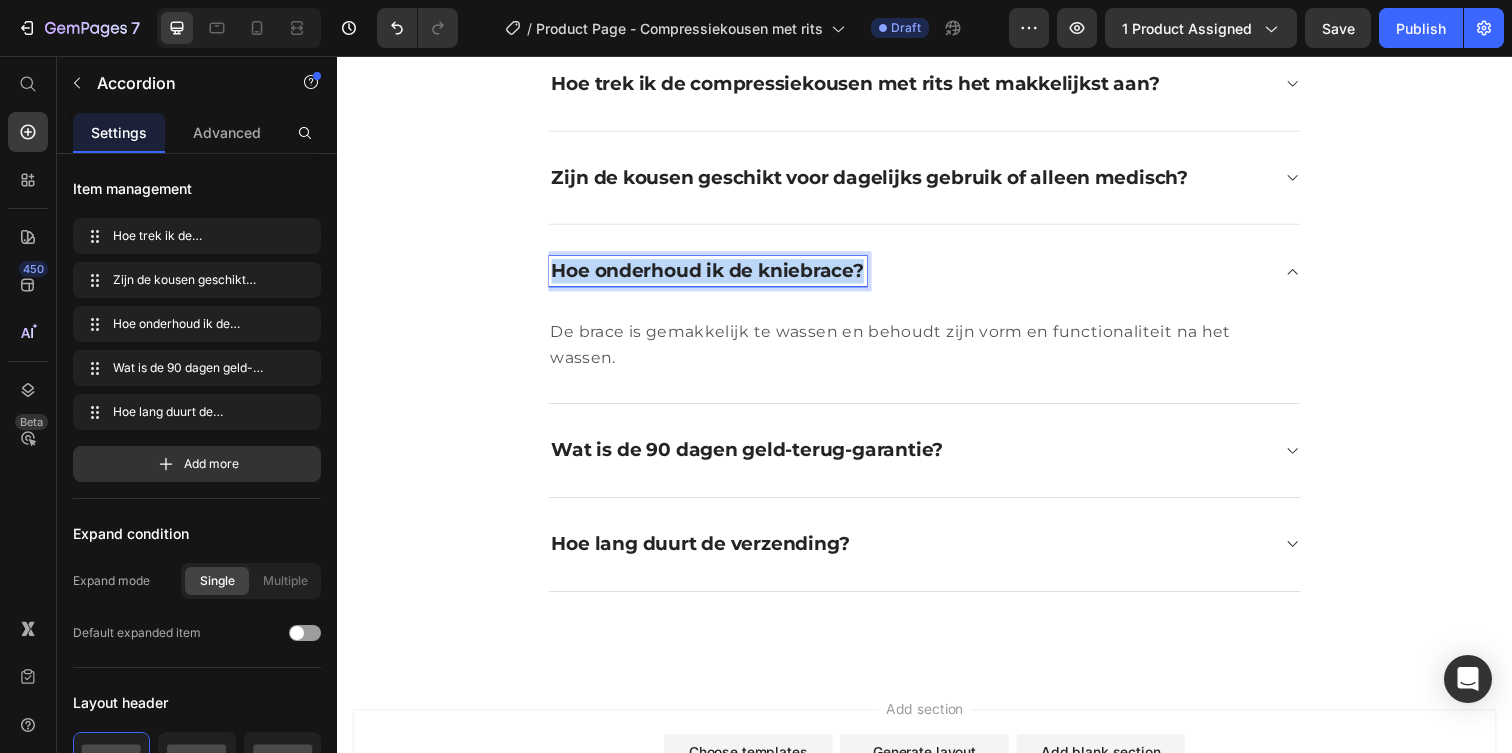 click on "Hoe onderhoud ik de kniebrace?" at bounding box center (715, 275) 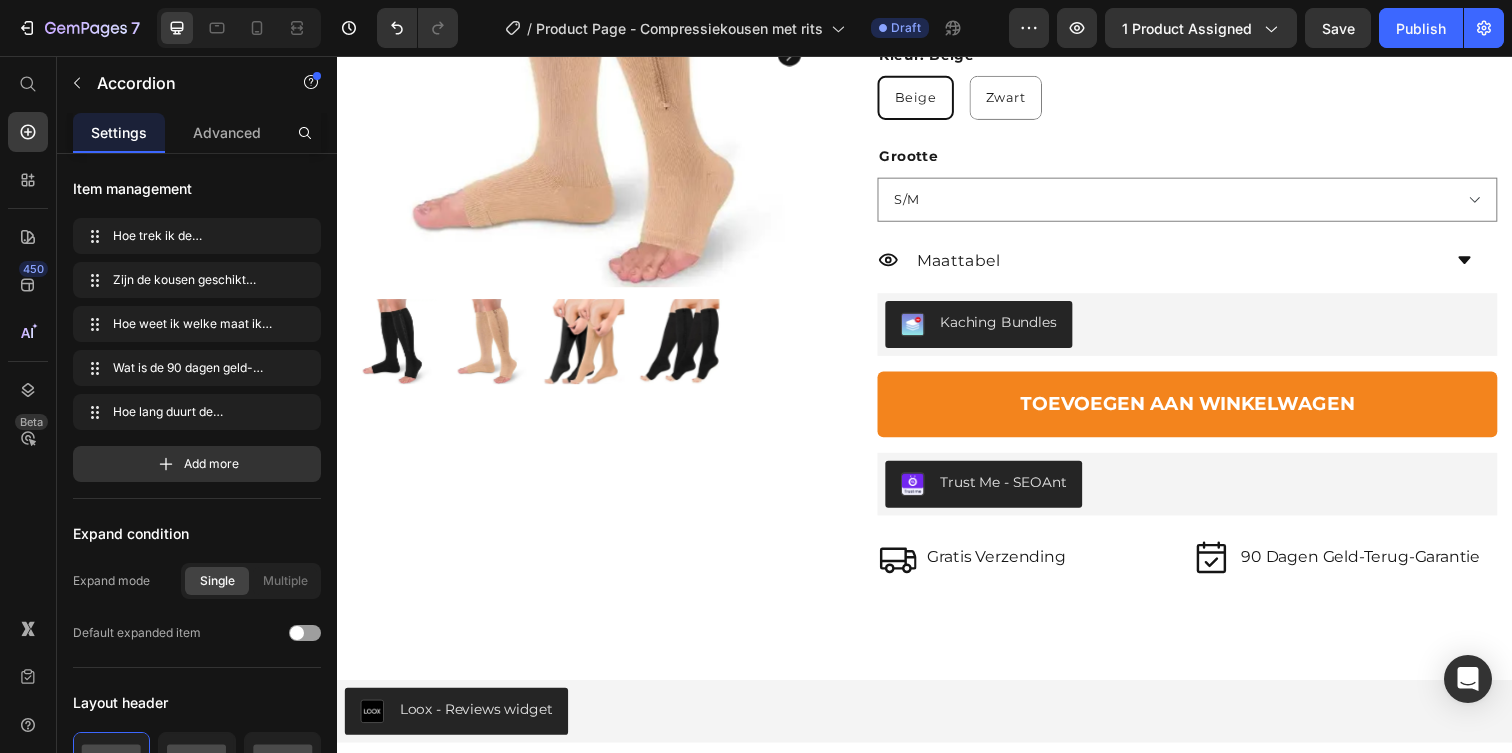 scroll, scrollTop: 3174, scrollLeft: 0, axis: vertical 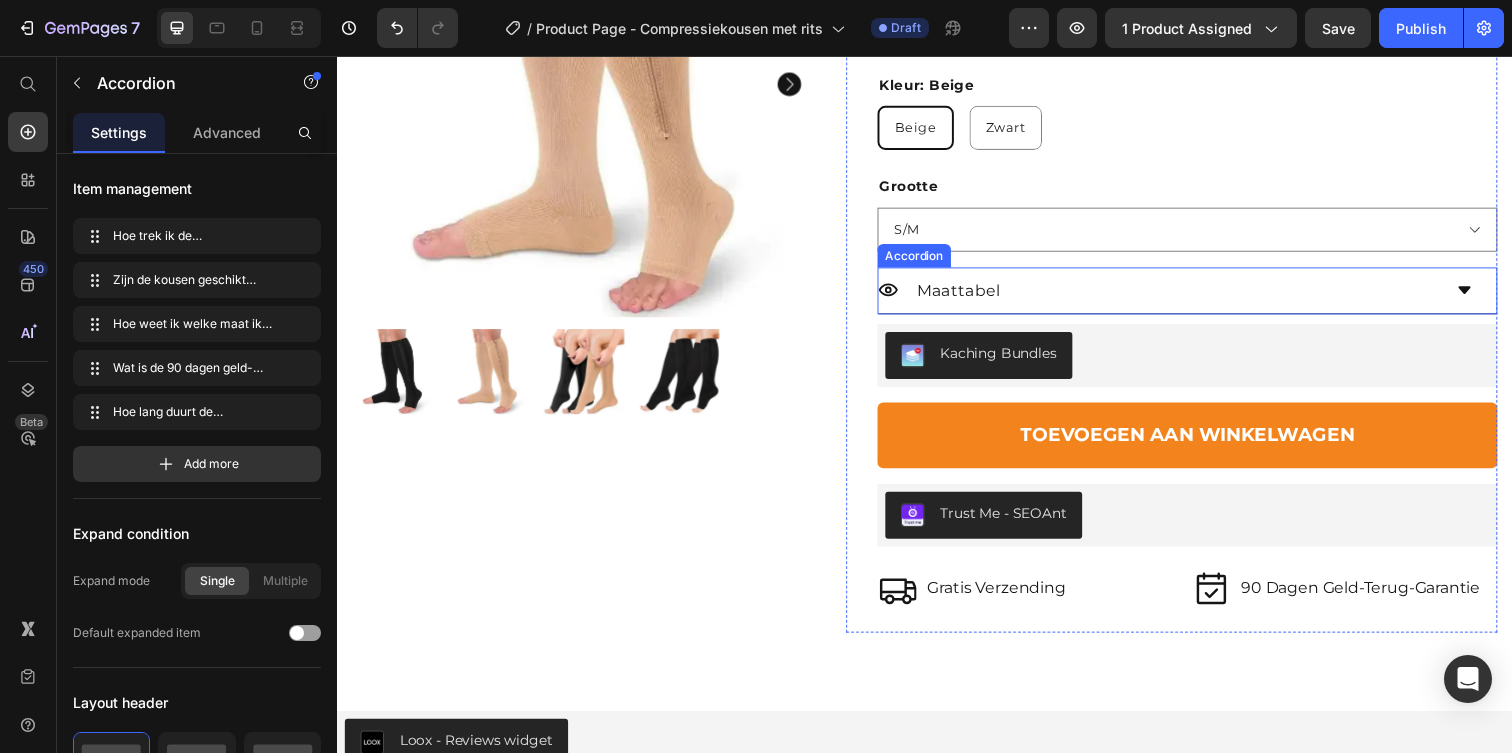 click on "Maattabel" at bounding box center (1177, 295) 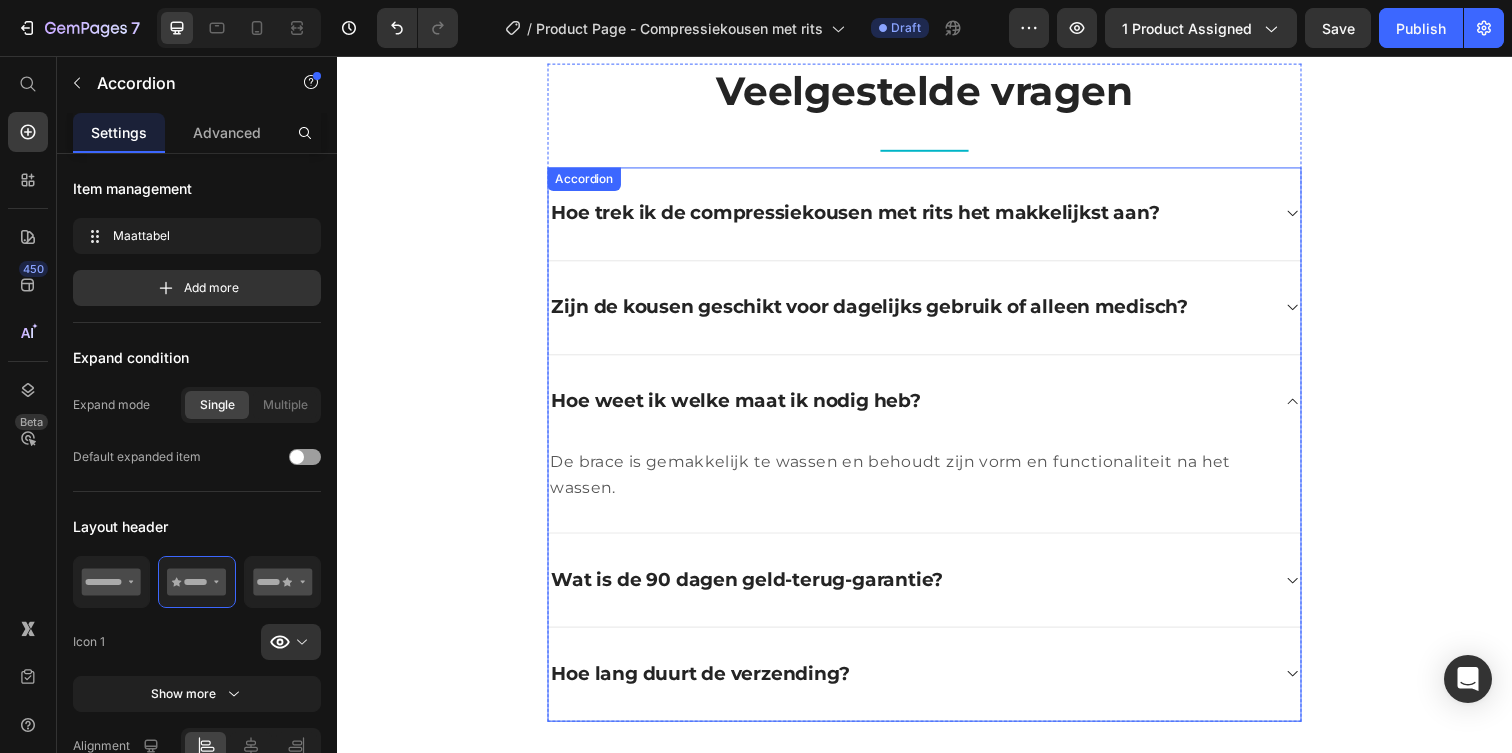 scroll, scrollTop: 4471, scrollLeft: 0, axis: vertical 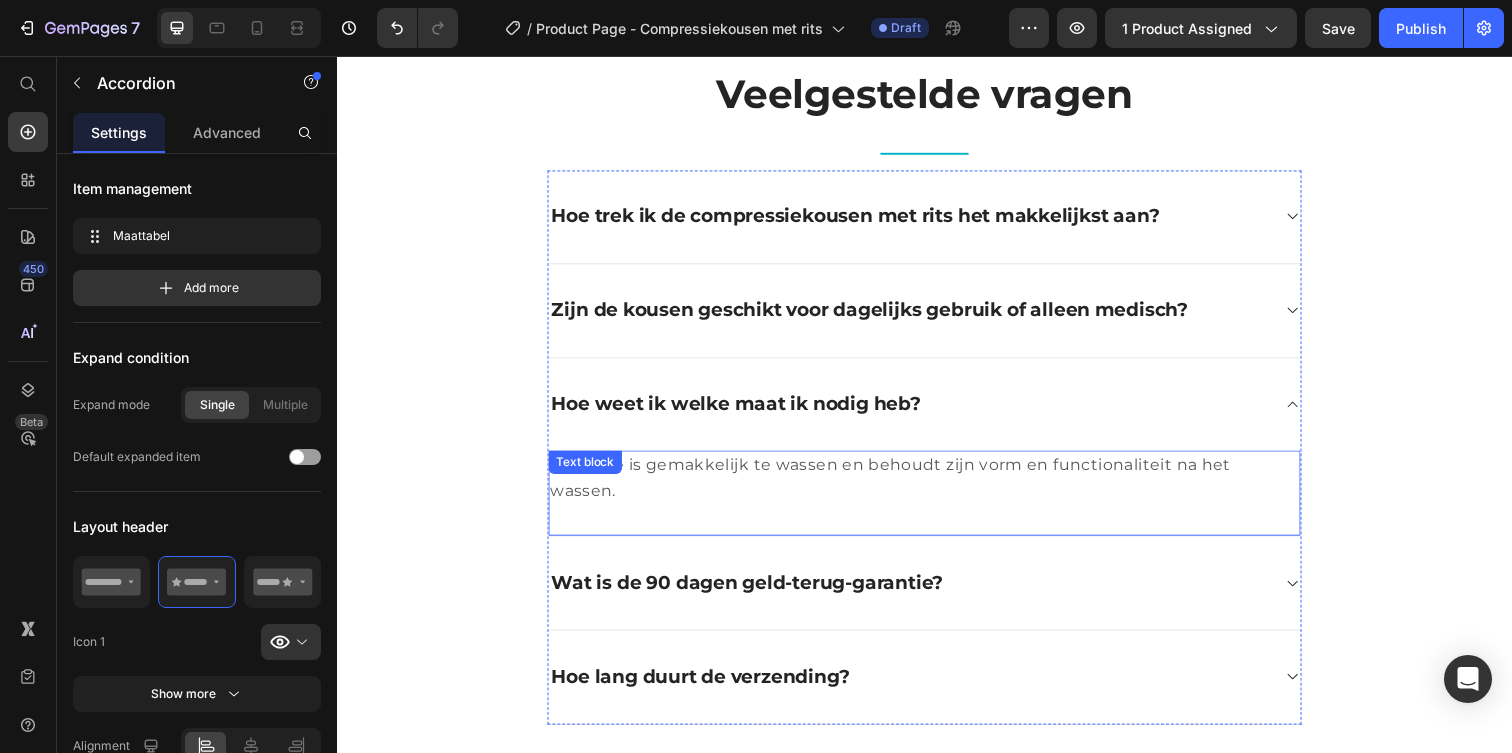 click on "De brace is gemakkelijk te wassen en behoudt zijn vorm en functionaliteit na het wassen." at bounding box center [937, 485] 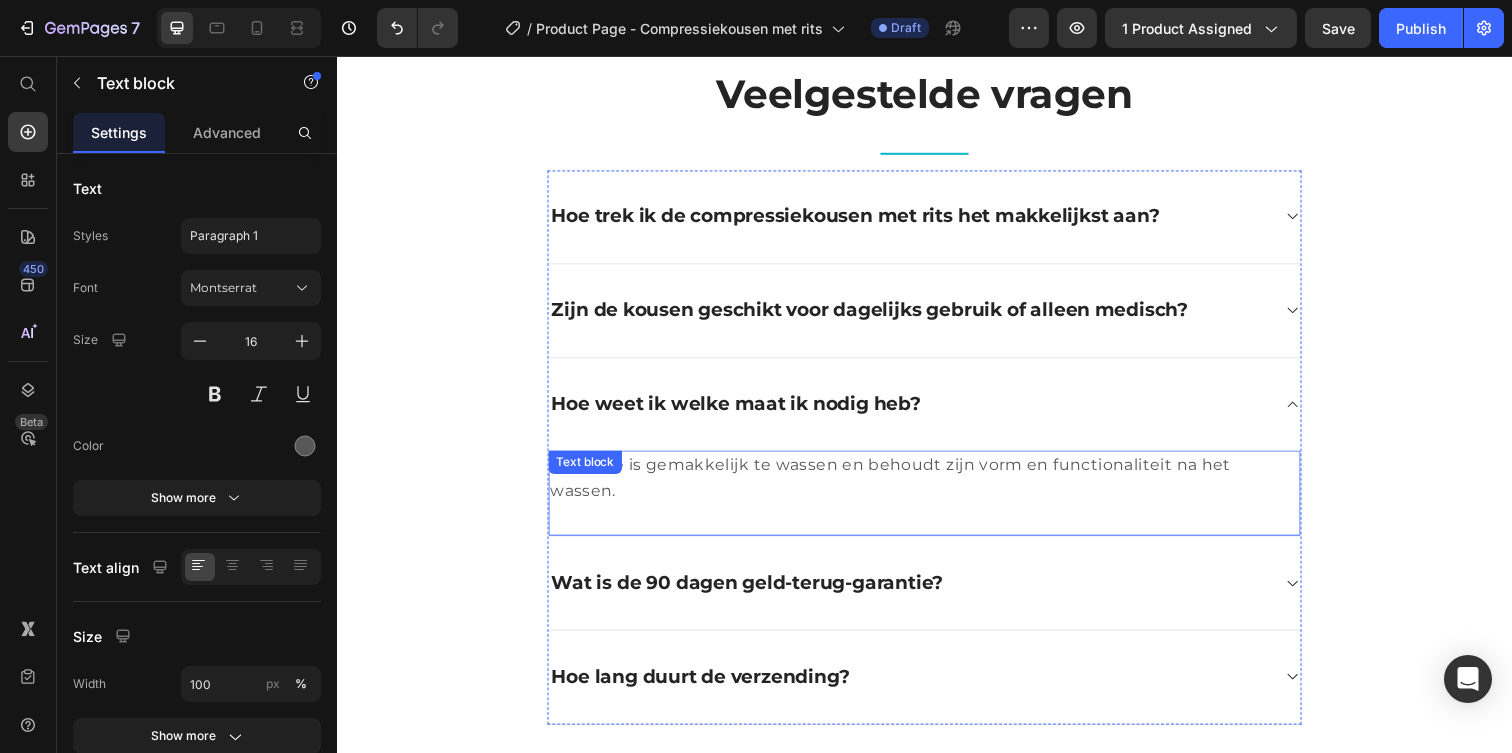 click on "De brace is gemakkelijk te wassen en behoudt zijn vorm en functionaliteit na het wassen." at bounding box center [937, 485] 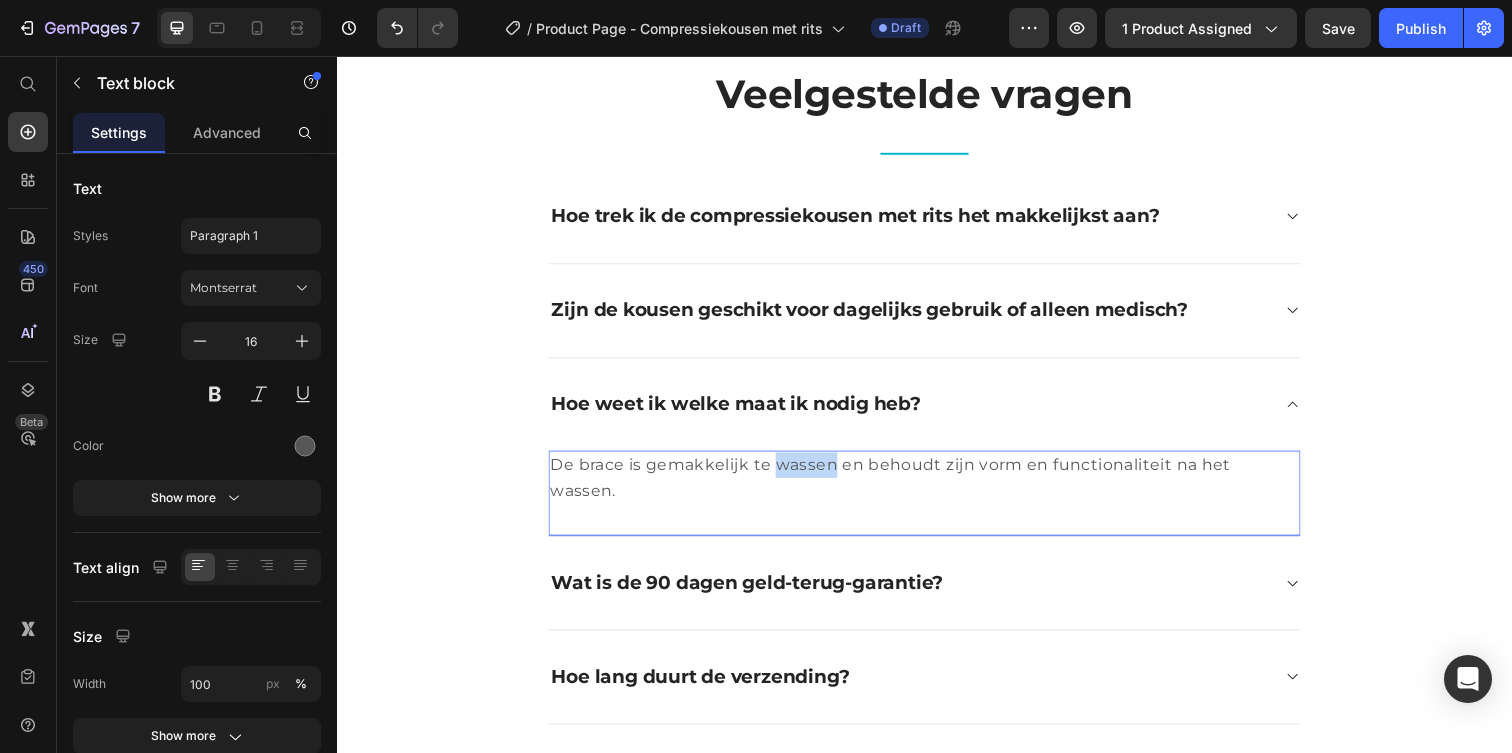 click on "De brace is gemakkelijk te wassen en behoudt zijn vorm en functionaliteit na het wassen." at bounding box center (937, 485) 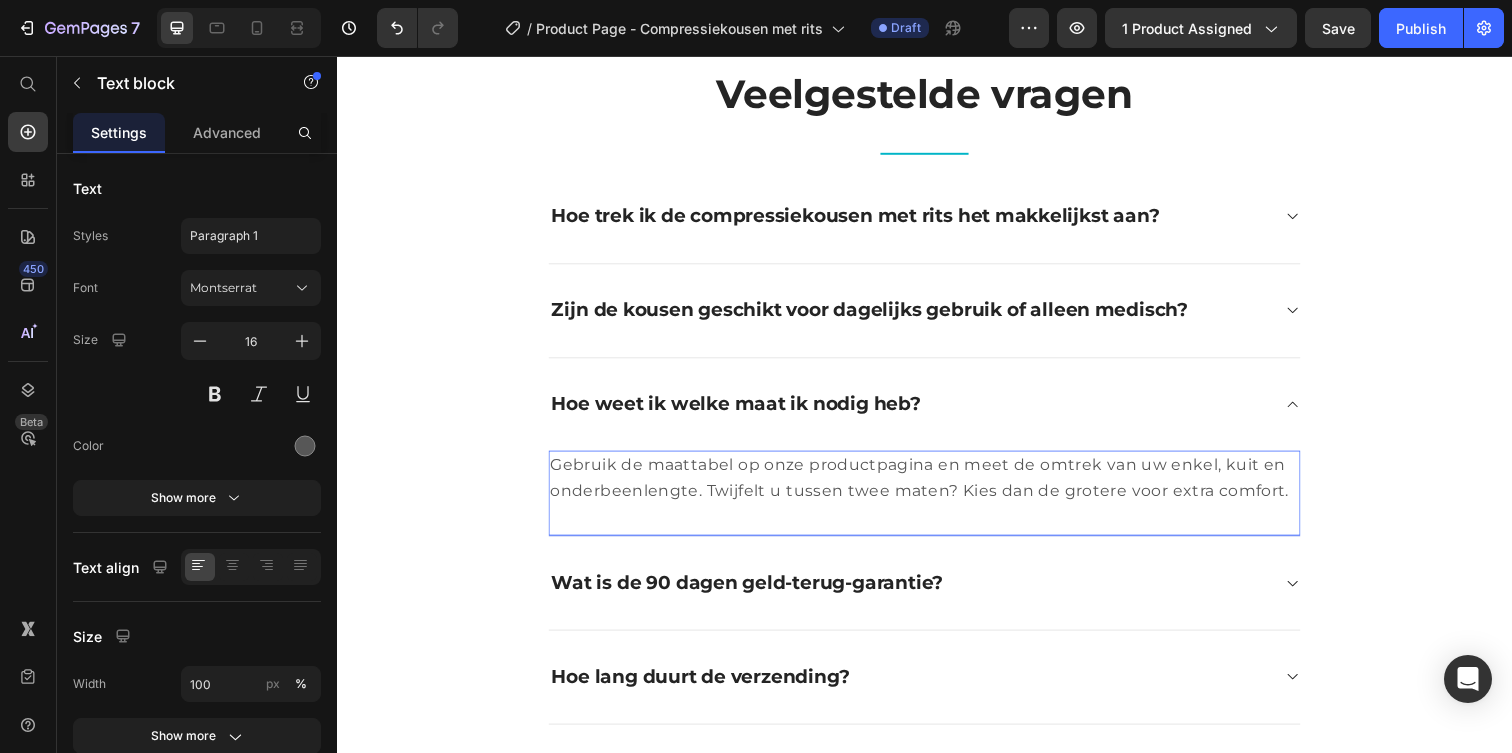 click on "Gebruik de maattabel op onze productpagina en meet de omtrek van uw enkel, kuit en onderbeenlengte. Twijfelt u tussen twee maten? Kies dan de grotere voor extra comfort." at bounding box center [937, 485] 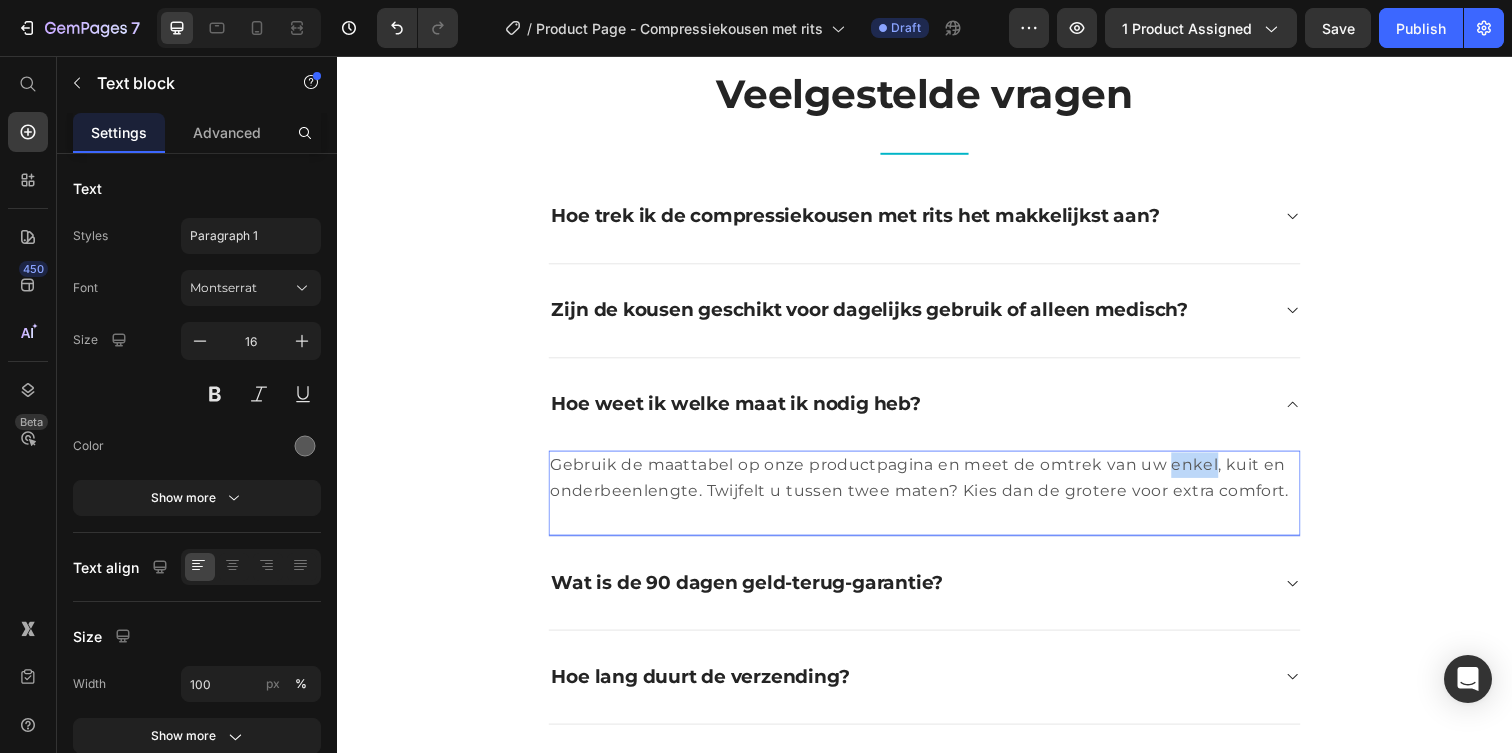 click on "Gebruik de maattabel op onze productpagina en meet de omtrek van uw enkel, kuit en onderbeenlengte. Twijfelt u tussen twee maten? Kies dan de grotere voor extra comfort." at bounding box center [937, 485] 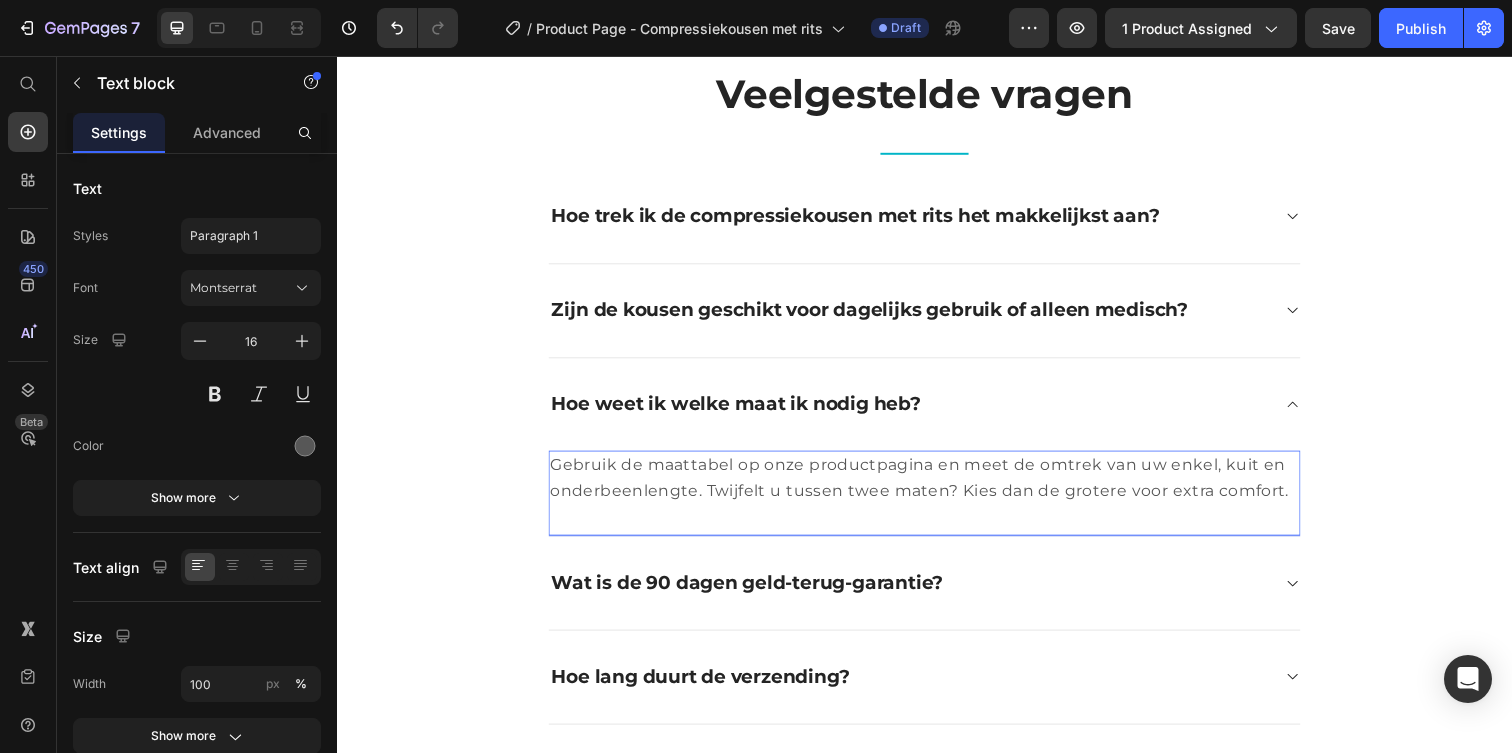 click on "Gebruik de maattabel op onze productpagina en meet de omtrek van uw enkel, kuit en onderbeenlengte. Twijfelt u tussen twee maten? Kies dan de grotere voor extra comfort." at bounding box center [937, 485] 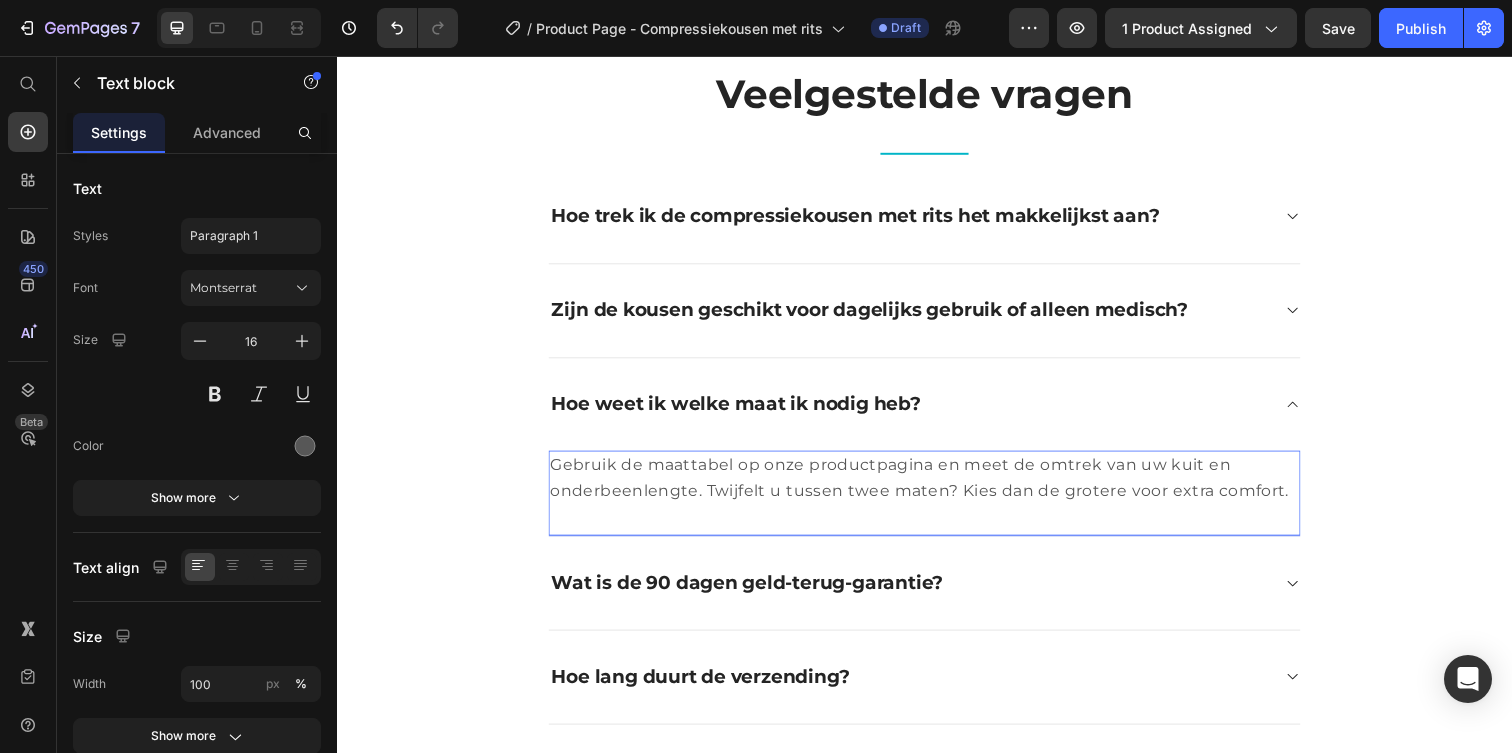 click on "Gebruik de maattabel op onze productpagina en meet de omtrek van uw kuit en onderbeenlengte. Twijfelt u tussen twee maten? Kies dan de grotere voor extra comfort." at bounding box center (937, 485) 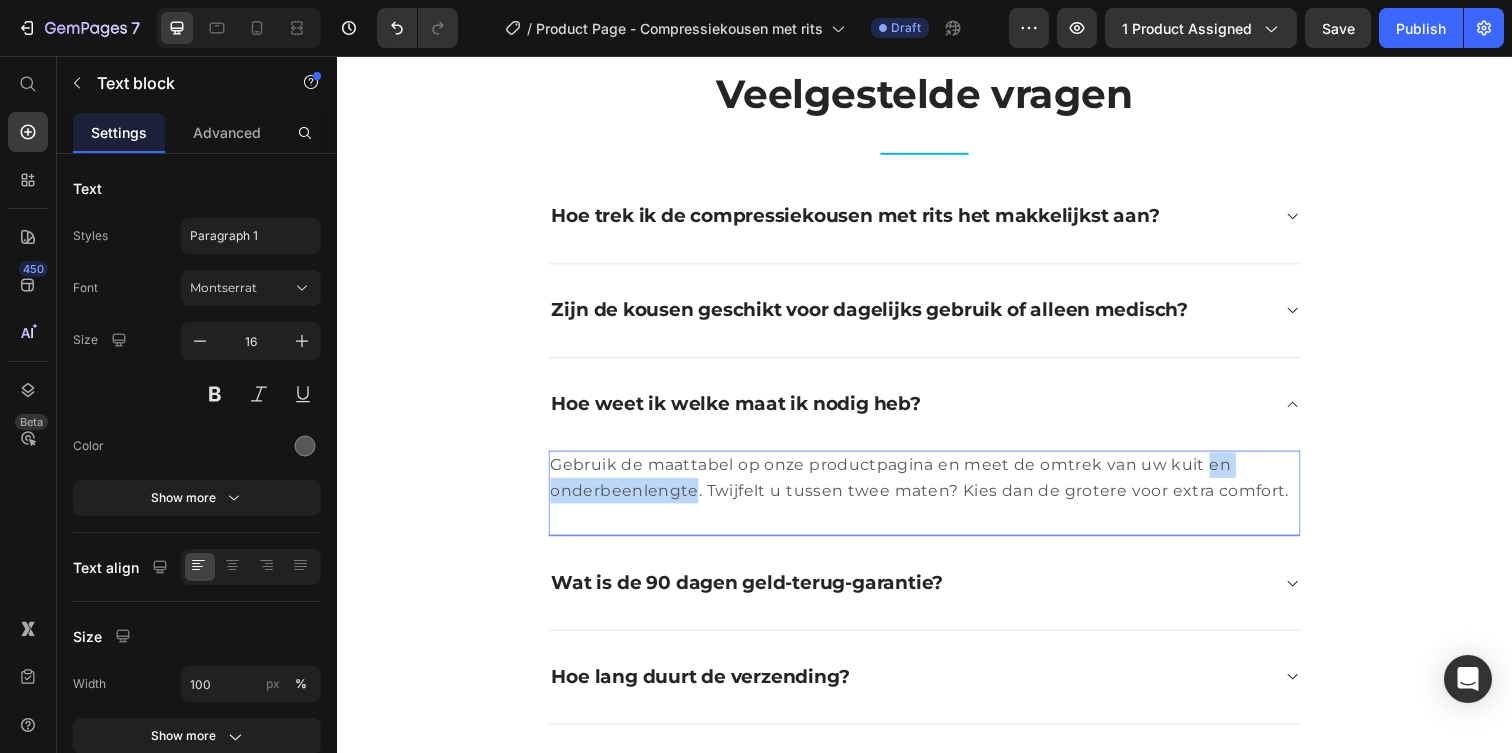 drag, startPoint x: 618, startPoint y: 499, endPoint x: 1235, endPoint y: 473, distance: 617.54755 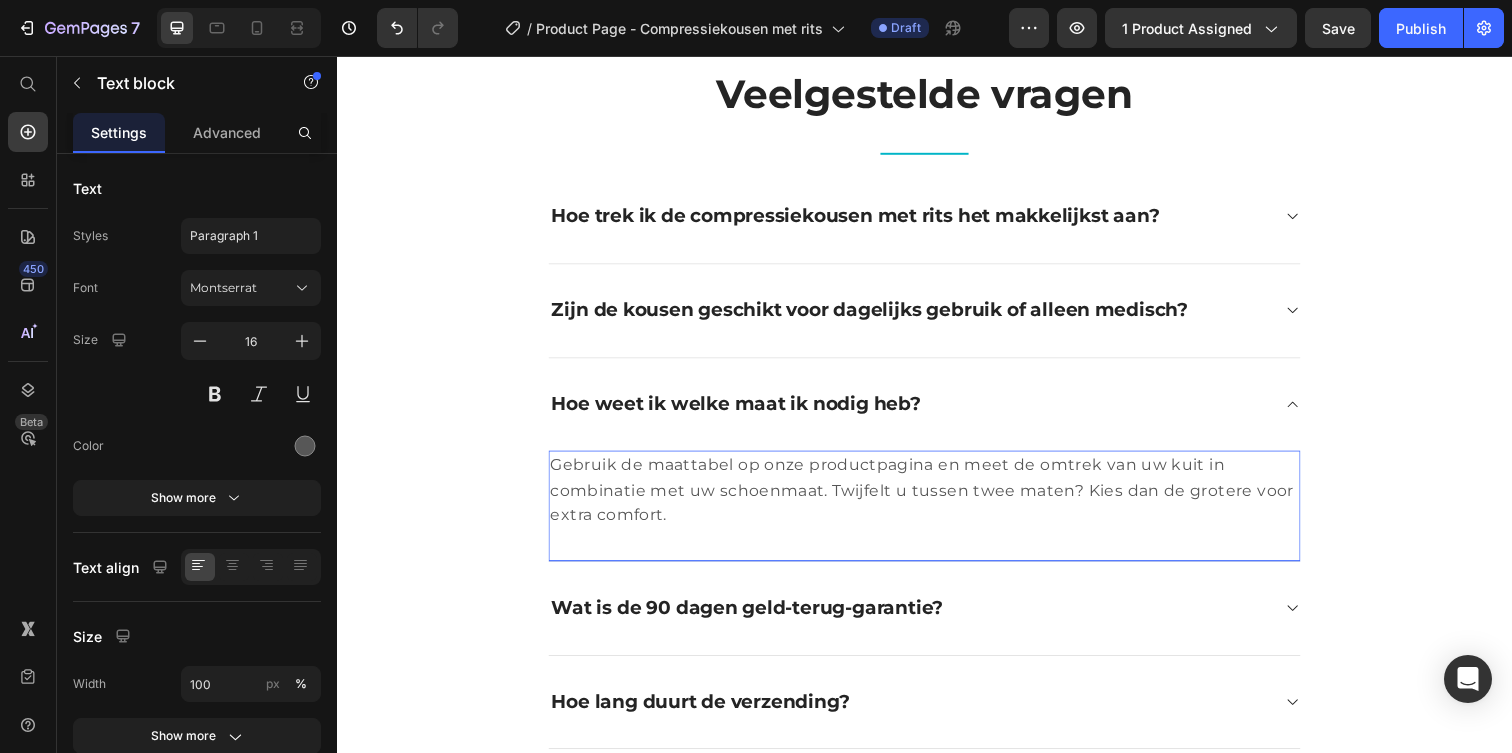 click on "Gebruik de maattabel op onze productpagina en meet de omtrek van uw kuit in combinatie met uw schoenmaat. Twijfelt u tussen twee maten? Kies dan de grotere voor extra comfort." at bounding box center [937, 498] 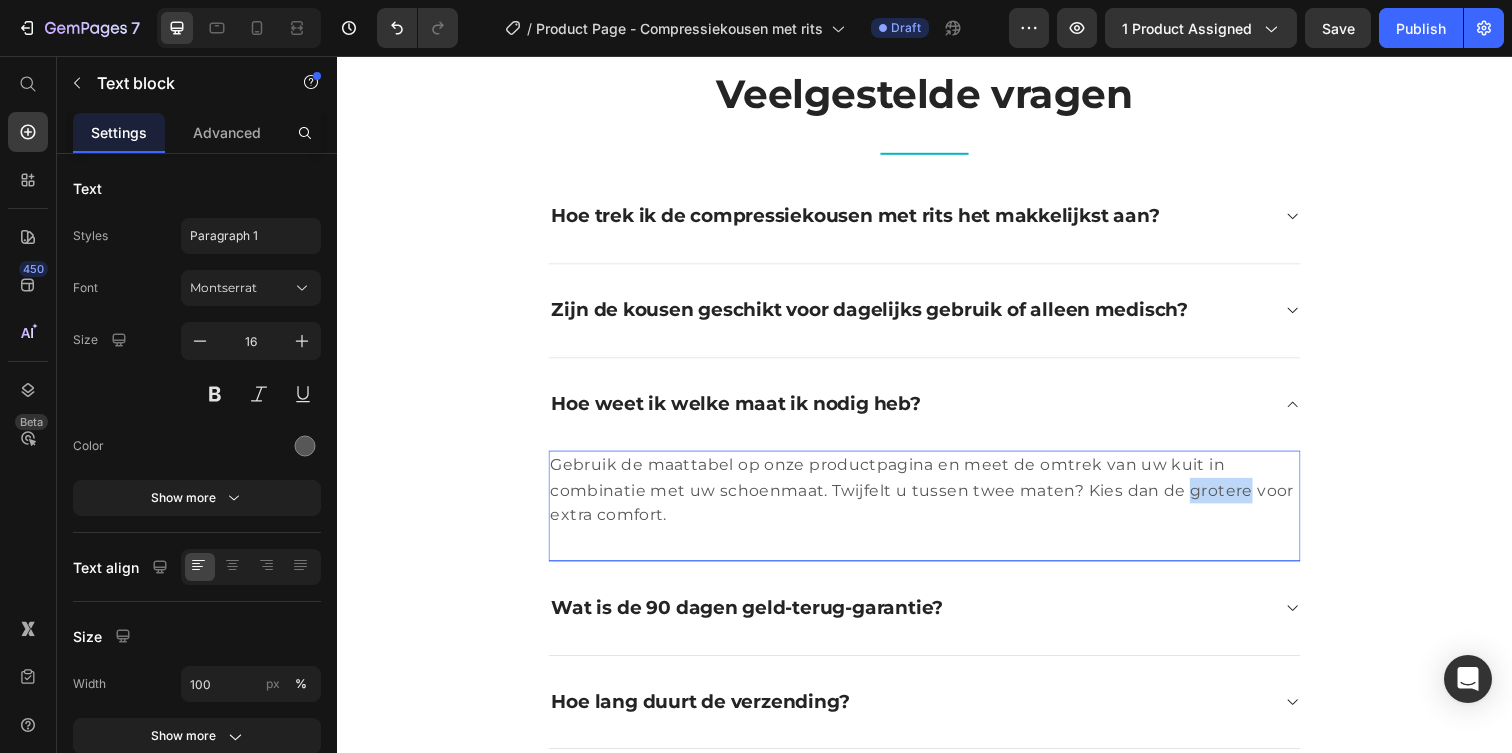 click on "Gebruik de maattabel op onze productpagina en meet de omtrek van uw kuit in combinatie met uw schoenmaat. Twijfelt u tussen twee maten? Kies dan de grotere voor extra comfort." at bounding box center [937, 498] 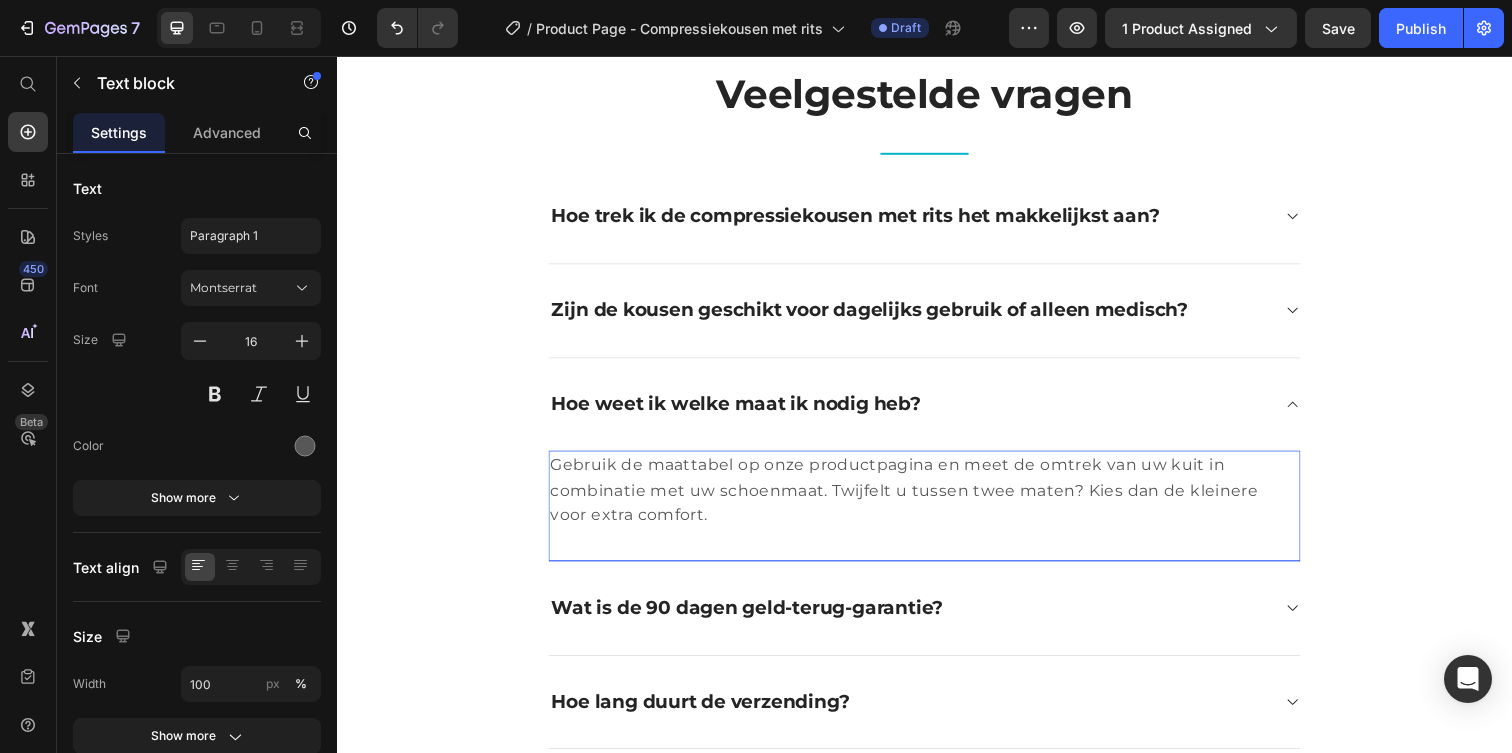 click on "Gebruik de maattabel op onze productpagina en meet de omtrek van uw kuit in combinatie met uw schoenmaat. Twijfelt u tussen twee maten? Kies dan de kleinere voor extra comfort." at bounding box center [937, 498] 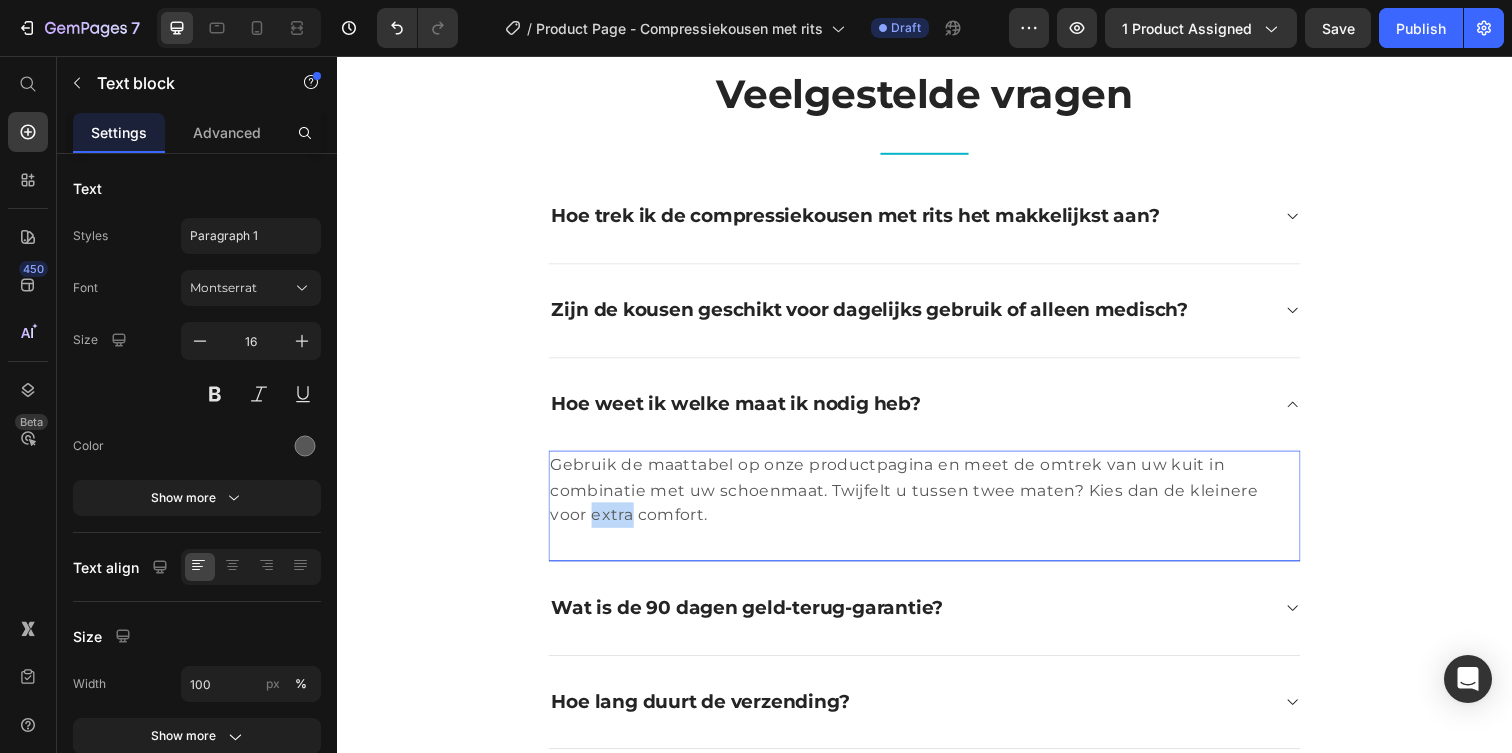 click on "Gebruik de maattabel op onze productpagina en meet de omtrek van uw kuit in combinatie met uw schoenmaat. Twijfelt u tussen twee maten? Kies dan de kleinere voor extra comfort." at bounding box center [937, 498] 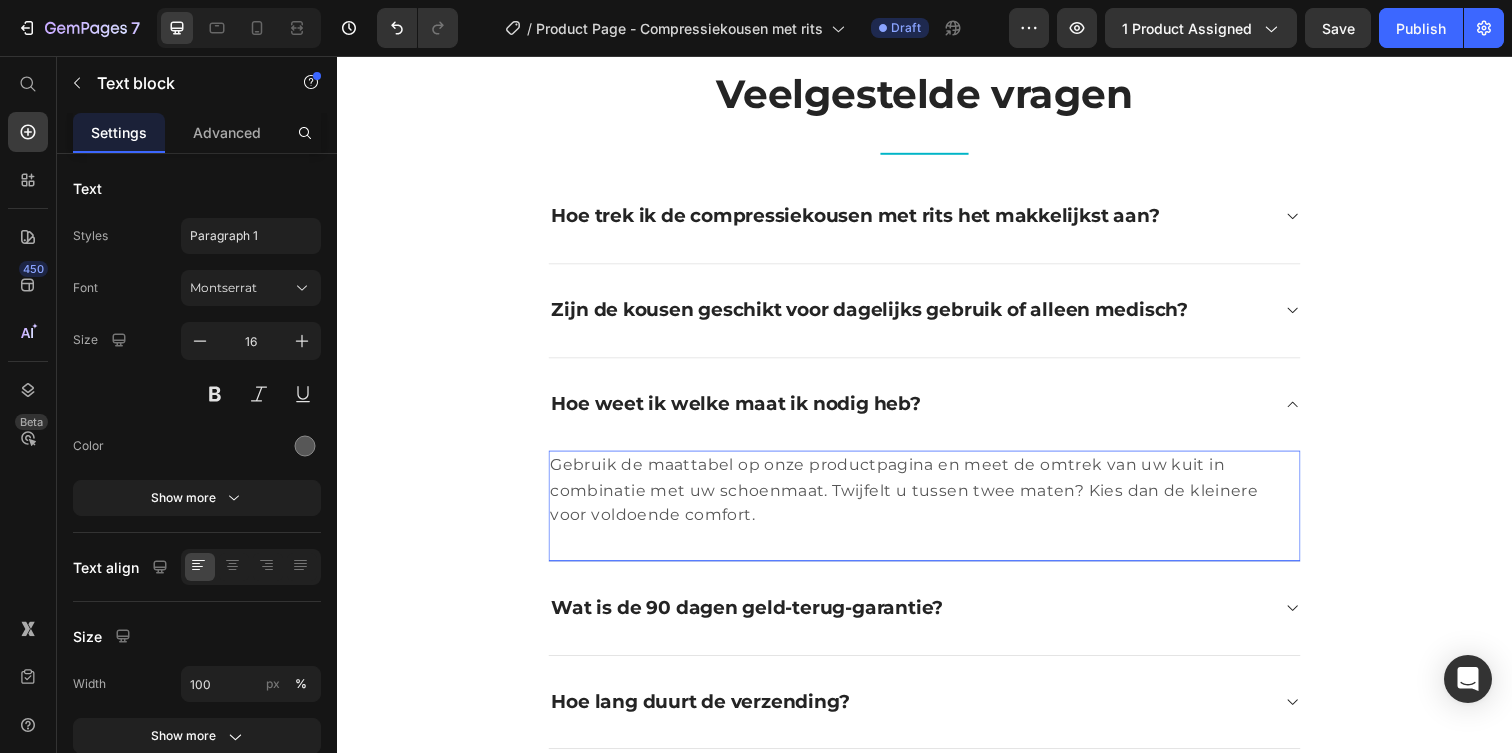 click on "Gebruik de maattabel op onze productpagina en meet de omtrek van uw kuit in combinatie met uw schoenmaat. Twijfelt u tussen twee maten? Kies dan de kleinere voor voldoende comfort." at bounding box center [937, 498] 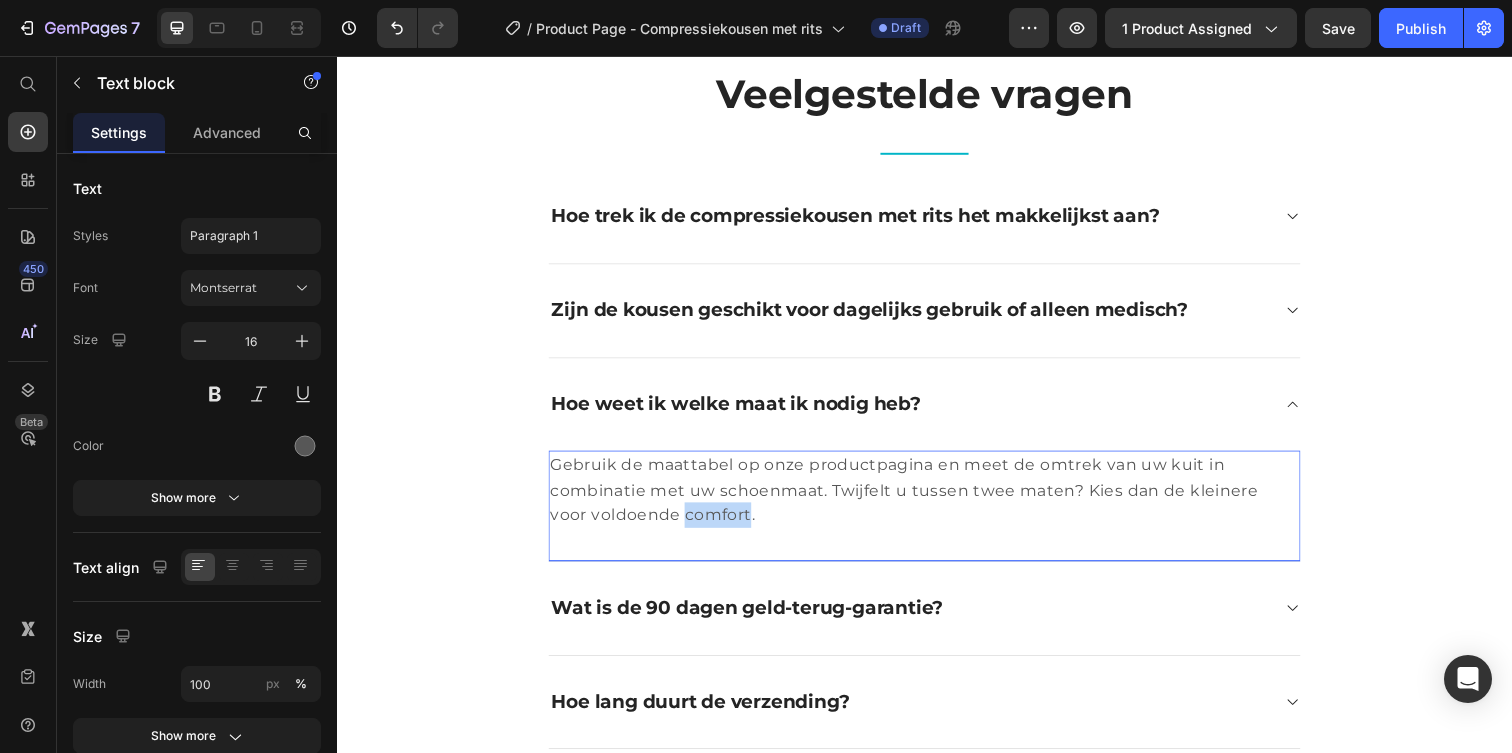 click on "Gebruik de maattabel op onze productpagina en meet de omtrek van uw kuit in combinatie met uw schoenmaat. Twijfelt u tussen twee maten? Kies dan de kleinere voor voldoende comfort." at bounding box center (937, 498) 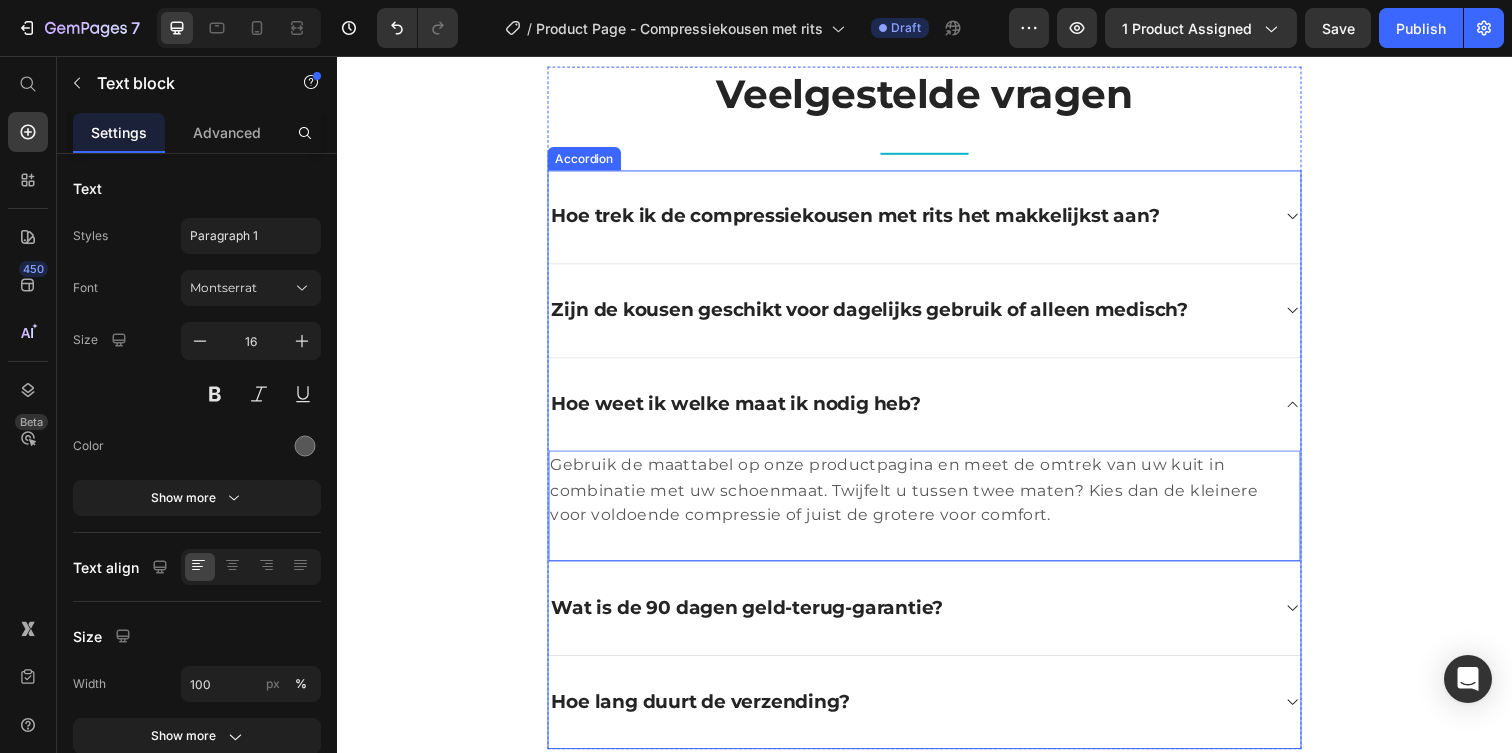 click on "Hoe weet ik welke maat ik nodig heb?" at bounding box center (921, 411) 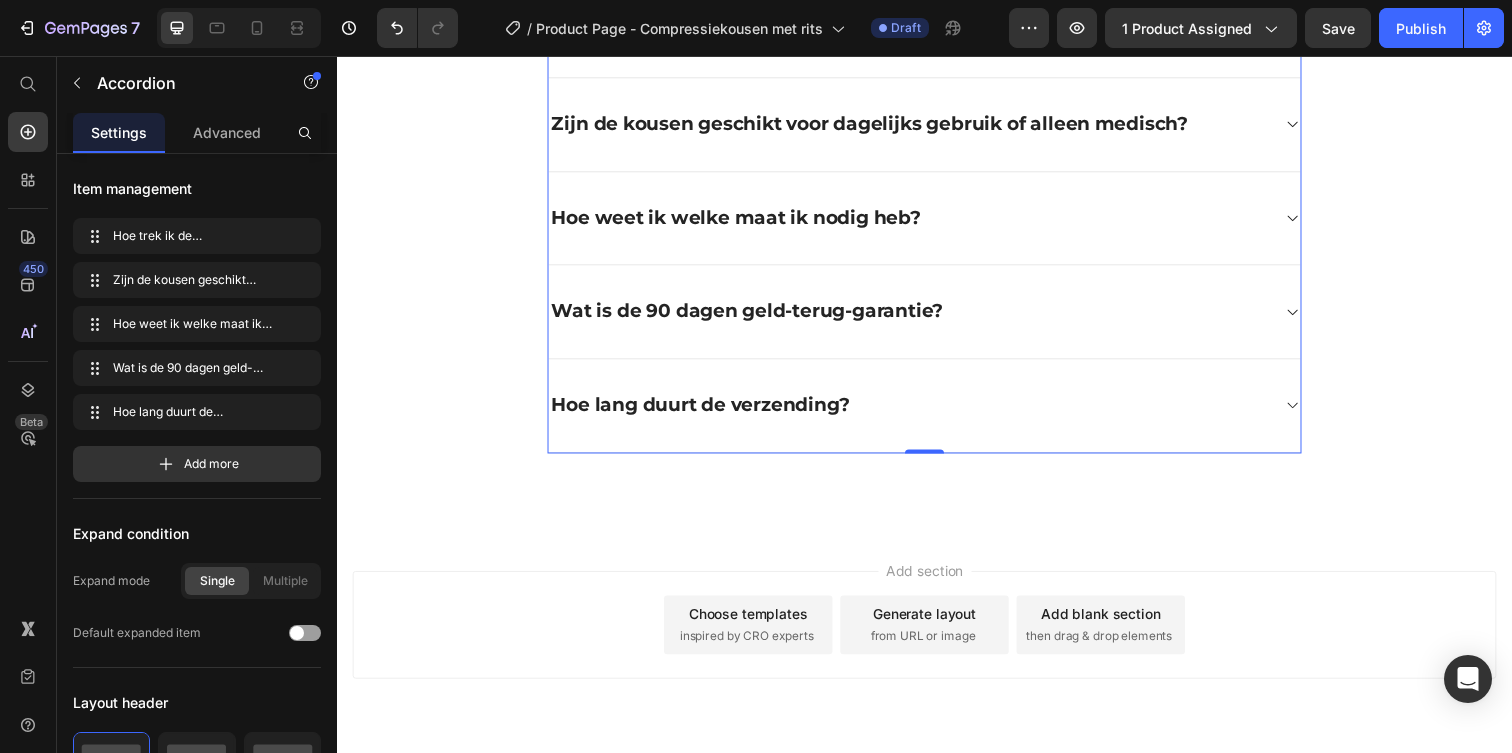 scroll, scrollTop: 4721, scrollLeft: 0, axis: vertical 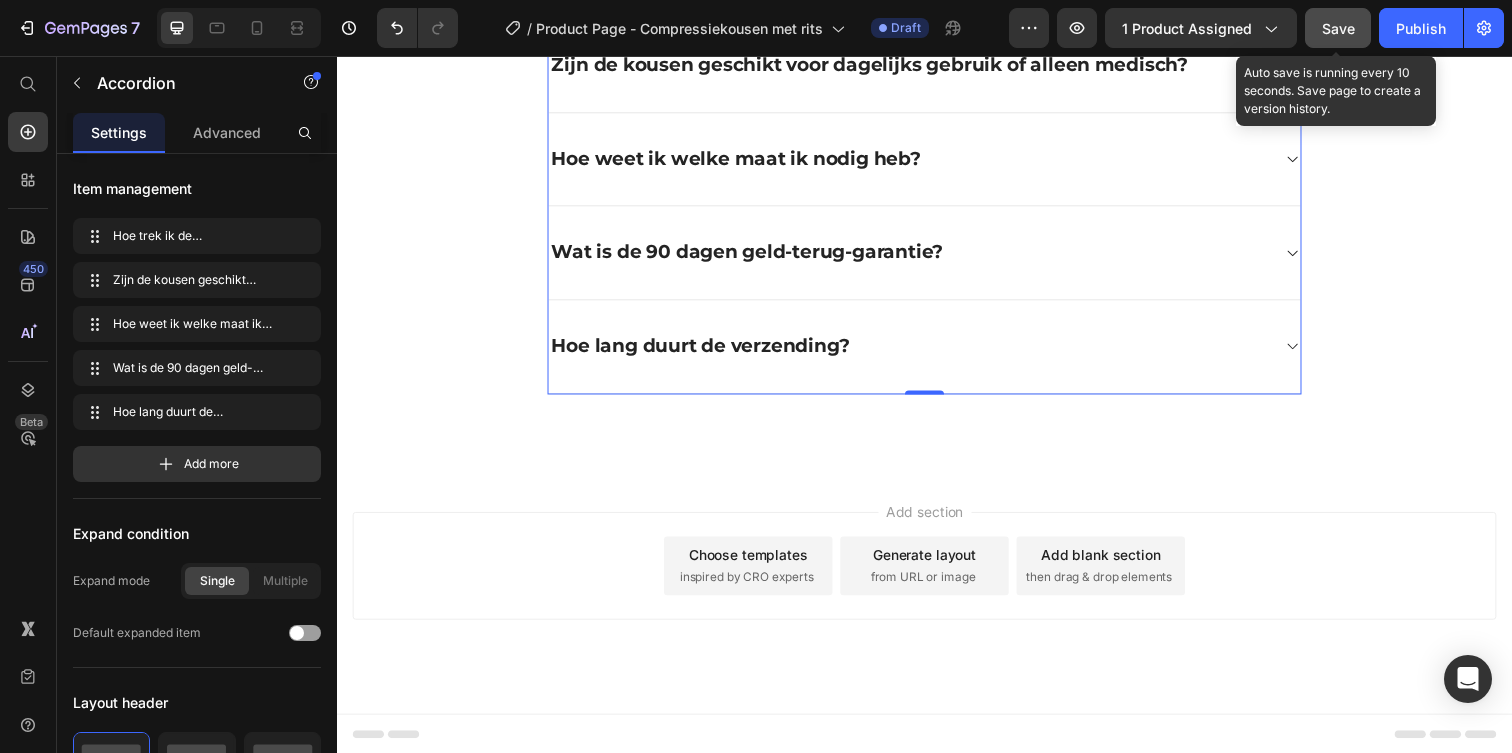 click on "Save" at bounding box center (1338, 28) 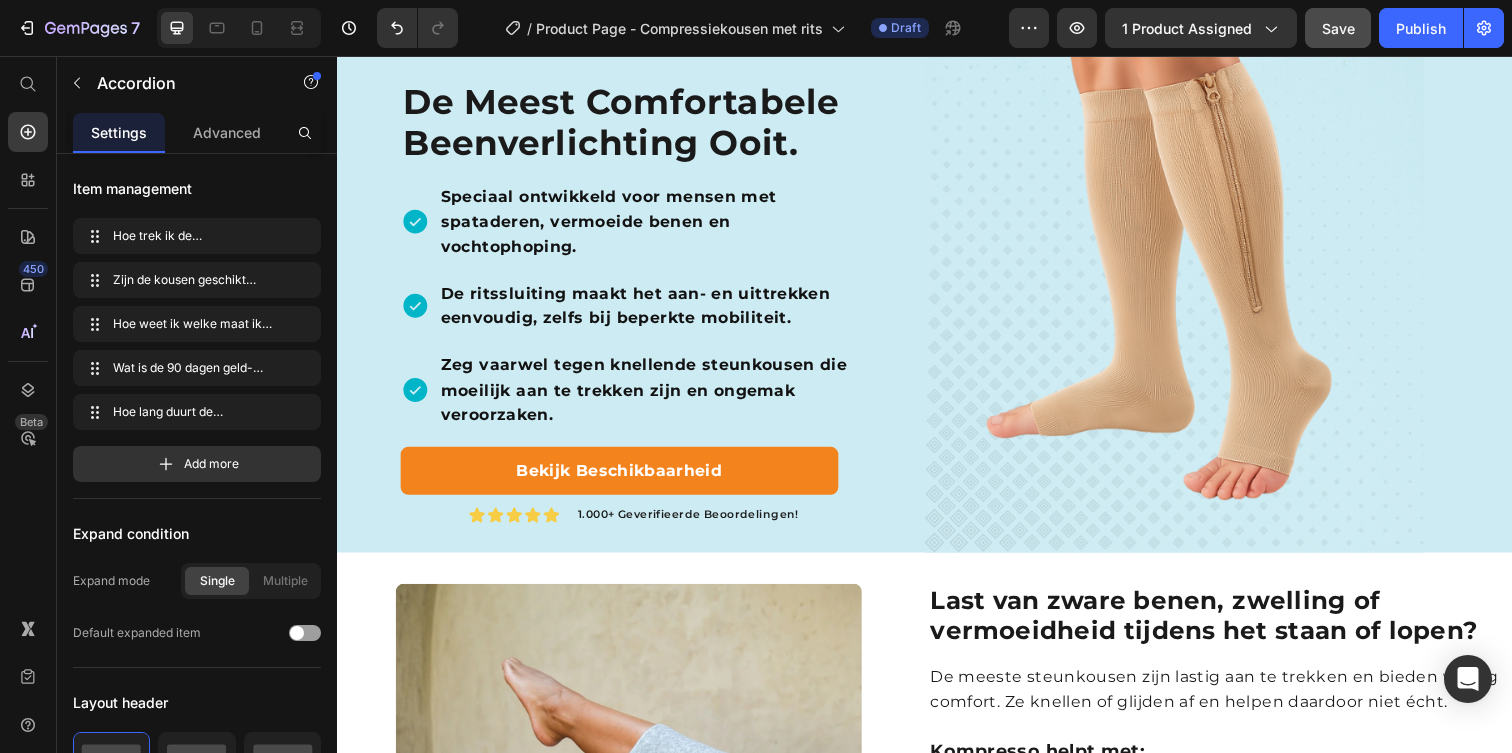 scroll, scrollTop: 0, scrollLeft: 0, axis: both 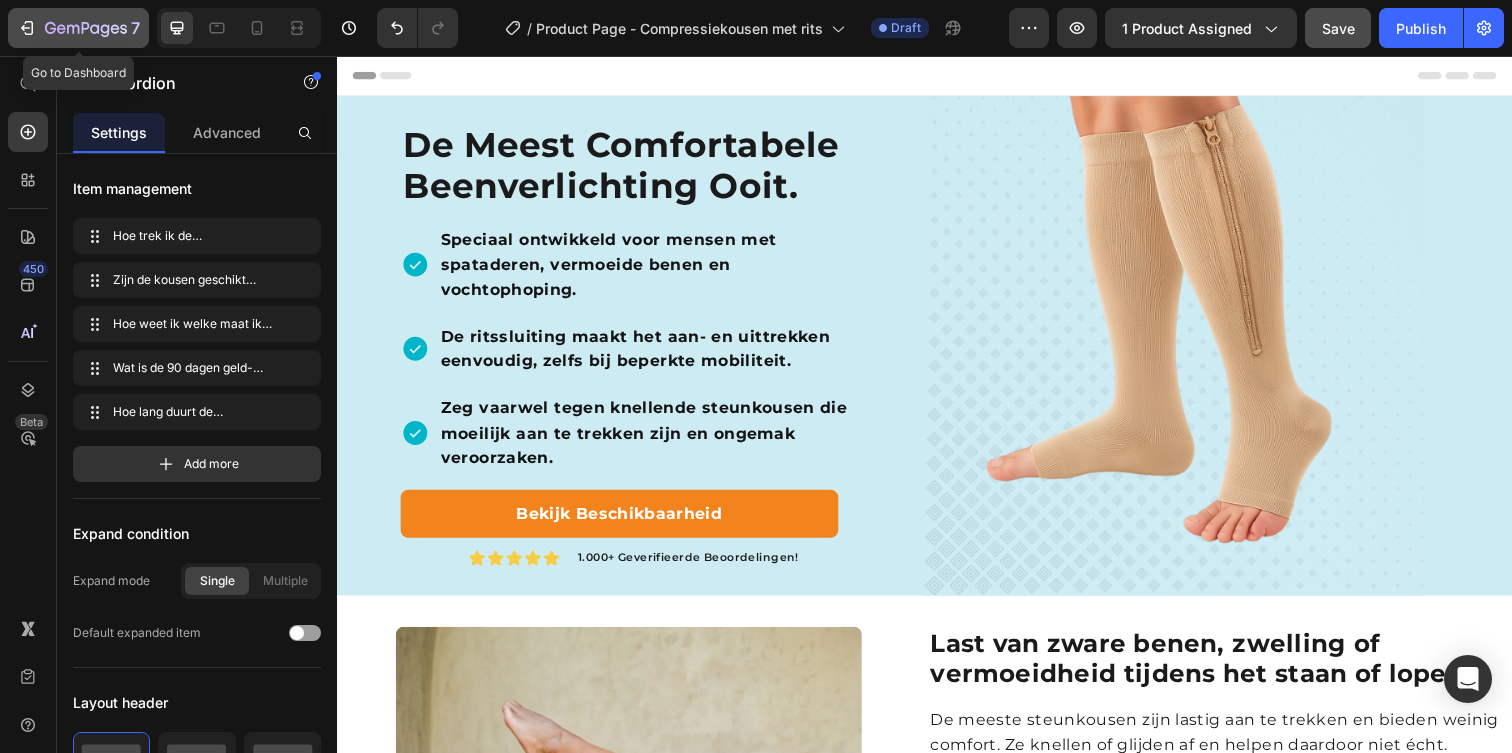 click 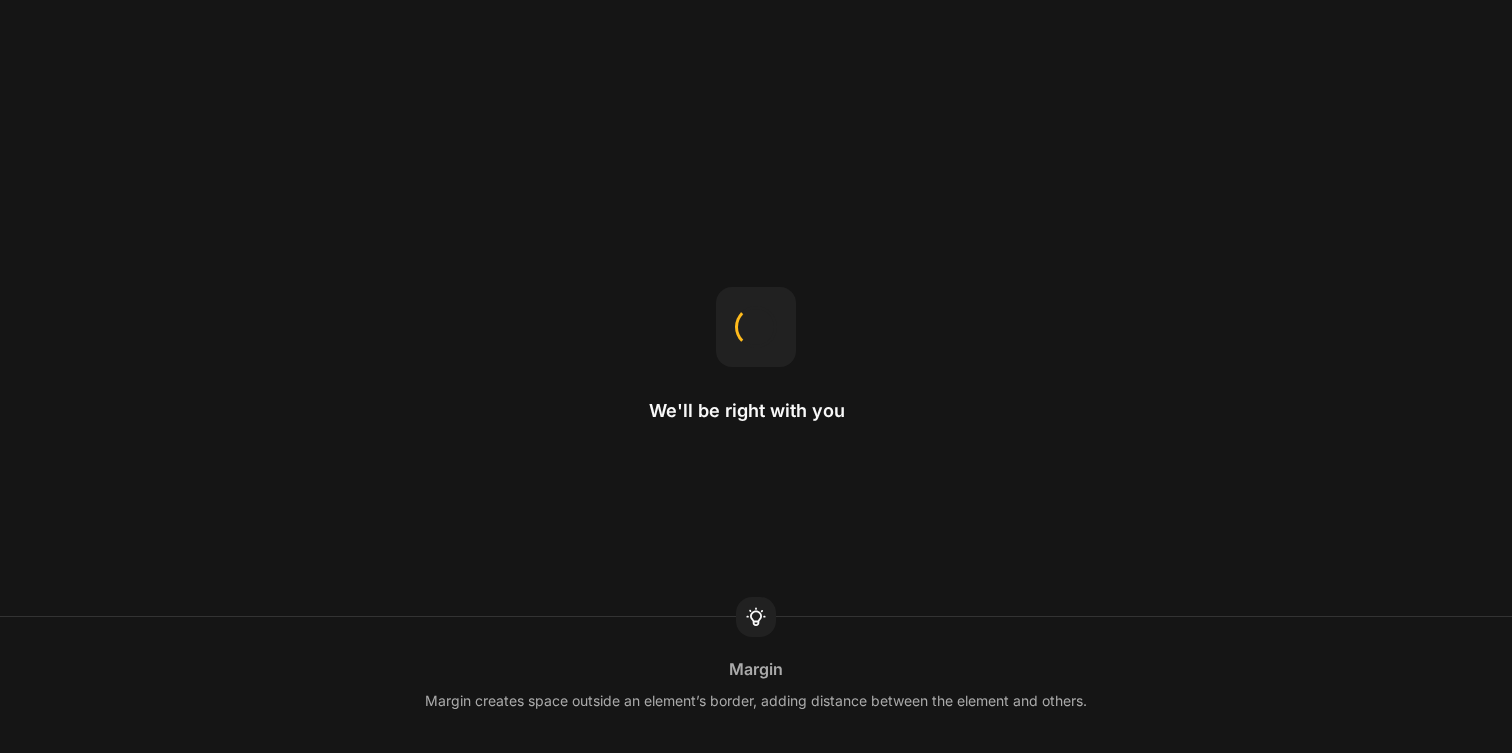 scroll, scrollTop: 0, scrollLeft: 0, axis: both 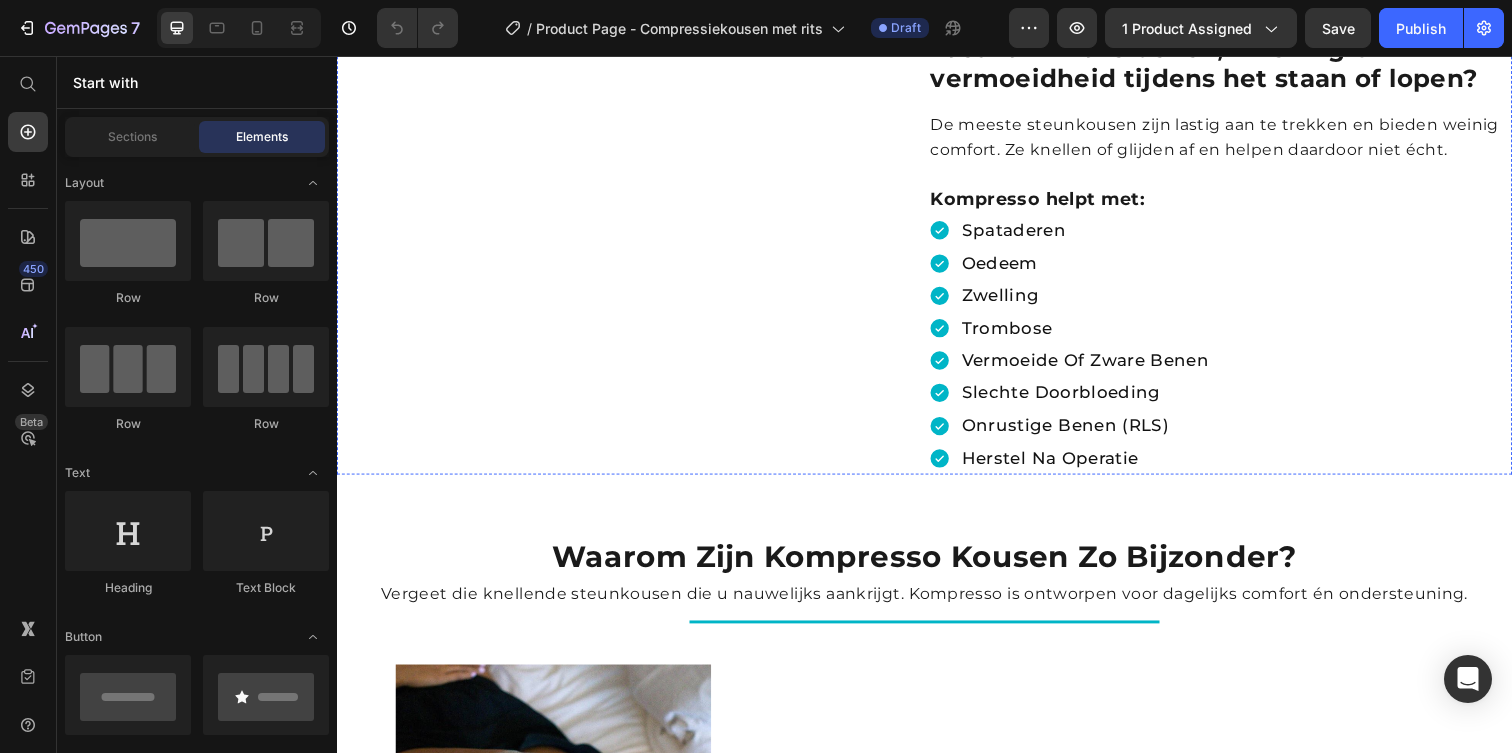 click at bounding box center [635, 31] 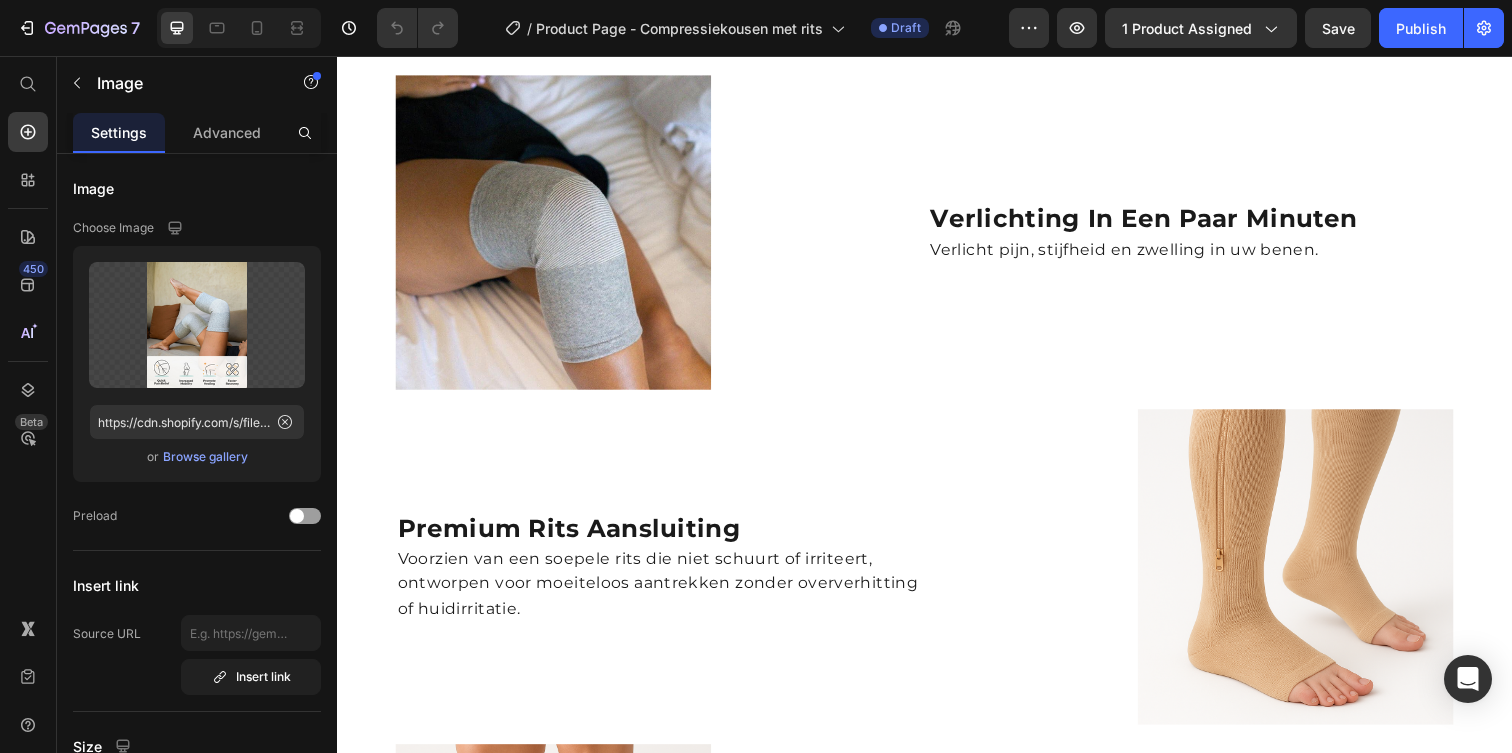 scroll, scrollTop: 1208, scrollLeft: 0, axis: vertical 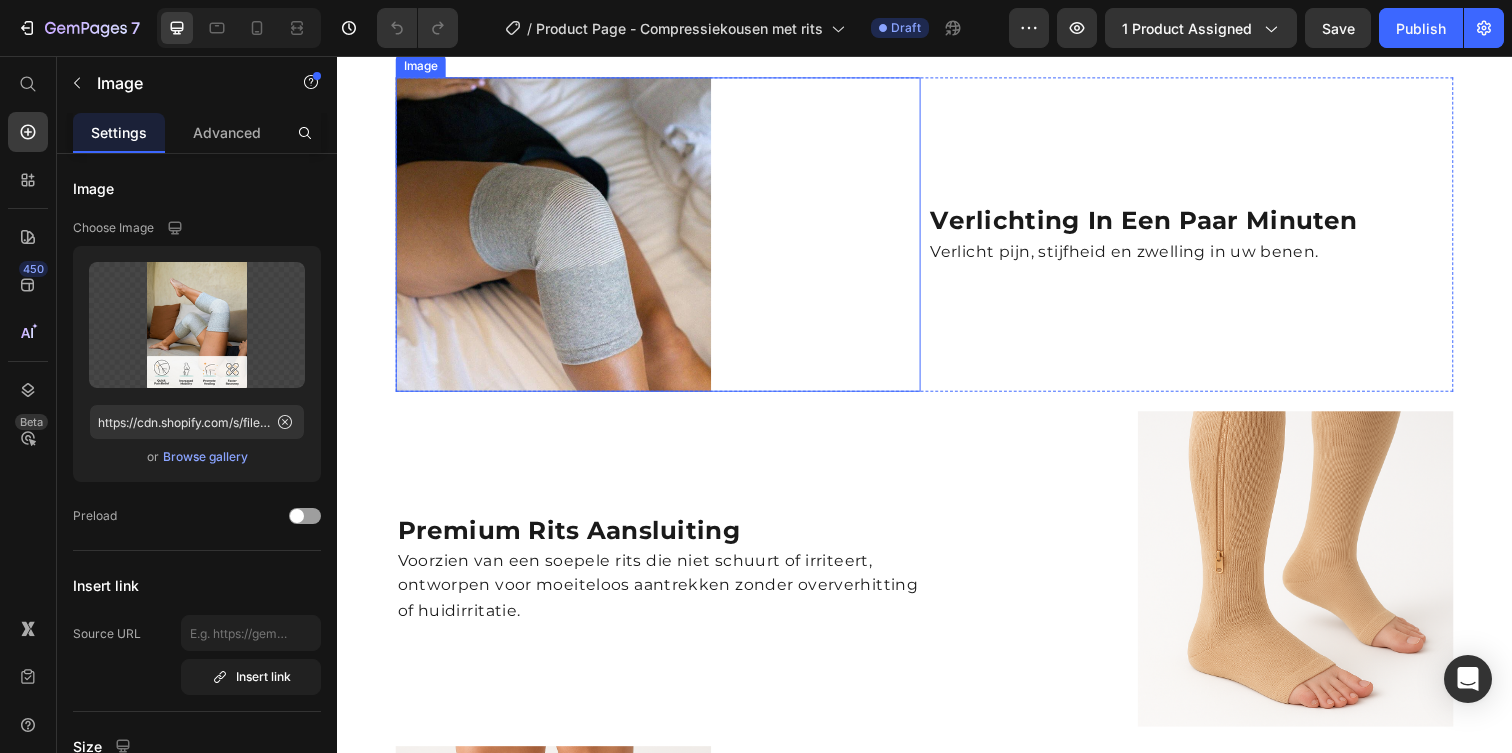 click at bounding box center (665, 238) 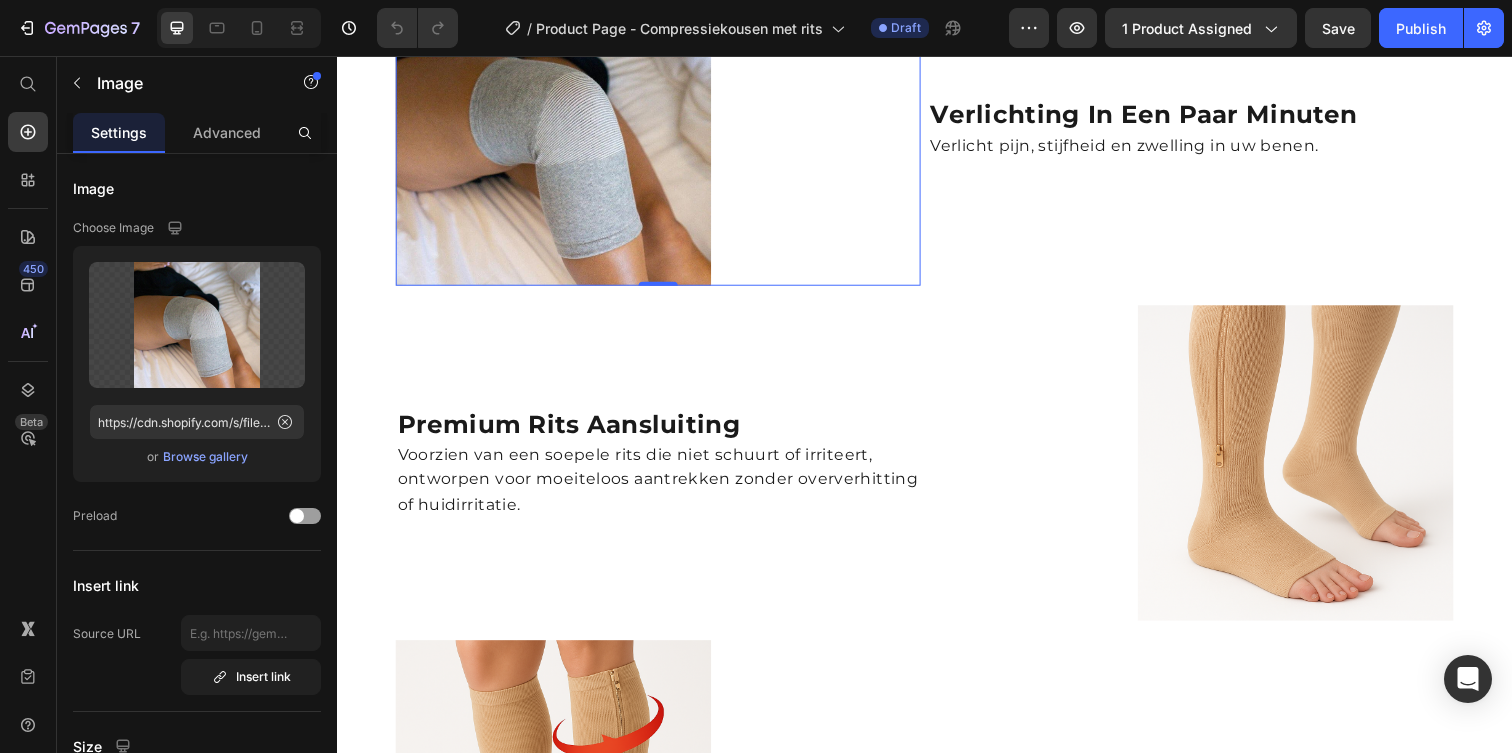 scroll, scrollTop: 1222, scrollLeft: 0, axis: vertical 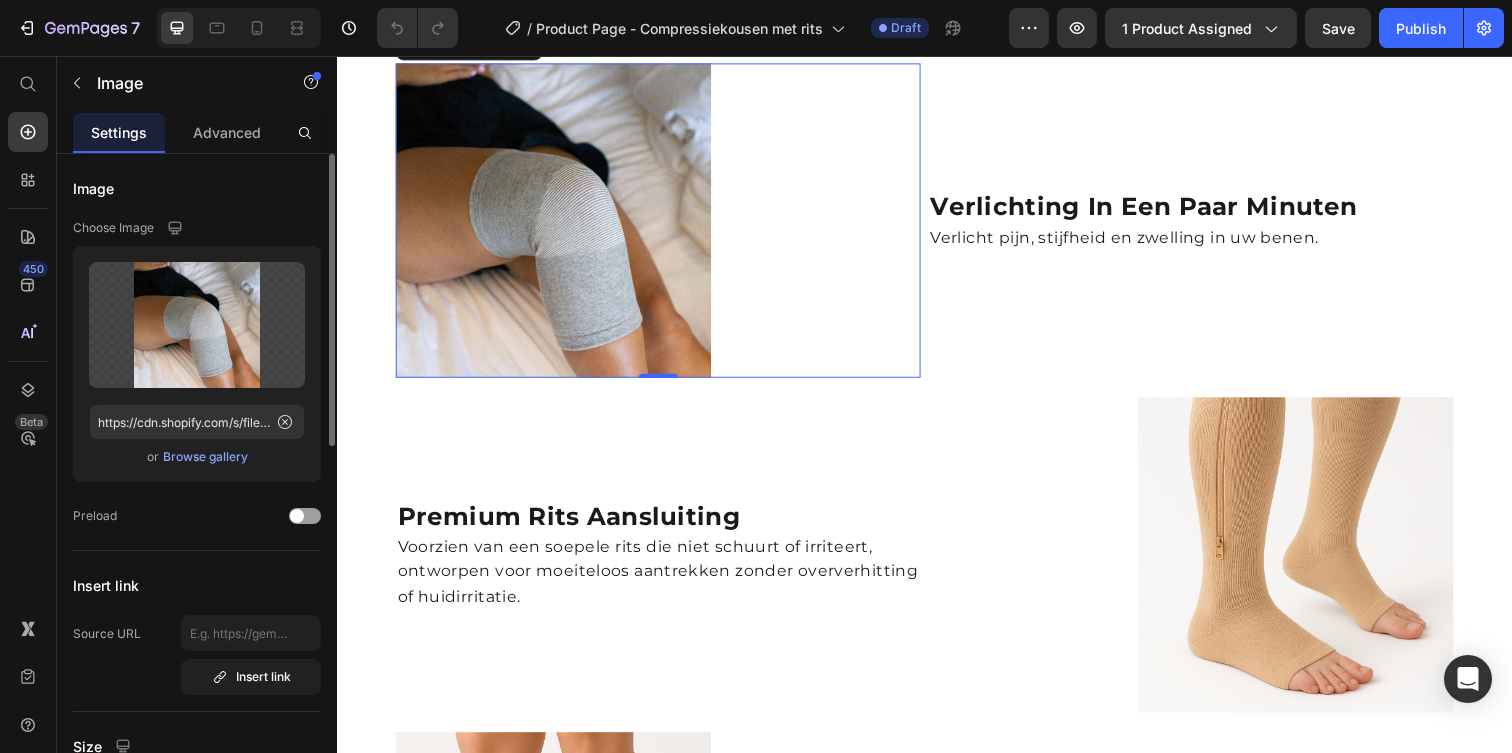 click on "Browse gallery" at bounding box center (205, 457) 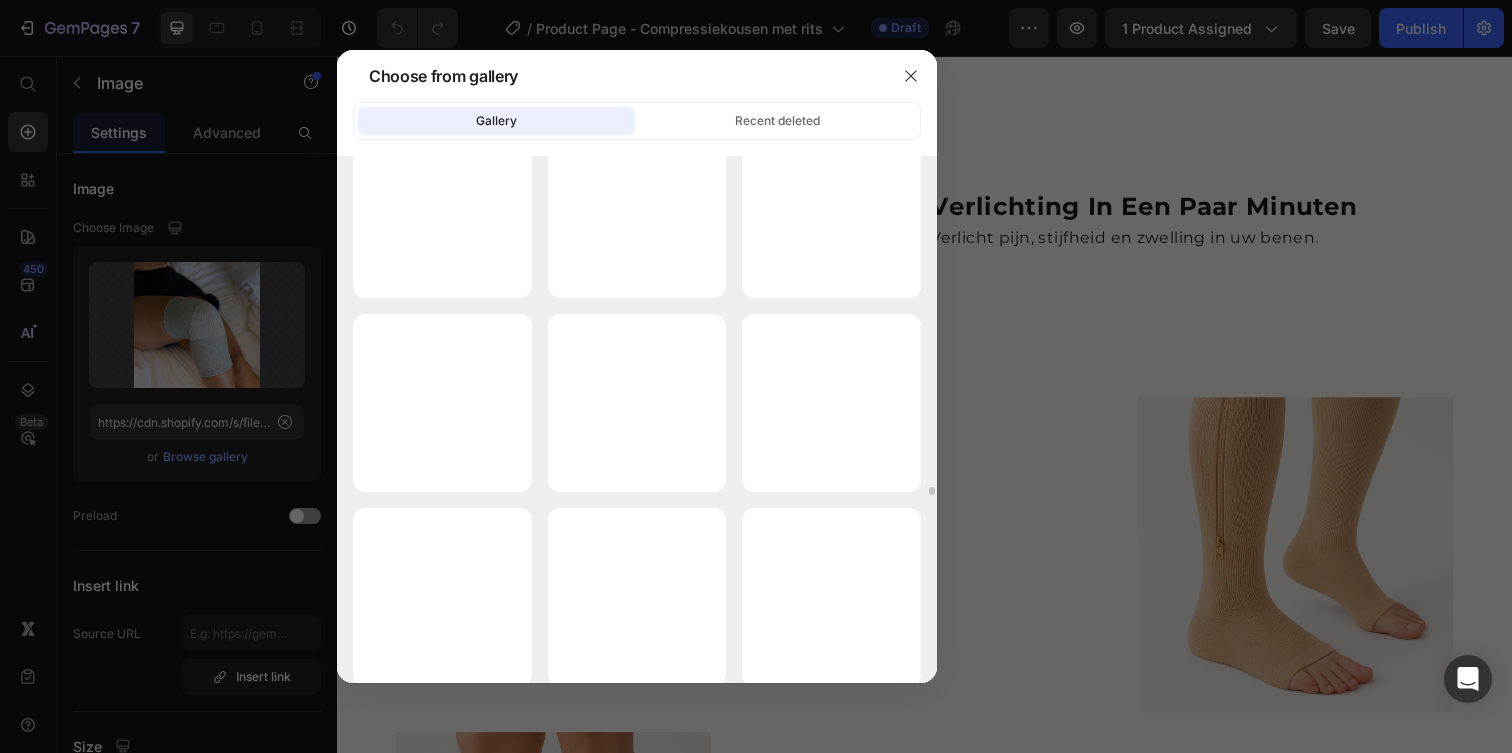 scroll, scrollTop: 19714, scrollLeft: 0, axis: vertical 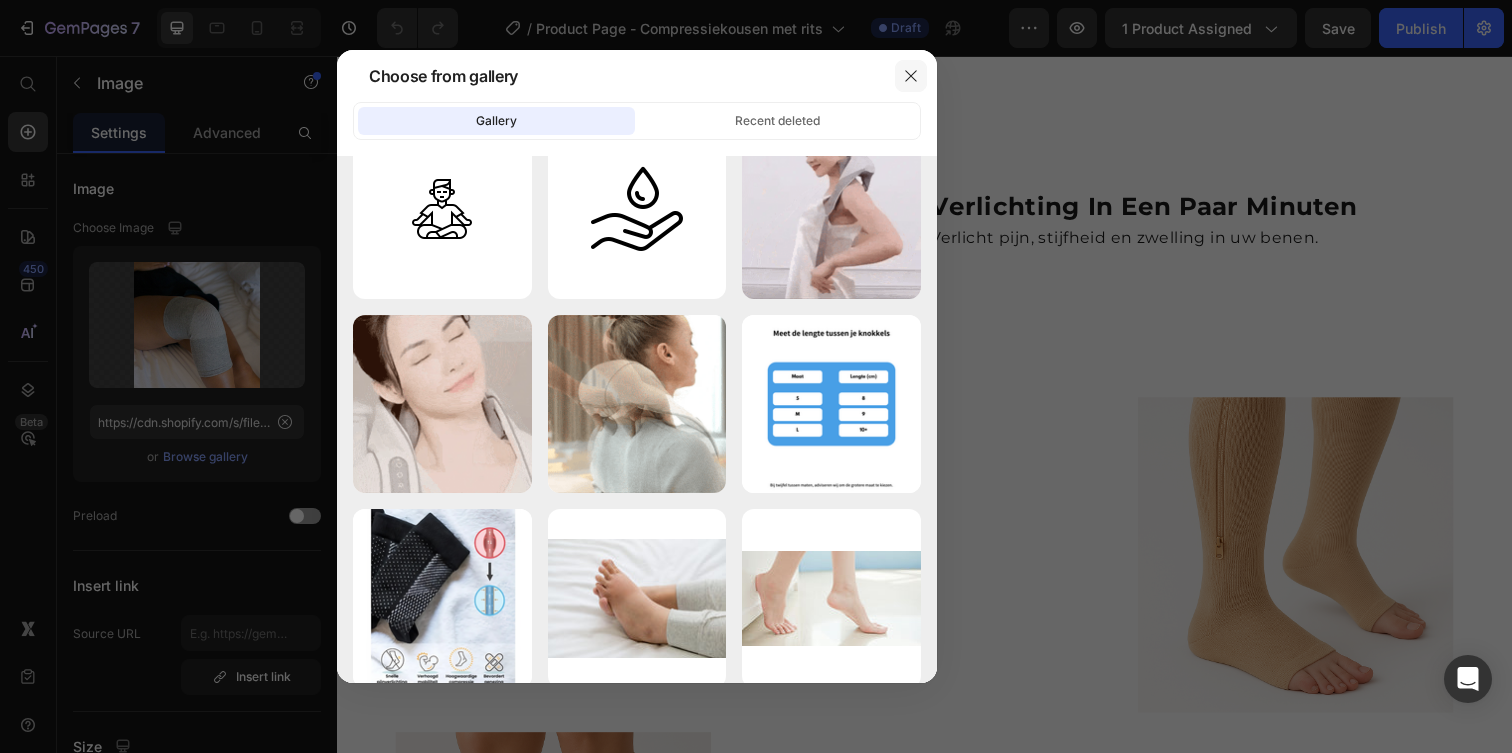 click 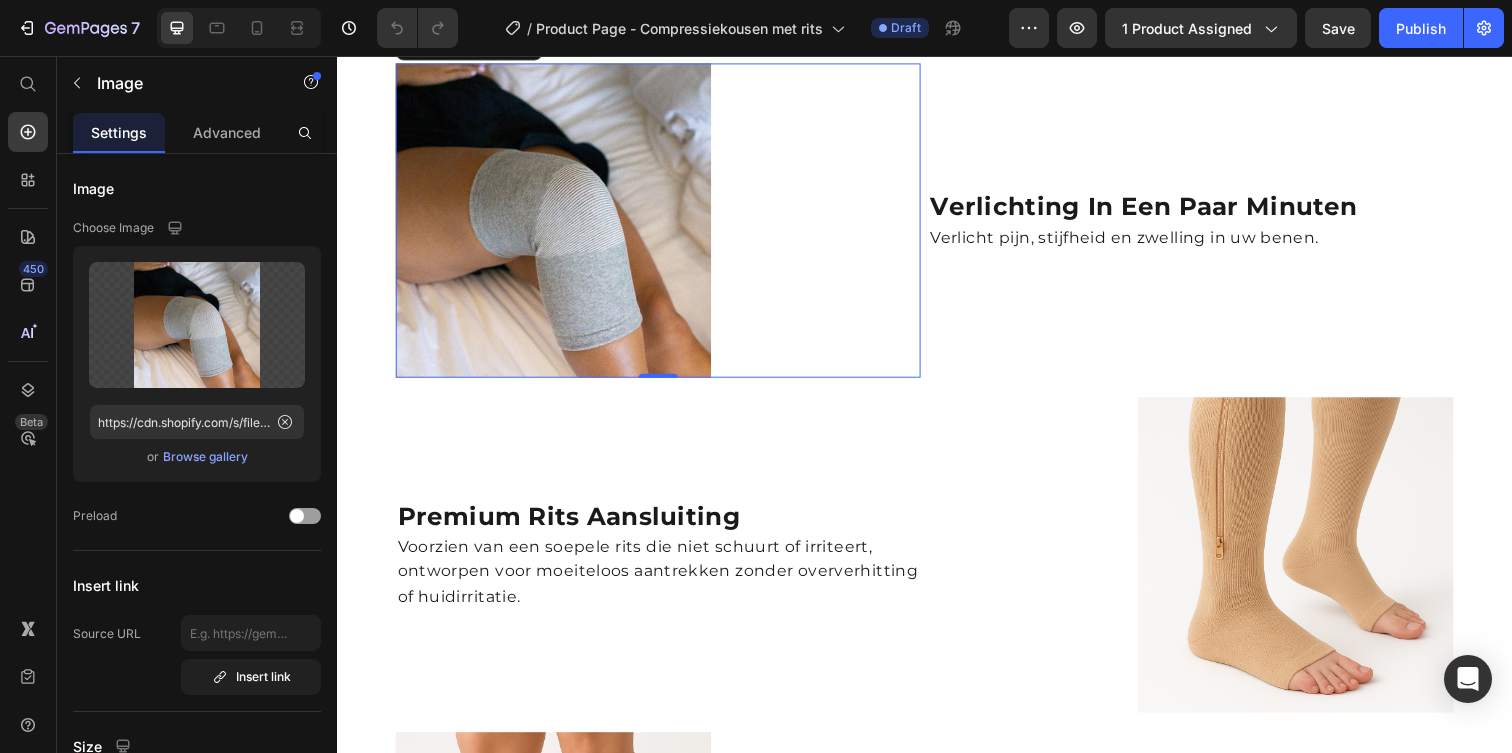 click at bounding box center [665, 224] 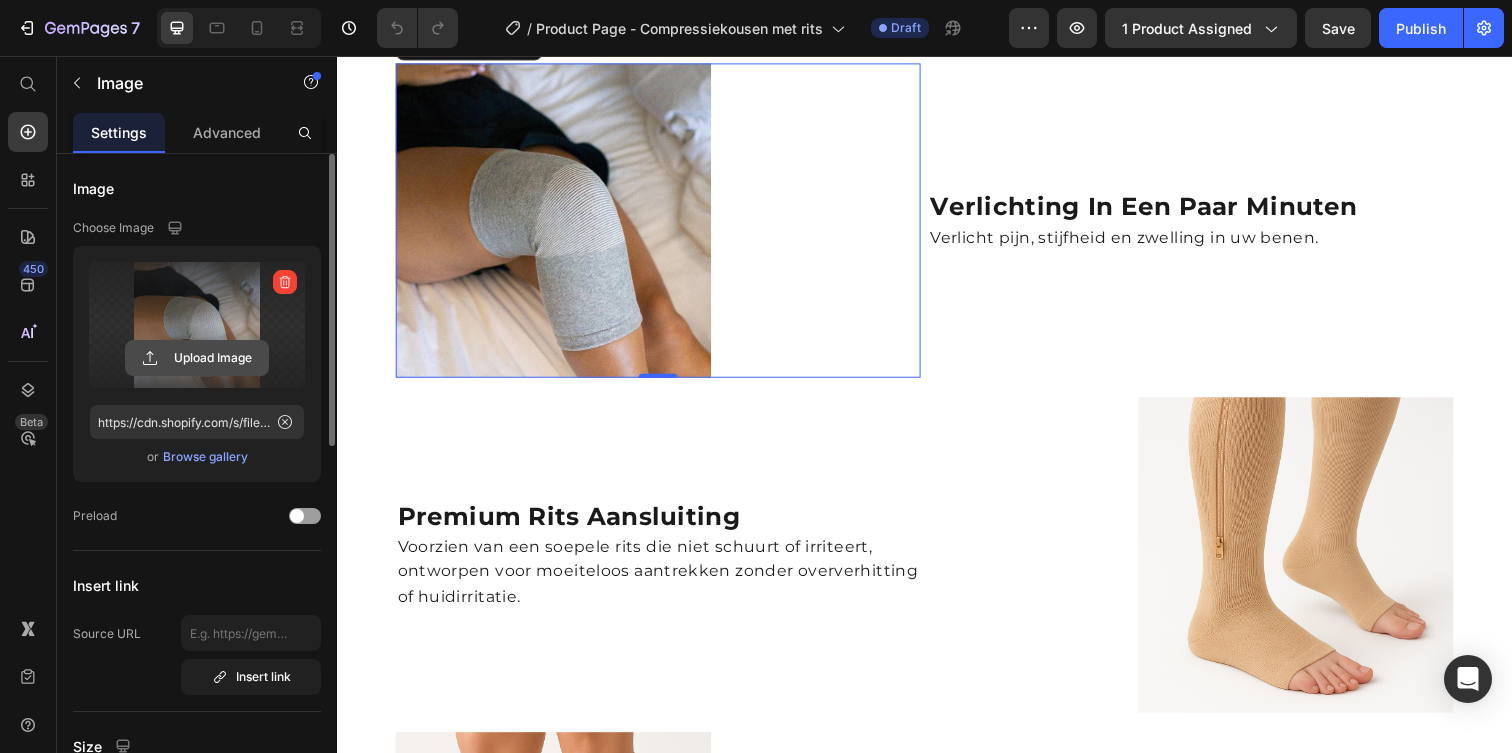 click 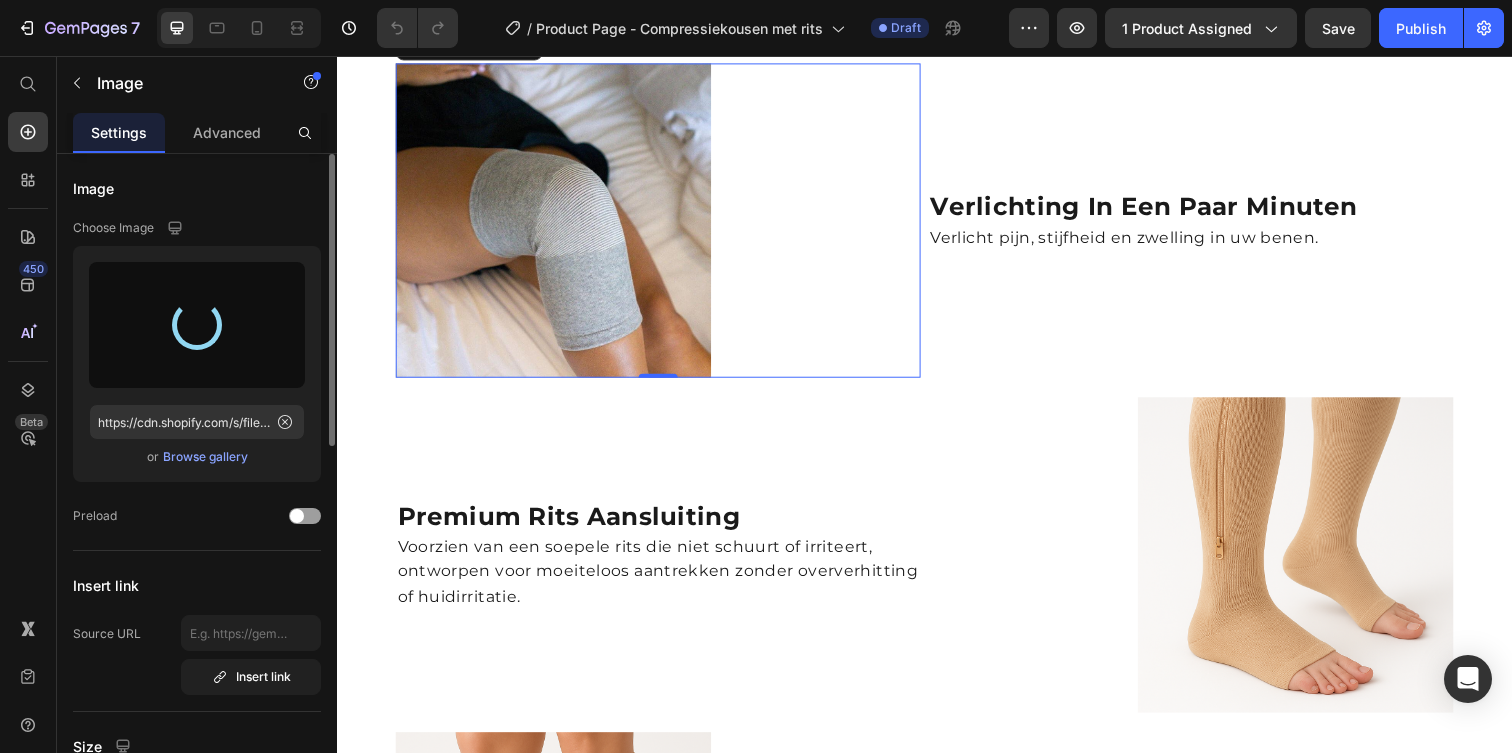 type on "https://cdn.shopify.com/s/files/1/0800/3374/3178/files/gempages_536158452691502131-6802e3df-4348-4257-9c8b-1cc1c3d5acef.png" 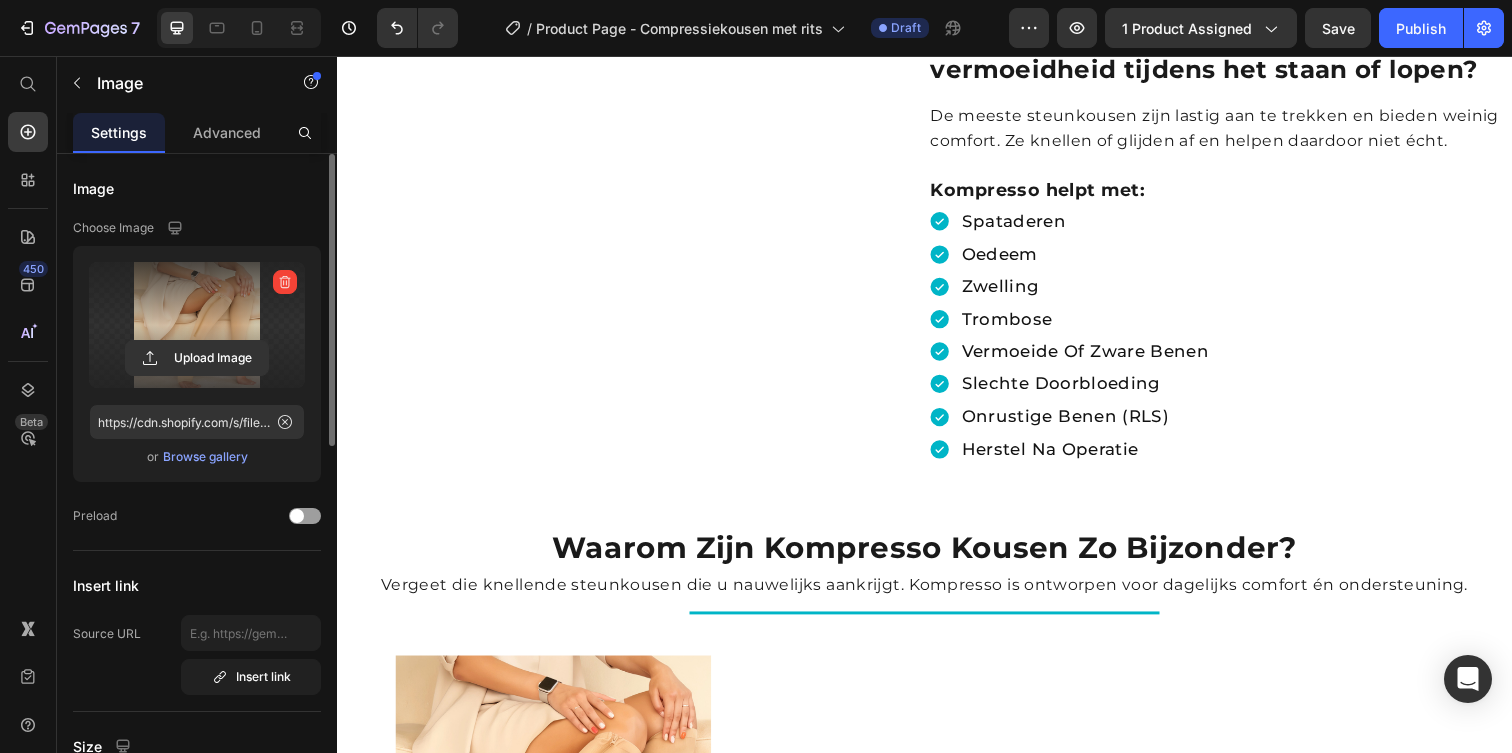 scroll, scrollTop: 598, scrollLeft: 0, axis: vertical 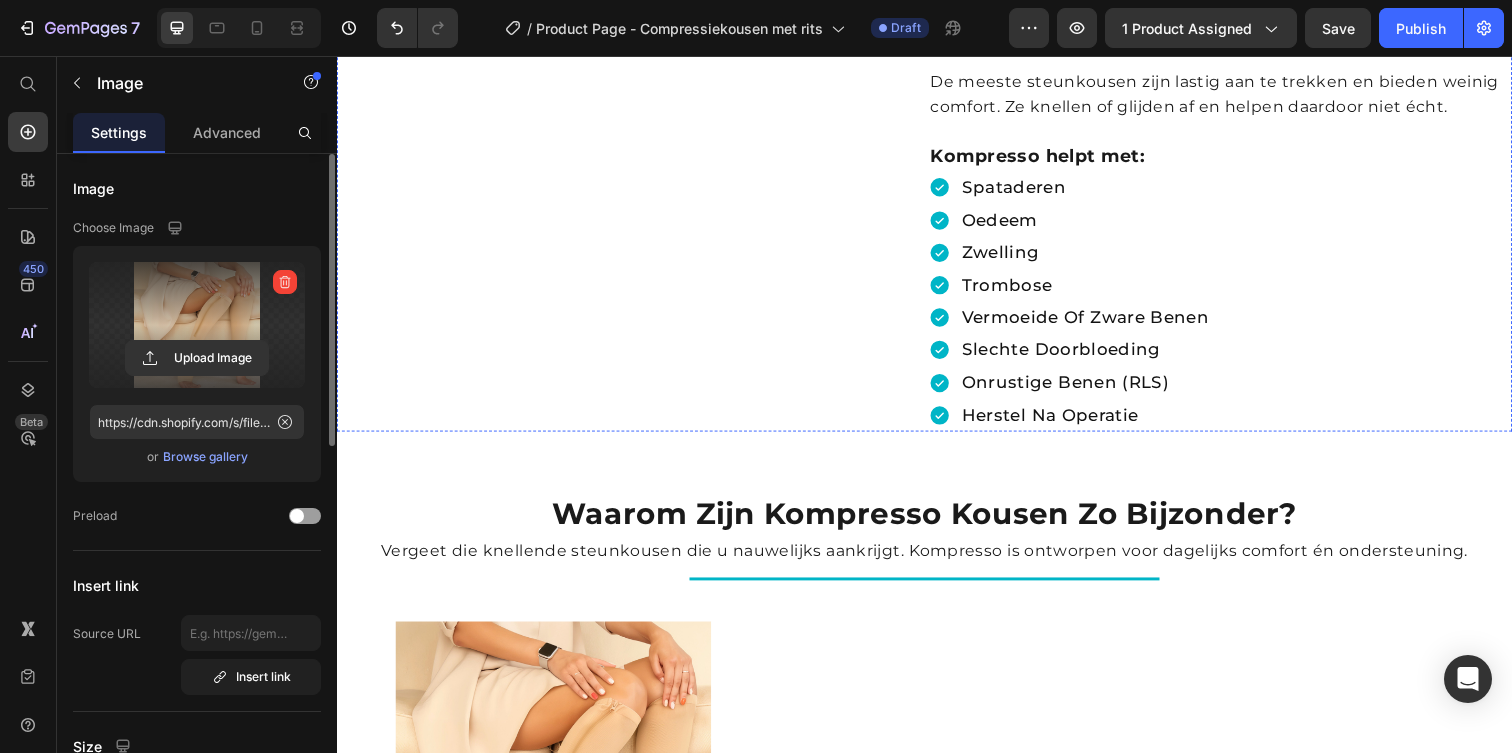click at bounding box center [635, -13] 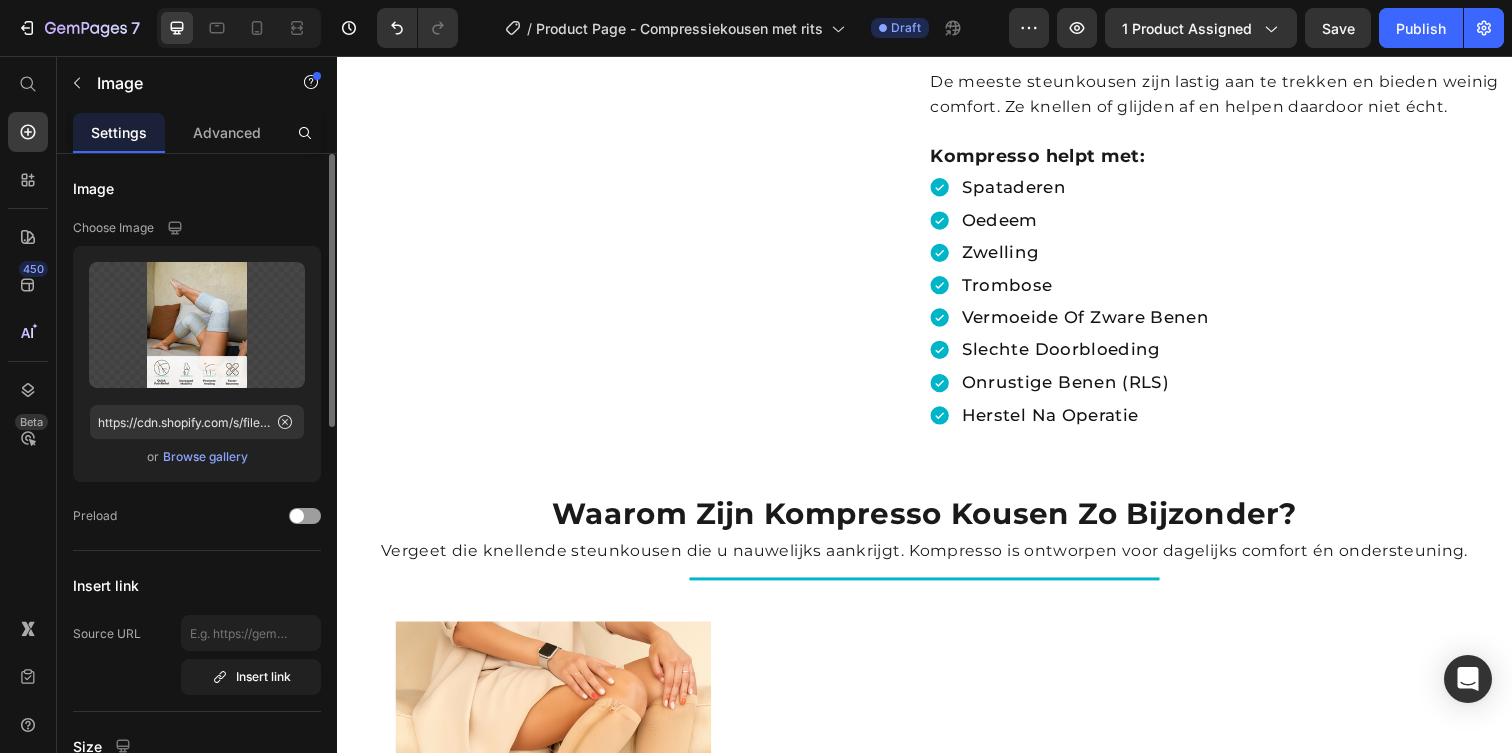 click on "Browse gallery" at bounding box center (205, 457) 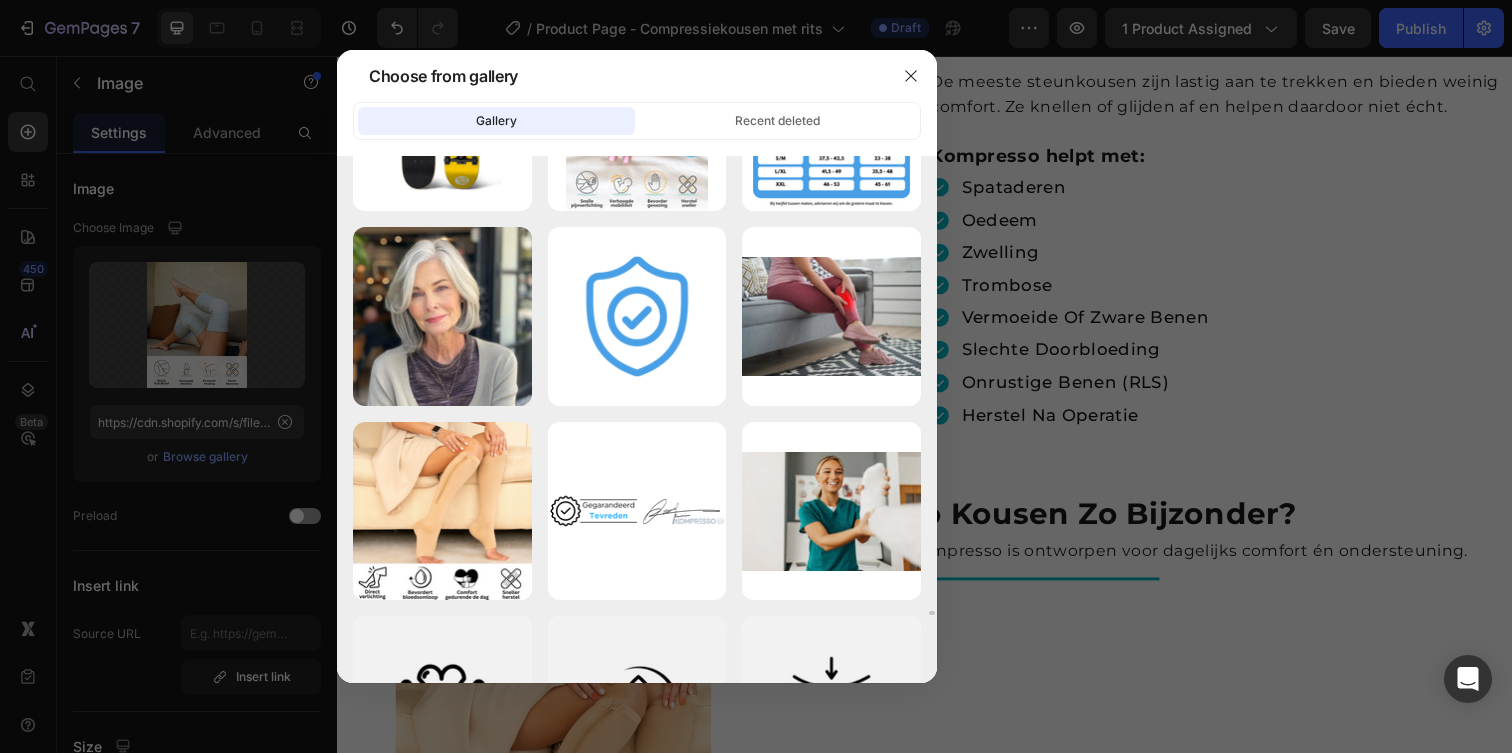 scroll, scrollTop: 53863, scrollLeft: 0, axis: vertical 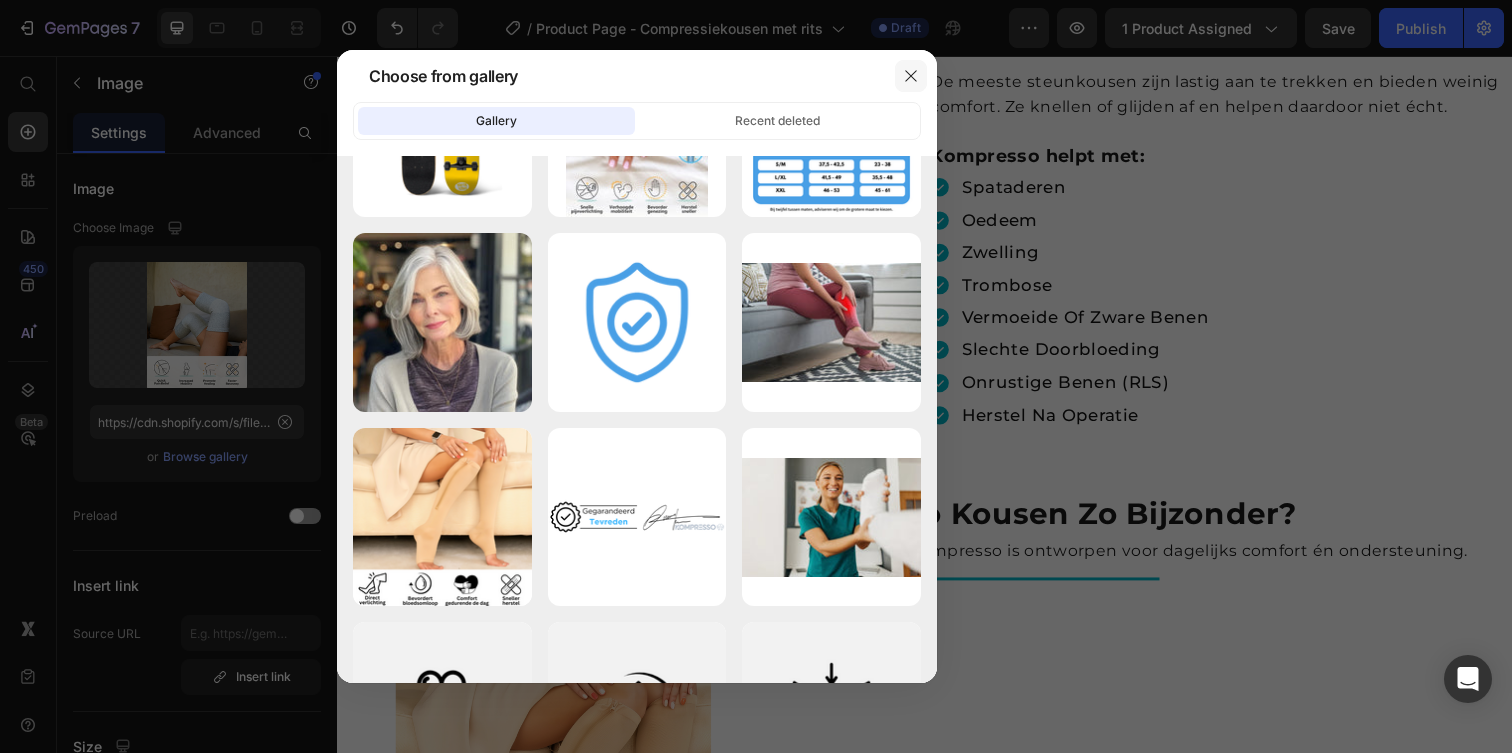 click 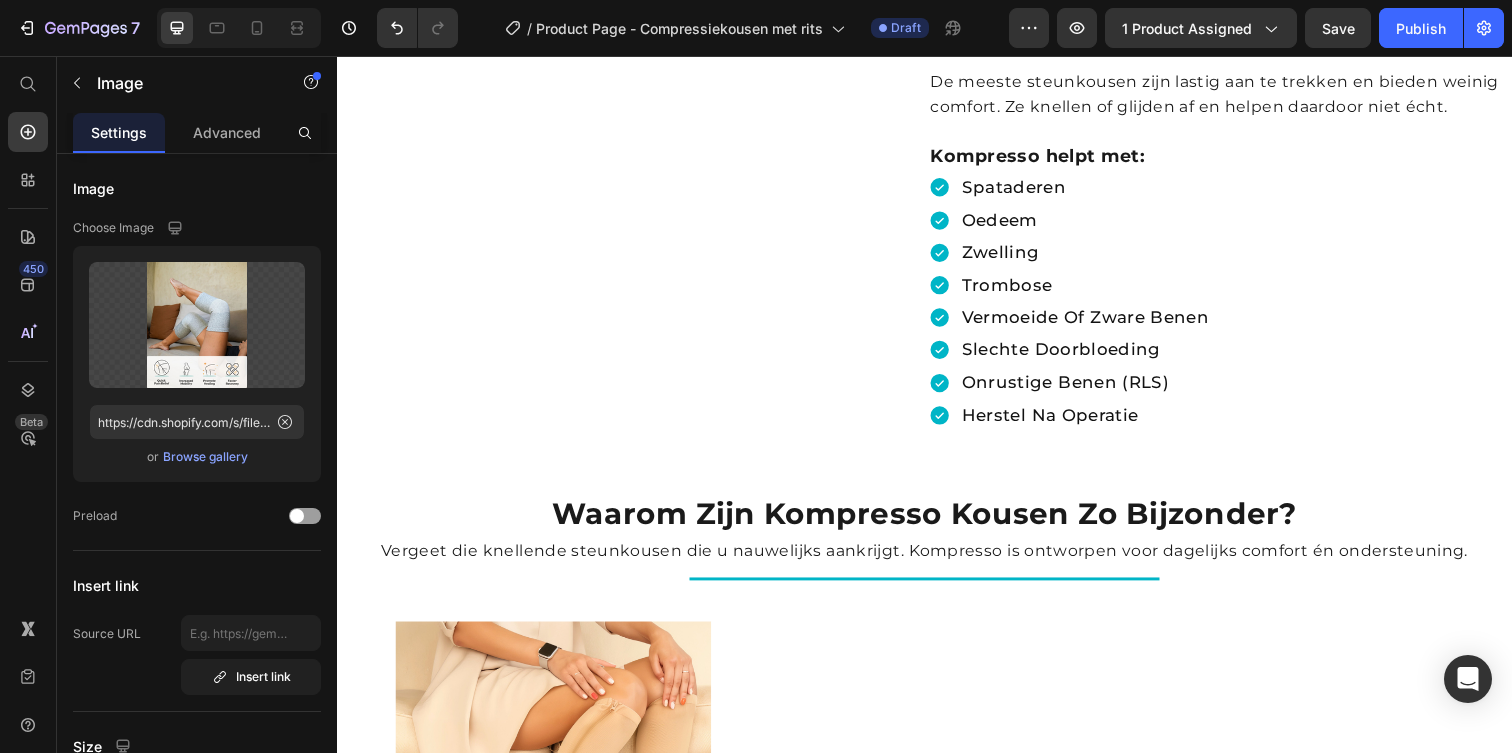 click at bounding box center (635, -13) 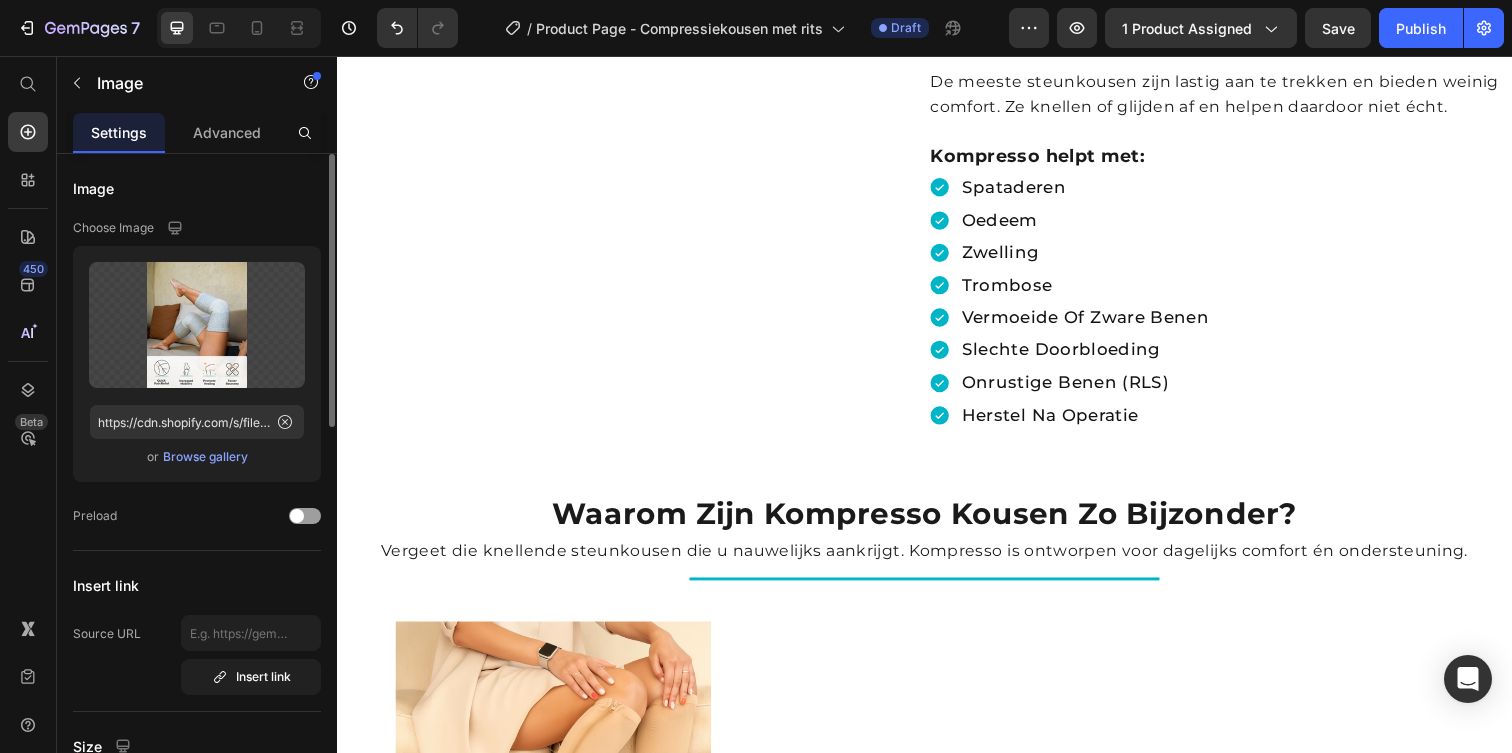 click on "Browse gallery" at bounding box center [205, 457] 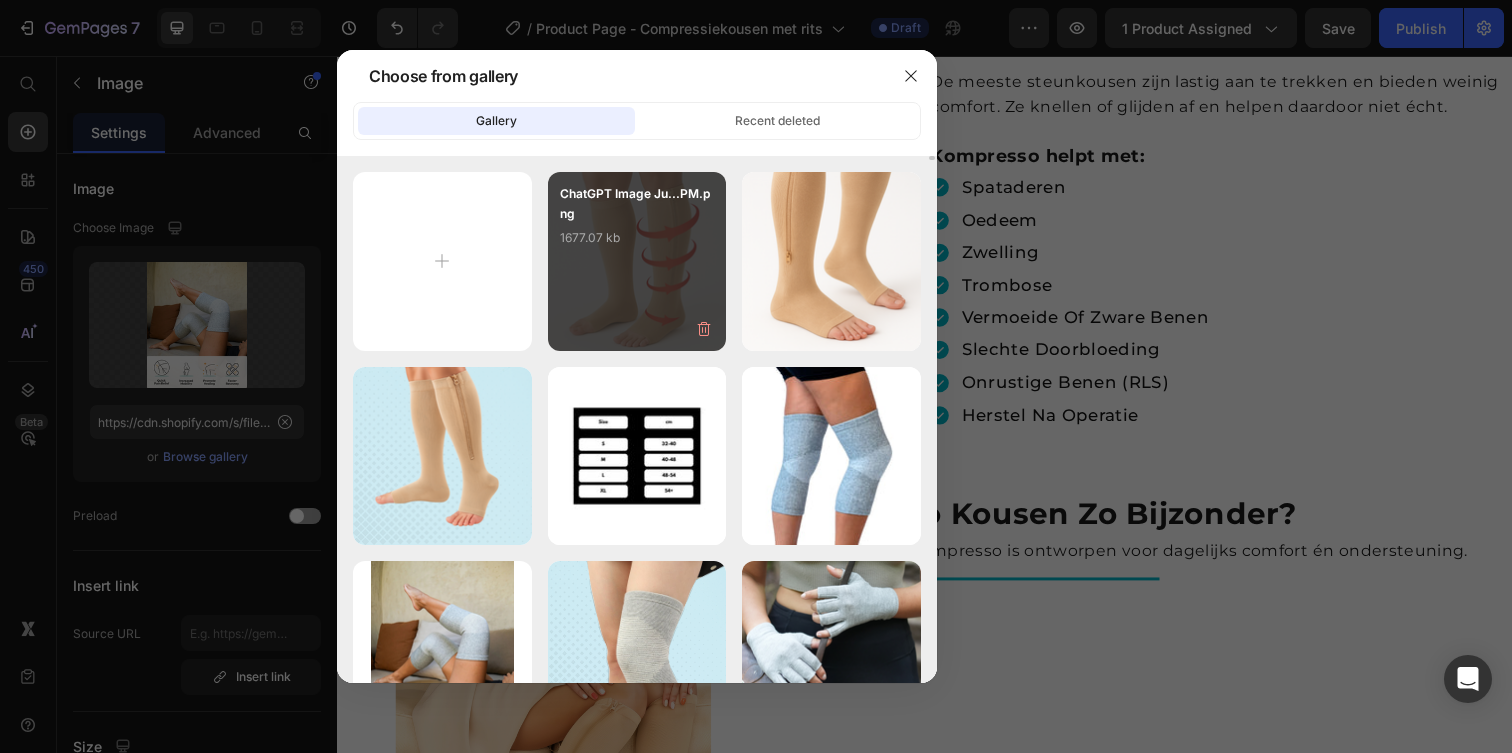 type on "C:\fakepath\Untitled design (19).png" 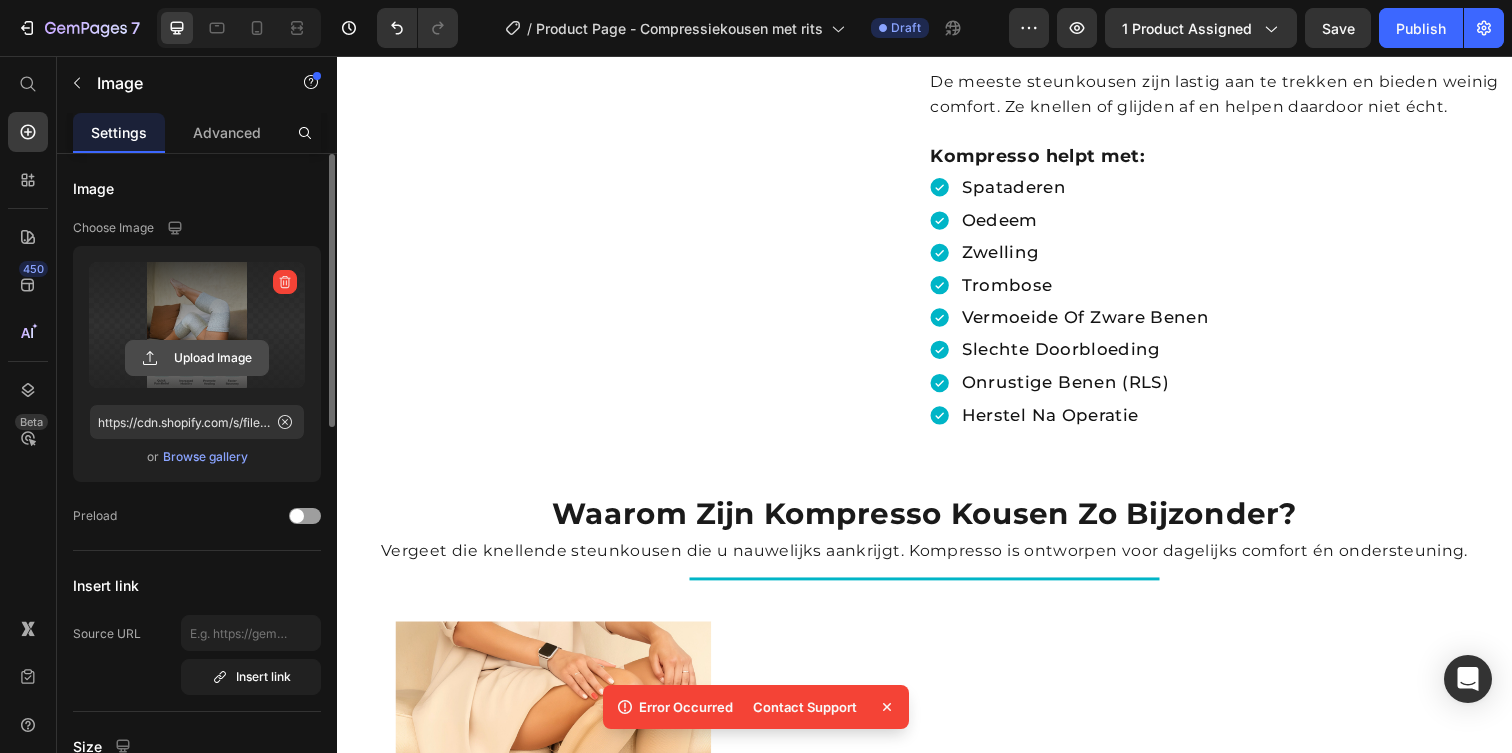 click 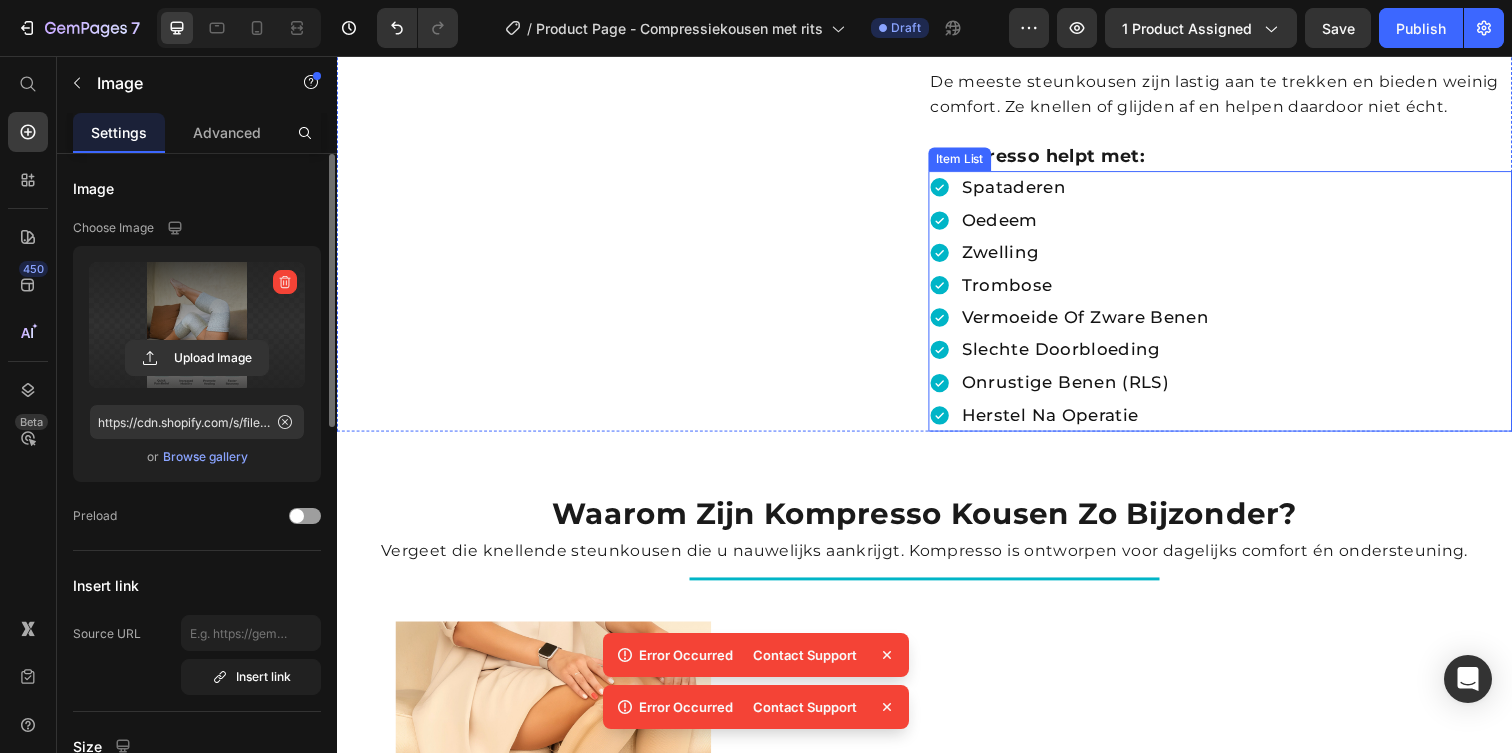 click on "Trombose" at bounding box center (1101, 289) 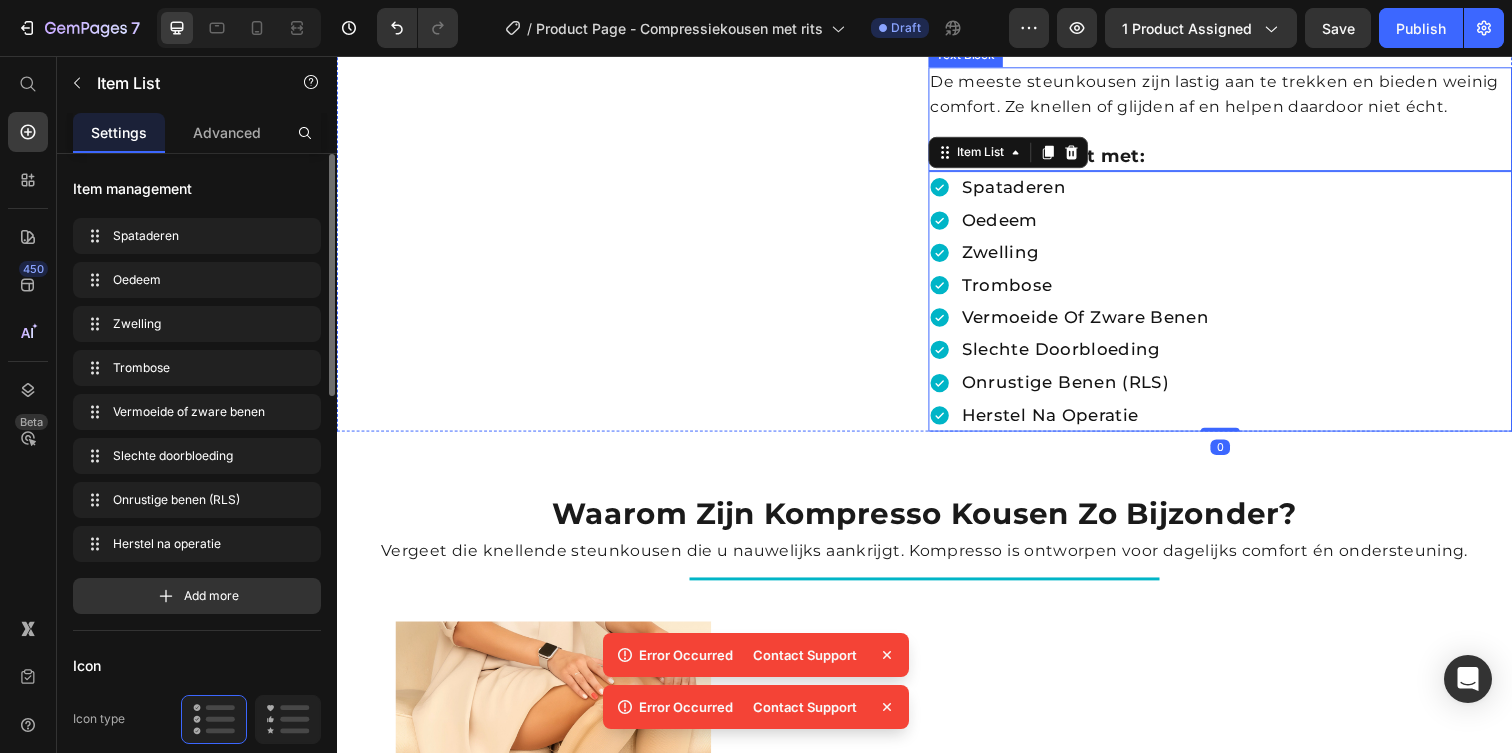 click on "De meeste steunkousen zijn lastig aan te trekken en bieden weinig comfort. Ze knellen of glijden af en helpen daardoor niet écht." at bounding box center (1239, 94) 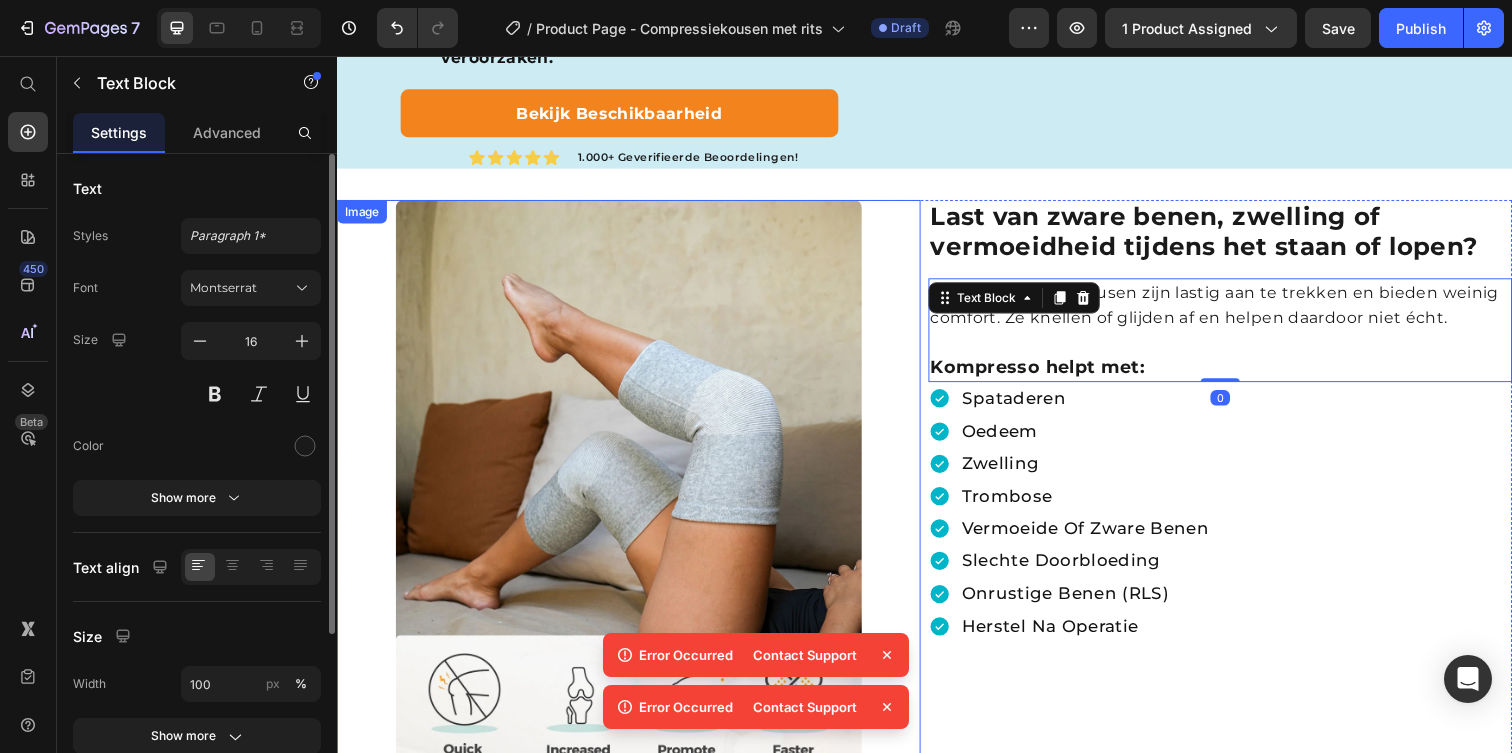 scroll, scrollTop: 364, scrollLeft: 0, axis: vertical 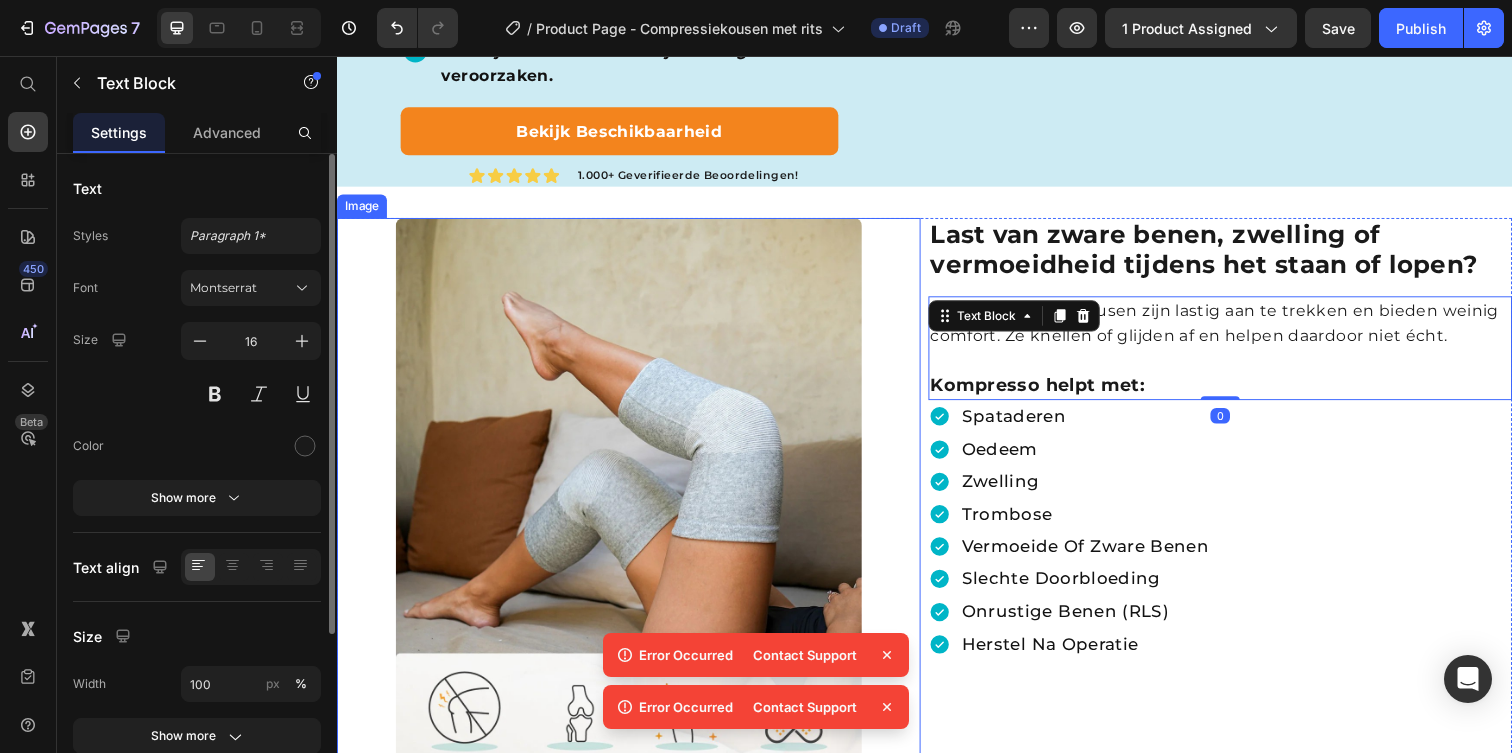 click at bounding box center (635, 519) 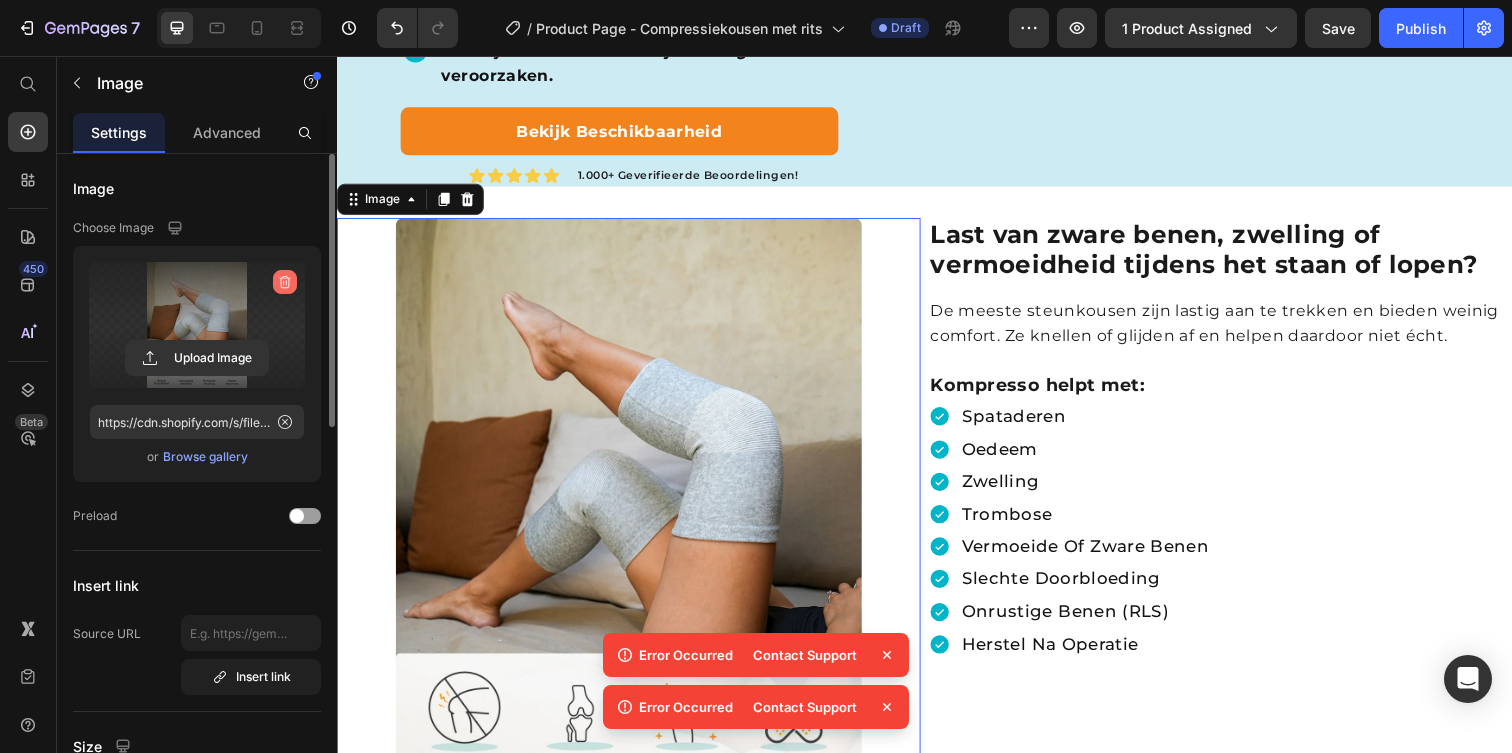 click 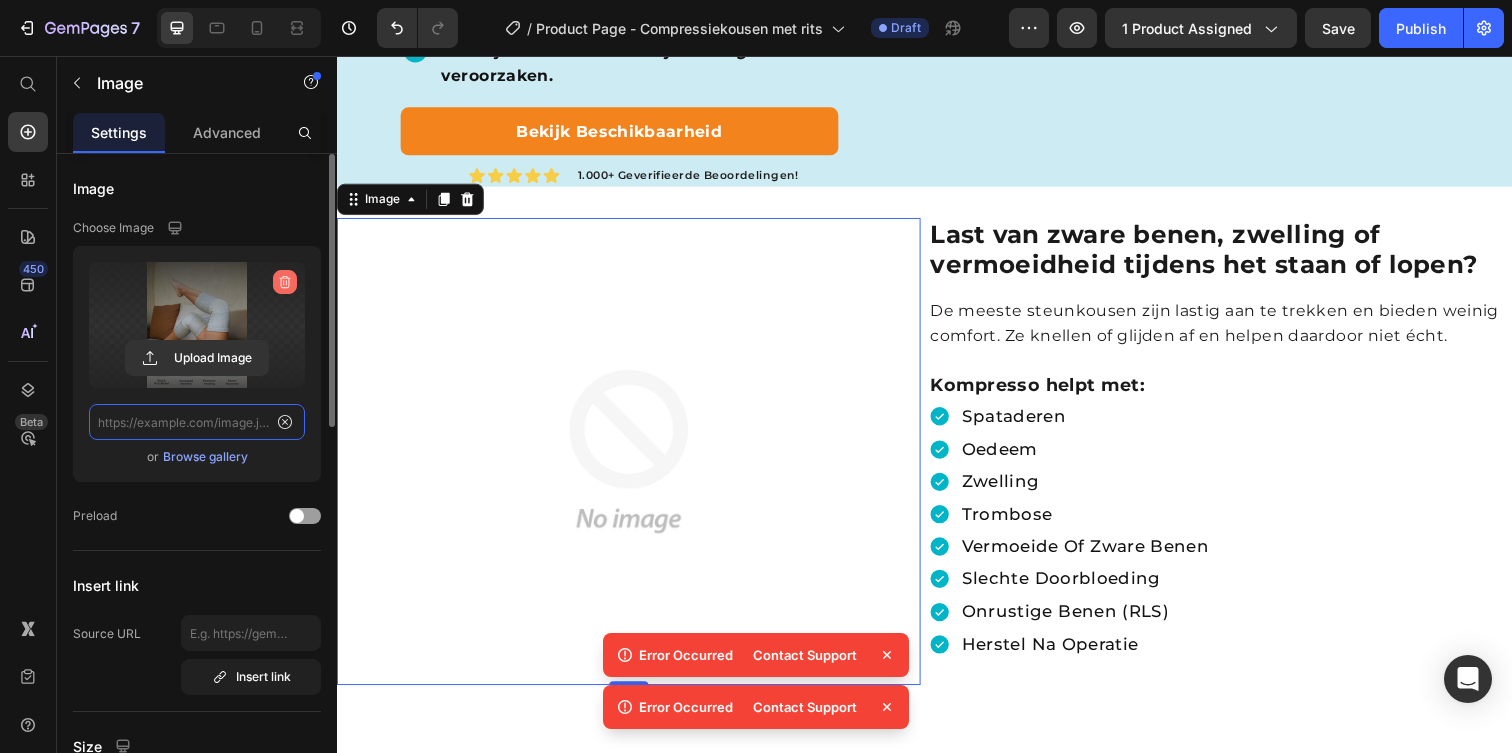 scroll, scrollTop: 0, scrollLeft: 0, axis: both 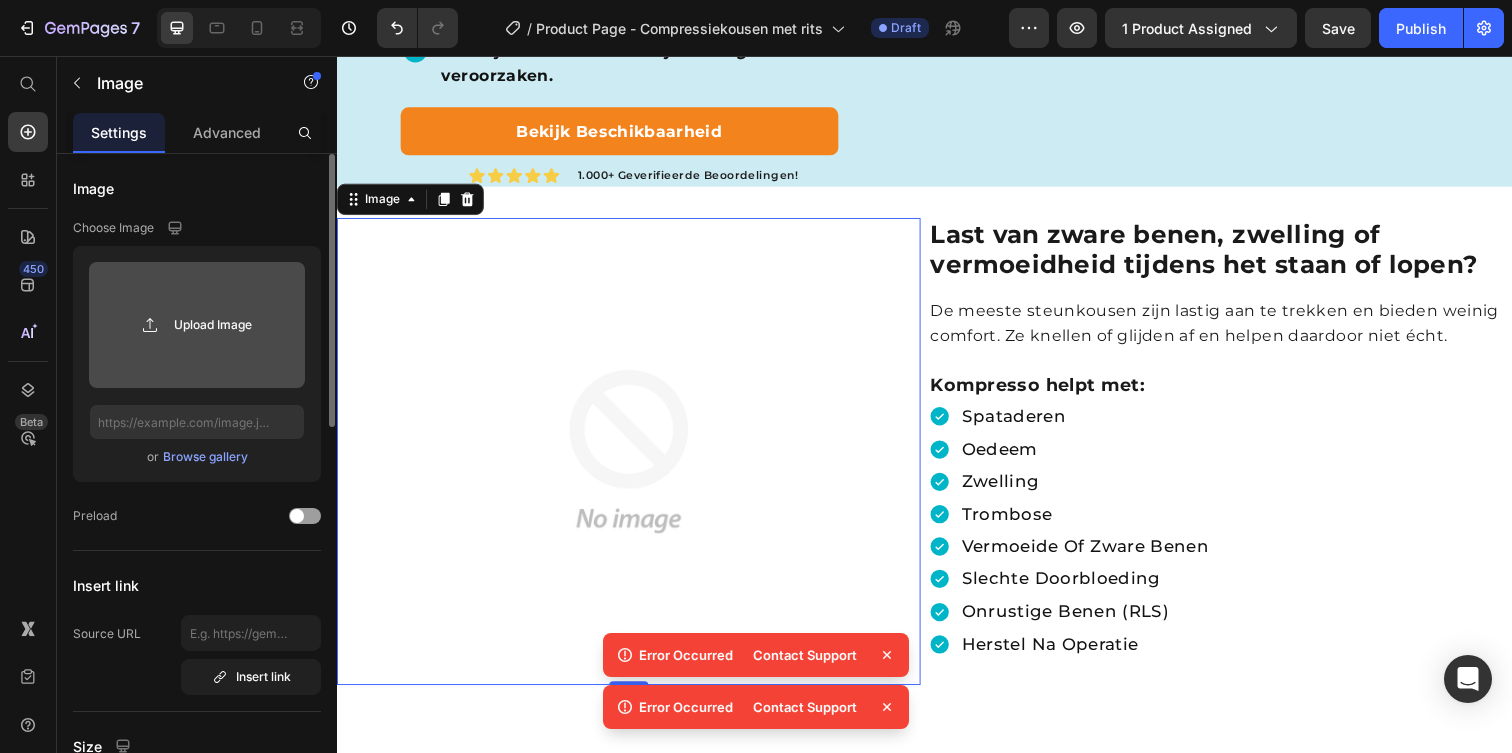 click 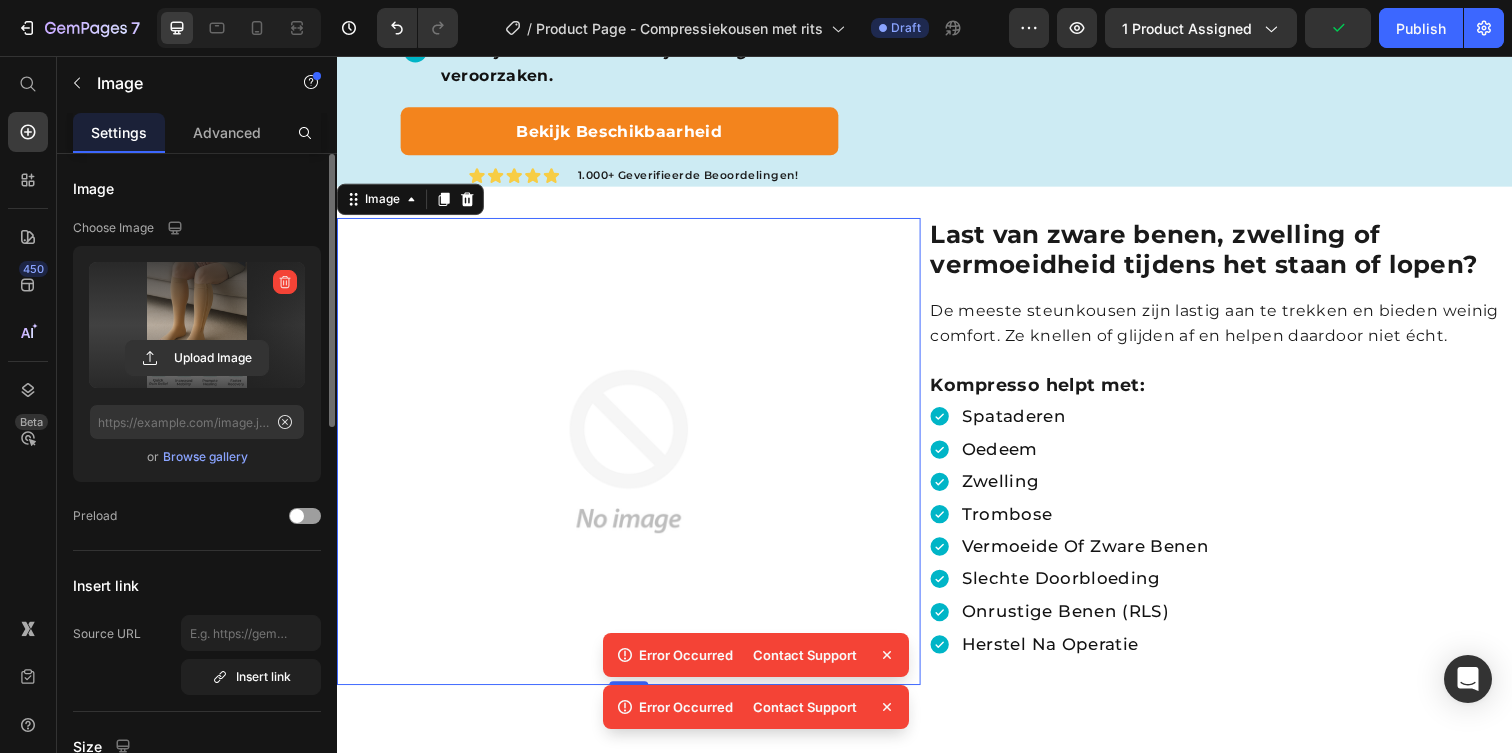 type on "https://cdn.shopify.com/s/files/1/0800/3374/3178/files/gempages_536158452691502131-a98a7ed7-2916-4fd0-b470-34d4e907cd7f.png" 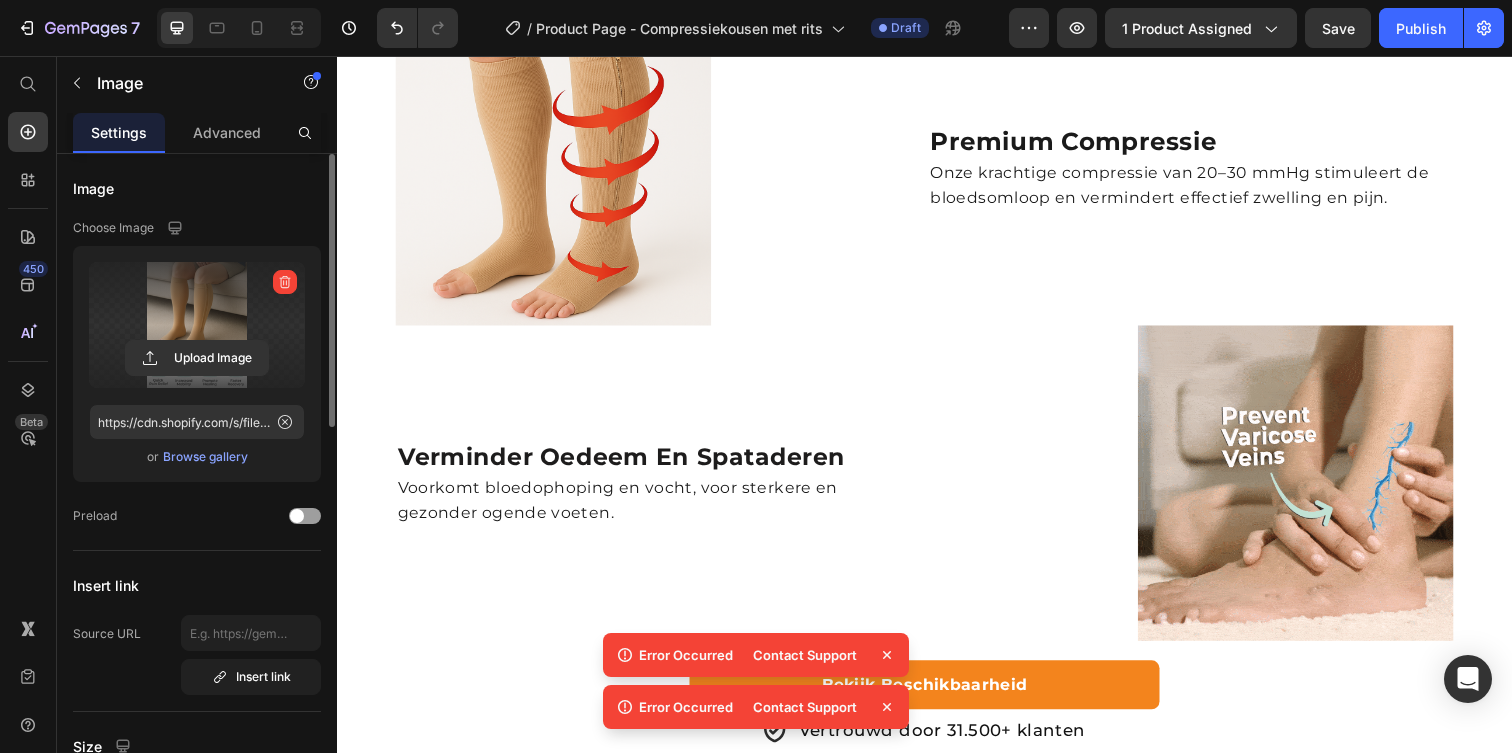 scroll, scrollTop: 2104, scrollLeft: 0, axis: vertical 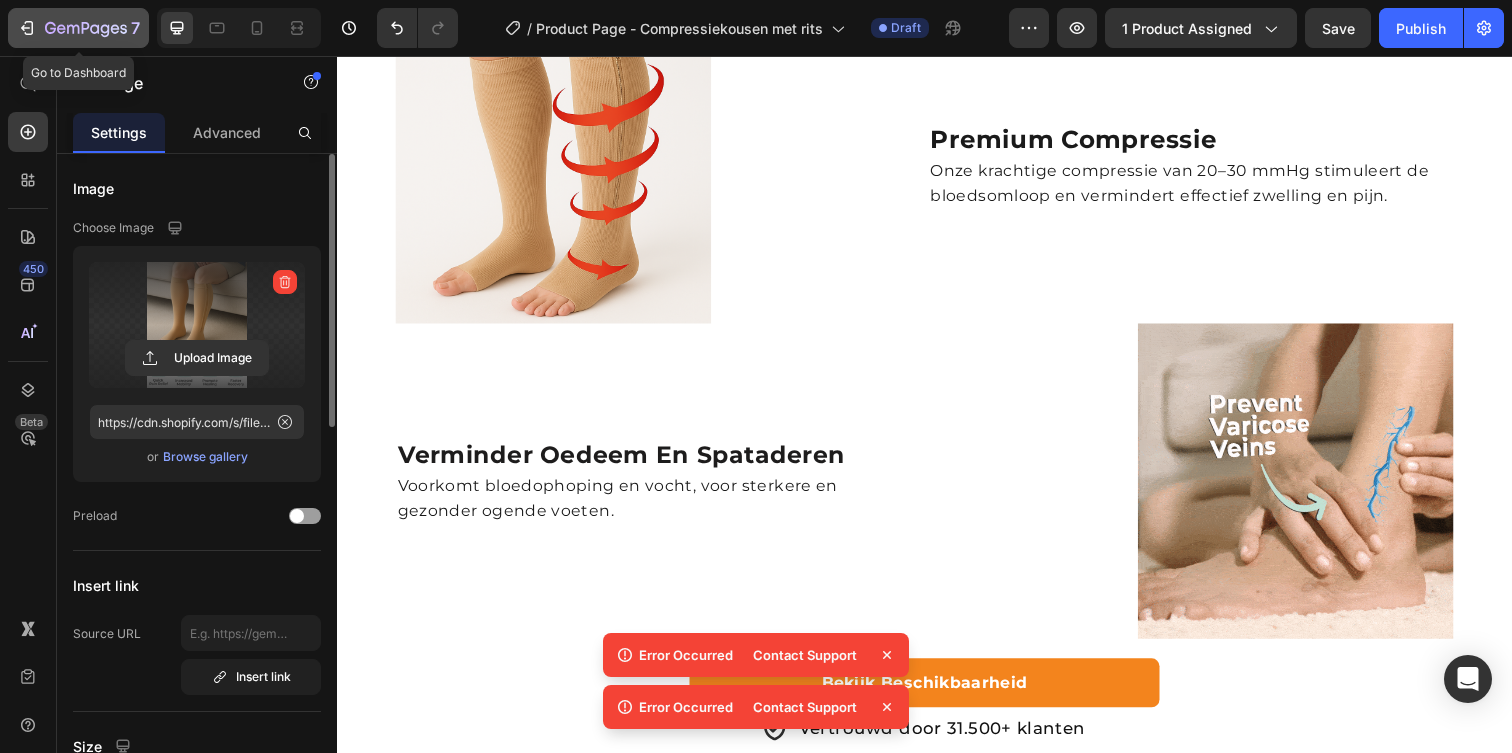 click 